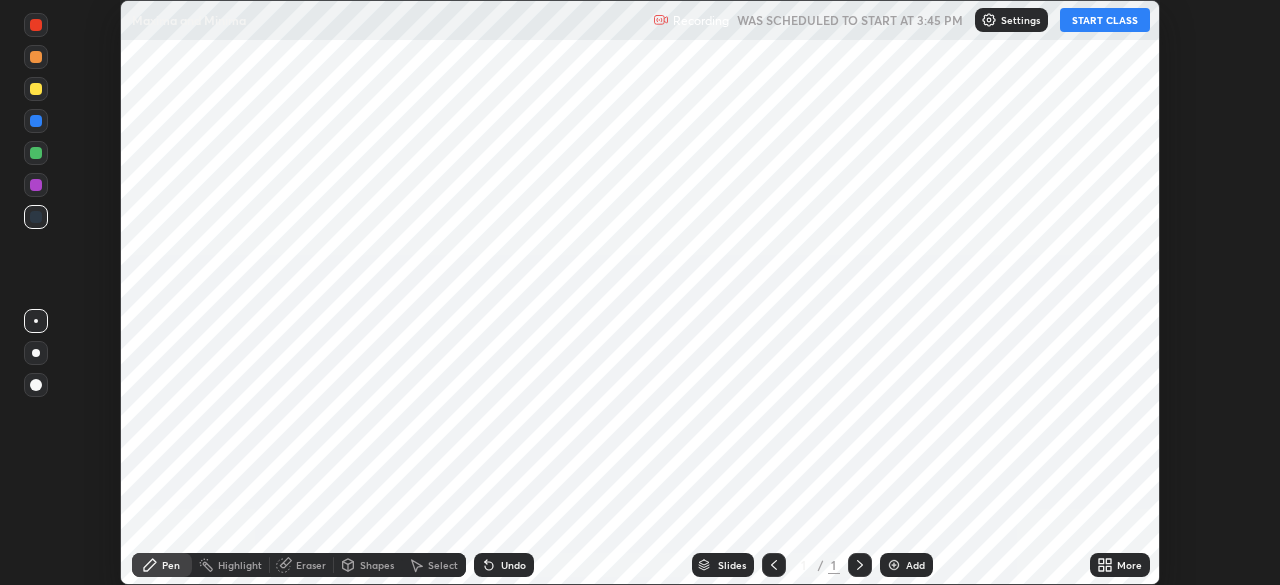 scroll, scrollTop: 0, scrollLeft: 0, axis: both 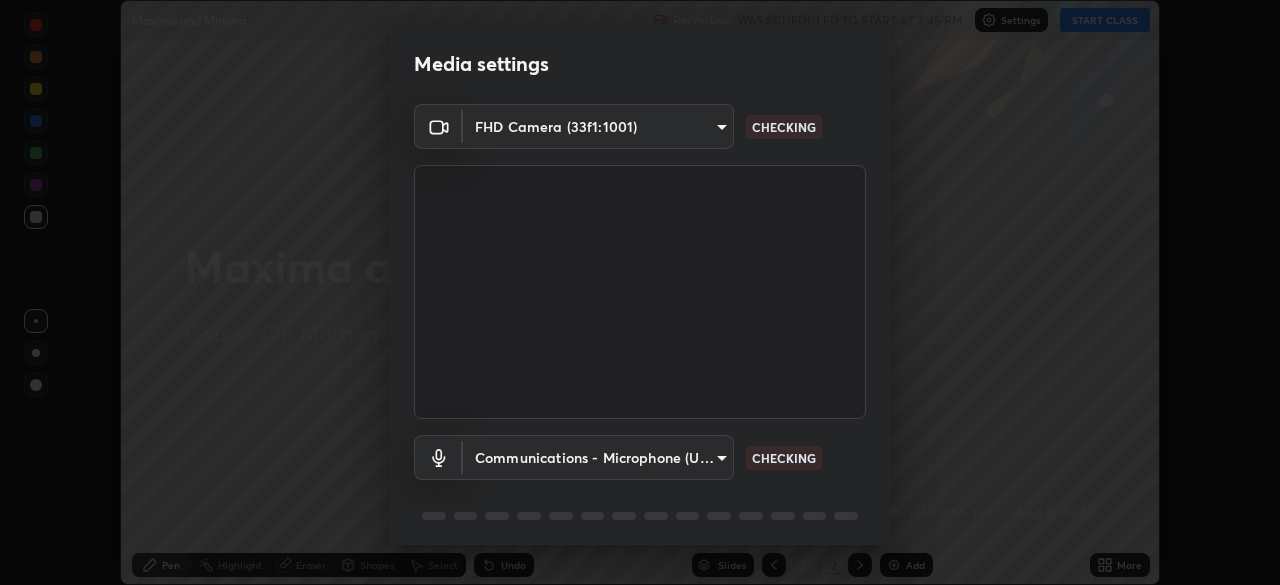 type on "b04d3f4aab0507a607fcb058103082b40897ea5b56942dd6fa8112f95d025699" 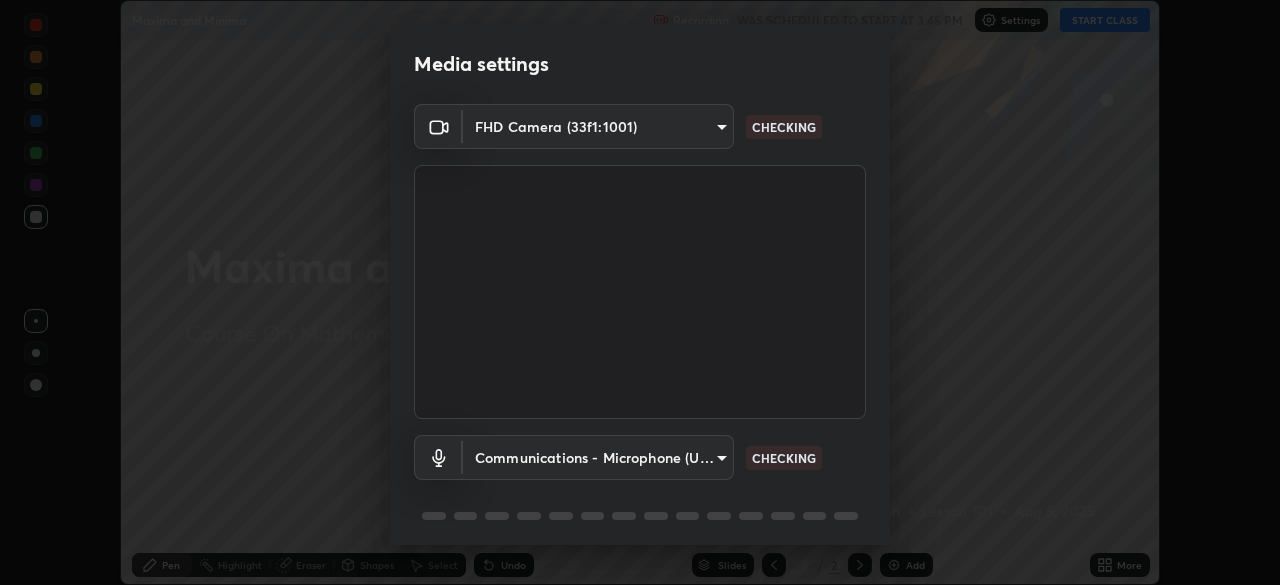 click on "Erase all Maxima and Minima Recording WAS SCHEDULED TO START AT  [TIME] Settings START CLASS Setting up your live class Maxima and Minima • L101 of Course On Mathematics for JEE Excel 3 2026 [FIRST] [LAST] Pen Highlight Eraser Shapes Select Undo Slides 2 / 2 Add More No doubts shared Encourage your learners to ask a doubt for better clarity Report an issue Reason for reporting Buffering Chat not working Audio - Video sync issue Educator video quality low ​ Attach an image Report Media settings FHD Camera (33f1:1001) b04d3f4aab0507a607fcb058103082b40897ea5b56942dd6fa8112f95d025699 CHECKING Communications - Microphone (USB PnP Sound Device) communications CHECKING 1 / 5 Next" at bounding box center (640, 292) 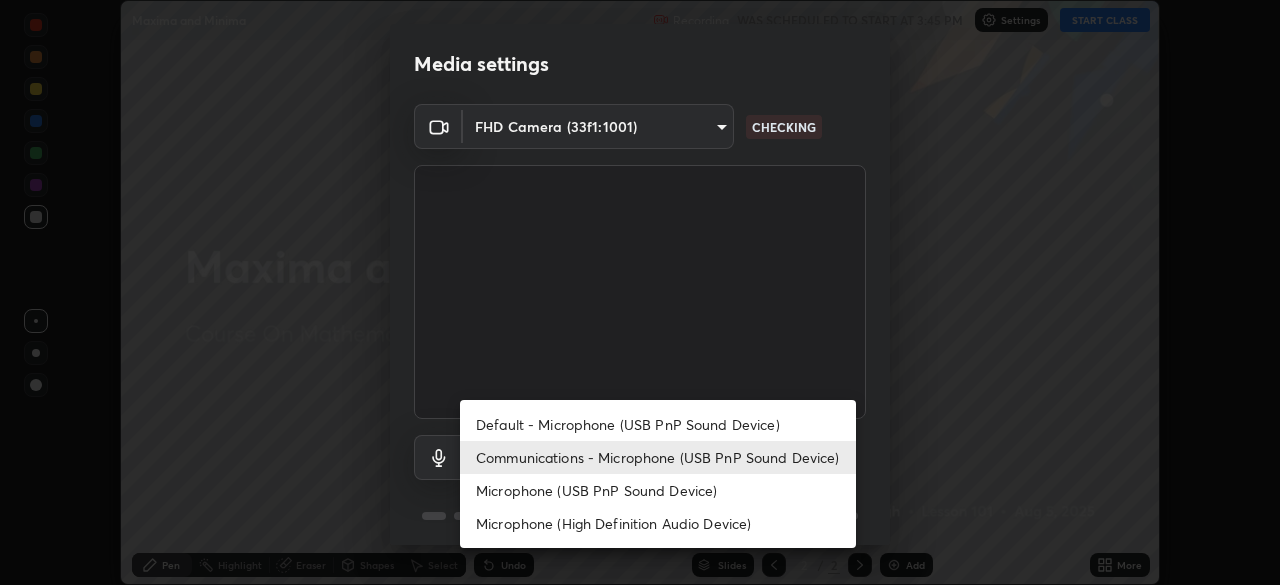 click on "Communications - Microphone (USB PnP Sound Device)" at bounding box center (658, 457) 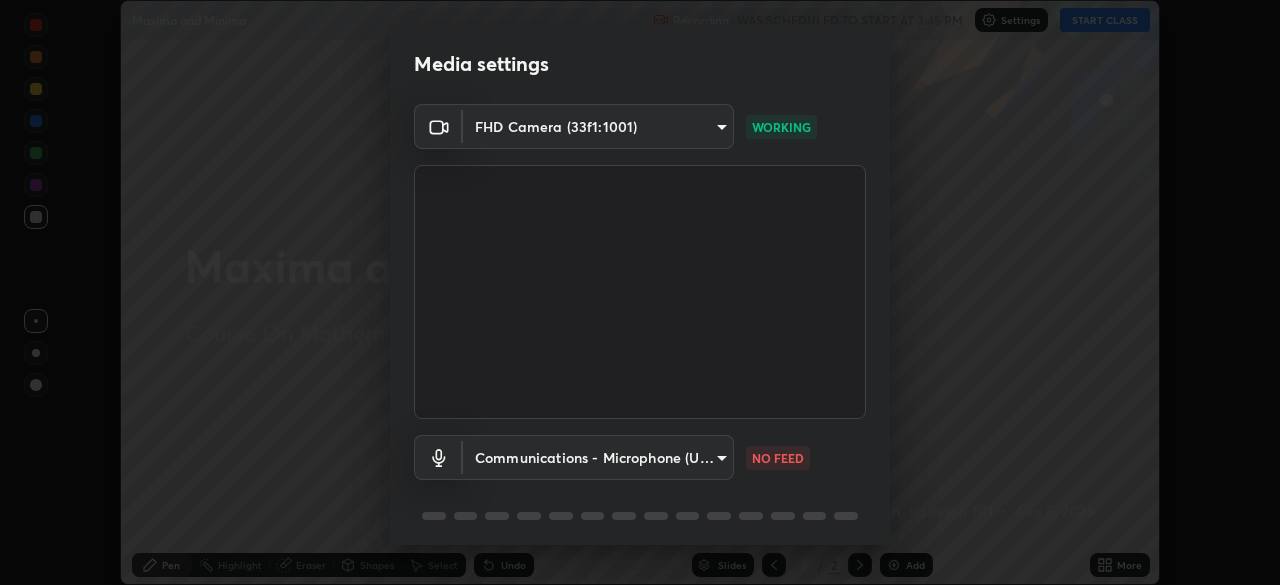 click on "Erase all Maxima and Minima Recording WAS SCHEDULED TO START AT  [TIME] Settings START CLASS Setting up your live class Maxima and Minima • L101 of Course On Mathematics for JEE Excel 3 2026 [FIRST] [LAST] Pen Highlight Eraser Shapes Select Undo Slides 2 / 2 Add More No doubts shared Encourage your learners to ask a doubt for better clarity Report an issue Reason for reporting Buffering Chat not working Audio - Video sync issue Educator video quality low ​ Attach an image Report Media settings FHD Camera (33f1:1001) b04d3f4aab0507a607fcb058103082b40897ea5b56942dd6fa8112f95d025699 WORKING Communications - Microphone (USB PnP Sound Device) communications NO FEED 1 / 5 Next" at bounding box center (640, 292) 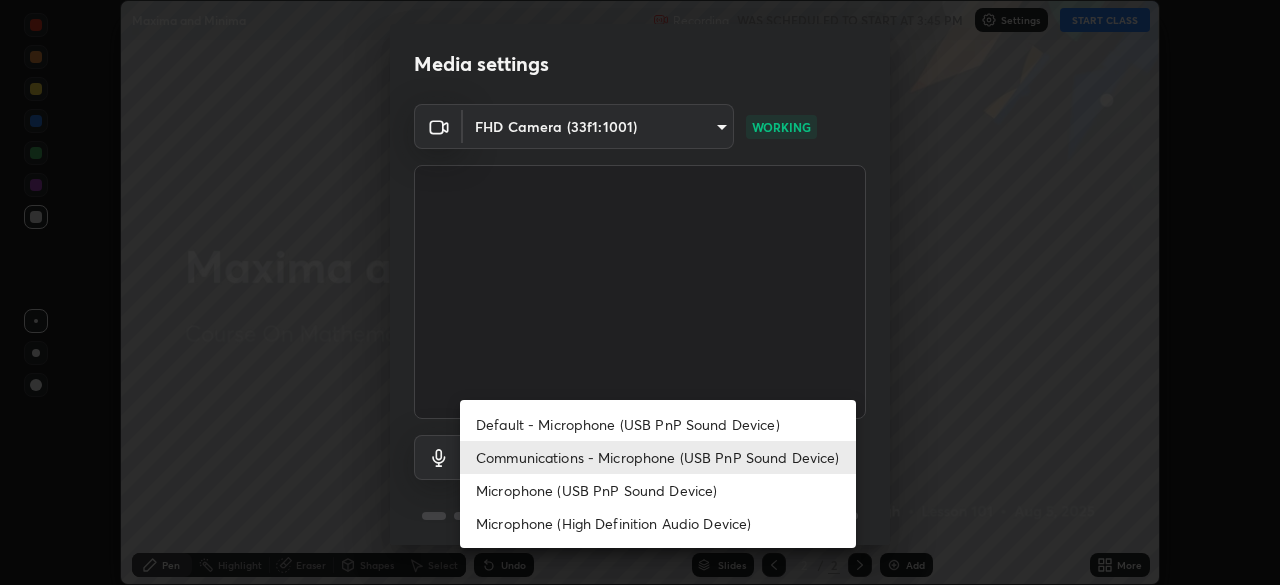 click on "Communications - Microphone (USB PnP Sound Device)" at bounding box center [658, 457] 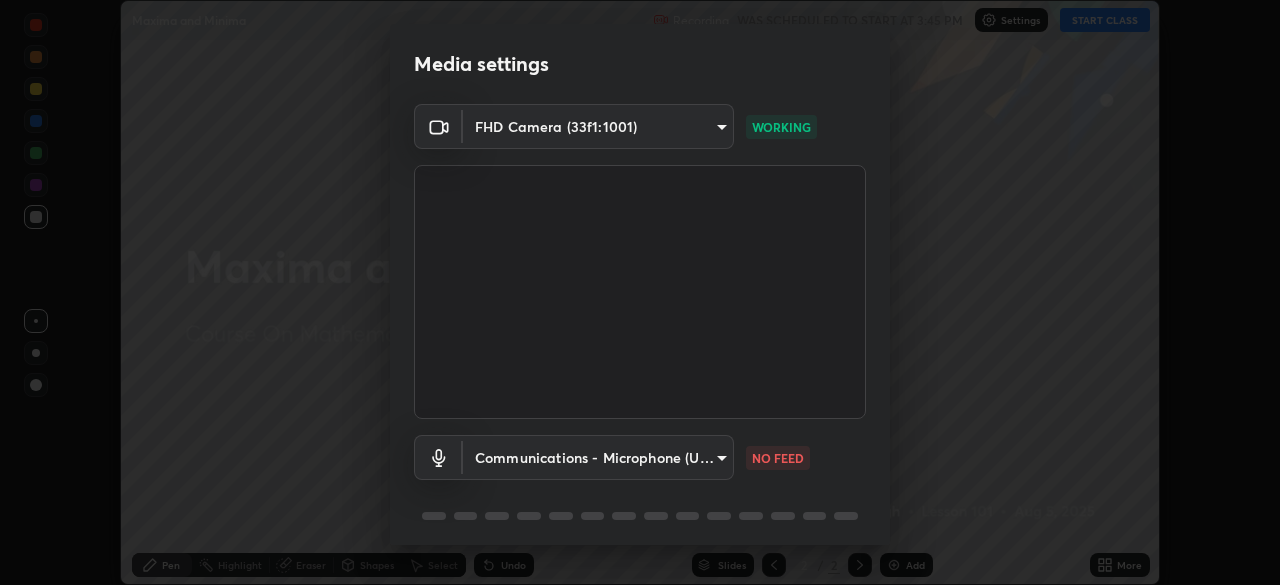 scroll, scrollTop: 71, scrollLeft: 0, axis: vertical 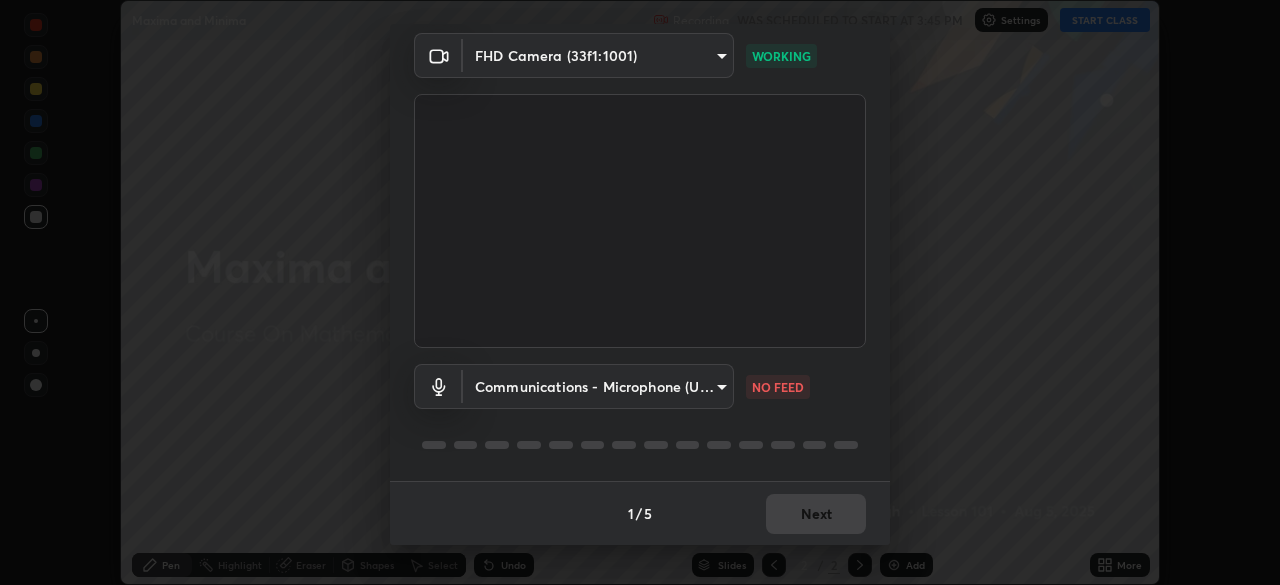 click on "Erase all Maxima and Minima Recording WAS SCHEDULED TO START AT  [TIME] Settings START CLASS Setting up your live class Maxima and Minima • L101 of Course On Mathematics for JEE Excel 3 2026 [FIRST] [LAST] Pen Highlight Eraser Shapes Select Undo Slides 2 / 2 Add More No doubts shared Encourage your learners to ask a doubt for better clarity Report an issue Reason for reporting Buffering Chat not working Audio - Video sync issue Educator video quality low ​ Attach an image Report Media settings FHD Camera (33f1:1001) b04d3f4aab0507a607fcb058103082b40897ea5b56942dd6fa8112f95d025699 WORKING Communications - Microphone (USB PnP Sound Device) communications NO FEED 1 / 5 Next" at bounding box center (640, 292) 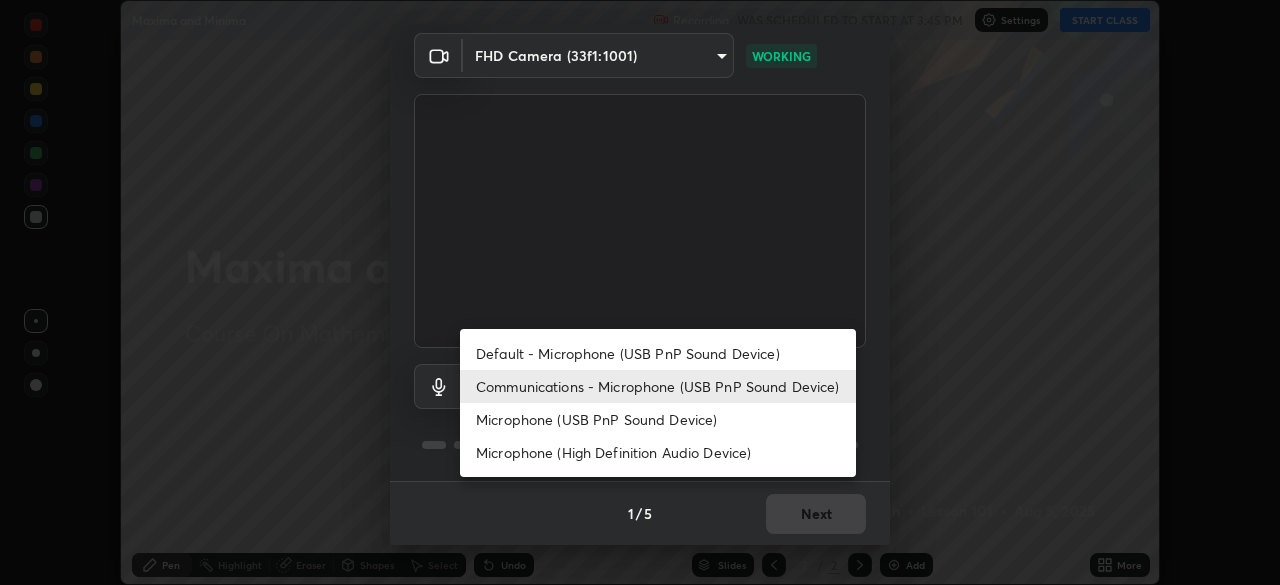 click on "Communications - Microphone (USB PnP Sound Device)" at bounding box center (658, 386) 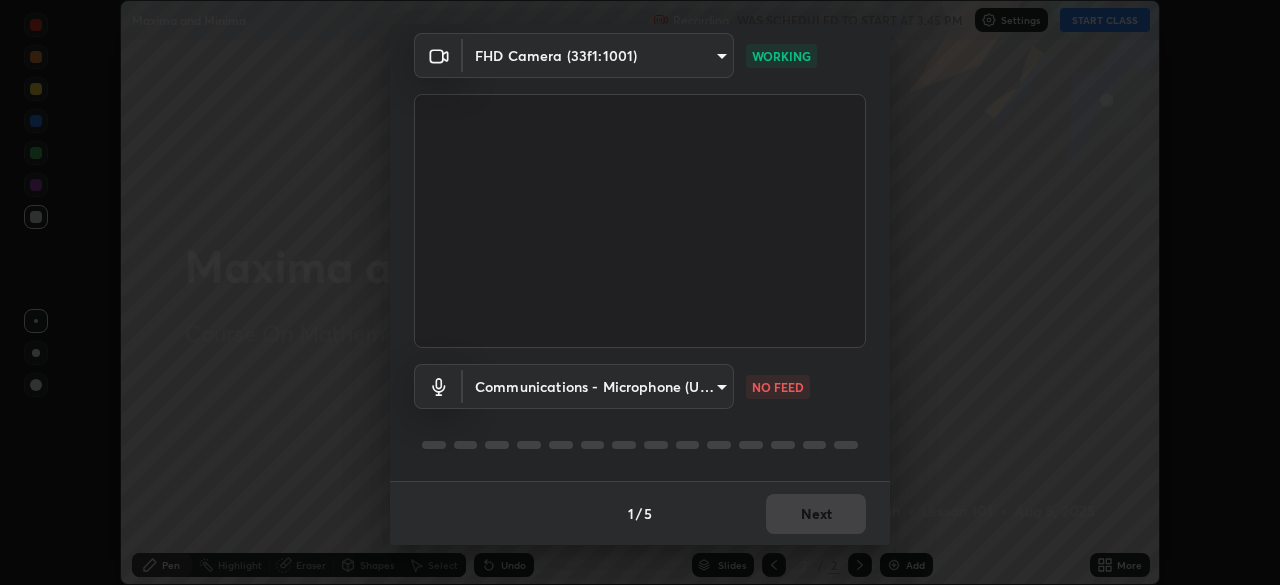 click on "Erase all Maxima and Minima Recording WAS SCHEDULED TO START AT  [TIME] Settings START CLASS Setting up your live class Maxima and Minima • L101 of Course On Mathematics for JEE Excel 3 2026 [FIRST] [LAST] Pen Highlight Eraser Shapes Select Undo Slides 2 / 2 Add More No doubts shared Encourage your learners to ask a doubt for better clarity Report an issue Reason for reporting Buffering Chat not working Audio - Video sync issue Educator video quality low ​ Attach an image Report Media settings FHD Camera (33f1:1001) b04d3f4aab0507a607fcb058103082b40897ea5b56942dd6fa8112f95d025699 WORKING Communications - Microphone (USB PnP Sound Device) communications NO FEED 1 / 5 Next" at bounding box center [640, 292] 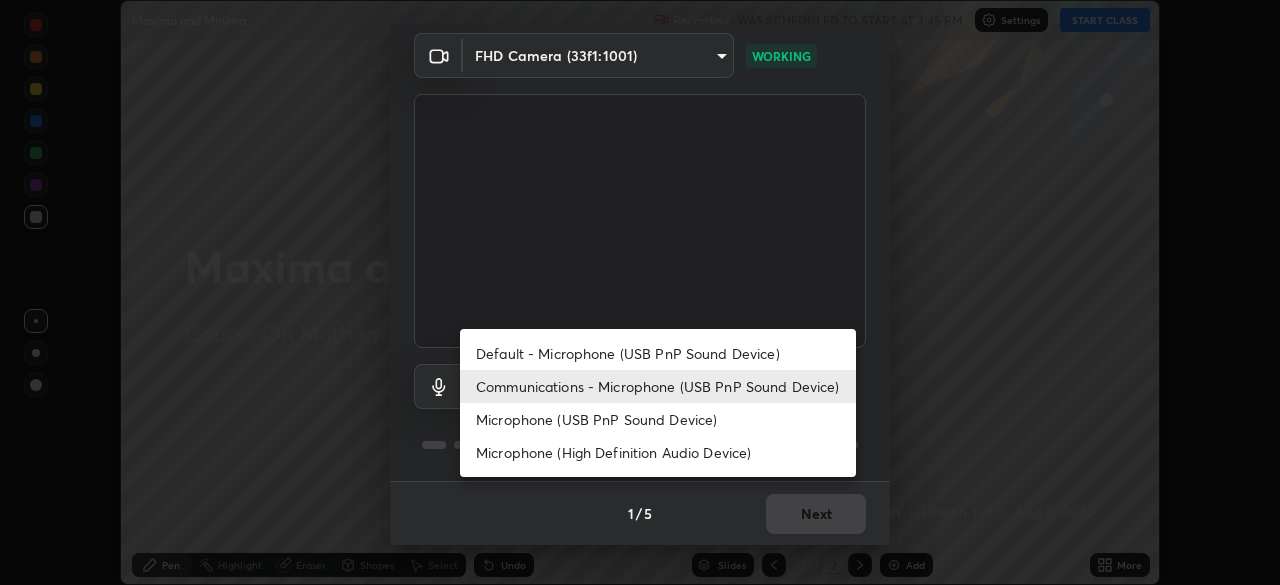 click on "Communications - Microphone (USB PnP Sound Device)" at bounding box center (658, 386) 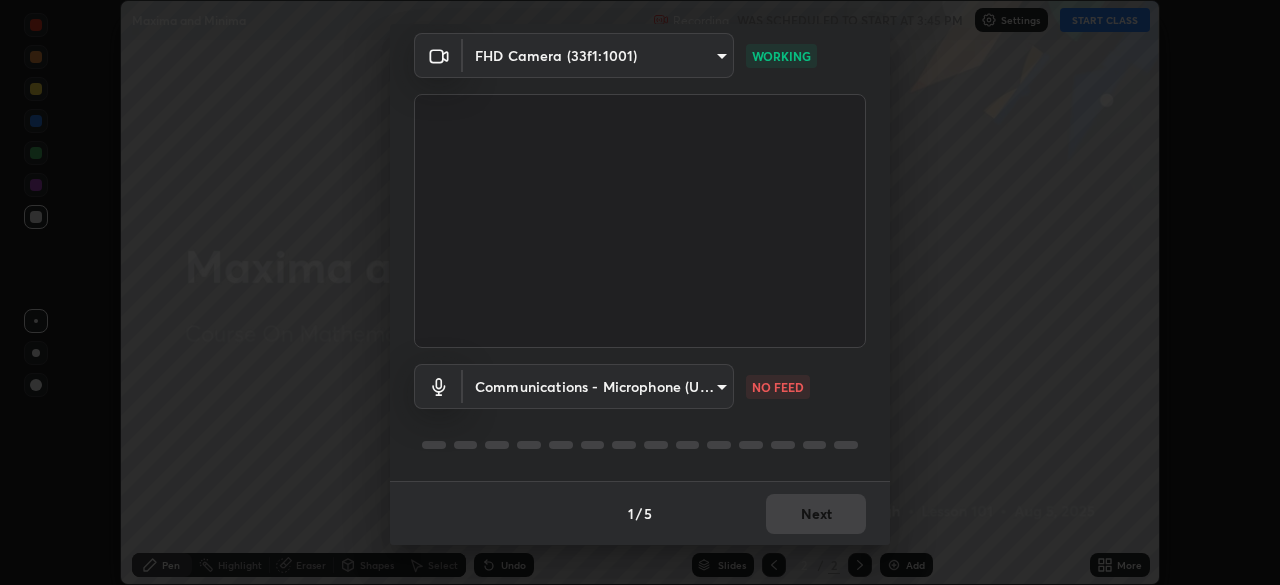 click on "Erase all Maxima and Minima Recording WAS SCHEDULED TO START AT  [TIME] Settings START CLASS Setting up your live class Maxima and Minima • L101 of Course On Mathematics for JEE Excel 3 2026 [FIRST] [LAST] Pen Highlight Eraser Shapes Select Undo Slides 2 / 2 Add More No doubts shared Encourage your learners to ask a doubt for better clarity Report an issue Reason for reporting Buffering Chat not working Audio - Video sync issue Educator video quality low ​ Attach an image Report Media settings FHD Camera (33f1:1001) b04d3f4aab0507a607fcb058103082b40897ea5b56942dd6fa8112f95d025699 WORKING Communications - Microphone (USB PnP Sound Device) communications NO FEED 1 / 5 Next" at bounding box center [640, 292] 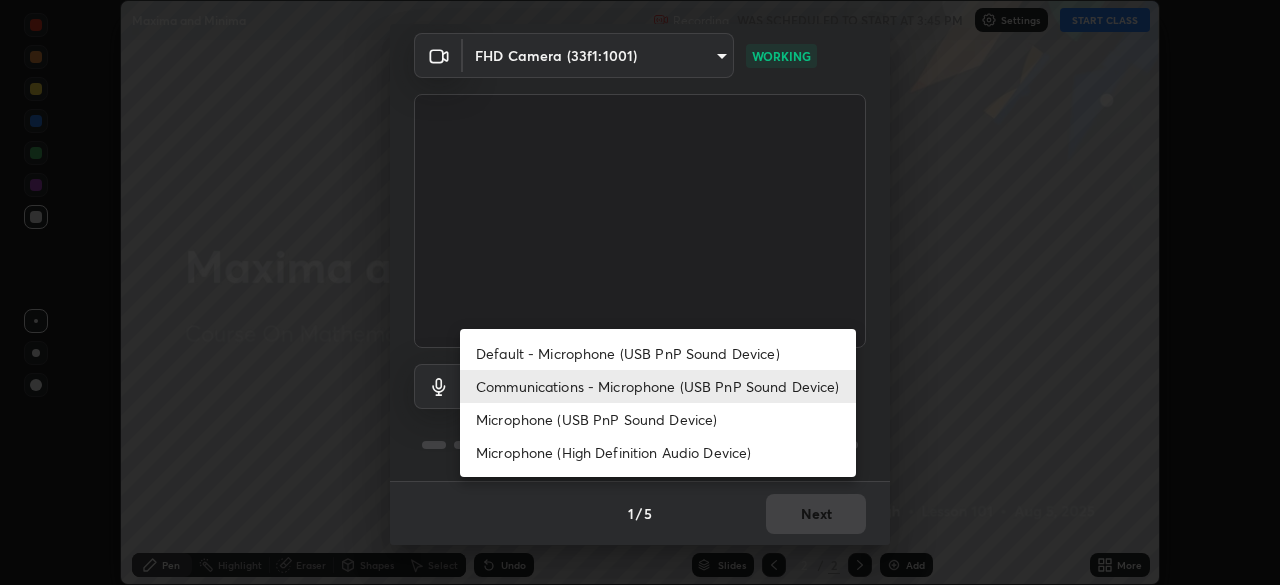 click on "Default - Microphone (USB PnP Sound Device)" at bounding box center [658, 353] 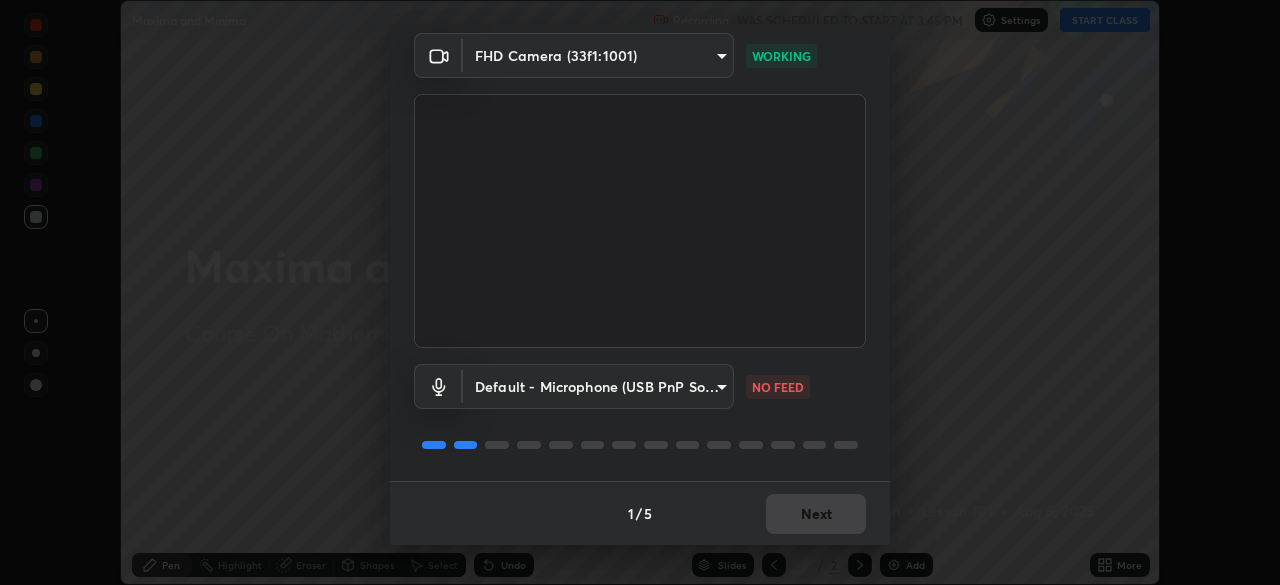 click on "Erase all Maxima and Minima Recording WAS SCHEDULED TO START AT  [TIME] Settings START CLASS Setting up your live class Maxima and Minima • L101 of Course On Mathematics for JEE Excel 3 2026 [FIRST] [LAST] Pen Highlight Eraser Shapes Select Undo Slides 2 / 2 Add More No doubts shared Encourage your learners to ask a doubt for better clarity Report an issue Reason for reporting Buffering Chat not working Audio - Video sync issue Educator video quality low ​ Attach an image Report Media settings FHD Camera (33f1:1001) b04d3f4aab0507a607fcb058103082b40897ea5b56942dd6fa8112f95d025699 WORKING Default - Microphone (USB PnP Sound Device) default NO FEED 1 / 5 Next" at bounding box center (640, 292) 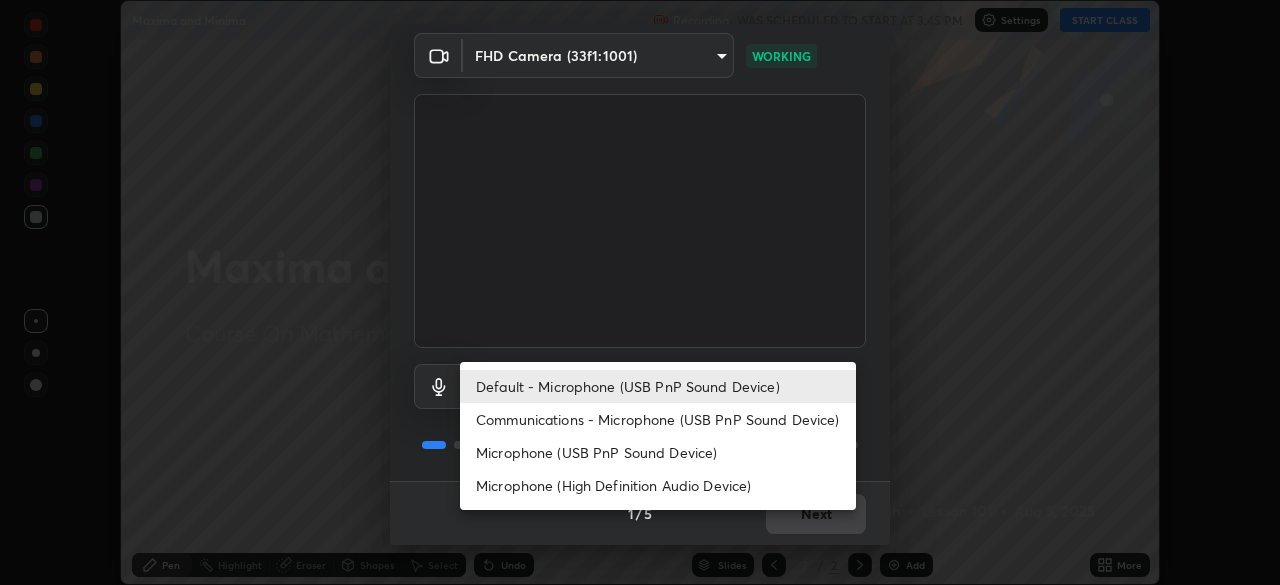click on "Communications - Microphone (USB PnP Sound Device)" at bounding box center (658, 419) 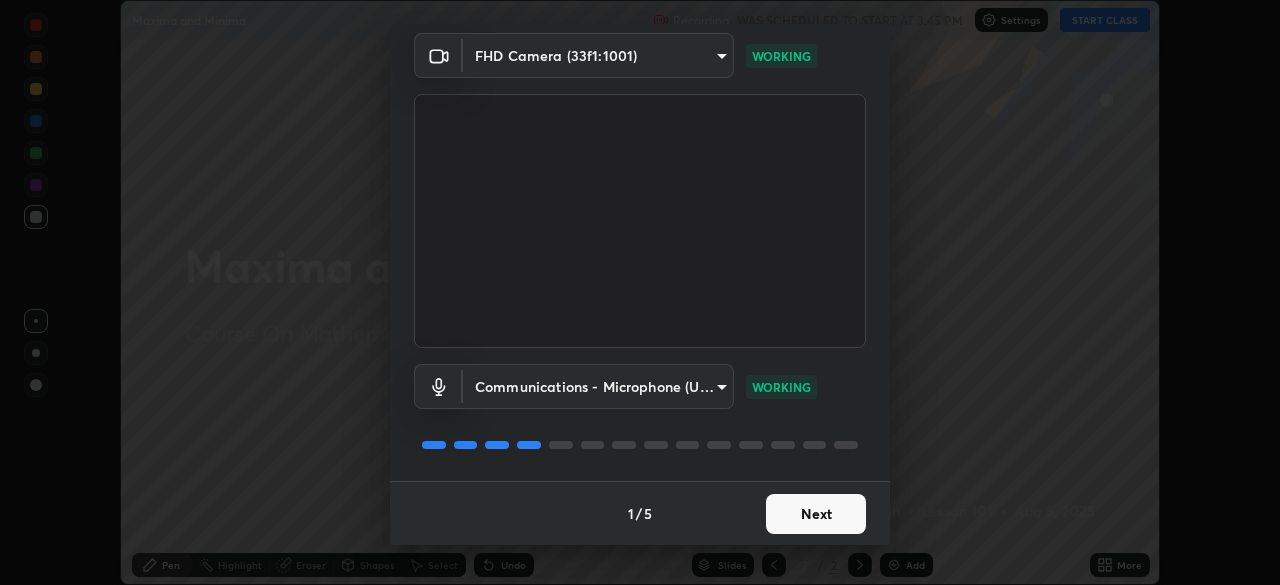 click on "Next" at bounding box center (816, 514) 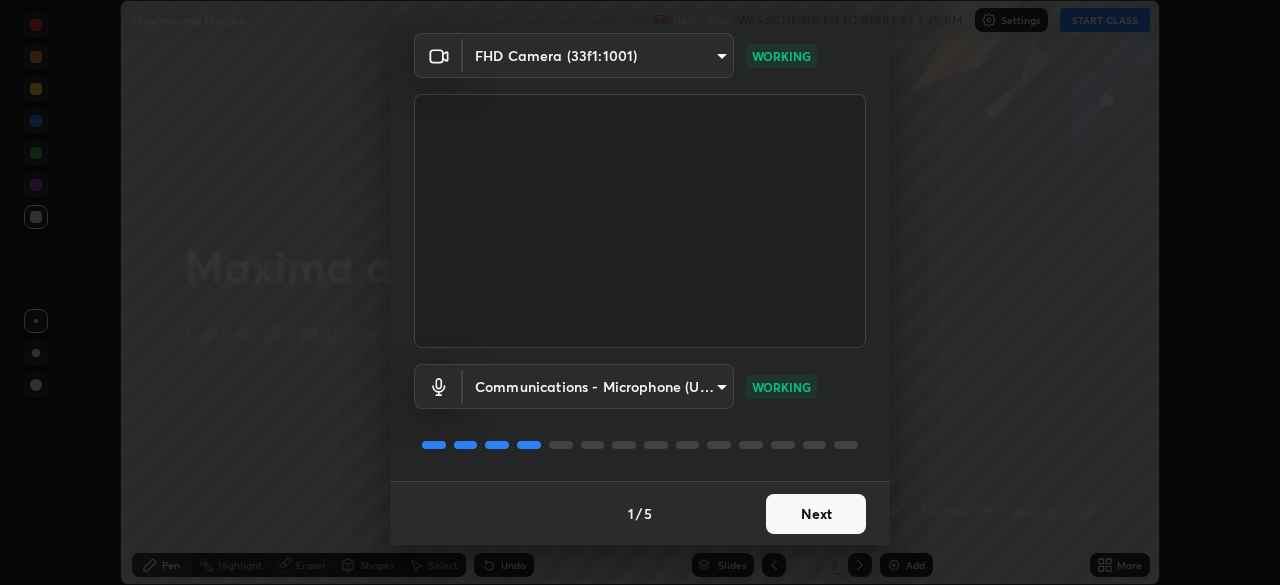 scroll, scrollTop: 0, scrollLeft: 0, axis: both 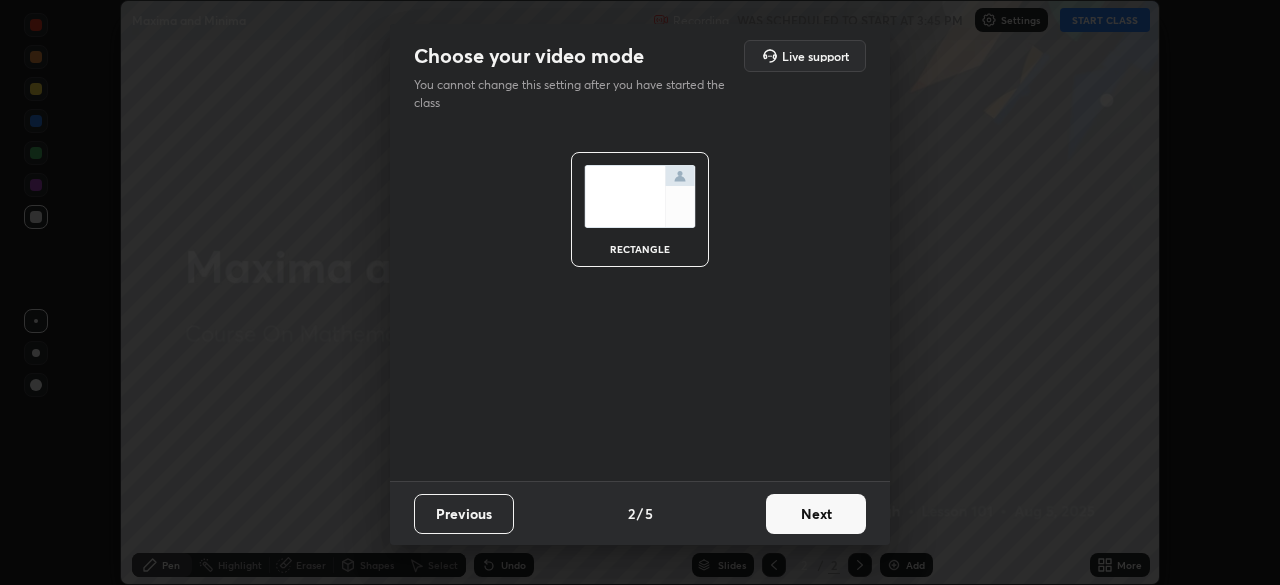 click on "Next" at bounding box center (816, 514) 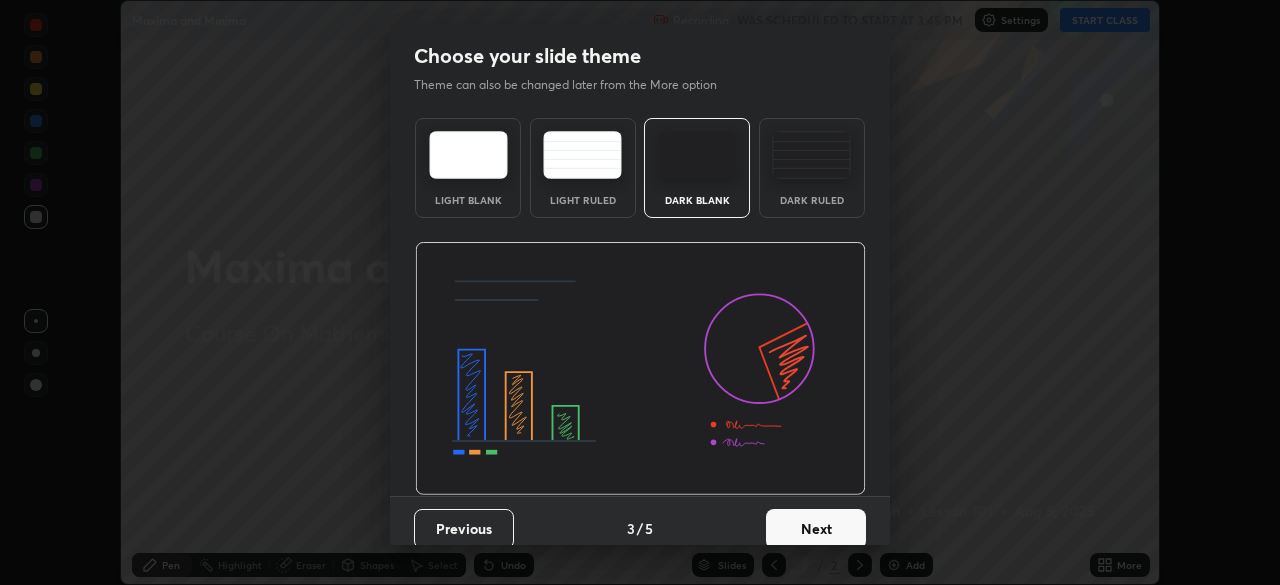 click on "Next" at bounding box center [816, 529] 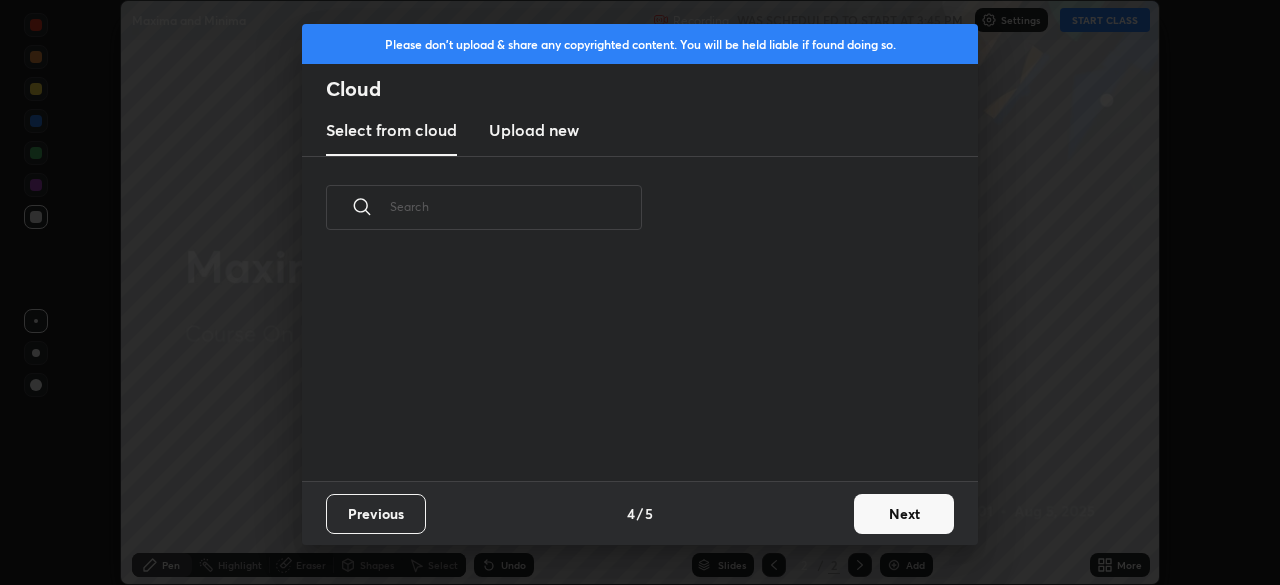 click on "Previous 4 / 5 Next" at bounding box center (640, 513) 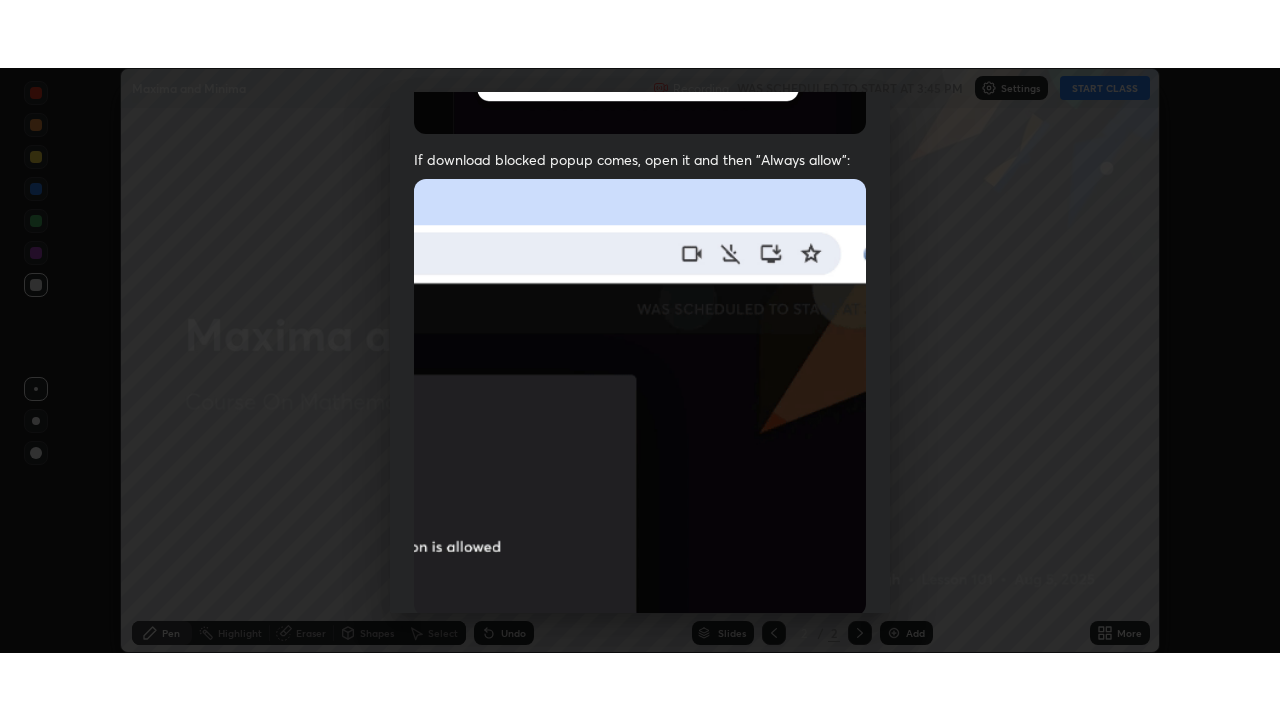 scroll, scrollTop: 479, scrollLeft: 0, axis: vertical 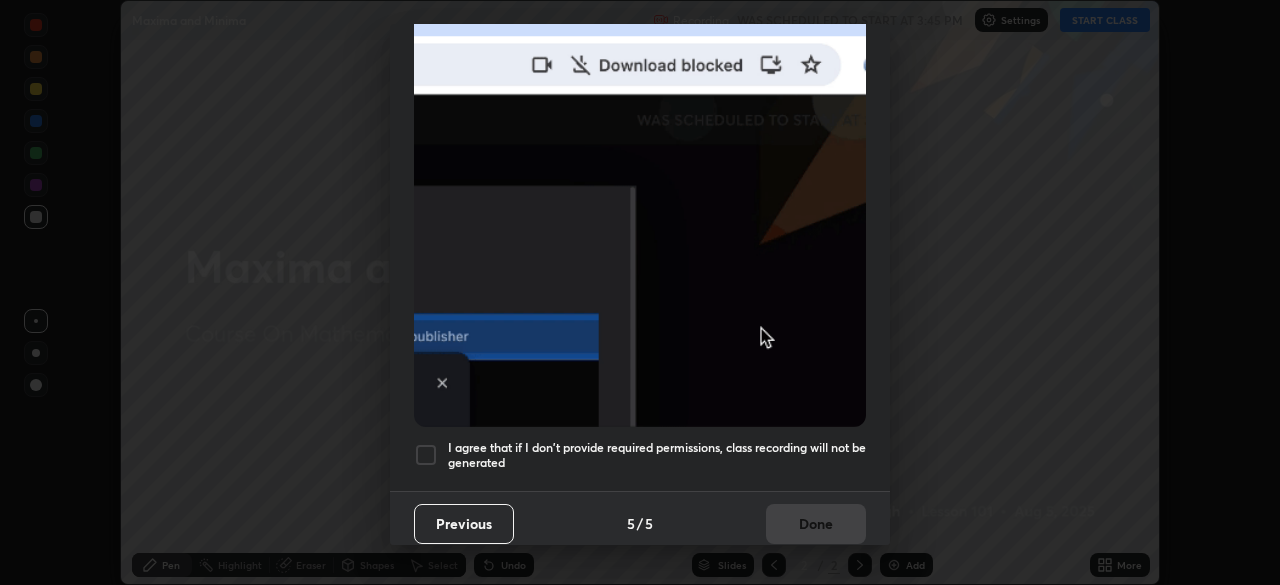 click at bounding box center [426, 455] 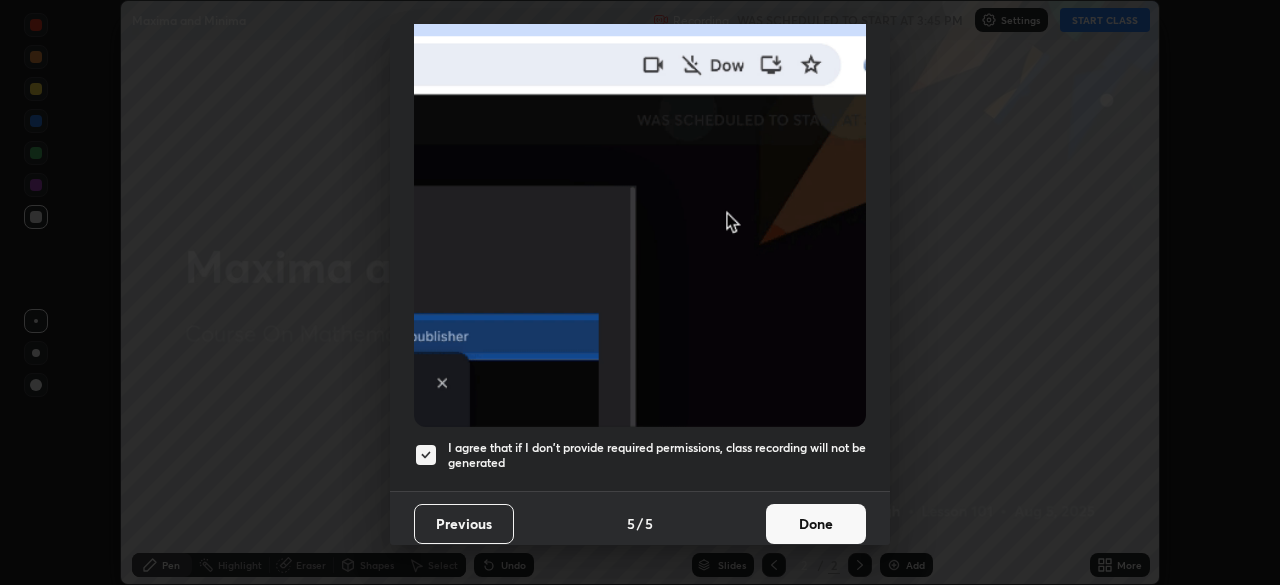 click on "Done" at bounding box center [816, 524] 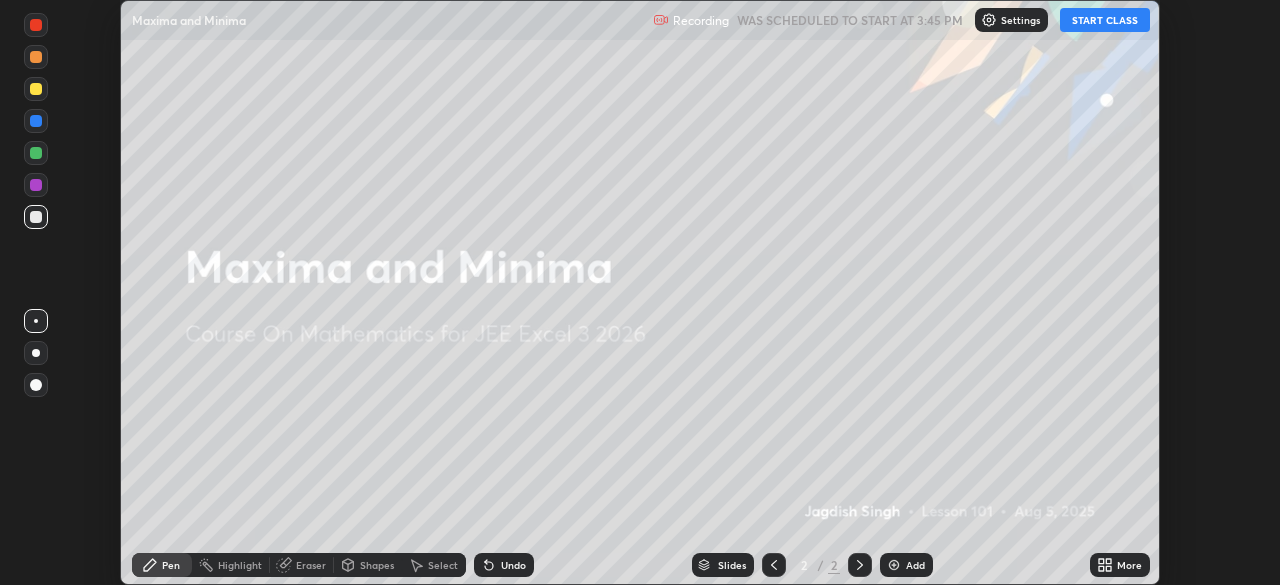 click on "More" at bounding box center (1129, 565) 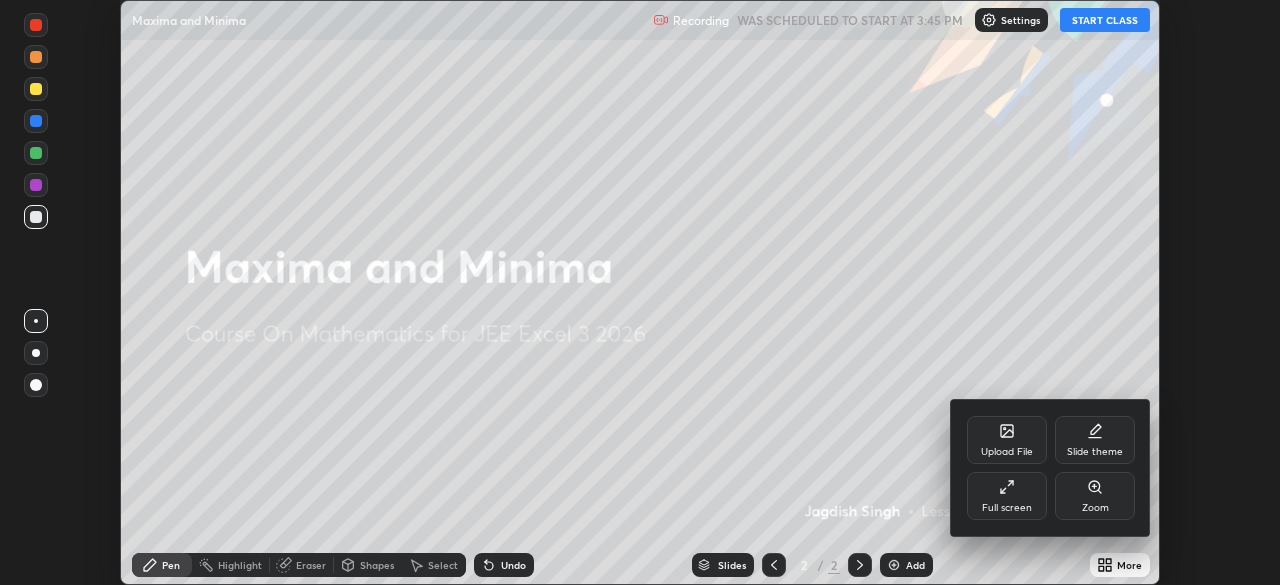 click on "Full screen" at bounding box center [1007, 508] 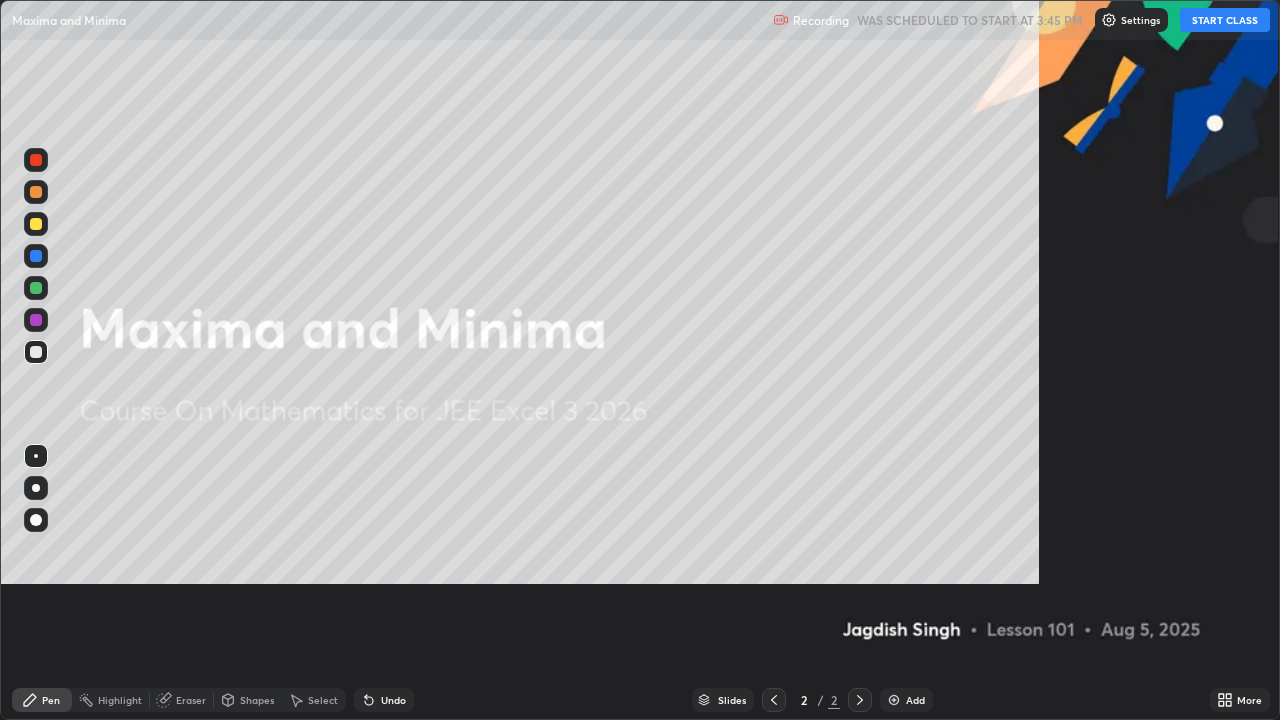 scroll, scrollTop: 99280, scrollLeft: 98720, axis: both 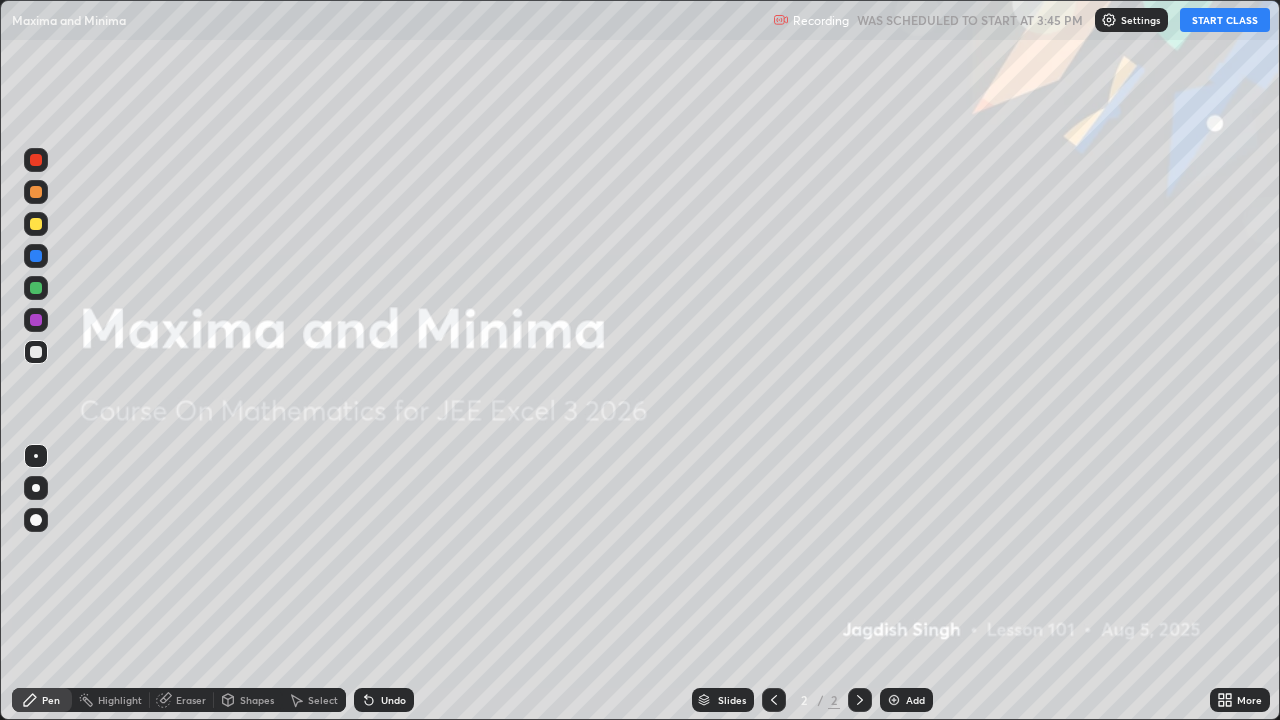 click on "START CLASS" at bounding box center [1225, 20] 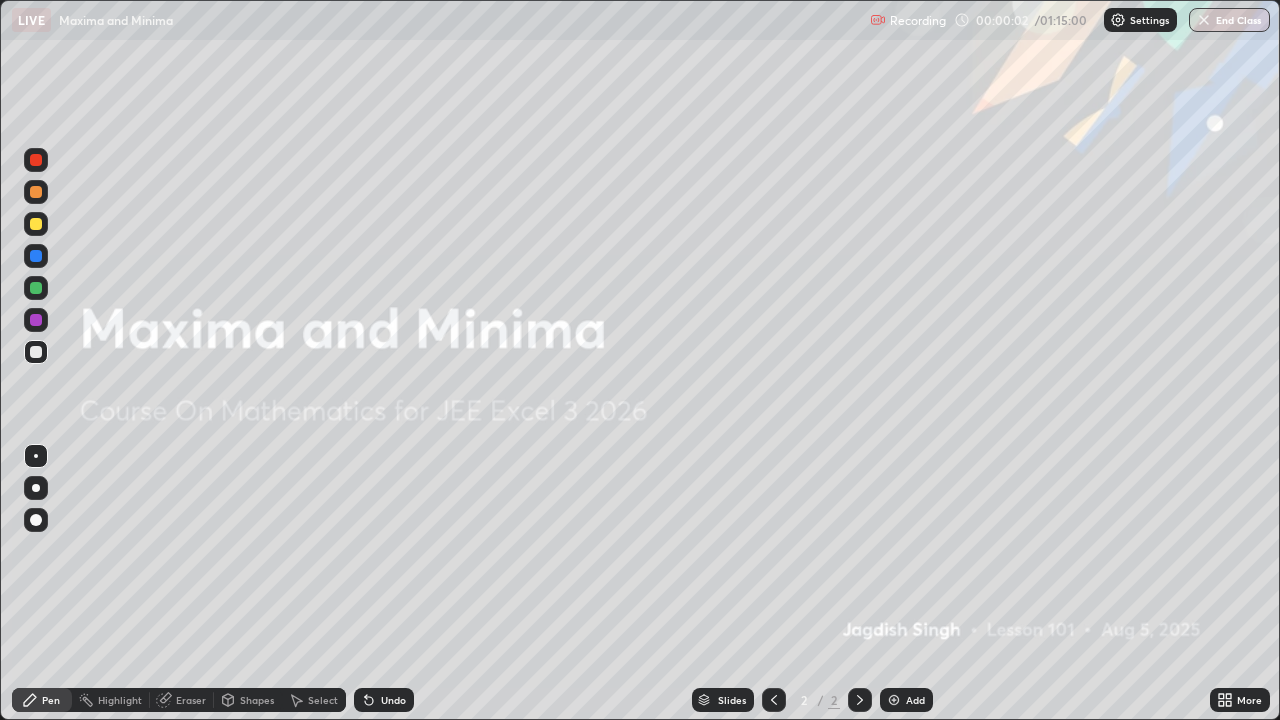 click on "Add" at bounding box center [915, 700] 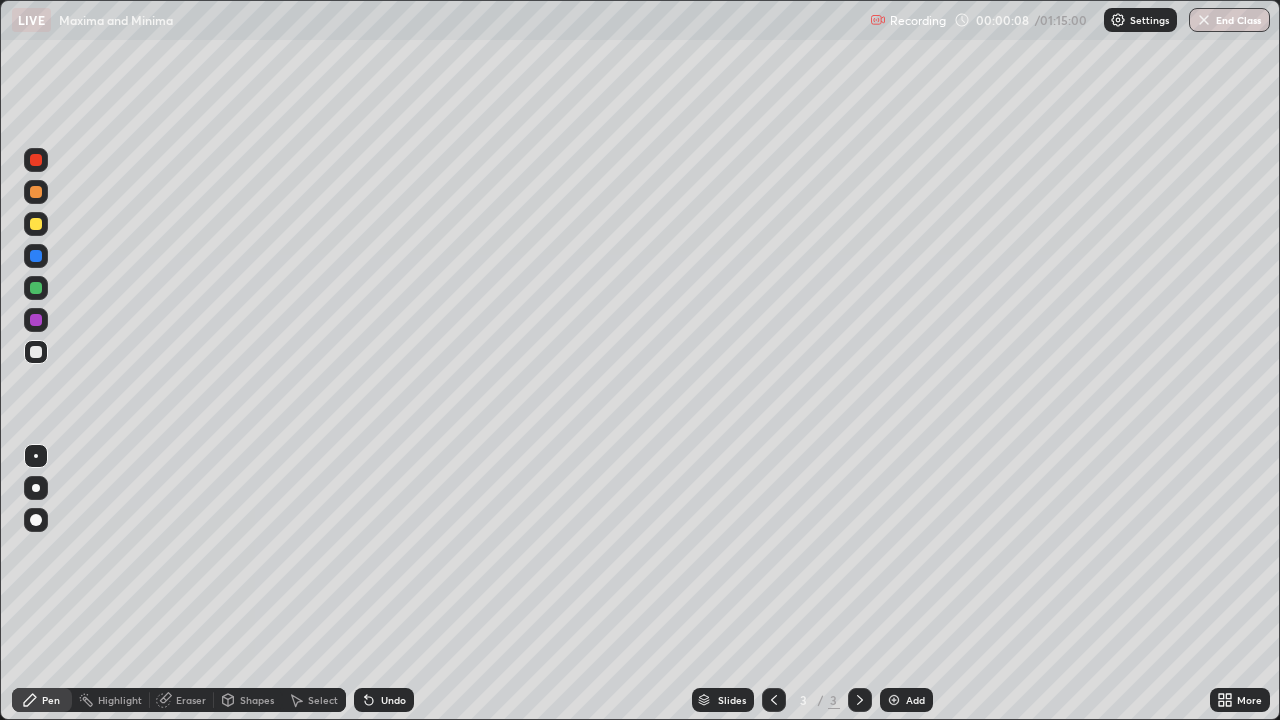 click at bounding box center [36, 224] 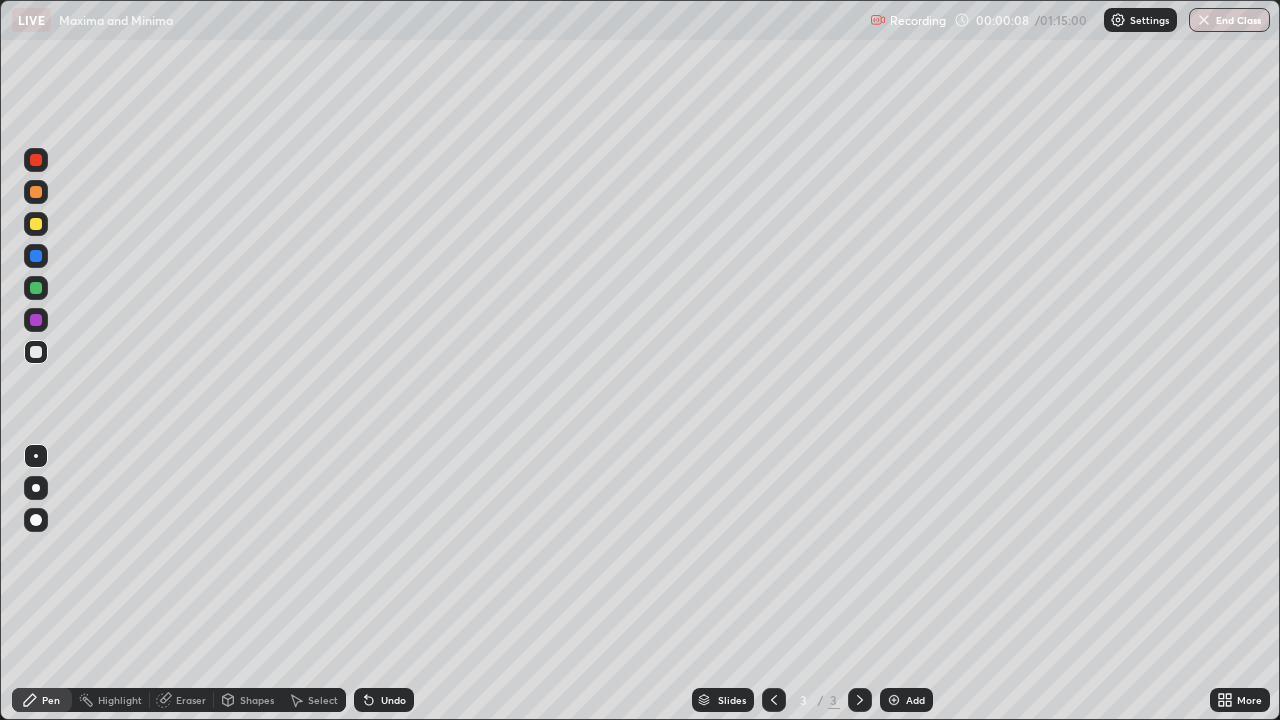 click at bounding box center [36, 224] 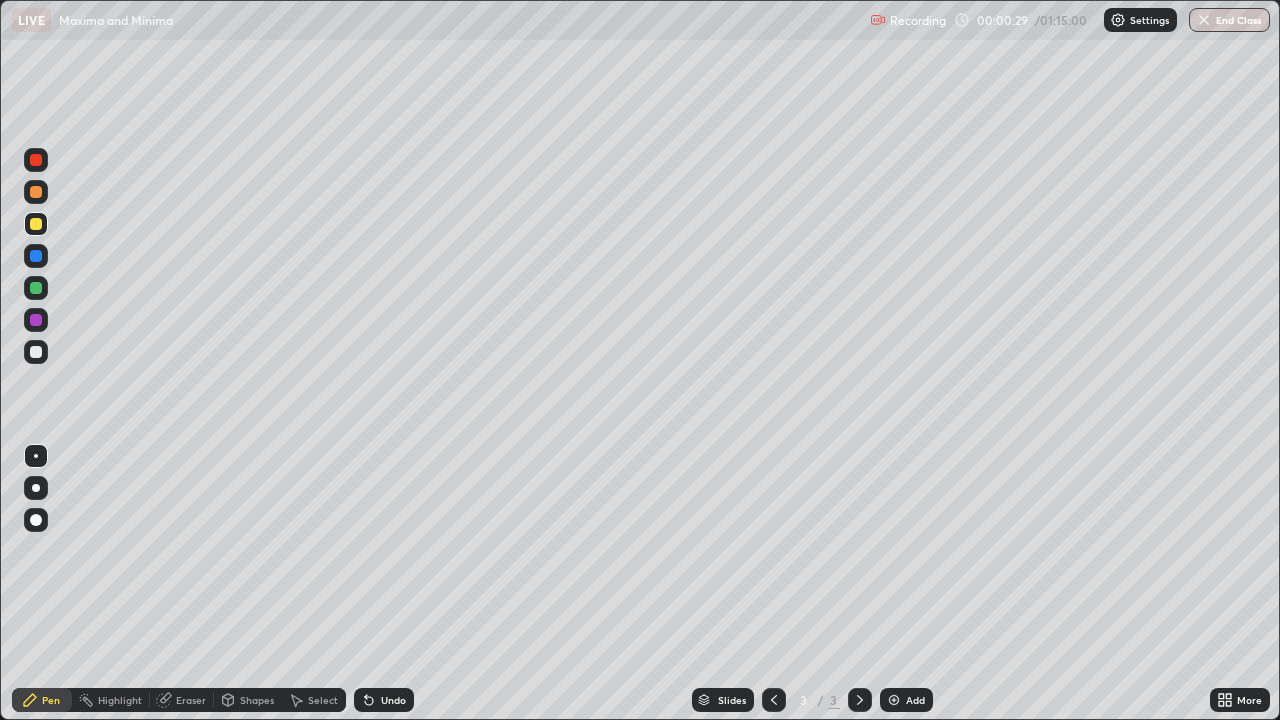 click at bounding box center (36, 224) 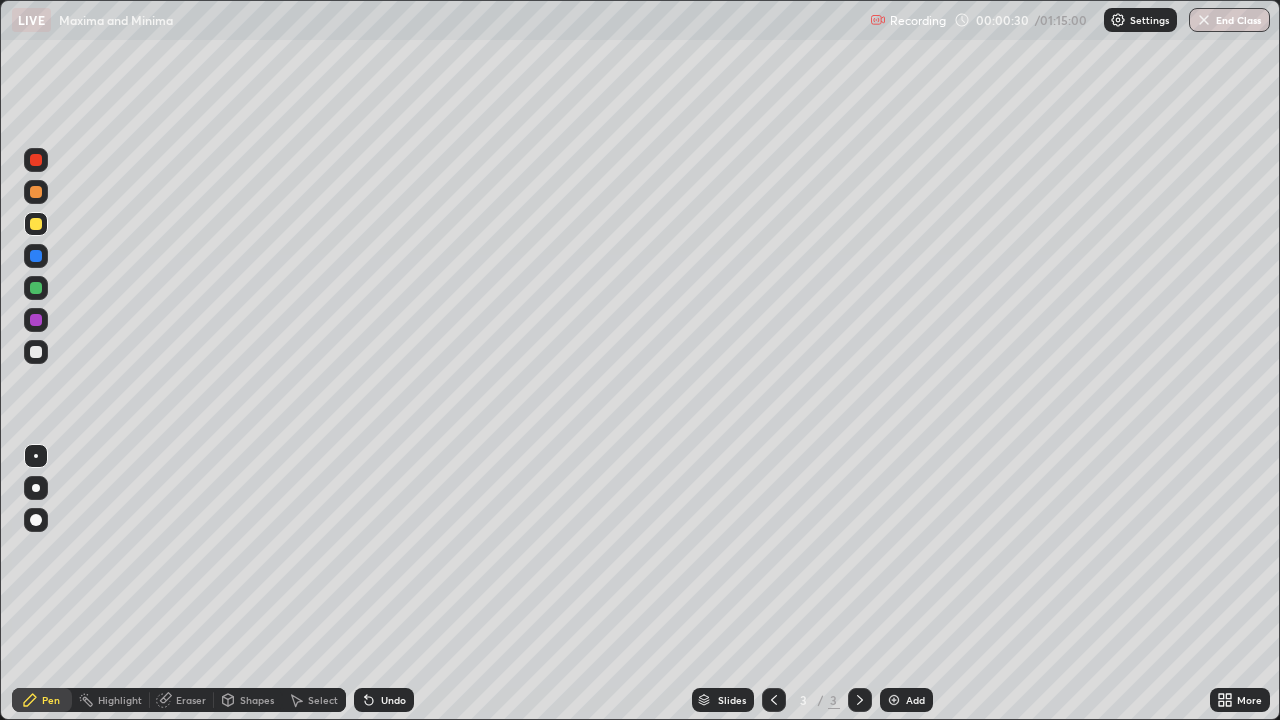 click at bounding box center (36, 192) 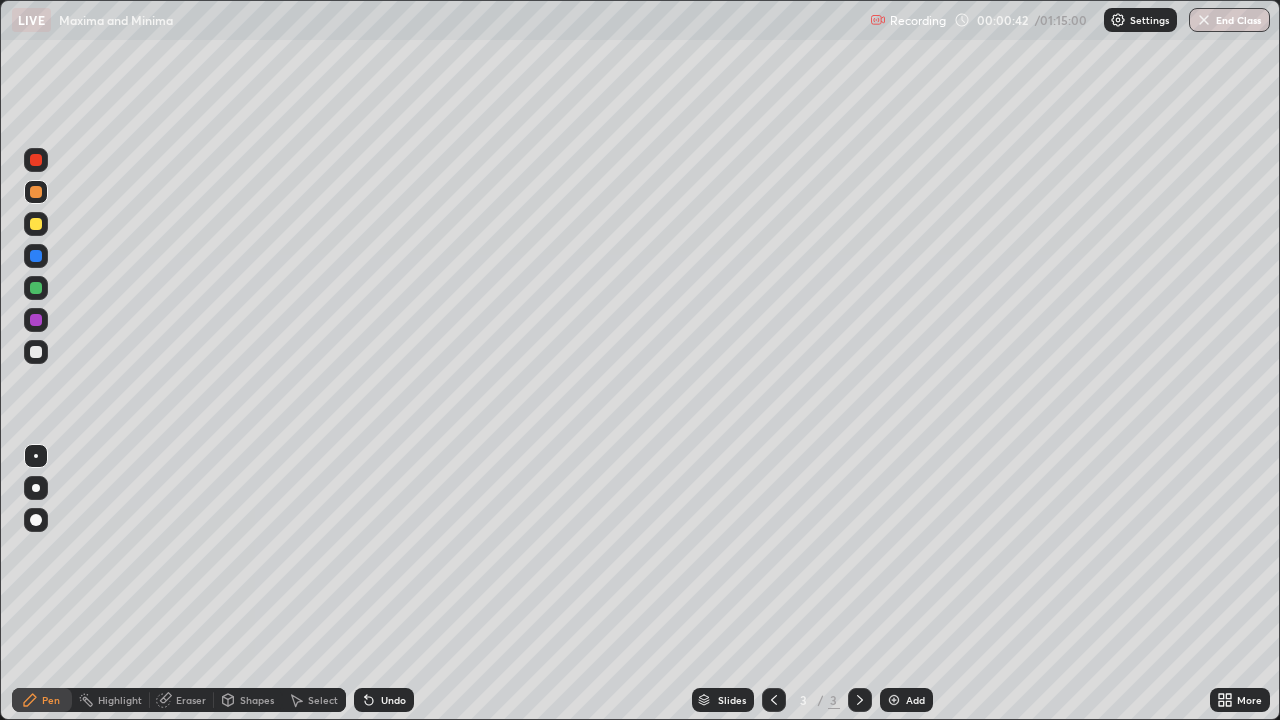 click at bounding box center (36, 352) 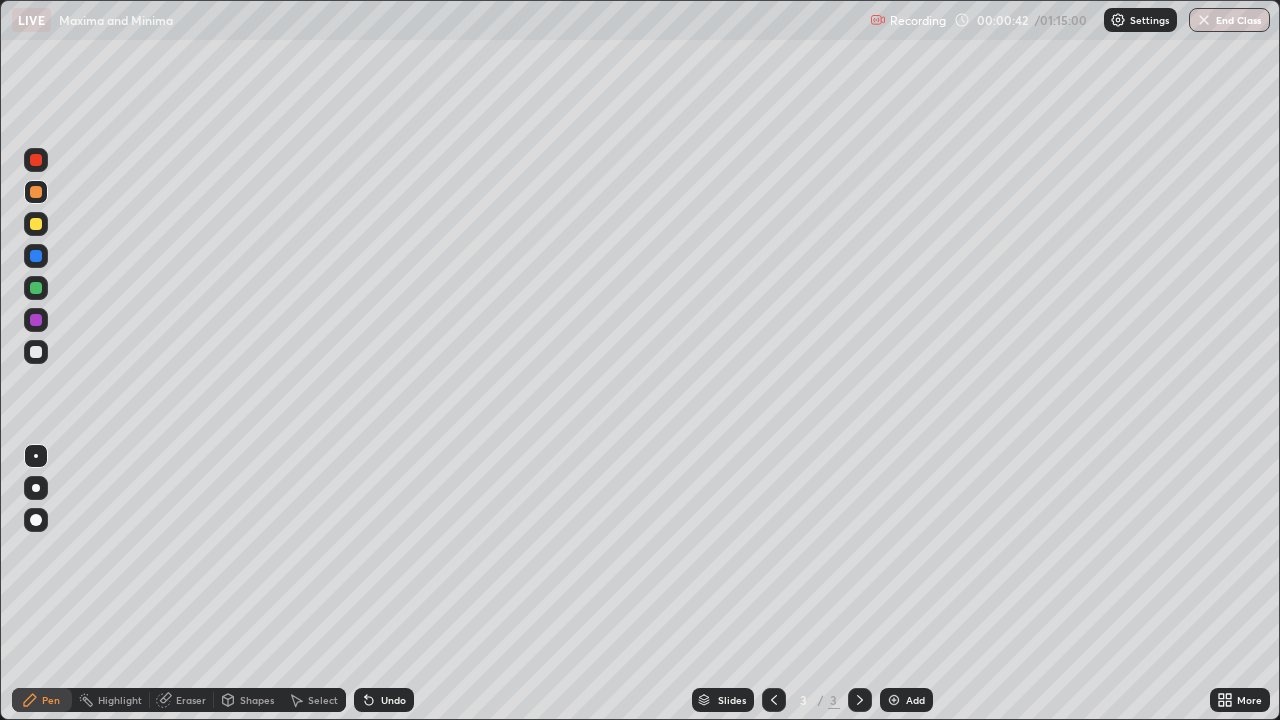 click at bounding box center [36, 352] 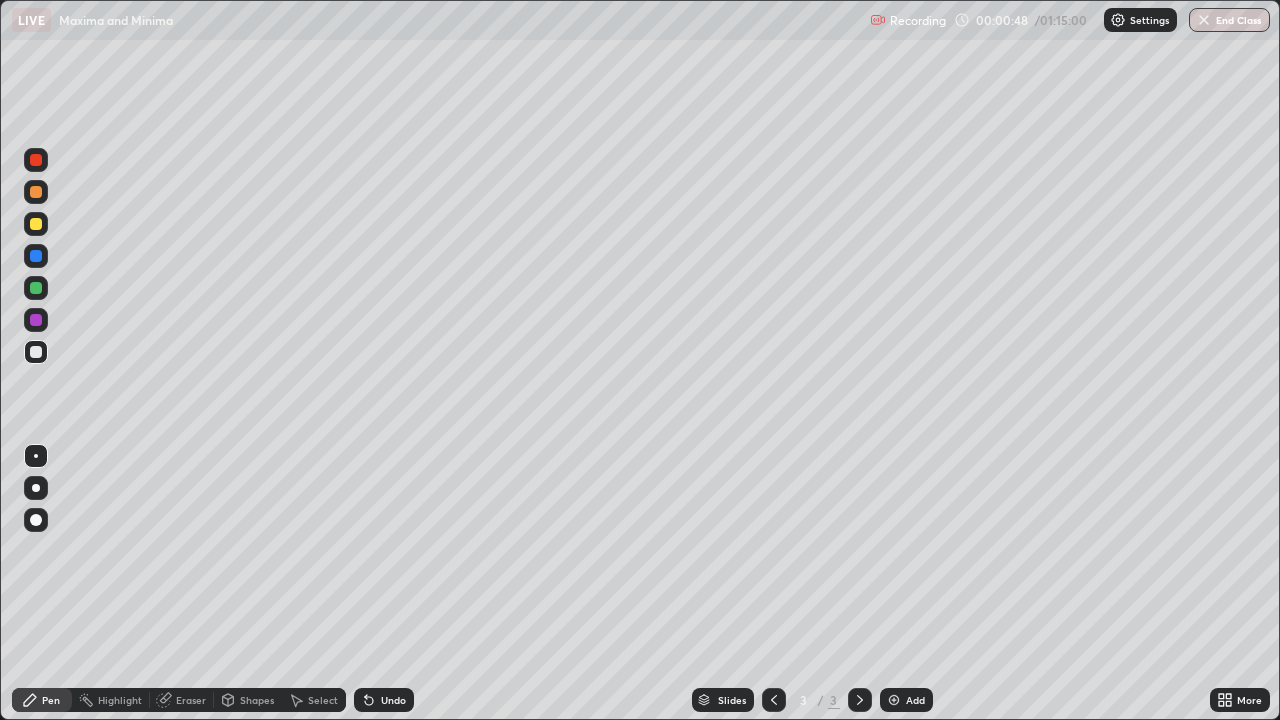 click on "Eraser" at bounding box center [182, 700] 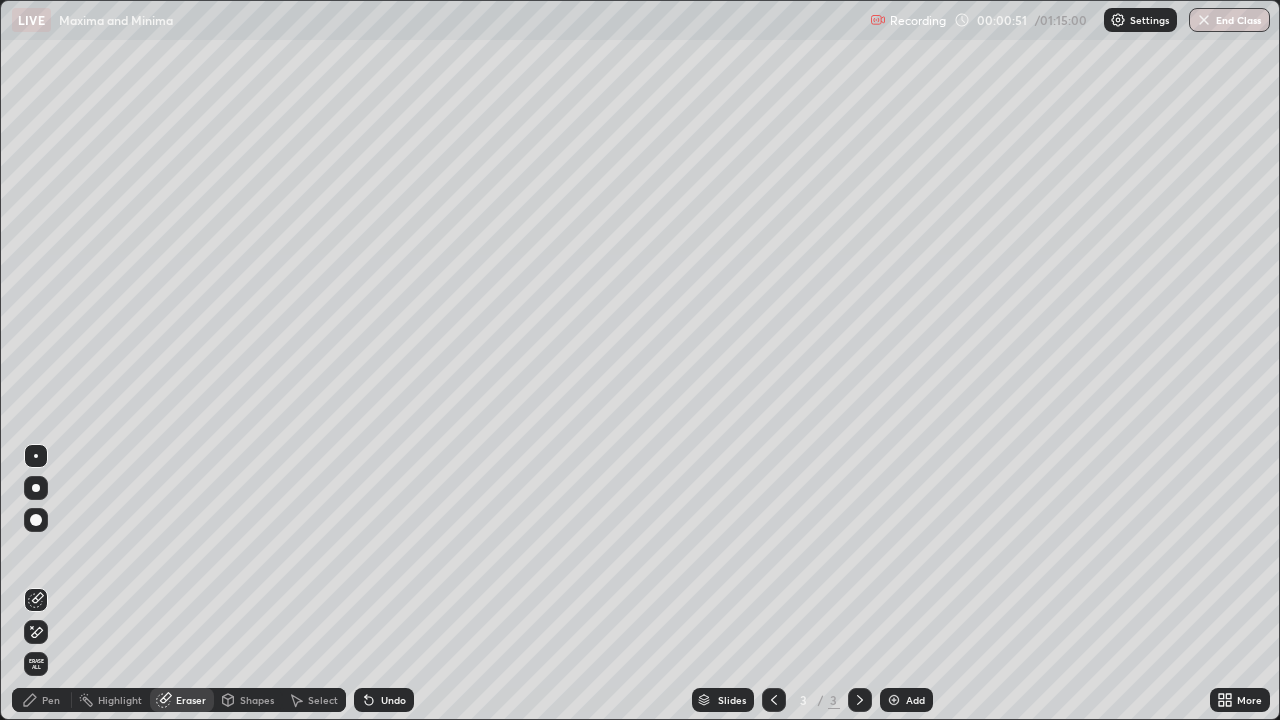 click on "Pen" at bounding box center (51, 700) 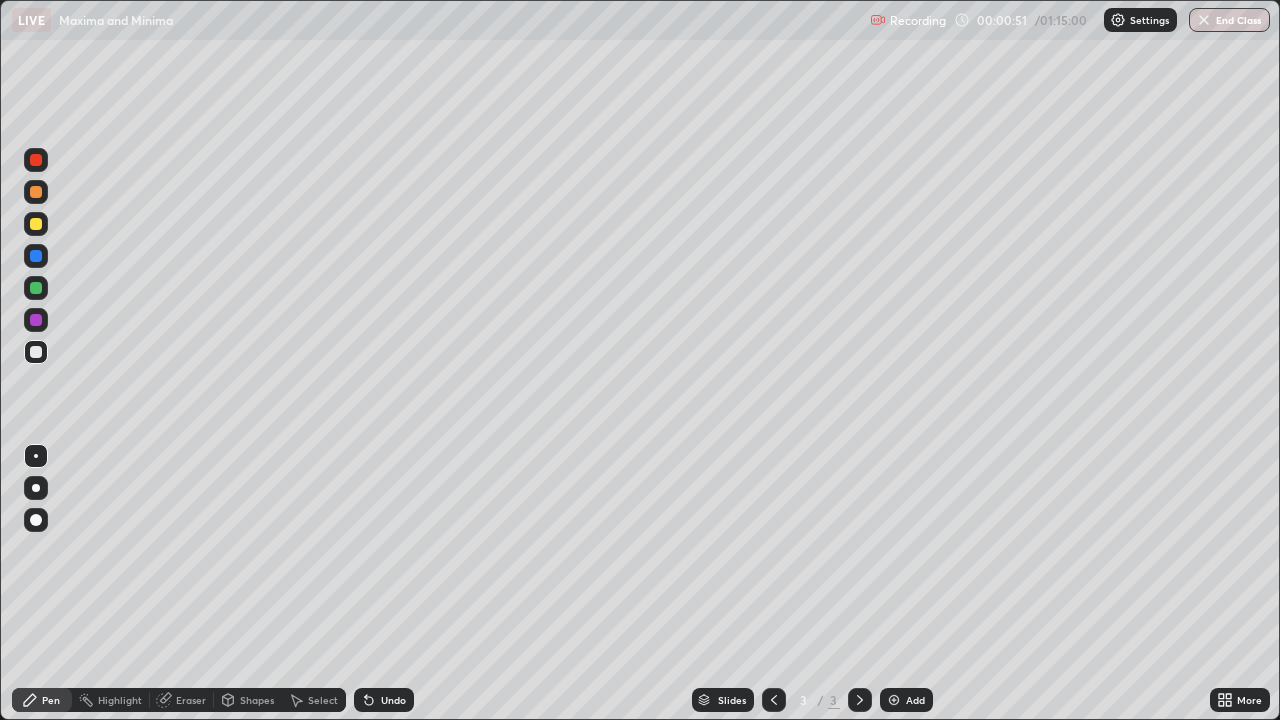 click at bounding box center (36, 352) 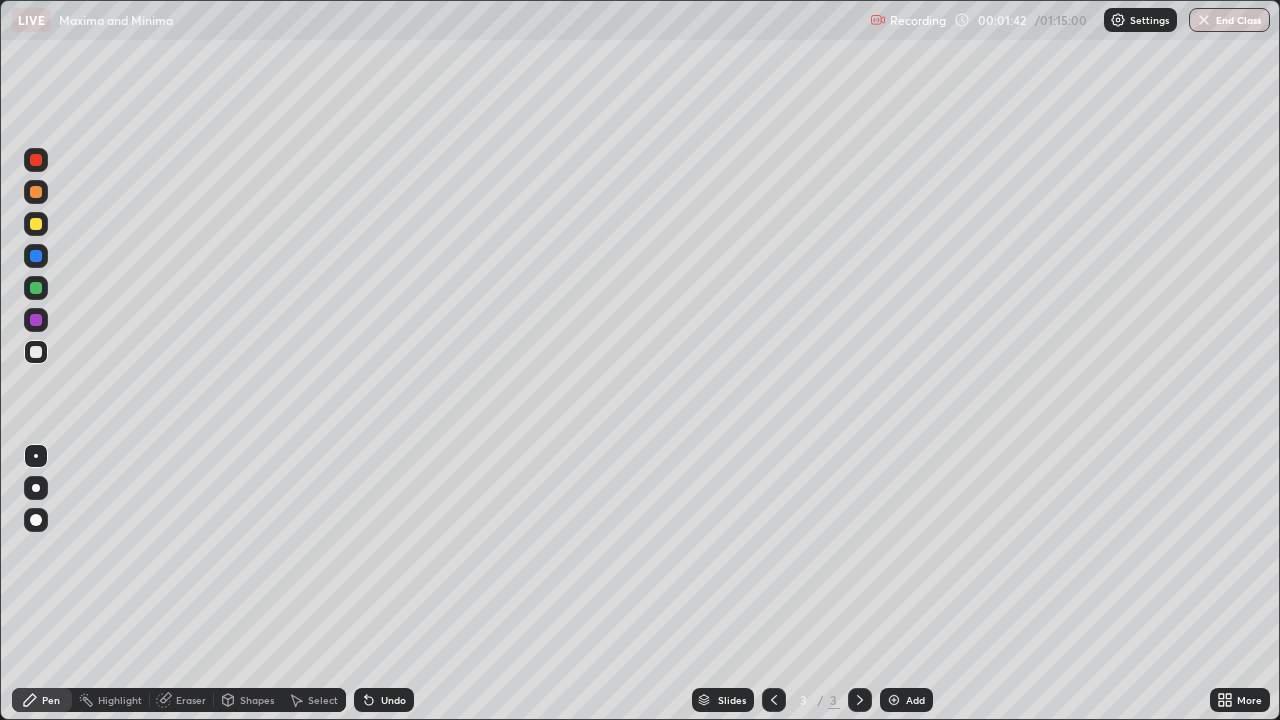 click on "Eraser" at bounding box center [182, 700] 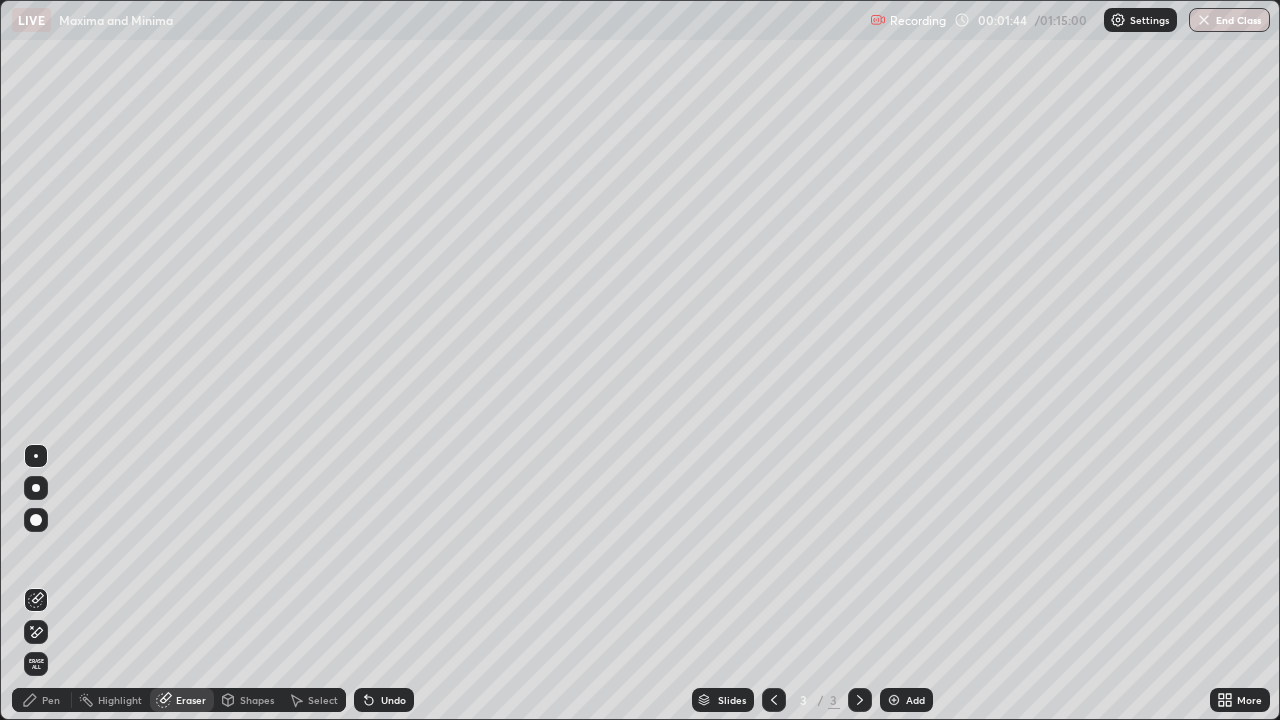 click on "Pen" at bounding box center (42, 700) 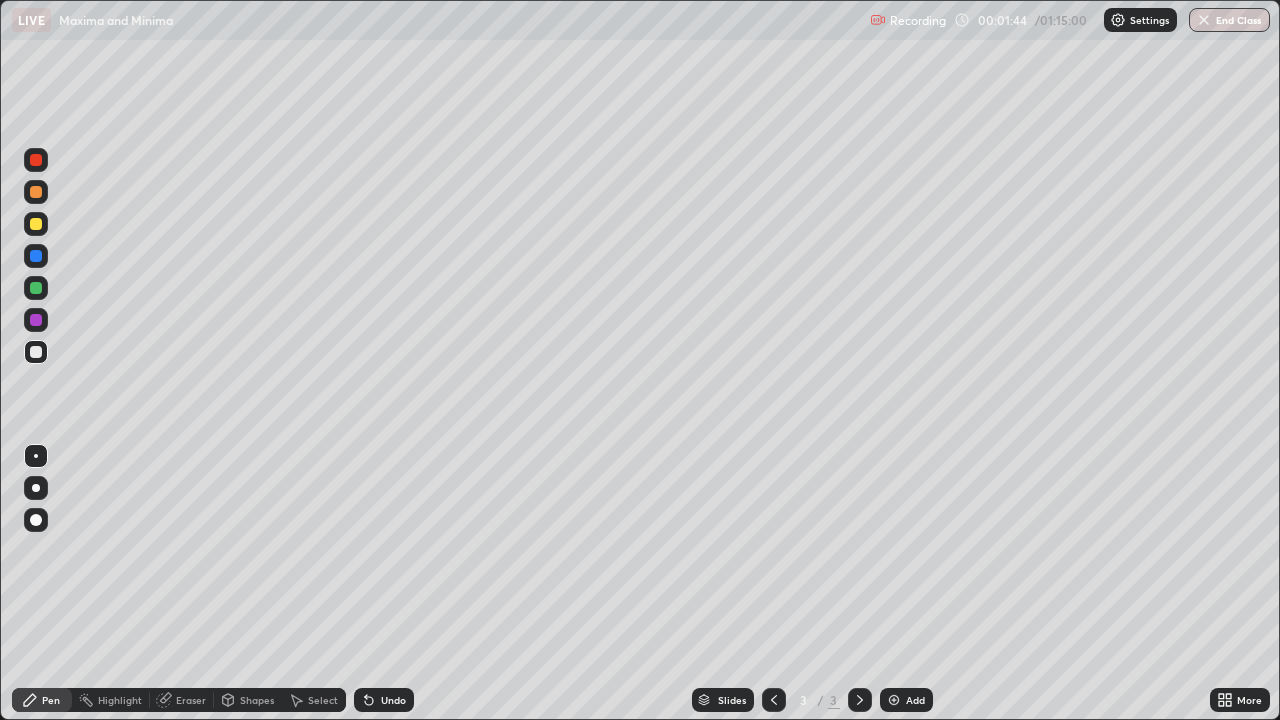 click at bounding box center (36, 352) 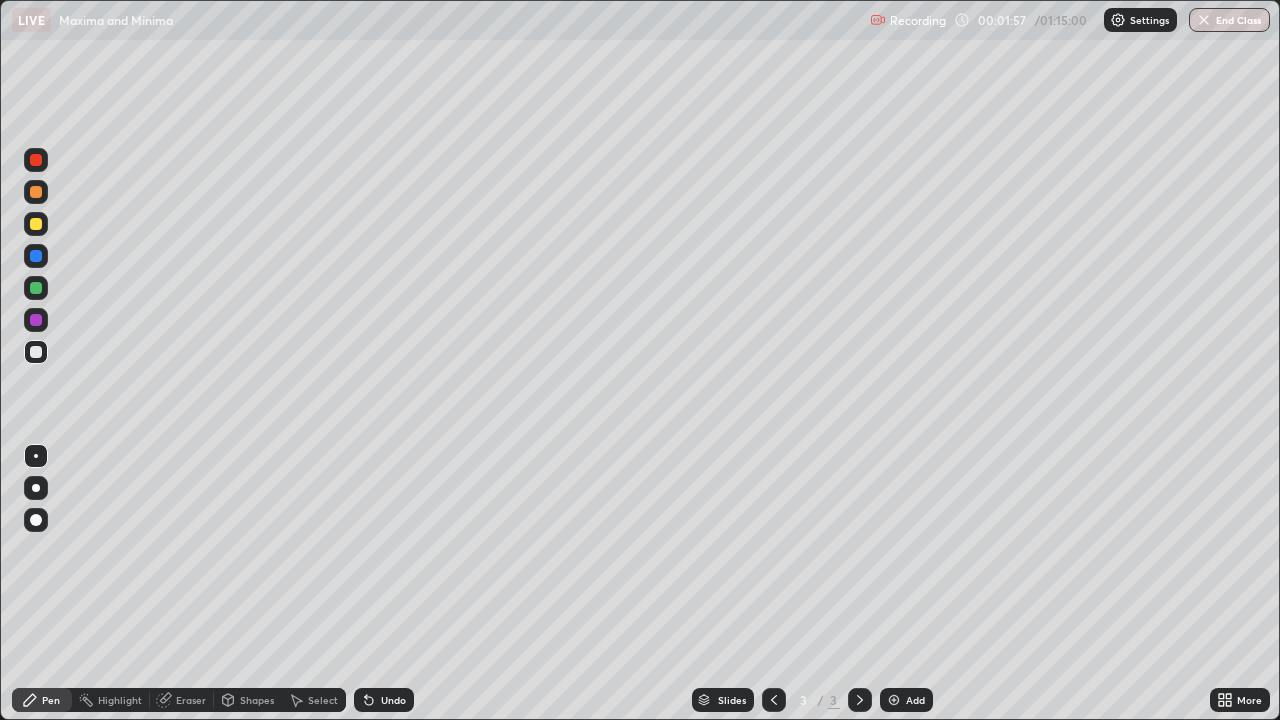 click at bounding box center (36, 352) 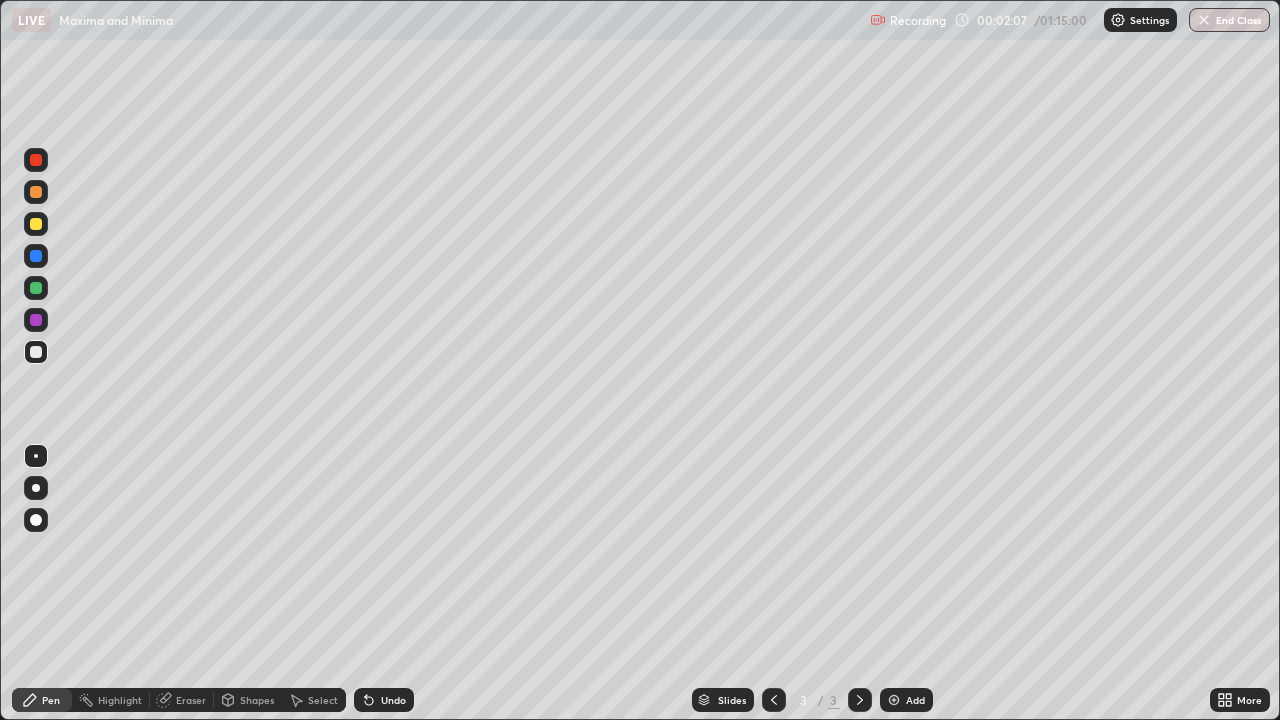 click on "Eraser" at bounding box center [182, 700] 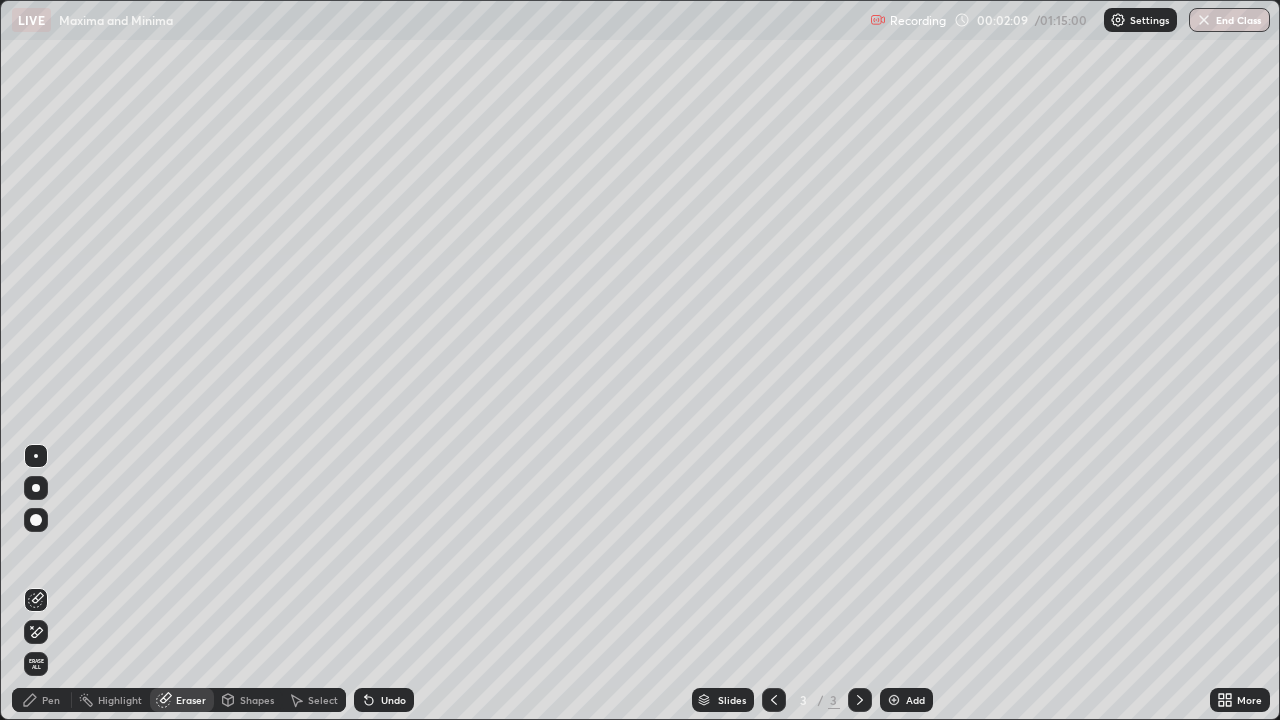 click on "Pen" at bounding box center [42, 700] 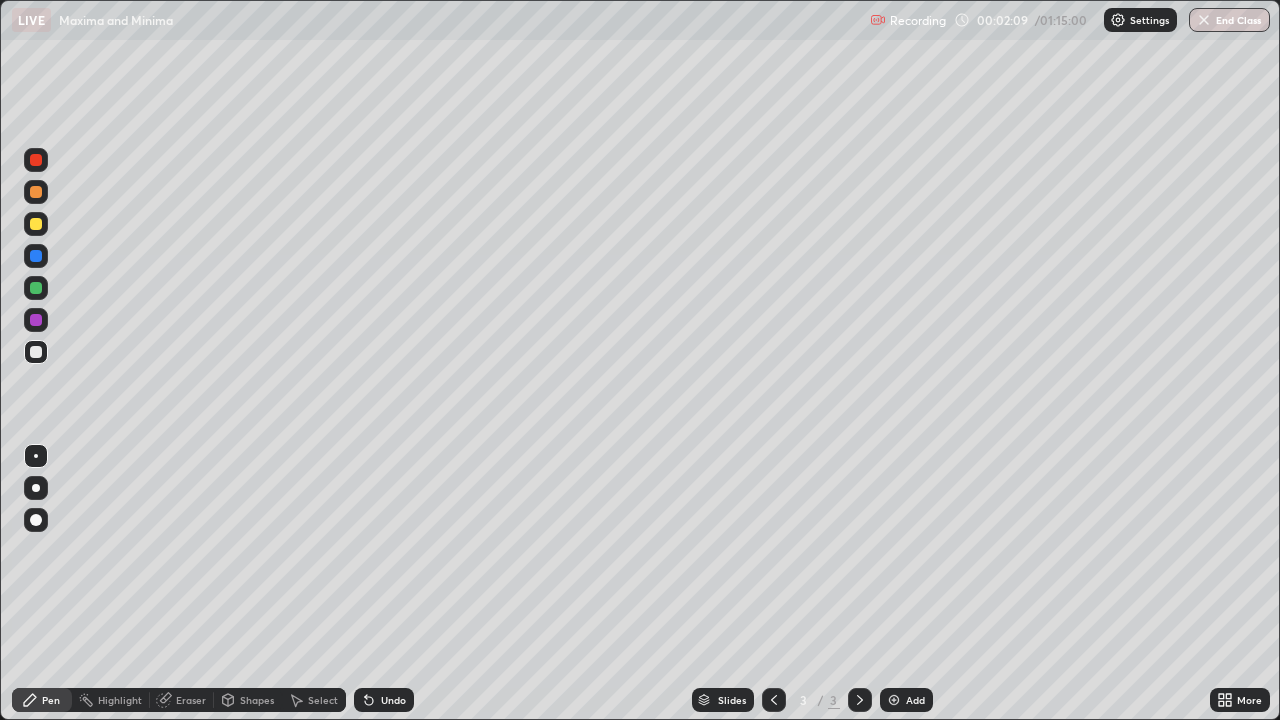 click at bounding box center [36, 352] 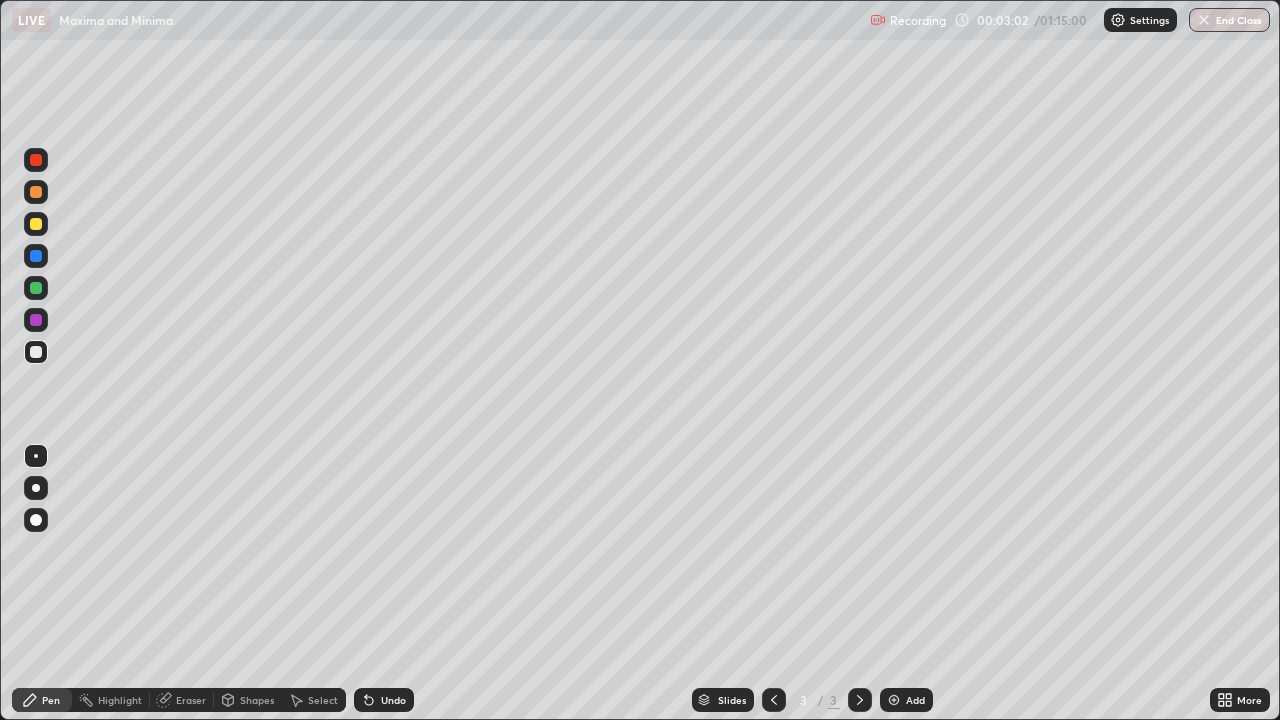 click at bounding box center (36, 192) 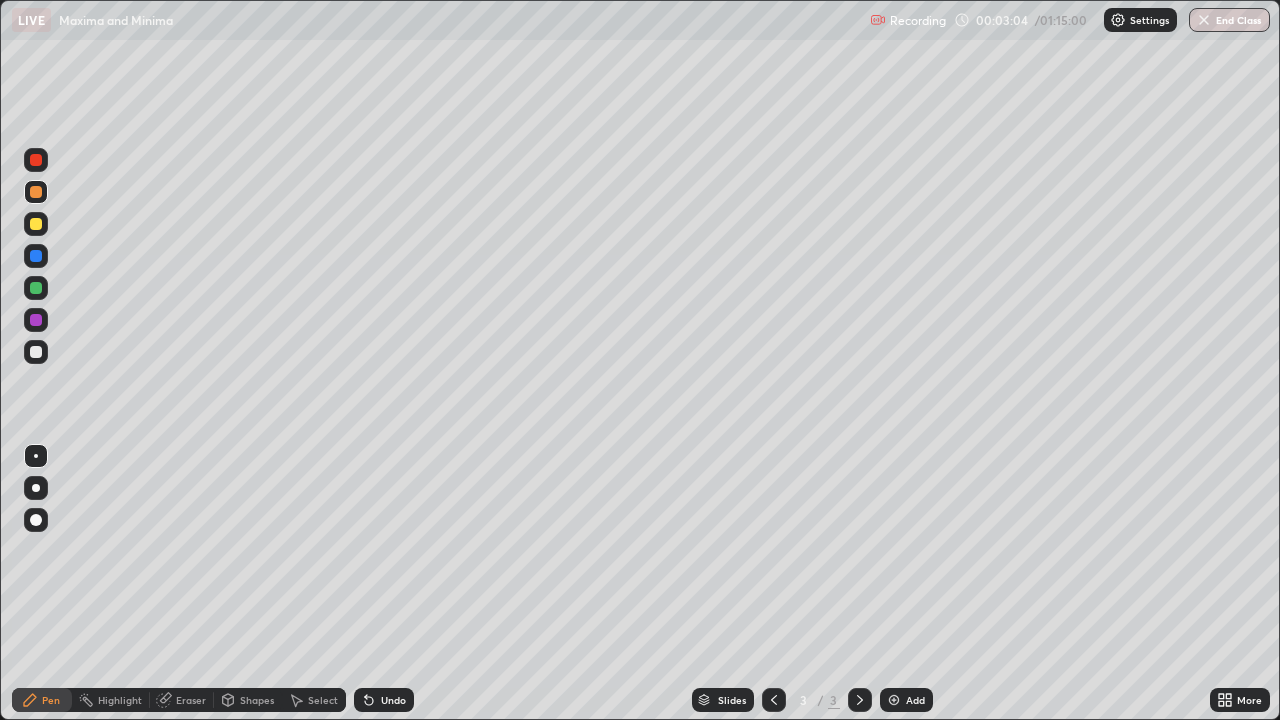 click on "Eraser" at bounding box center [182, 700] 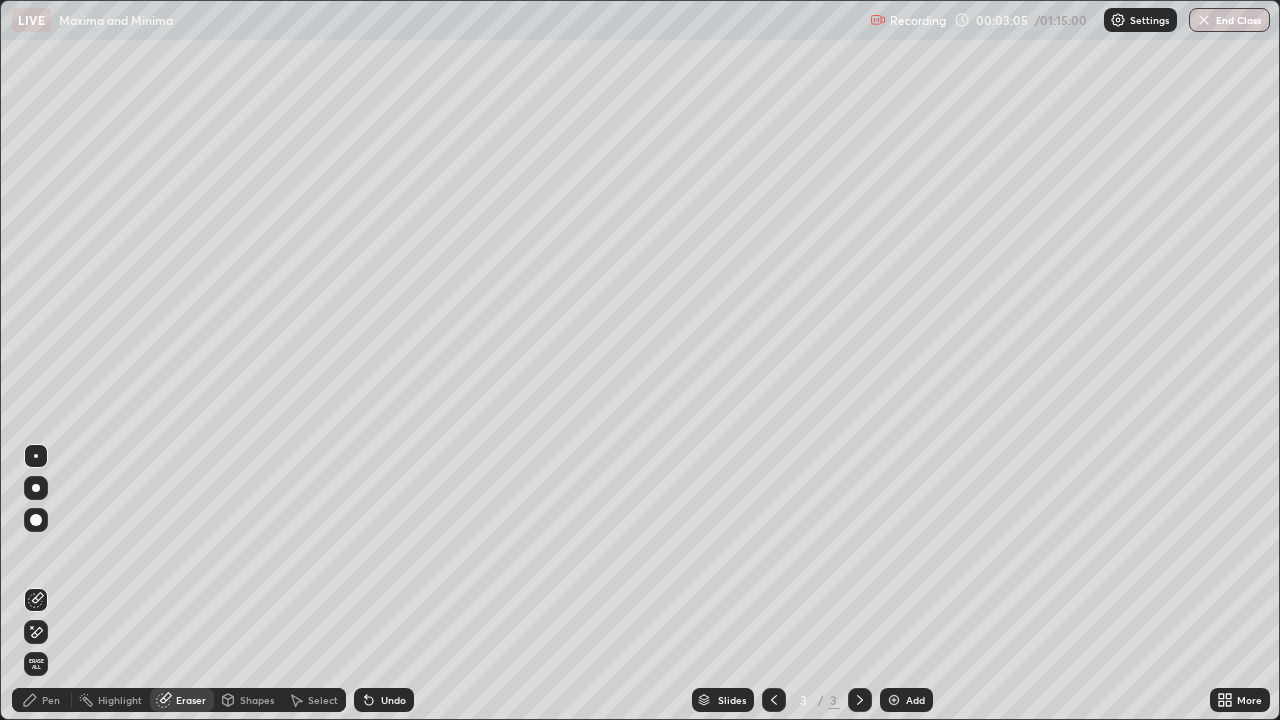 click on "Pen" at bounding box center [42, 700] 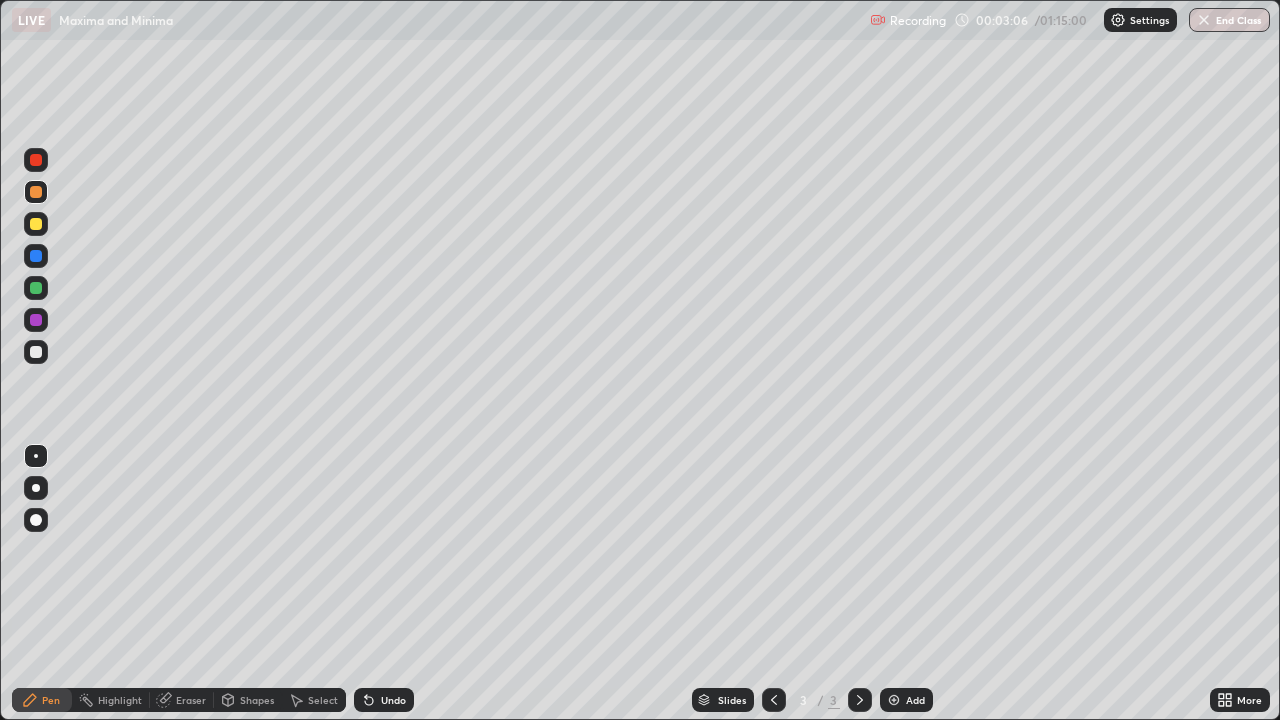 click at bounding box center [36, 192] 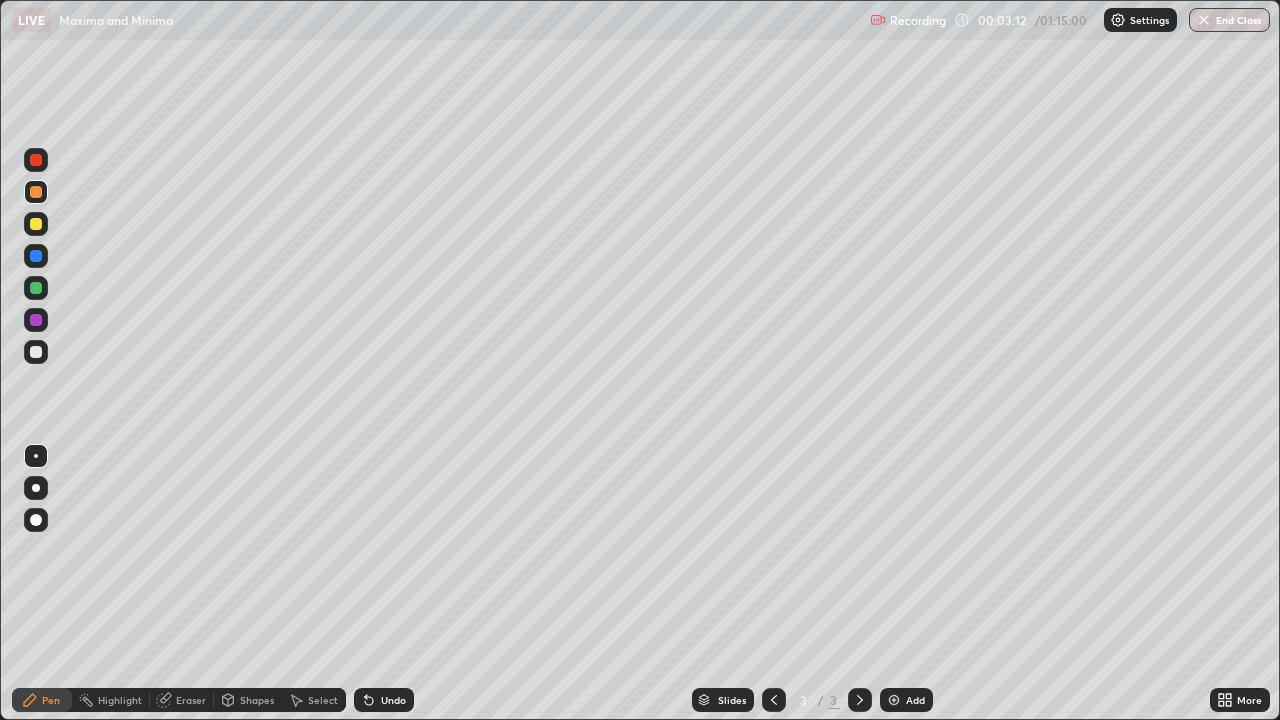 click at bounding box center [36, 352] 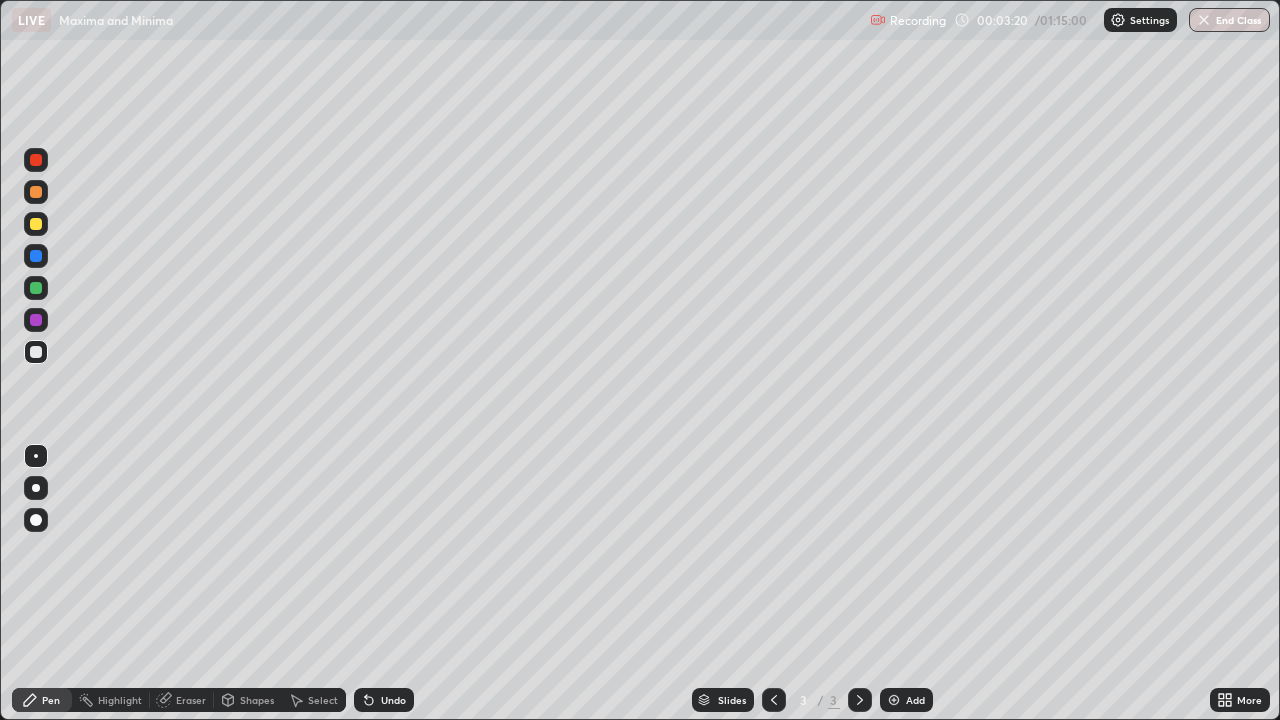 click on "Eraser" at bounding box center [182, 700] 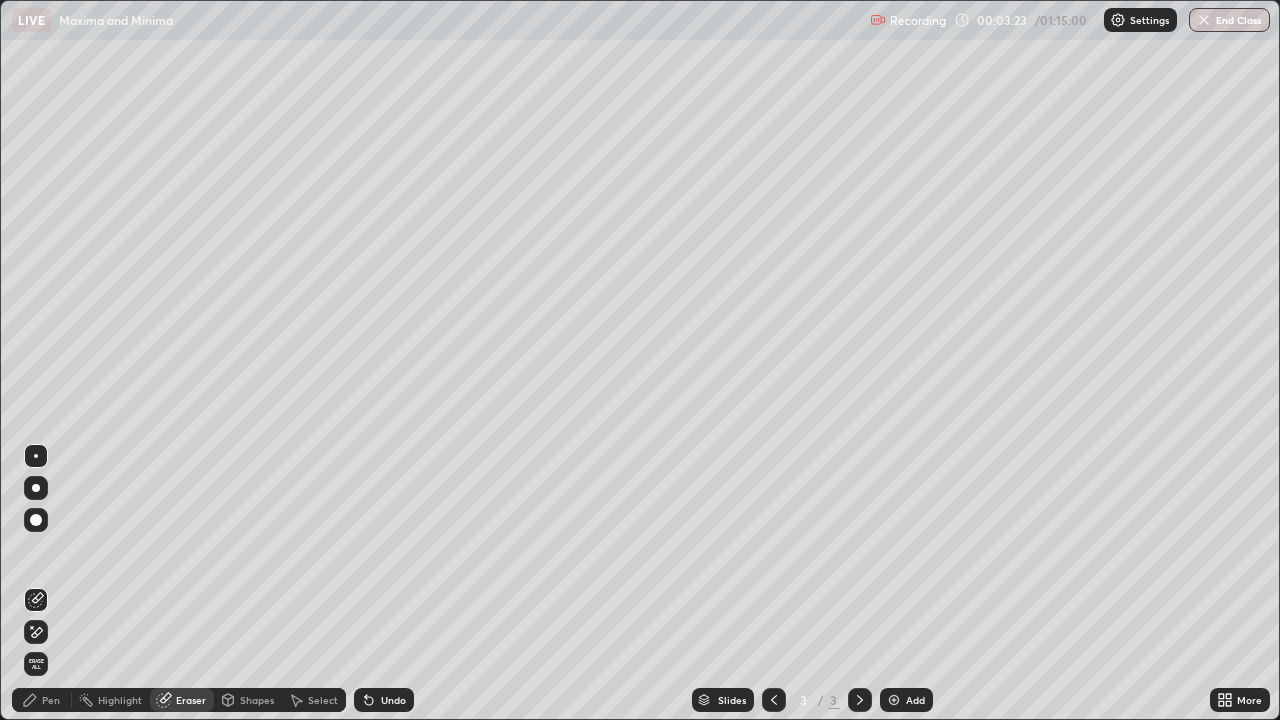 click on "Pen" at bounding box center (42, 700) 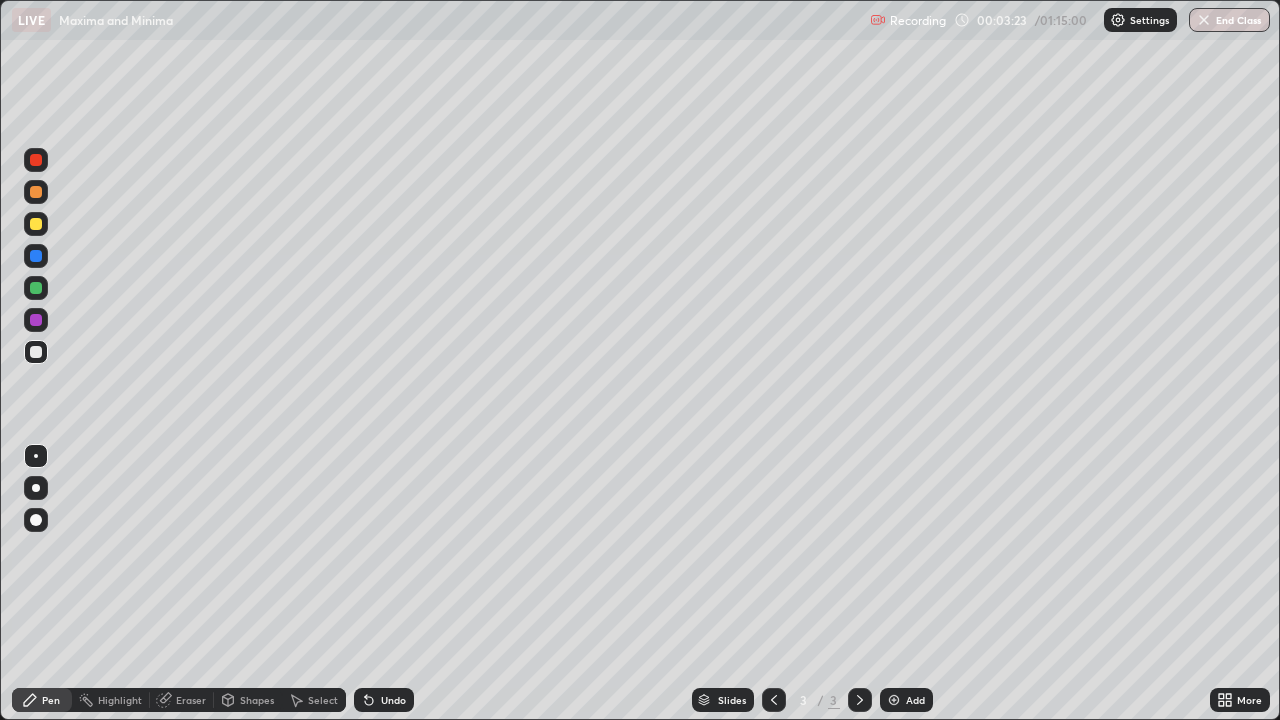 click at bounding box center [36, 352] 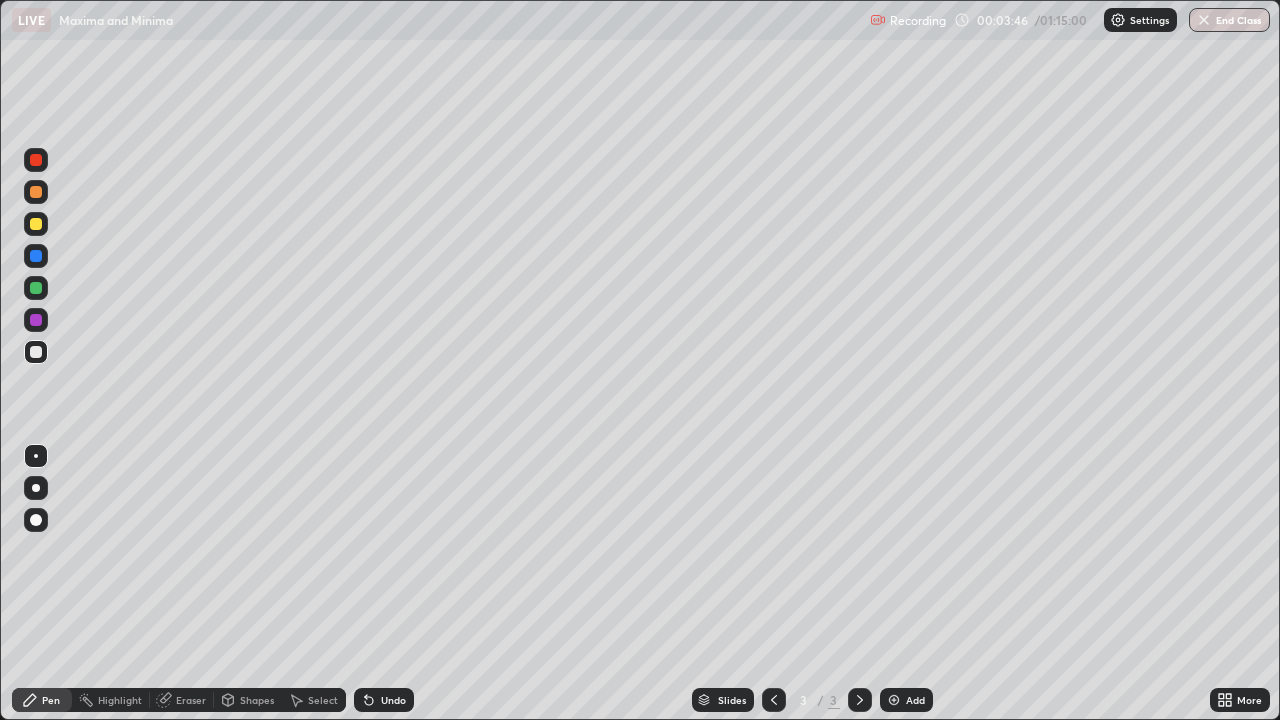 click on "Eraser" at bounding box center [182, 700] 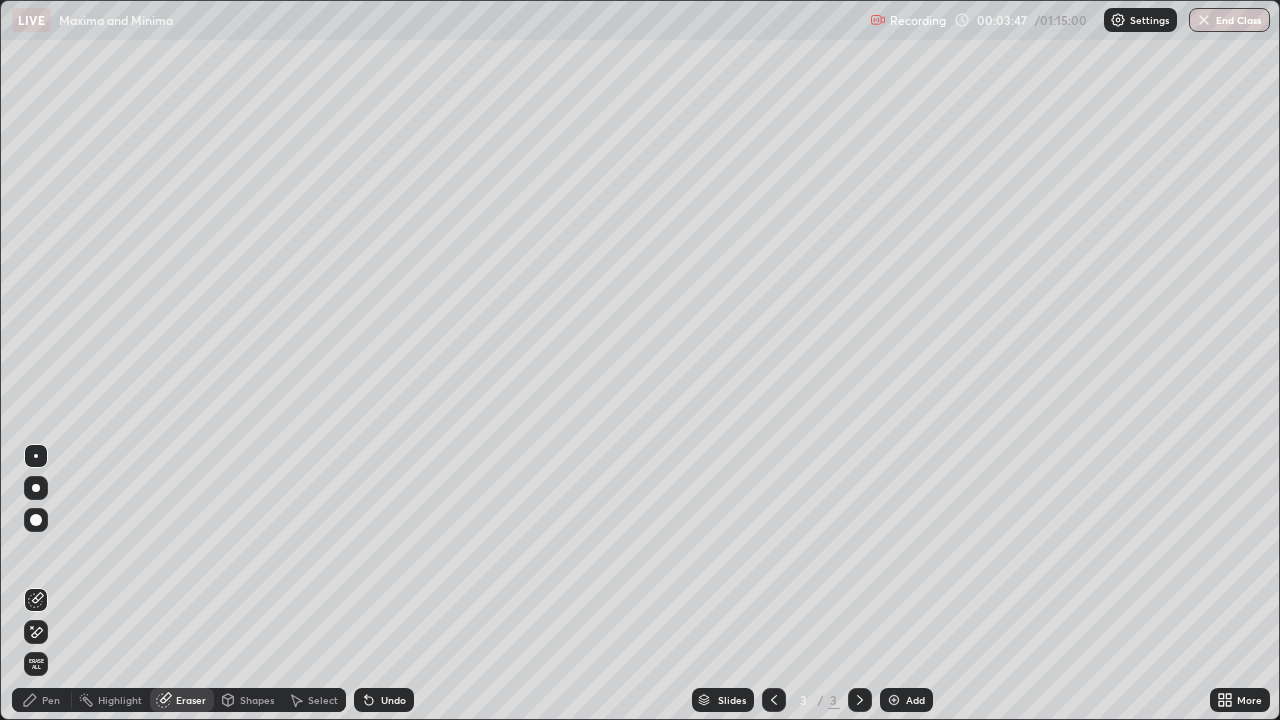 click on "Pen" at bounding box center (42, 700) 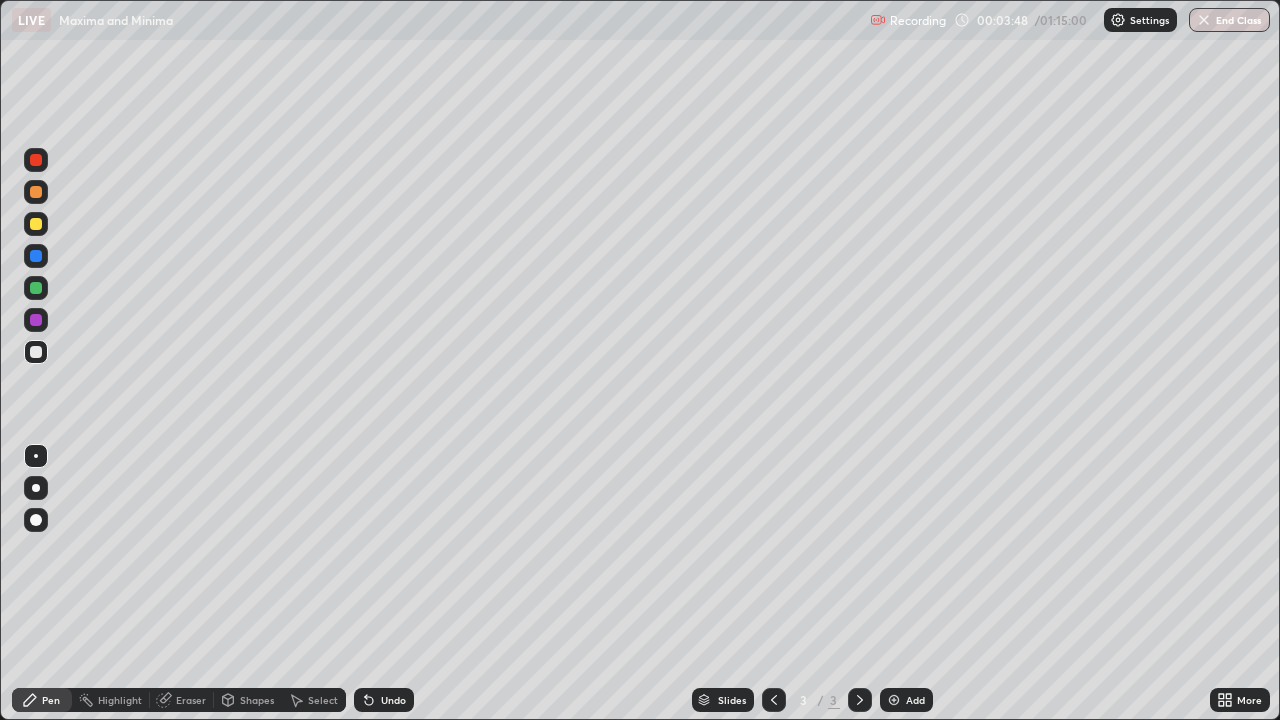 click at bounding box center [36, 352] 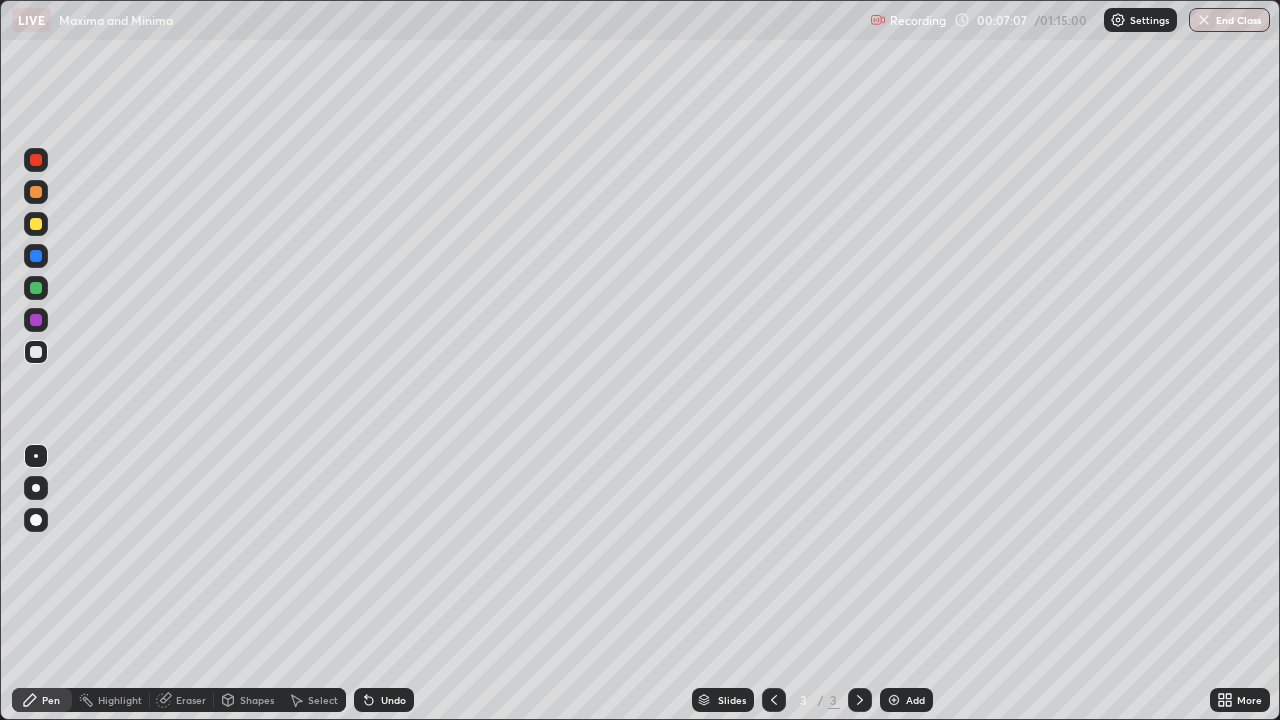 click on "Add" at bounding box center [906, 700] 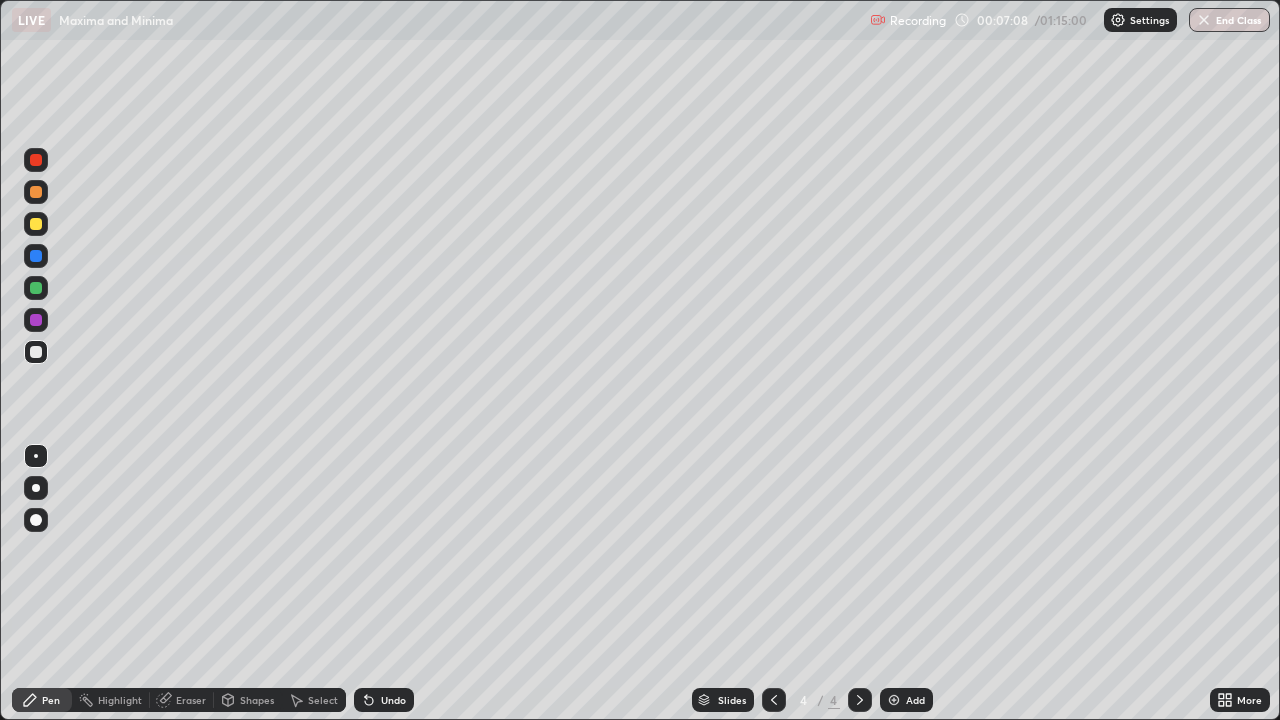 click at bounding box center (36, 352) 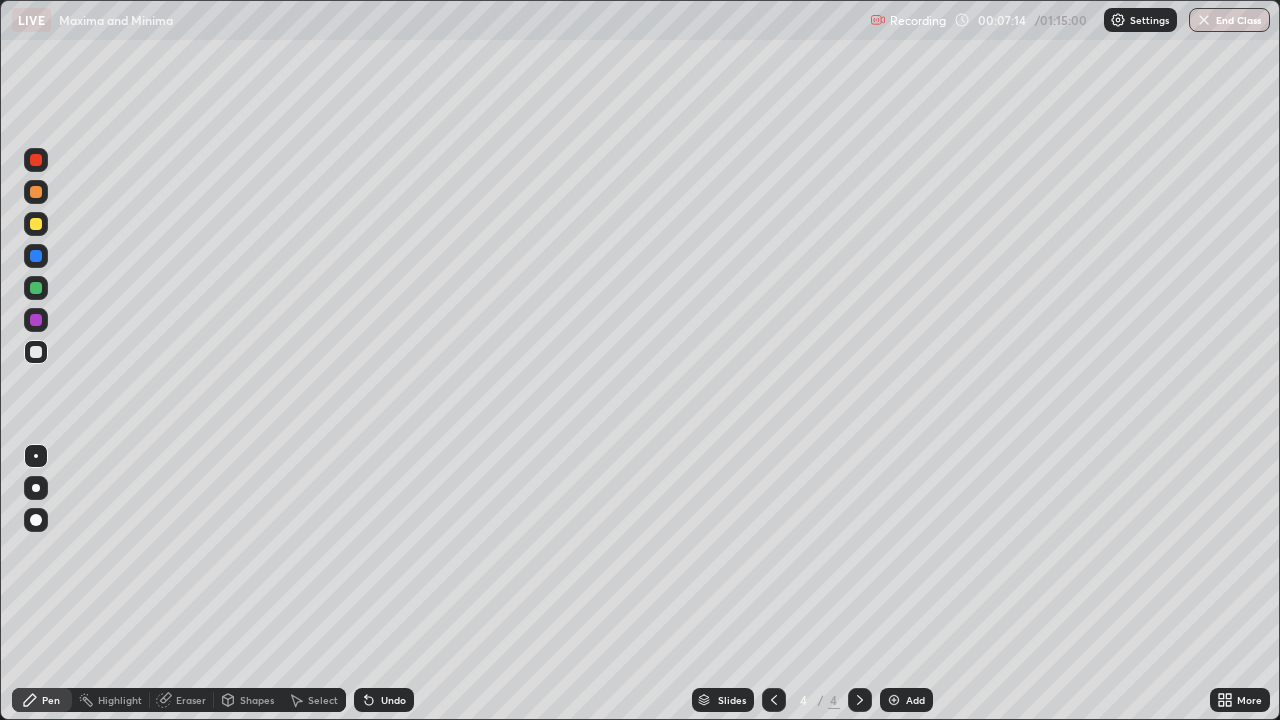 click at bounding box center [36, 224] 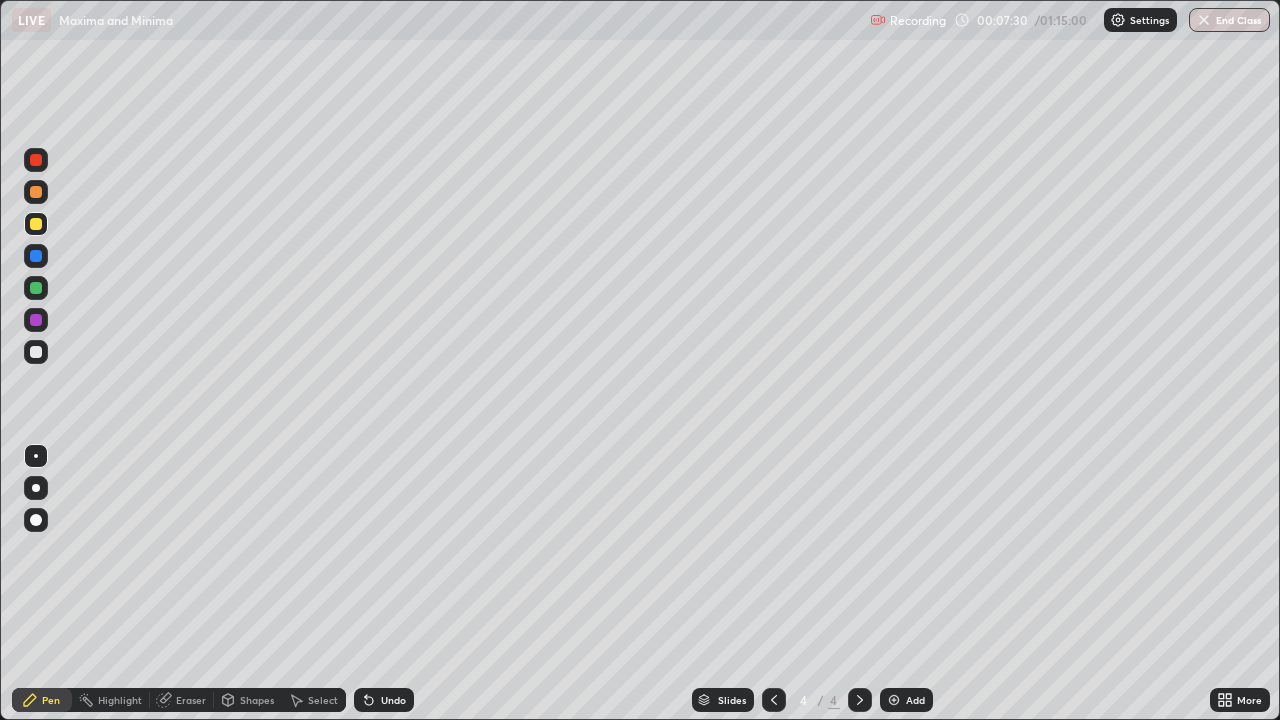 click at bounding box center (36, 352) 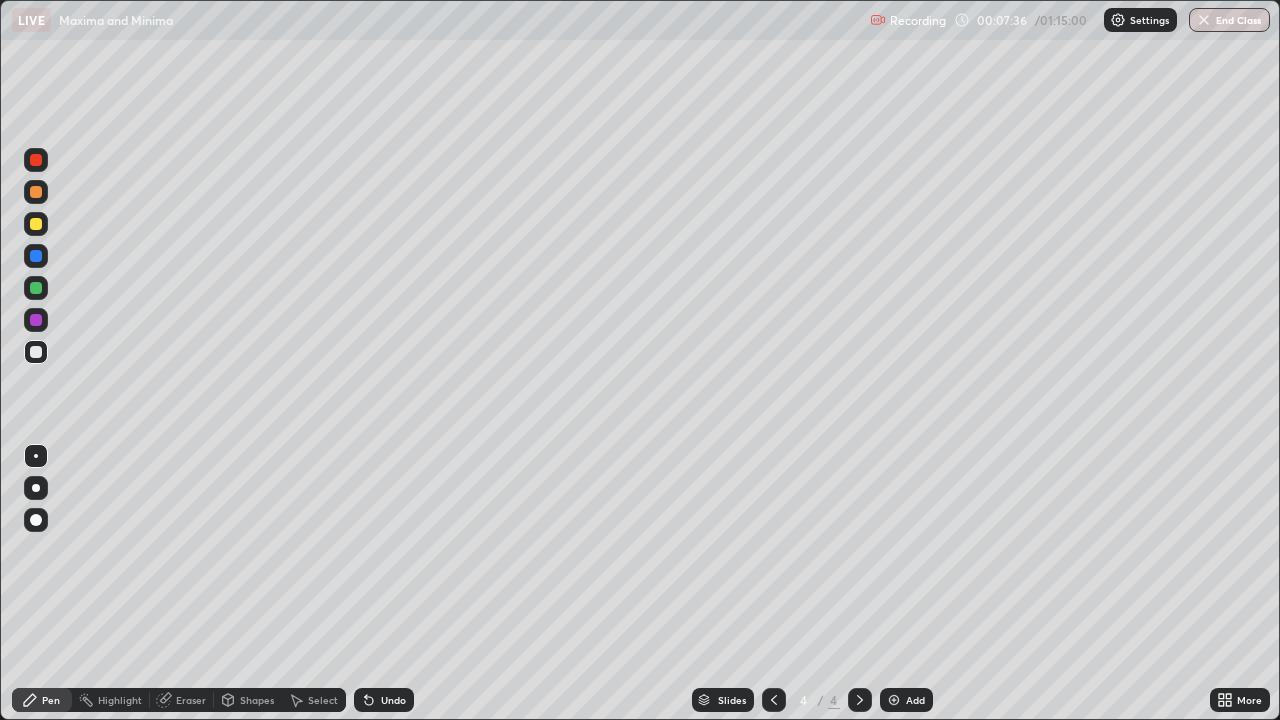 click at bounding box center [36, 160] 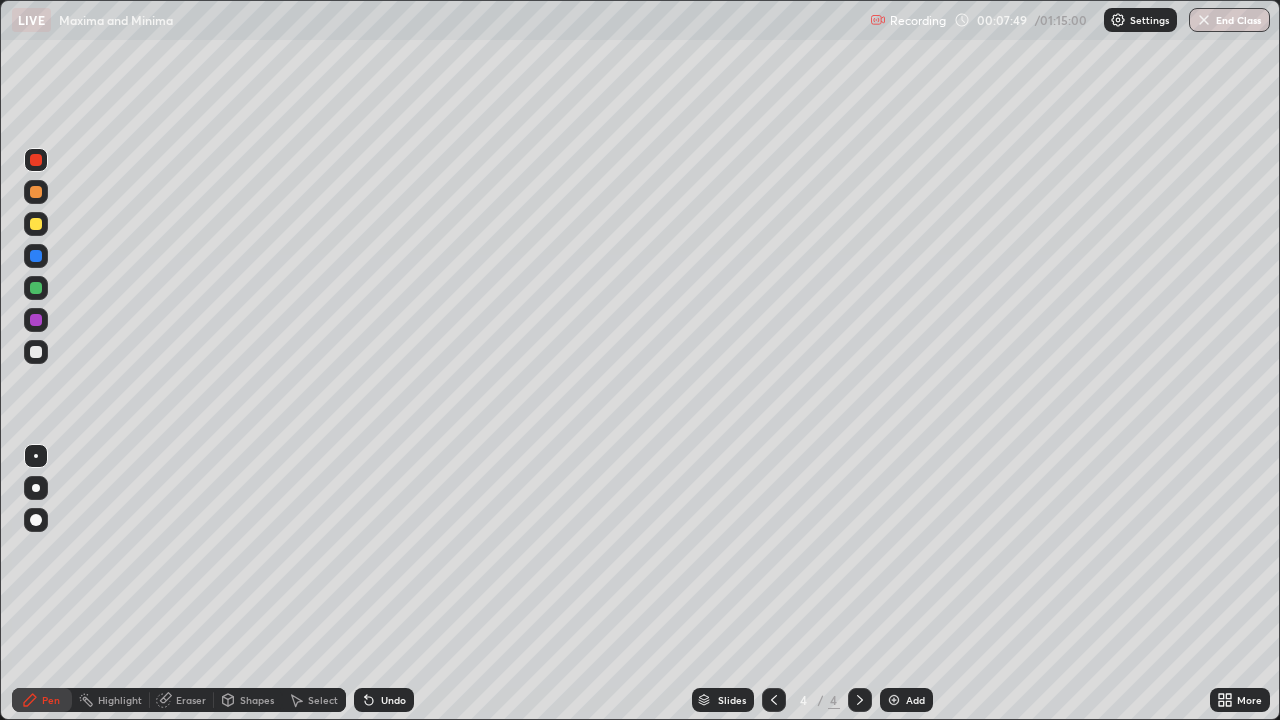 click at bounding box center [36, 352] 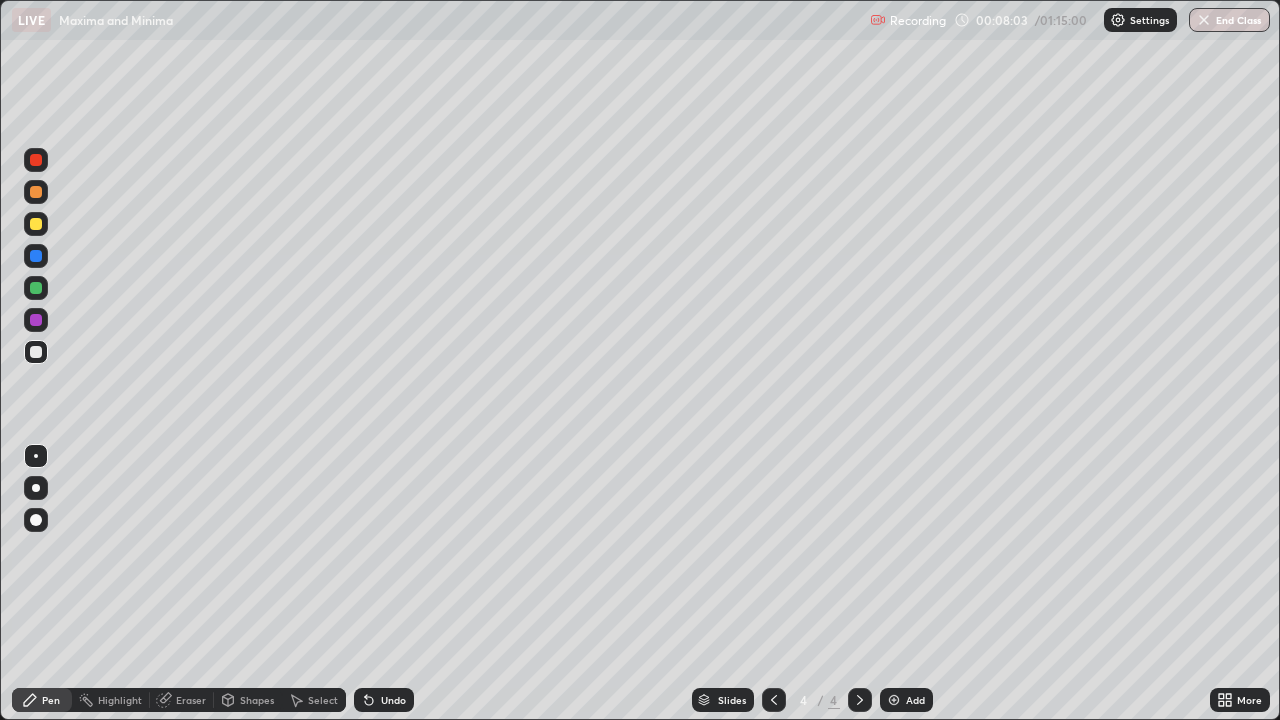 click on "Eraser" at bounding box center (182, 700) 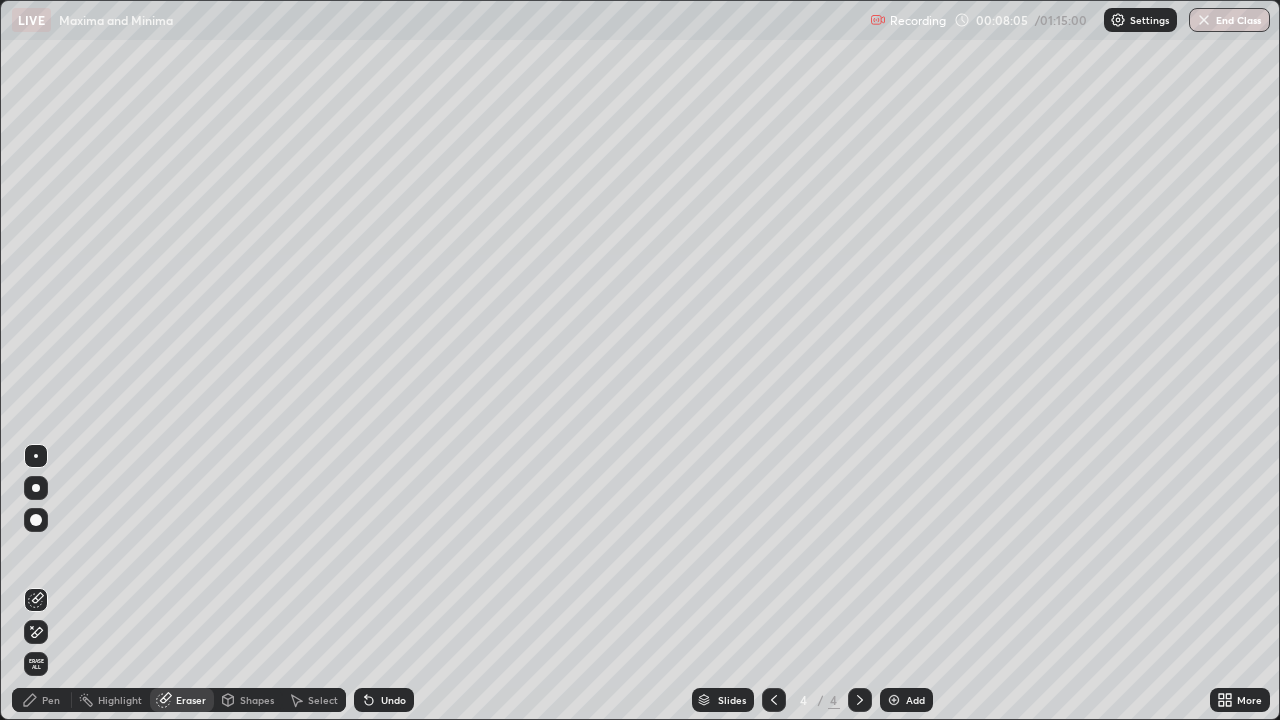 click on "Pen" at bounding box center [42, 700] 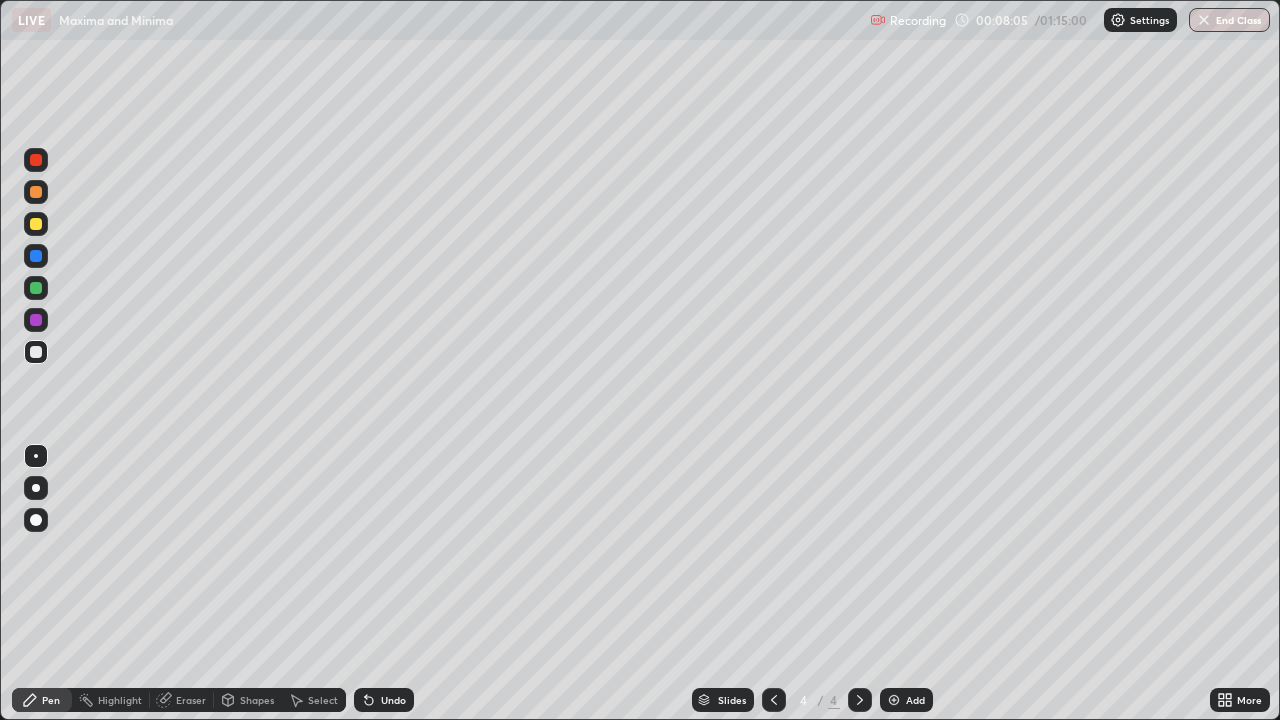 click at bounding box center [36, 352] 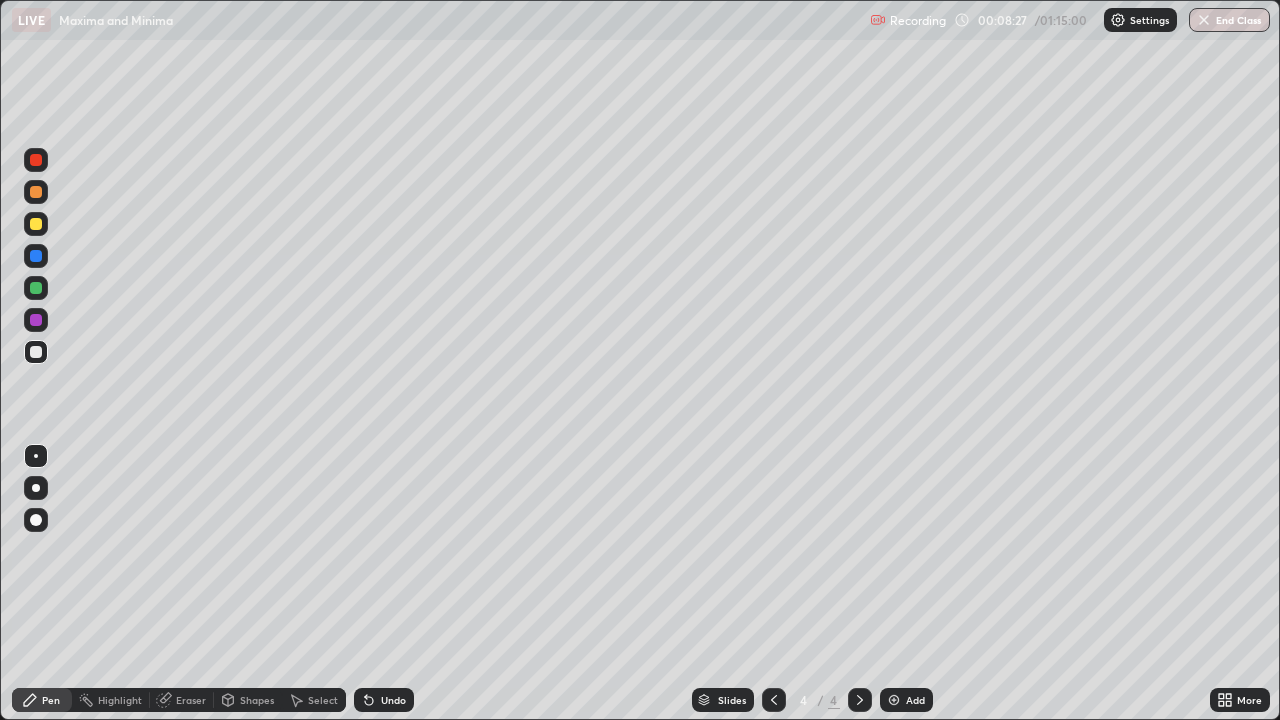 click at bounding box center (36, 352) 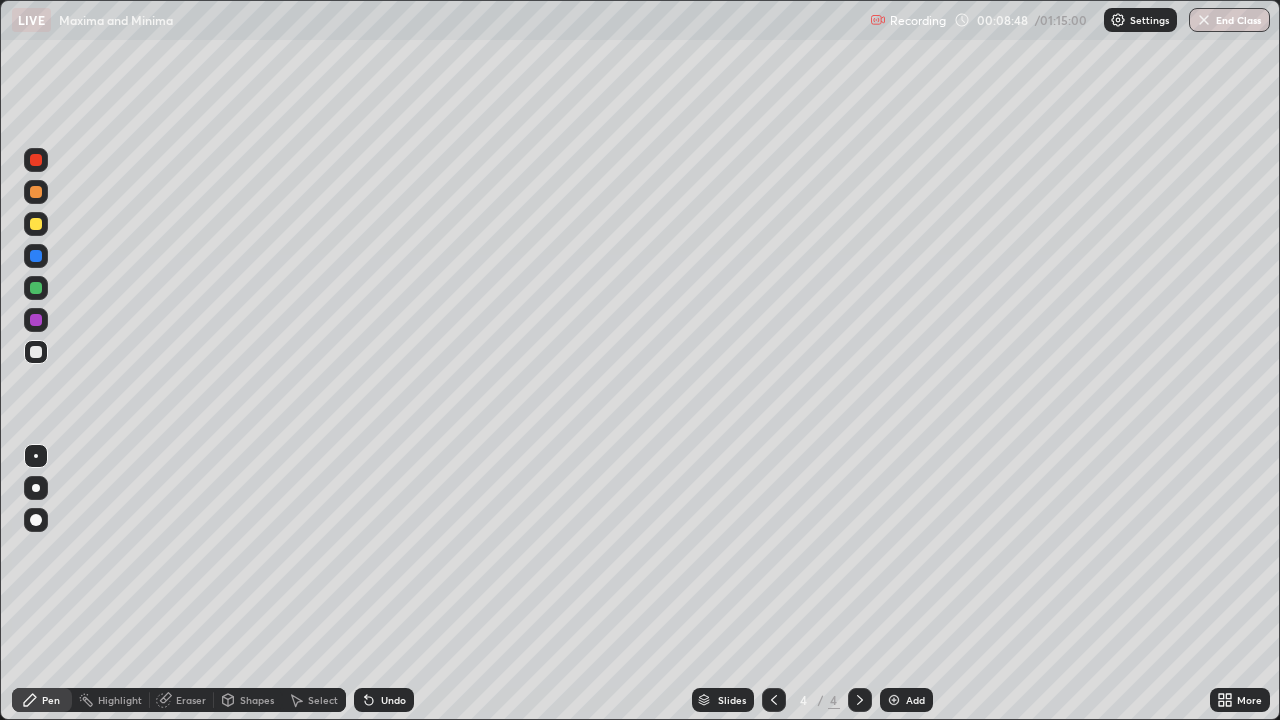 click at bounding box center (36, 224) 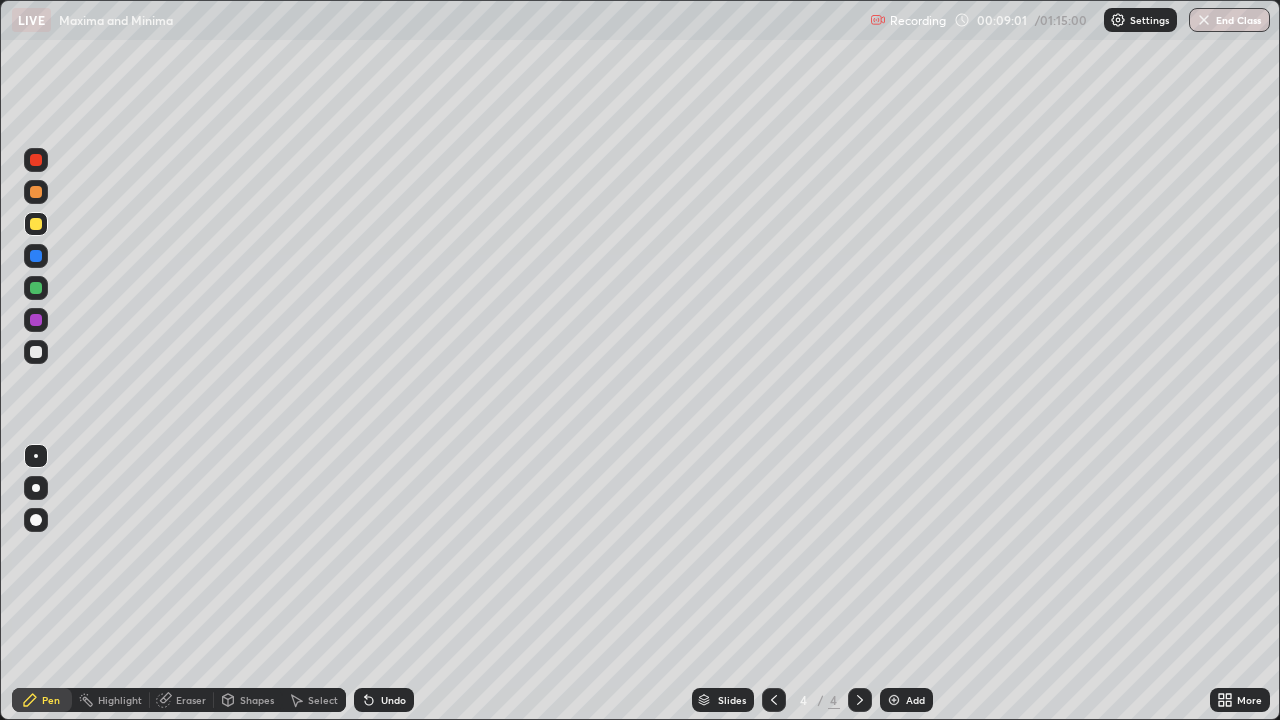 click at bounding box center (36, 352) 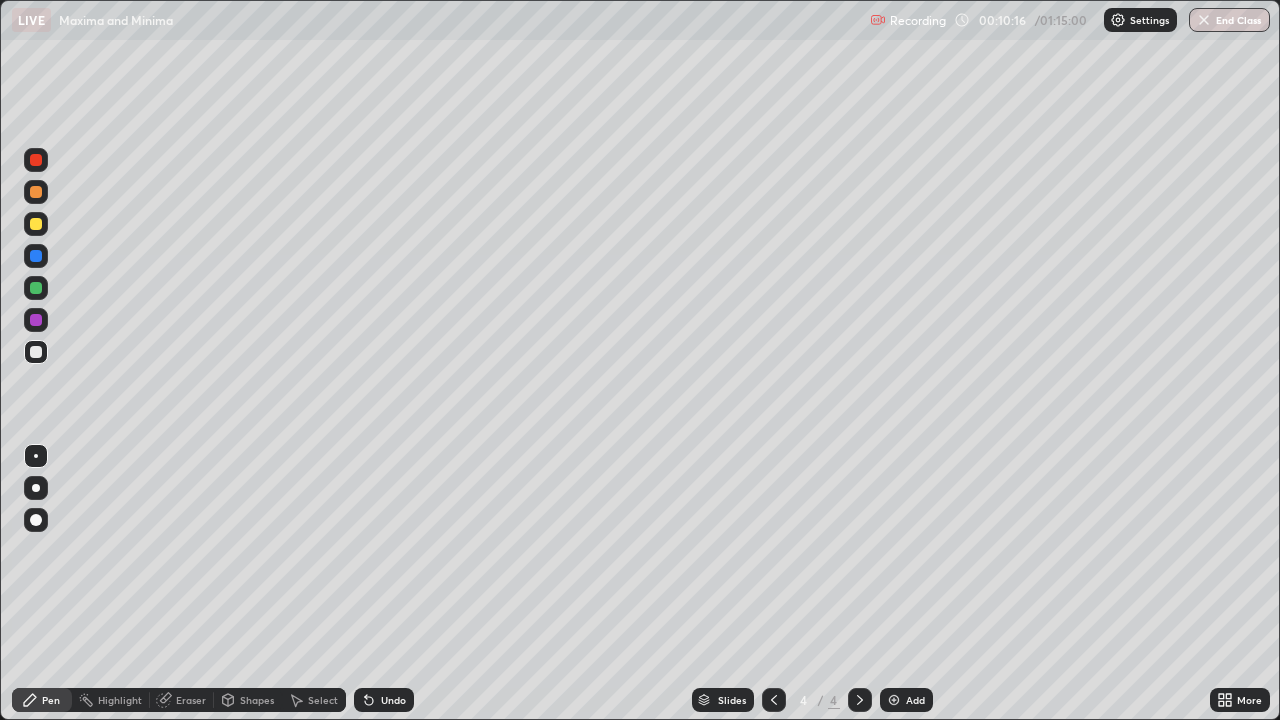 click at bounding box center [36, 352] 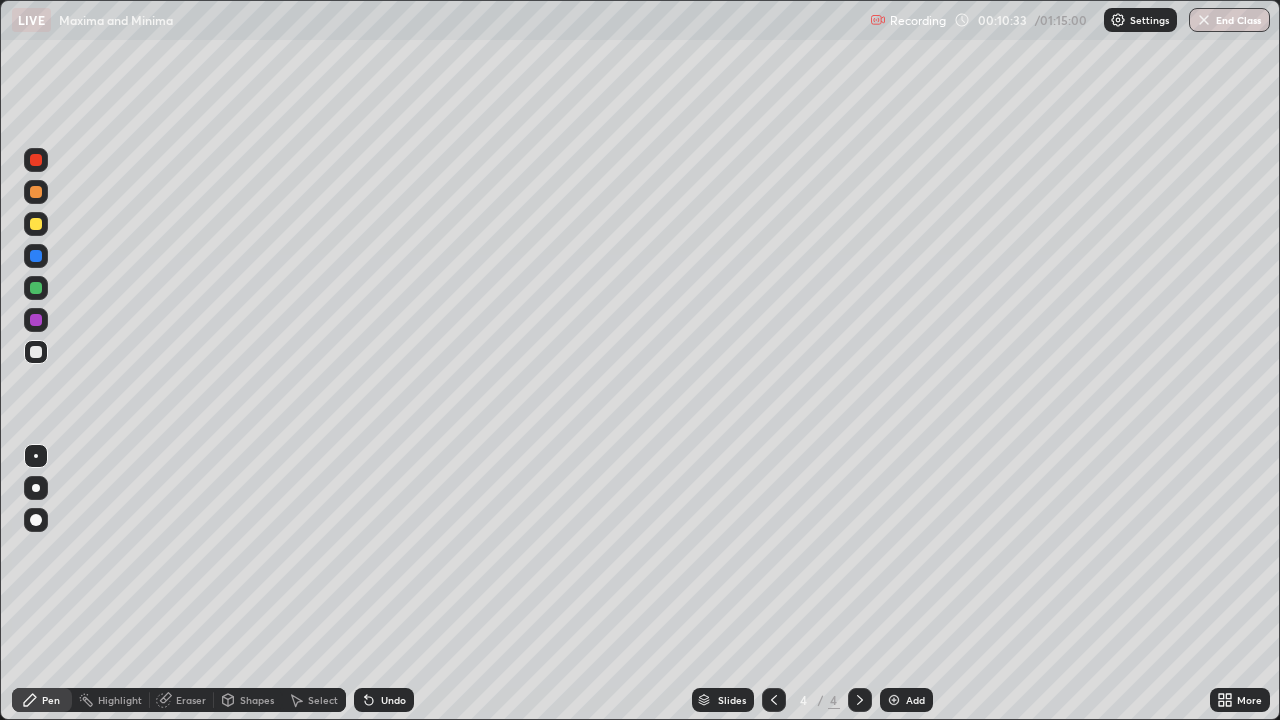 click at bounding box center [36, 224] 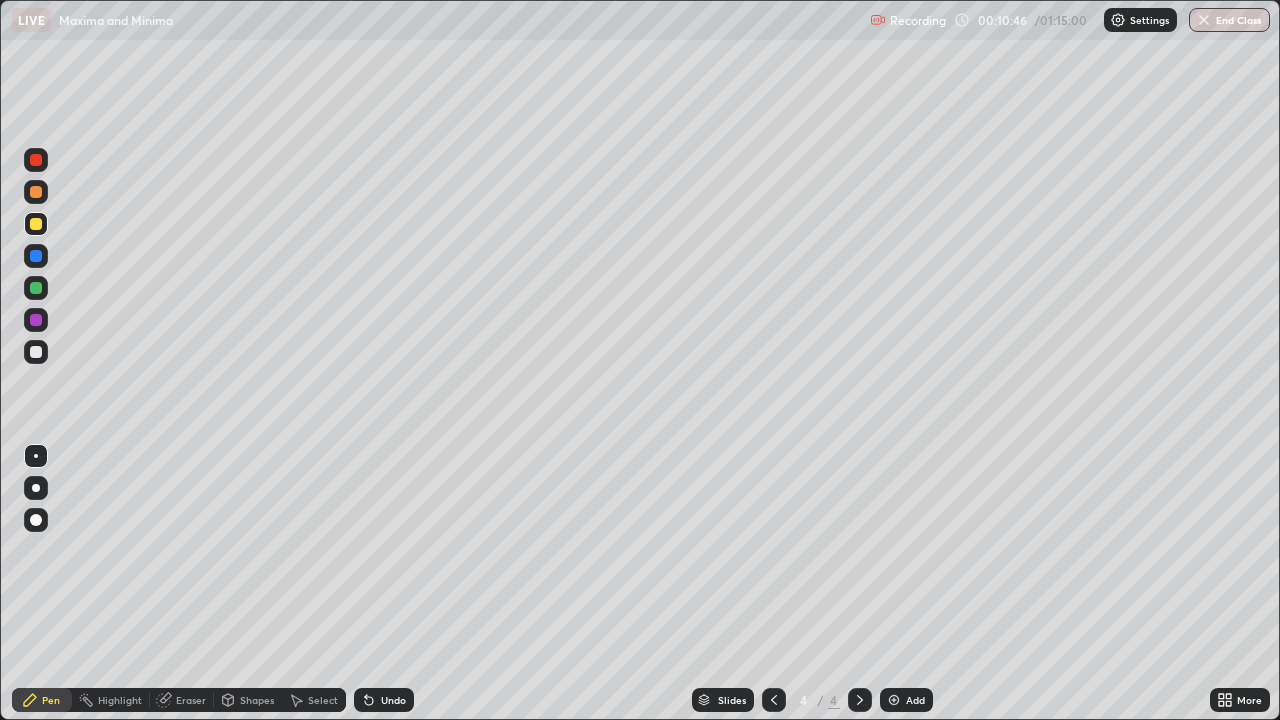 click at bounding box center [36, 288] 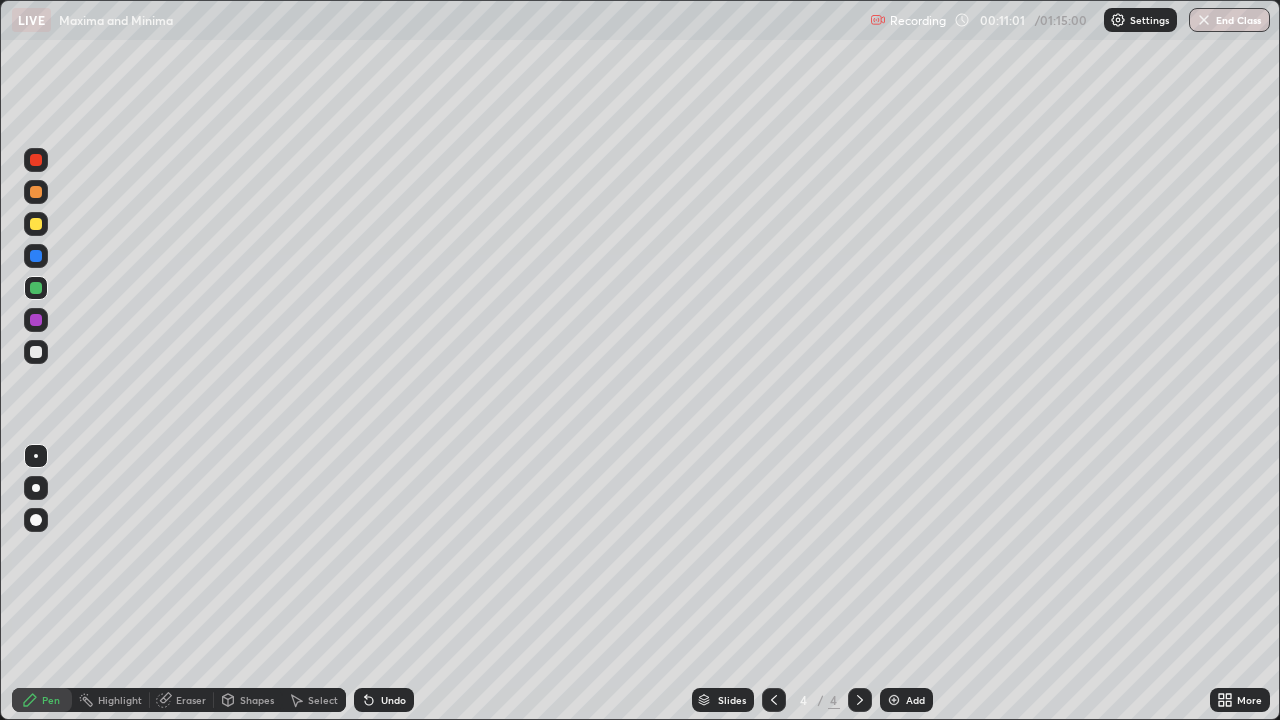 click at bounding box center [36, 160] 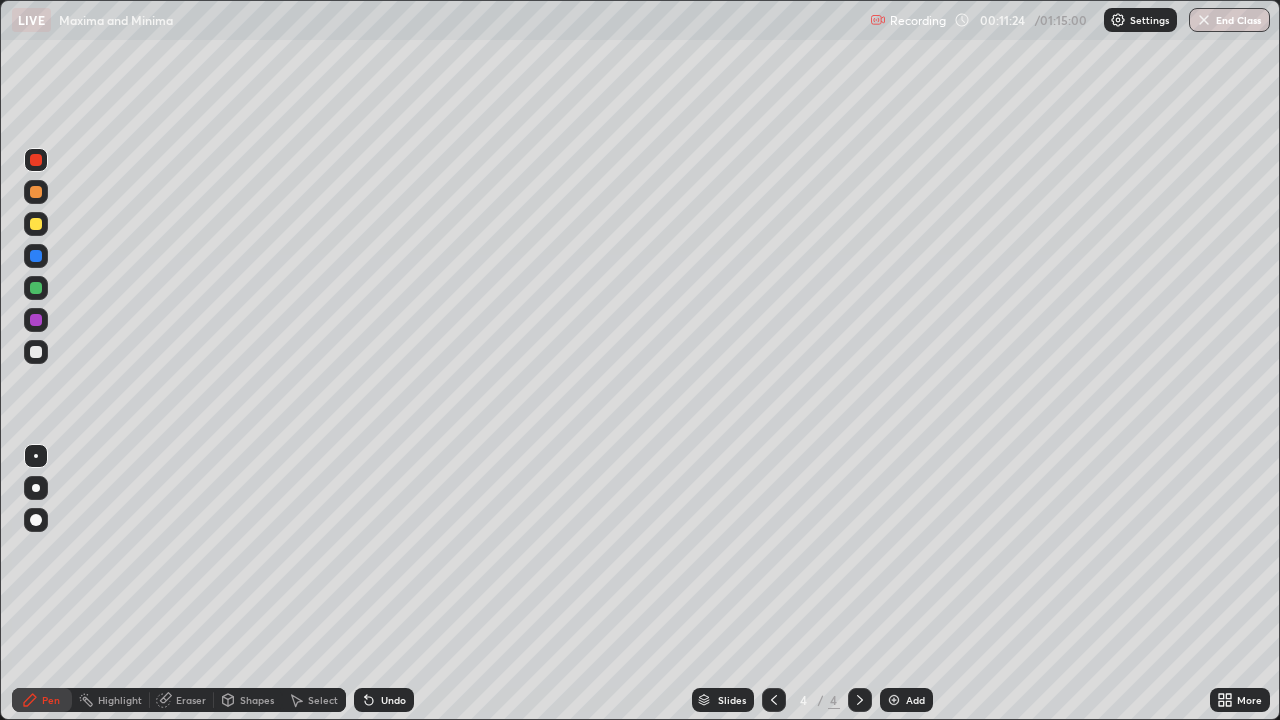 click at bounding box center [36, 288] 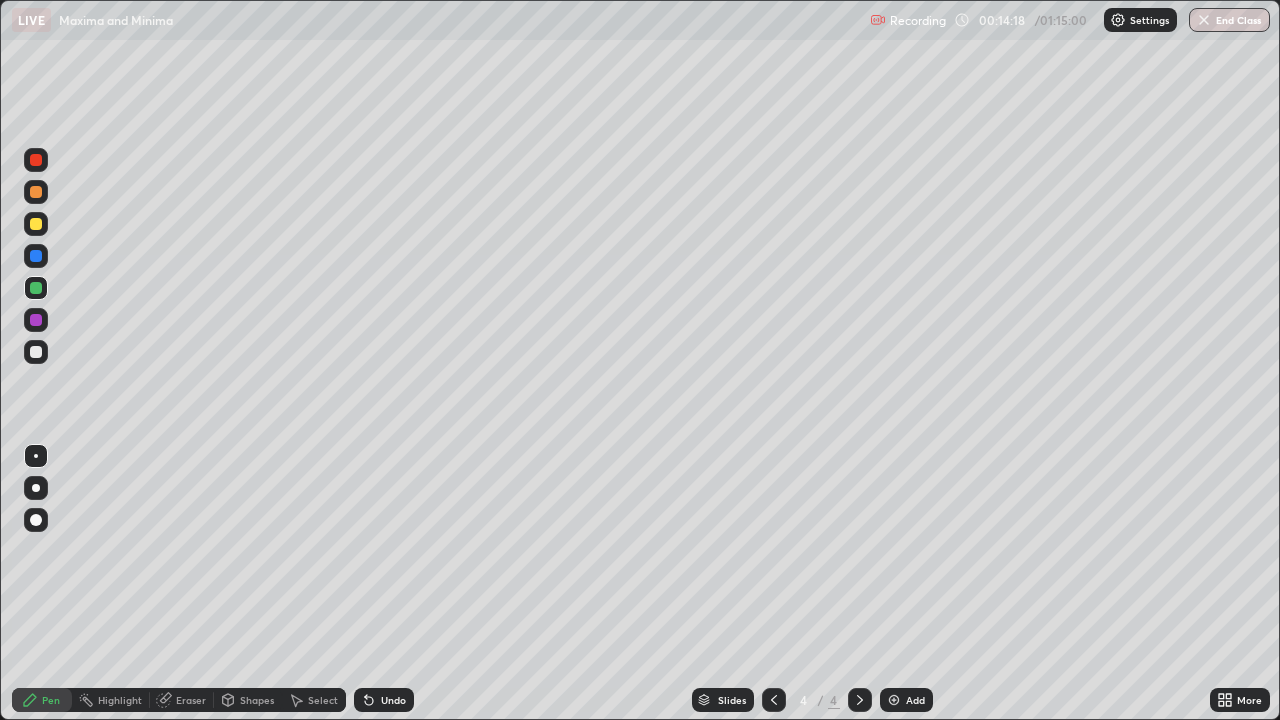 click at bounding box center (36, 192) 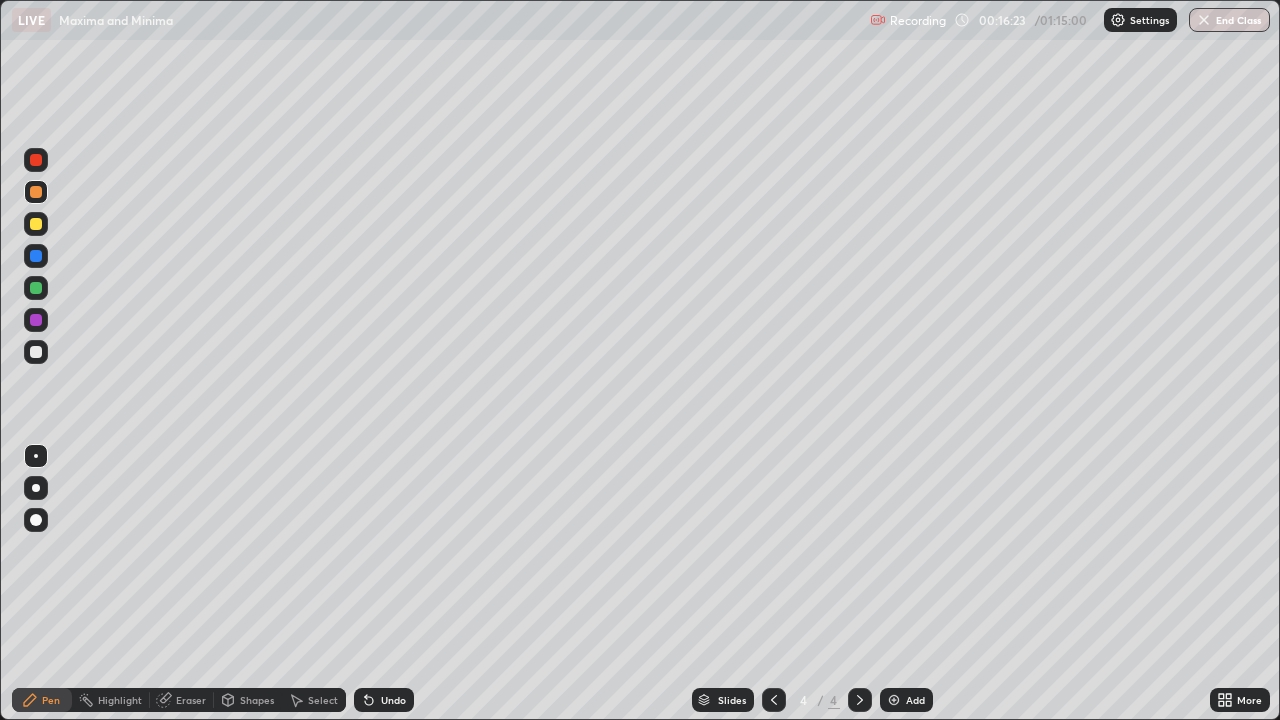 click on "Add" at bounding box center [906, 700] 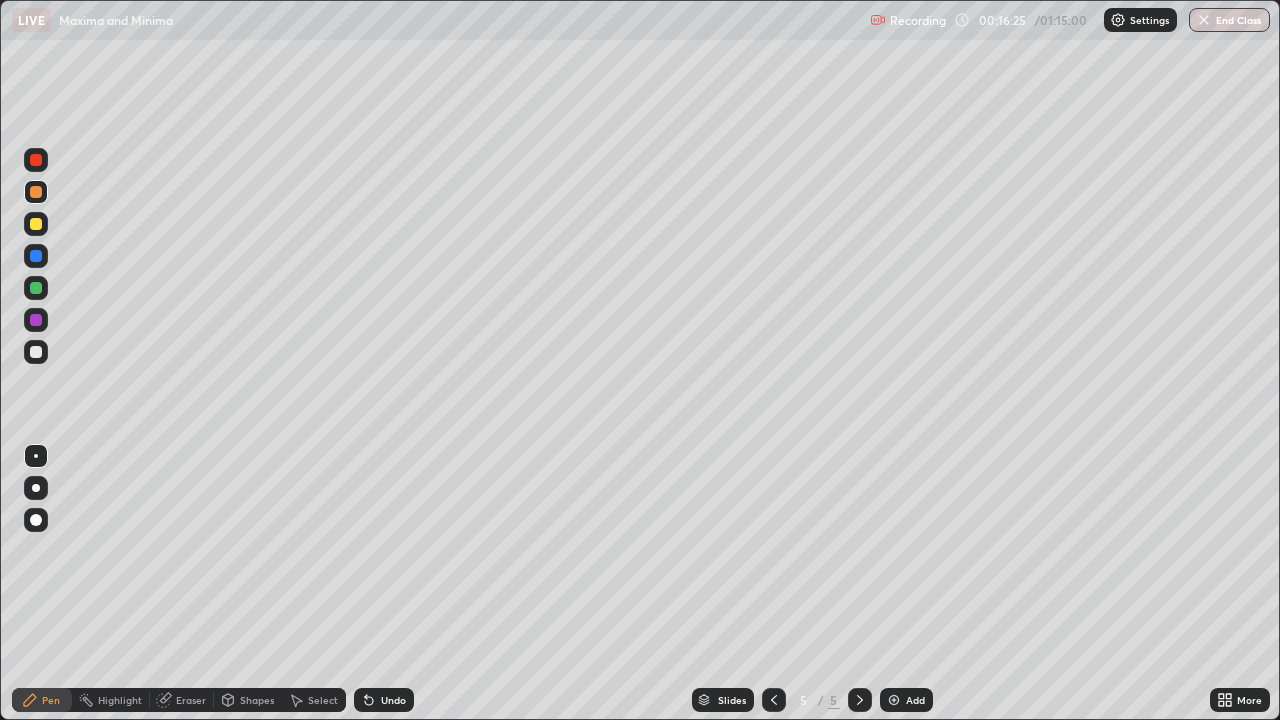 click at bounding box center (36, 352) 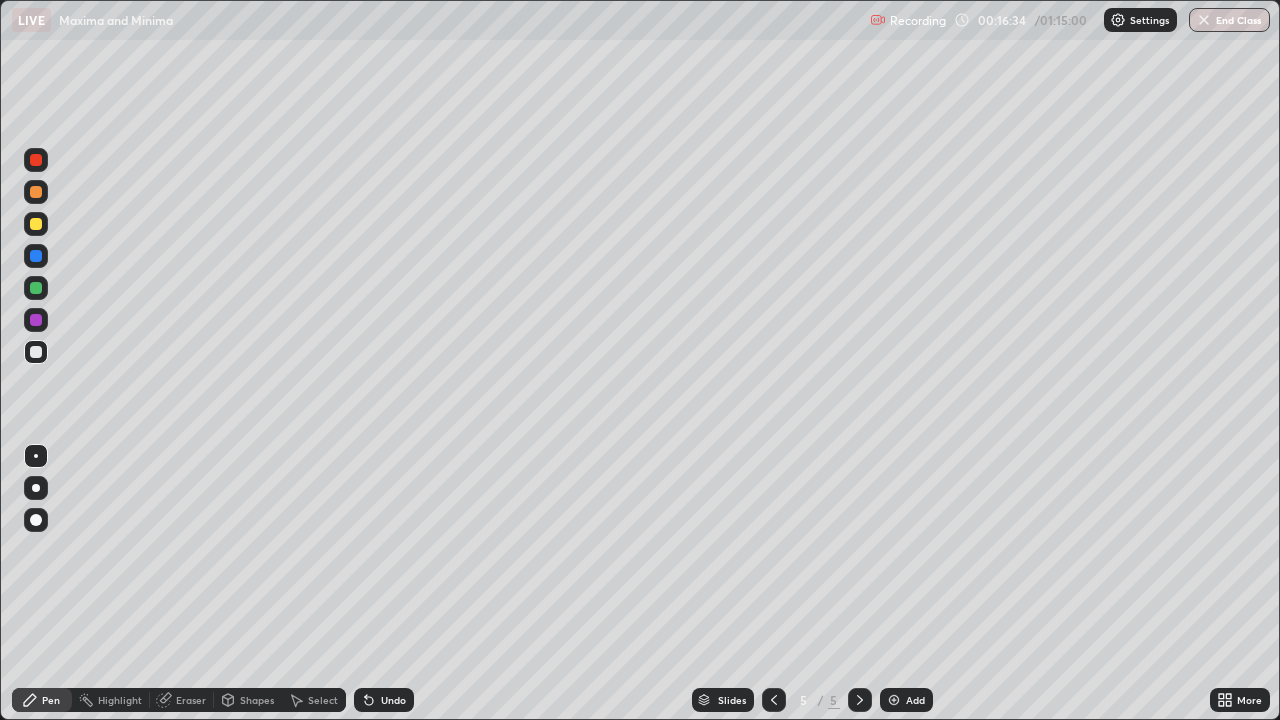 click on "Eraser" at bounding box center [182, 700] 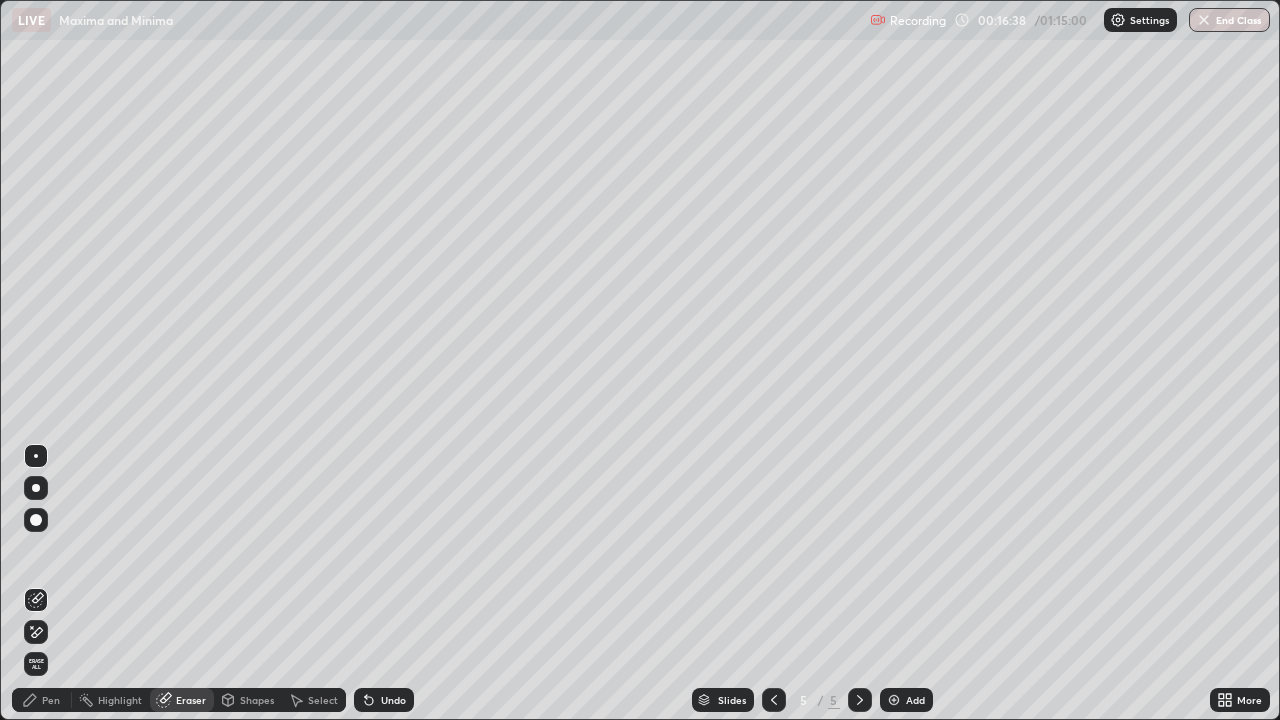 click on "Pen" at bounding box center (42, 700) 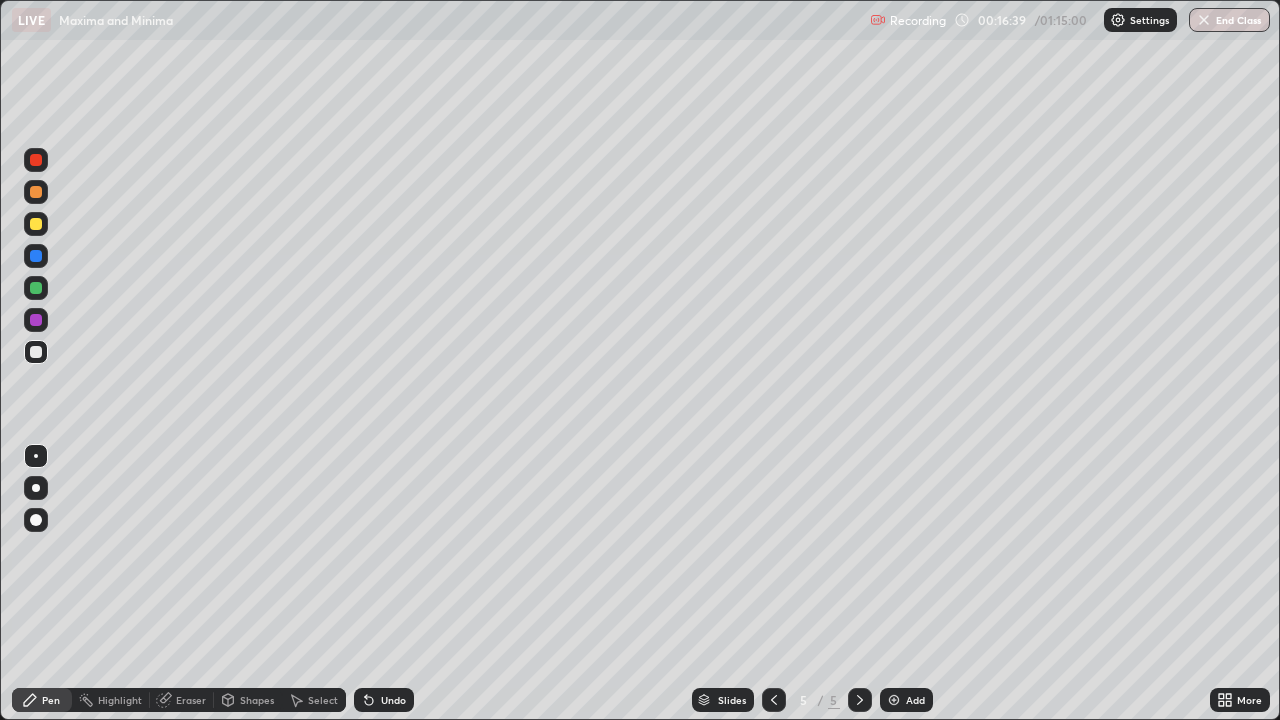 click on "Pen" at bounding box center (42, 700) 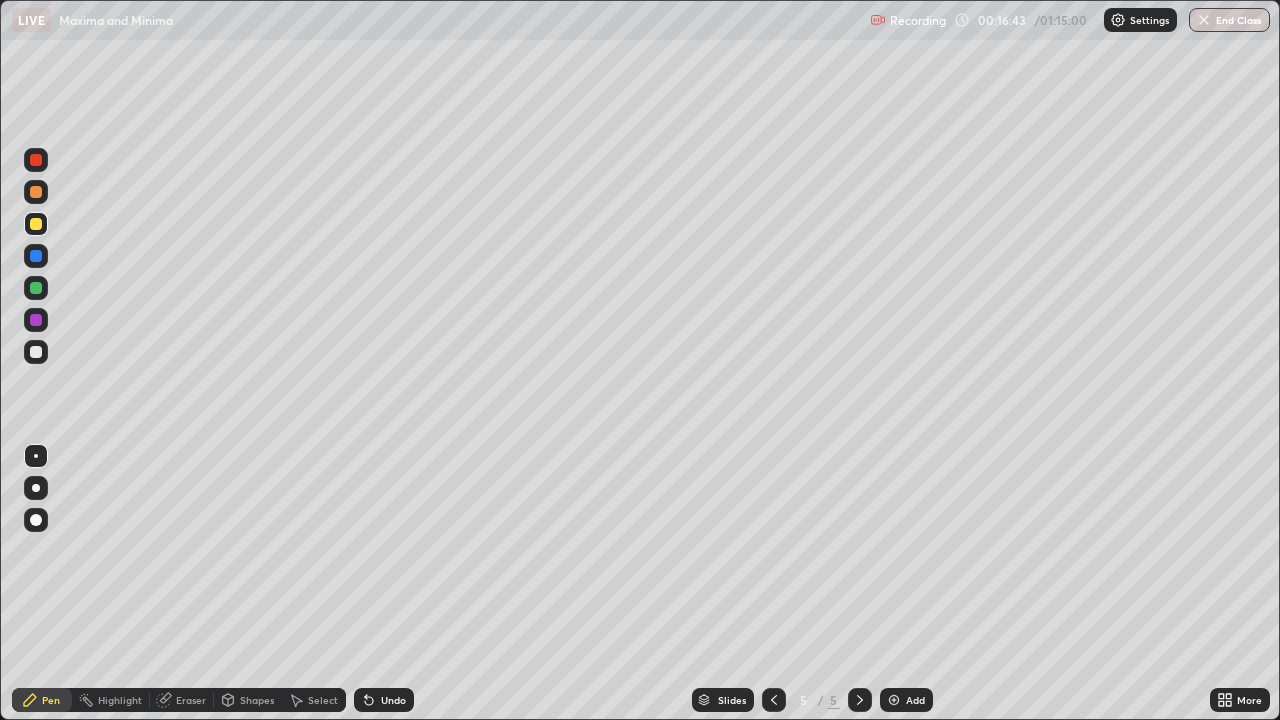 click at bounding box center (36, 352) 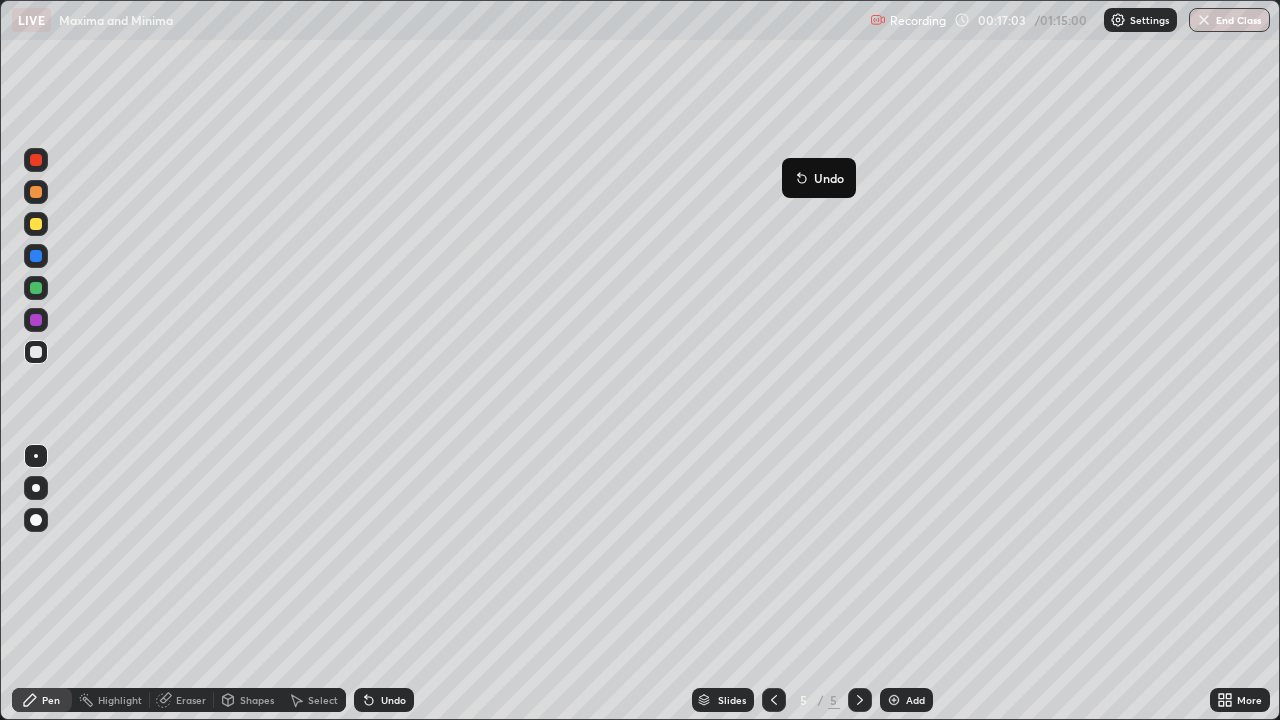 click 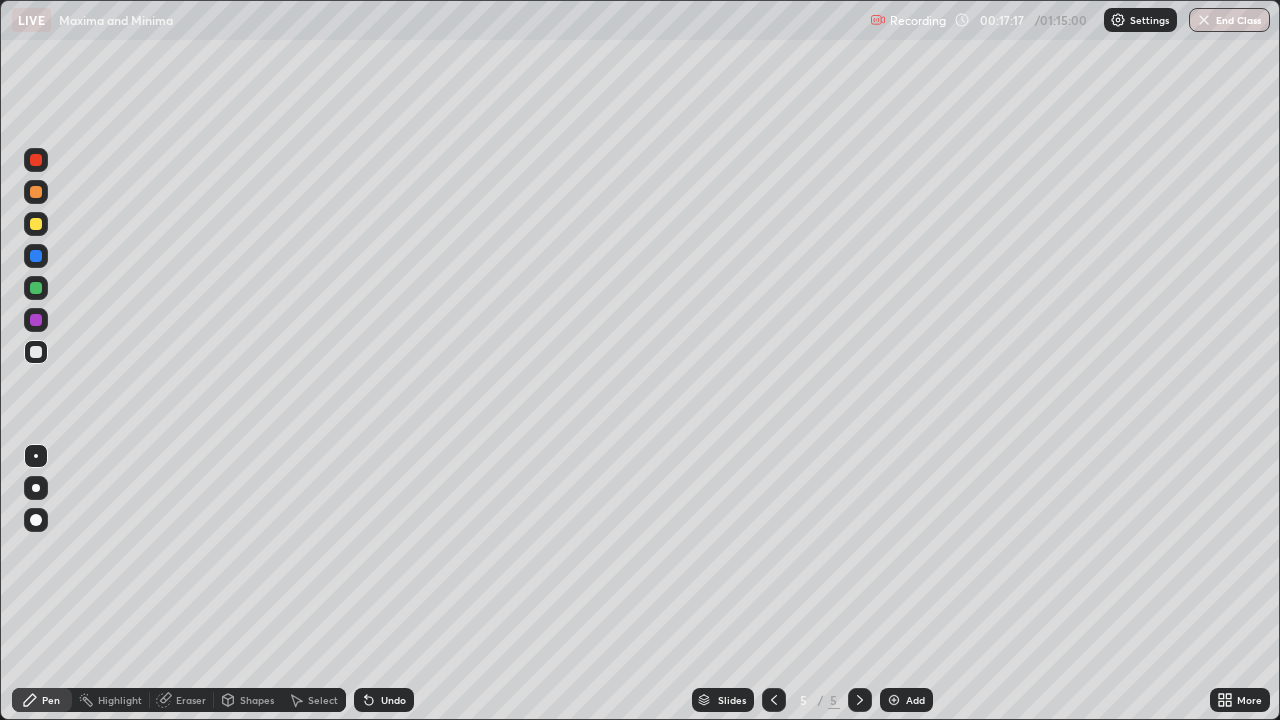 click at bounding box center (36, 352) 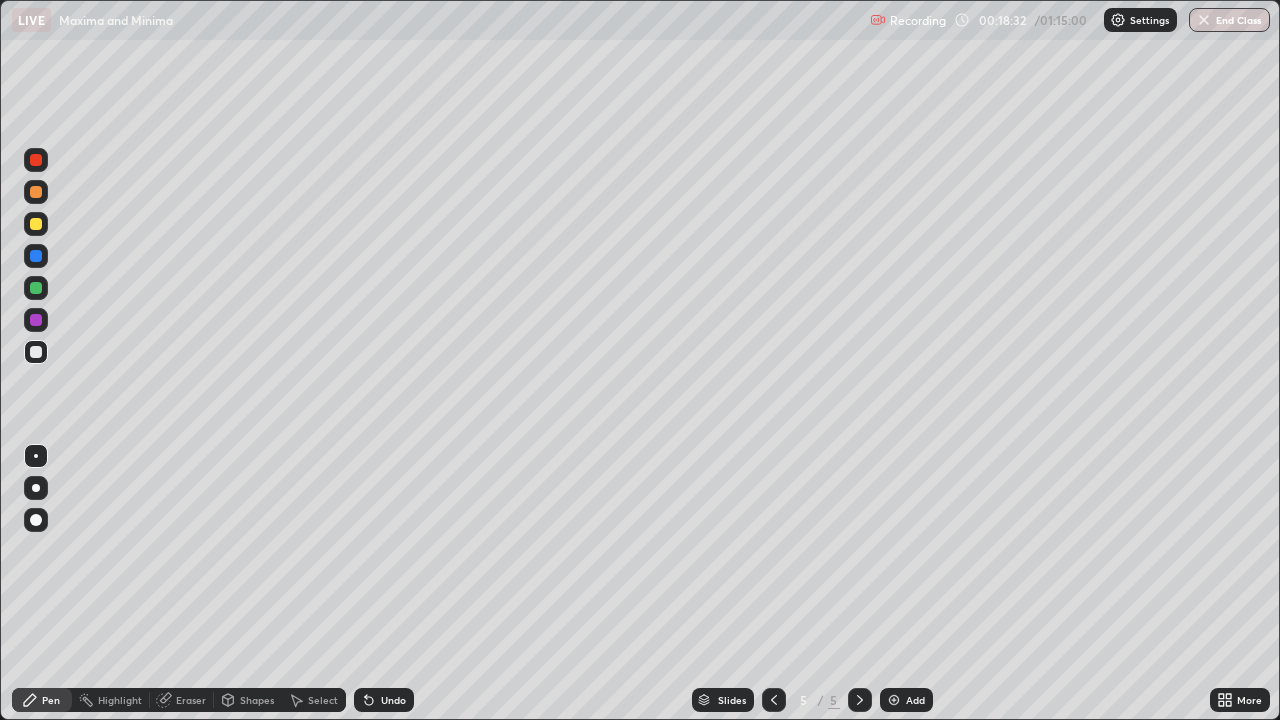 click at bounding box center [36, 352] 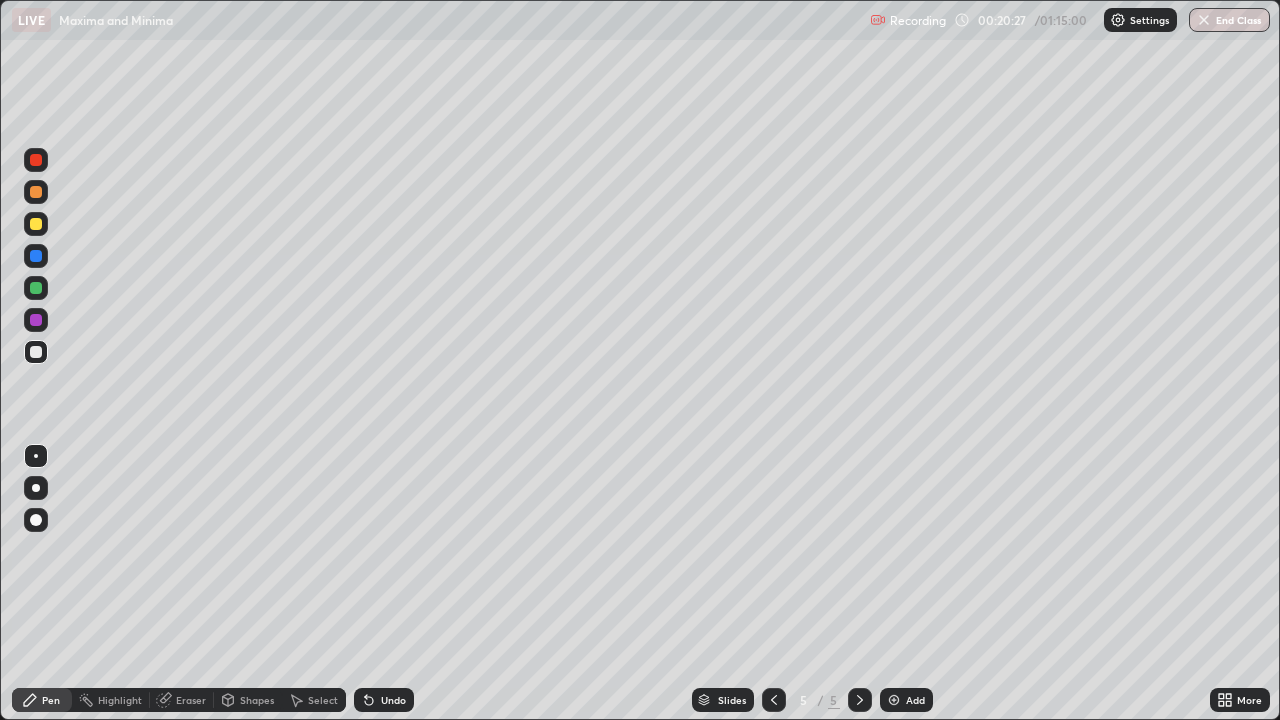 click on "Eraser" at bounding box center [191, 700] 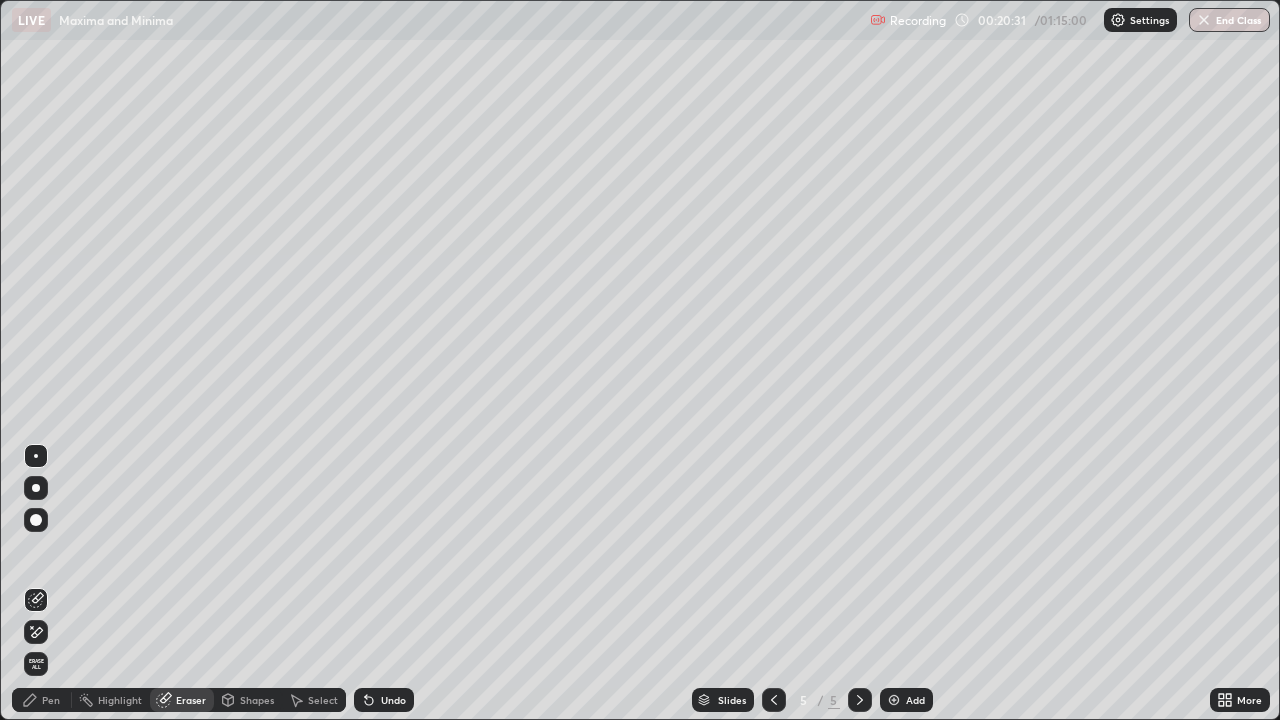 click on "Pen" at bounding box center (42, 700) 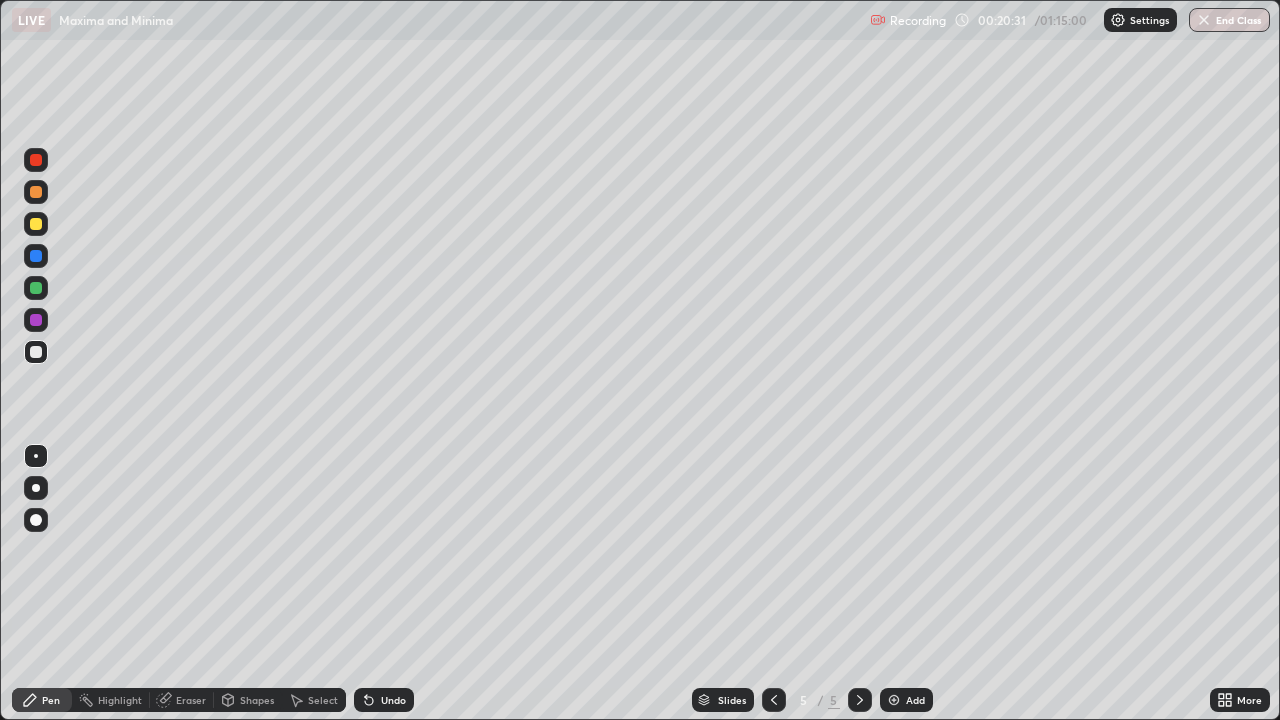 click at bounding box center (36, 352) 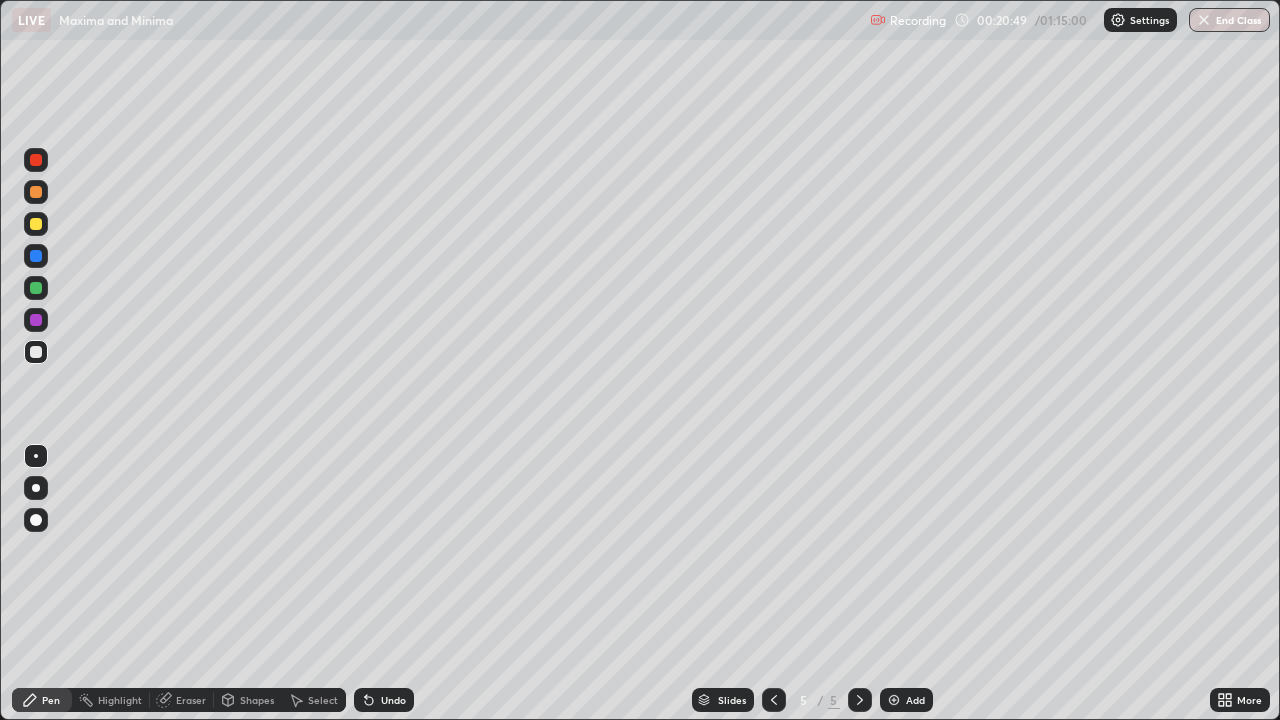 click at bounding box center (36, 224) 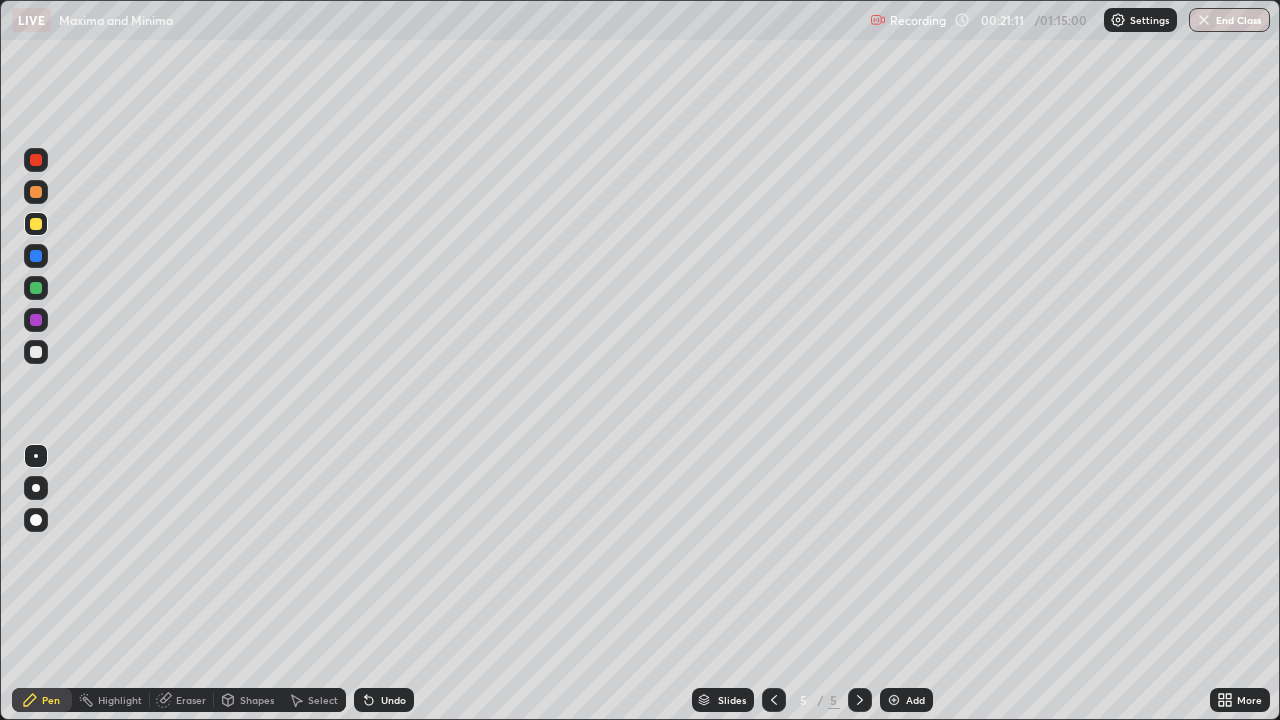 click at bounding box center [36, 320] 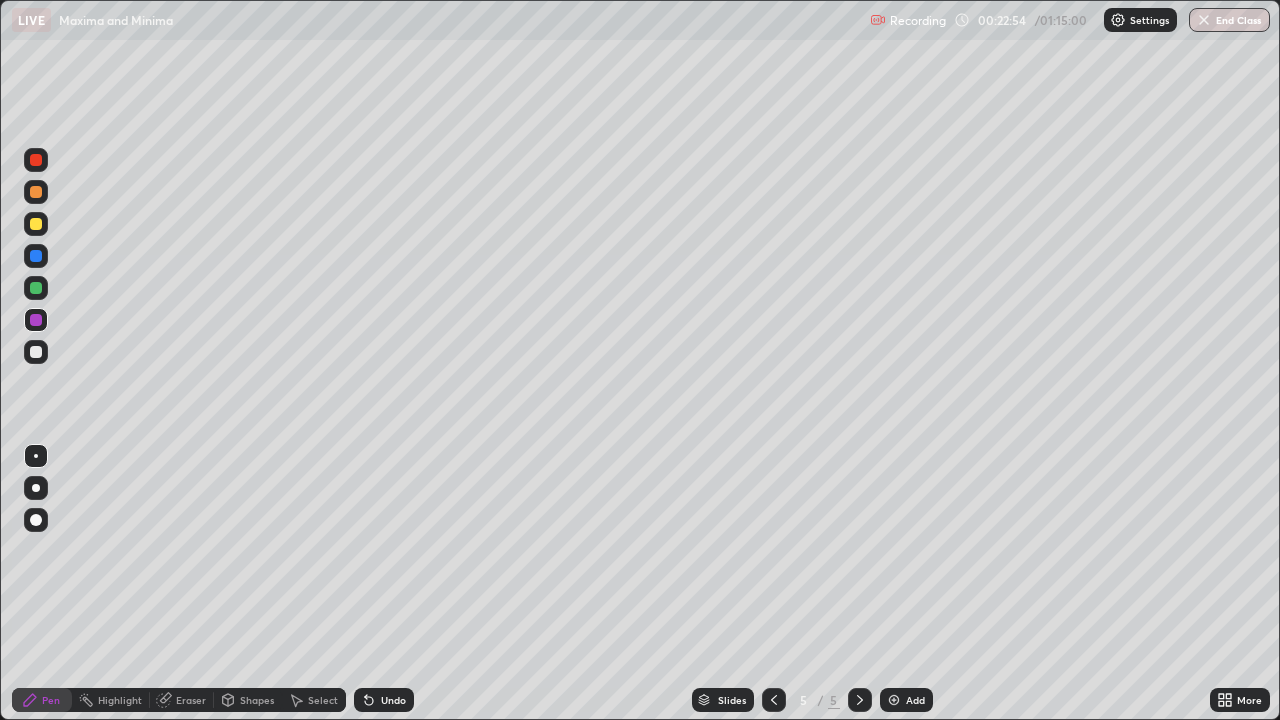 click on "Add" at bounding box center [906, 700] 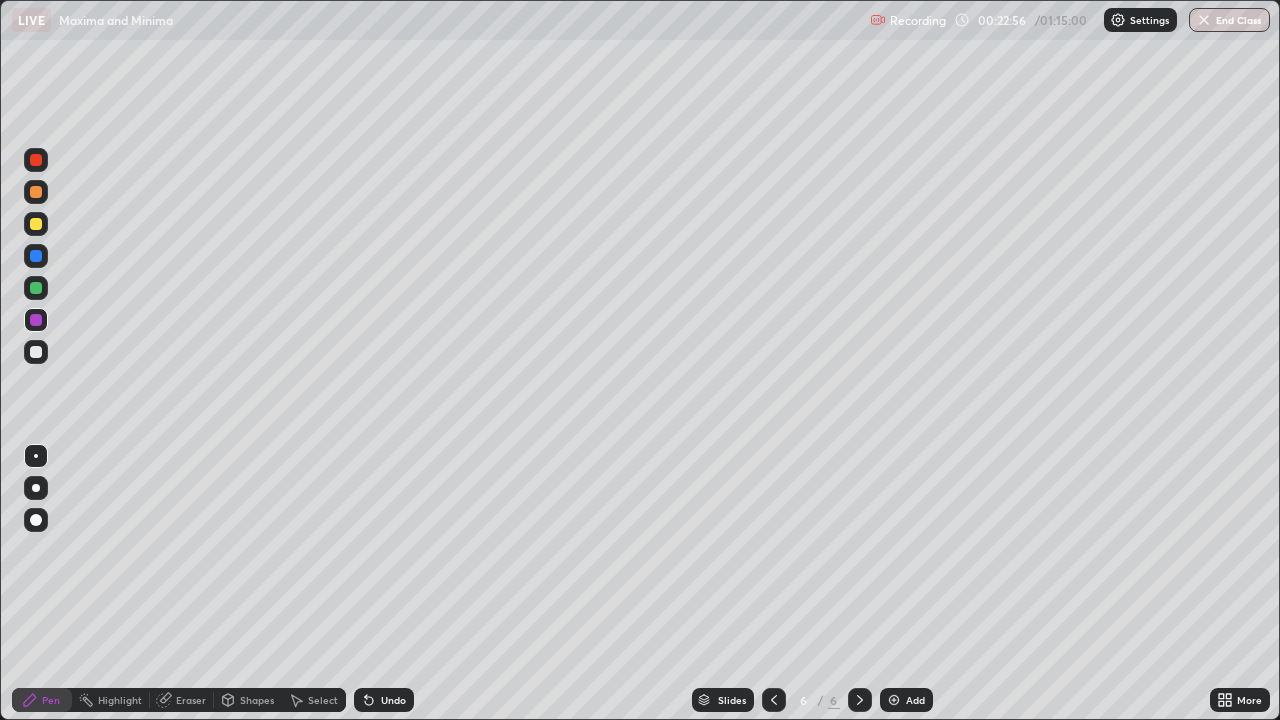 click at bounding box center [36, 352] 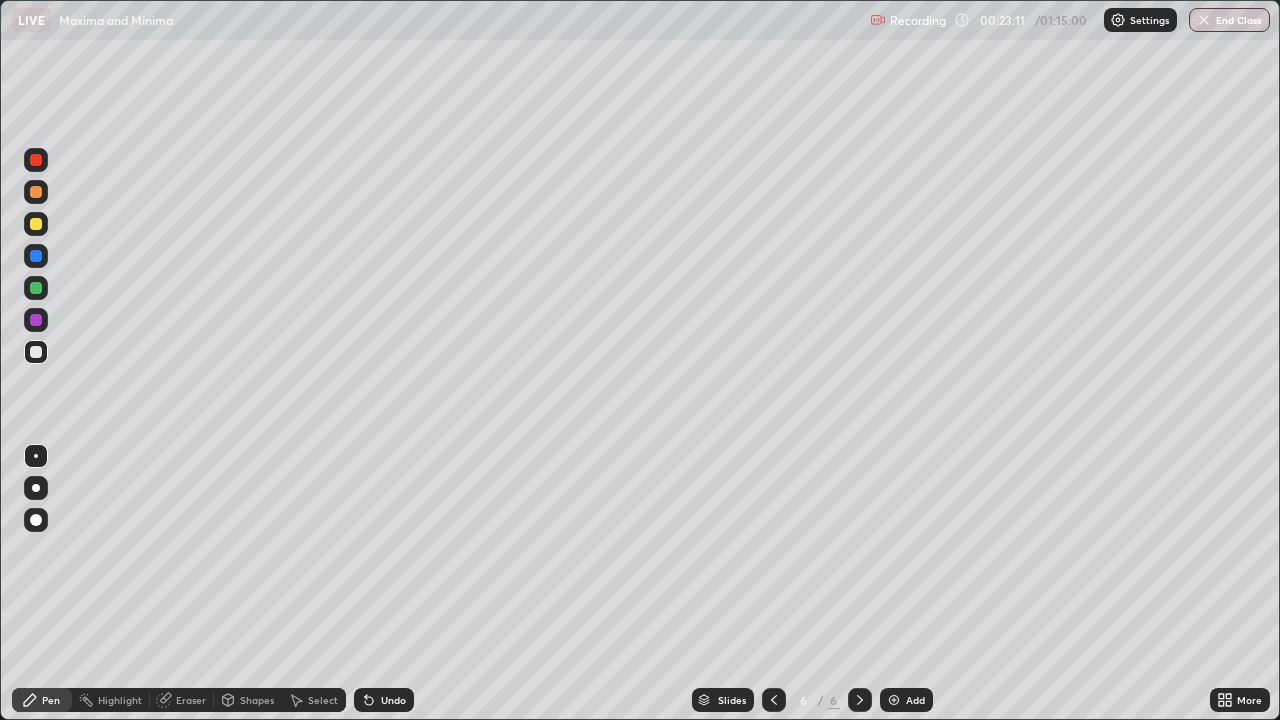 click at bounding box center [36, 352] 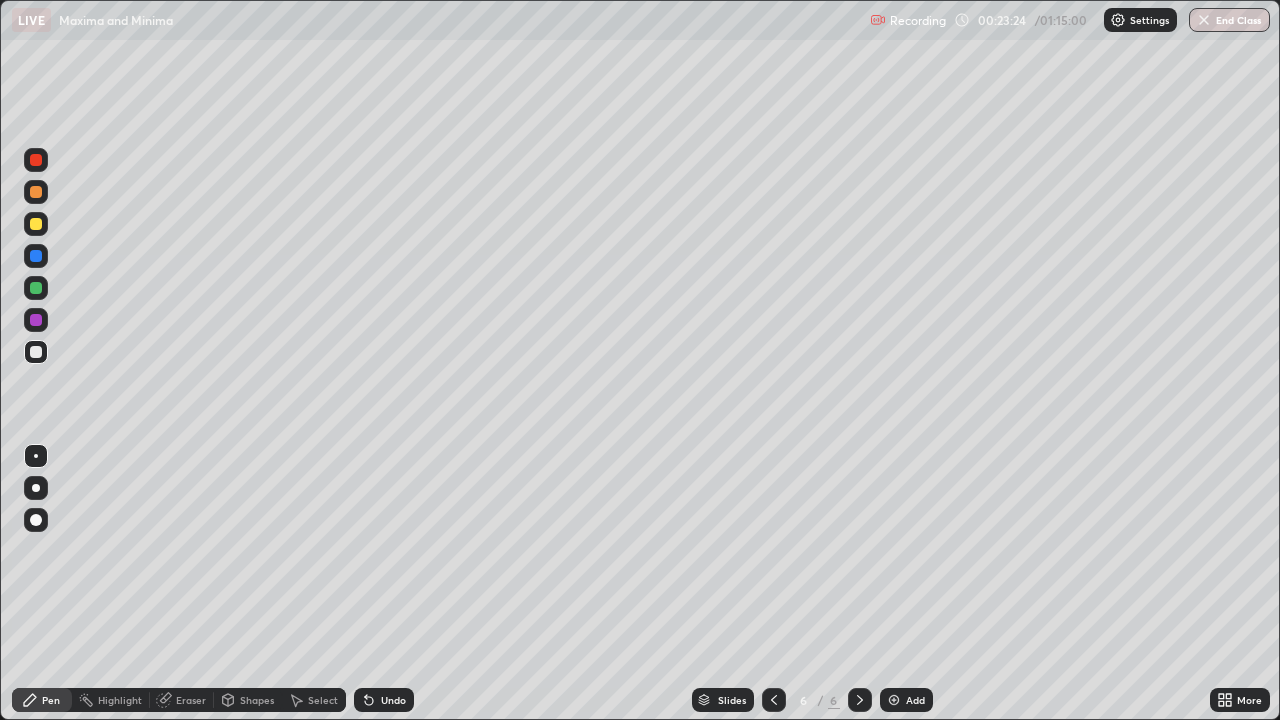 click at bounding box center (36, 352) 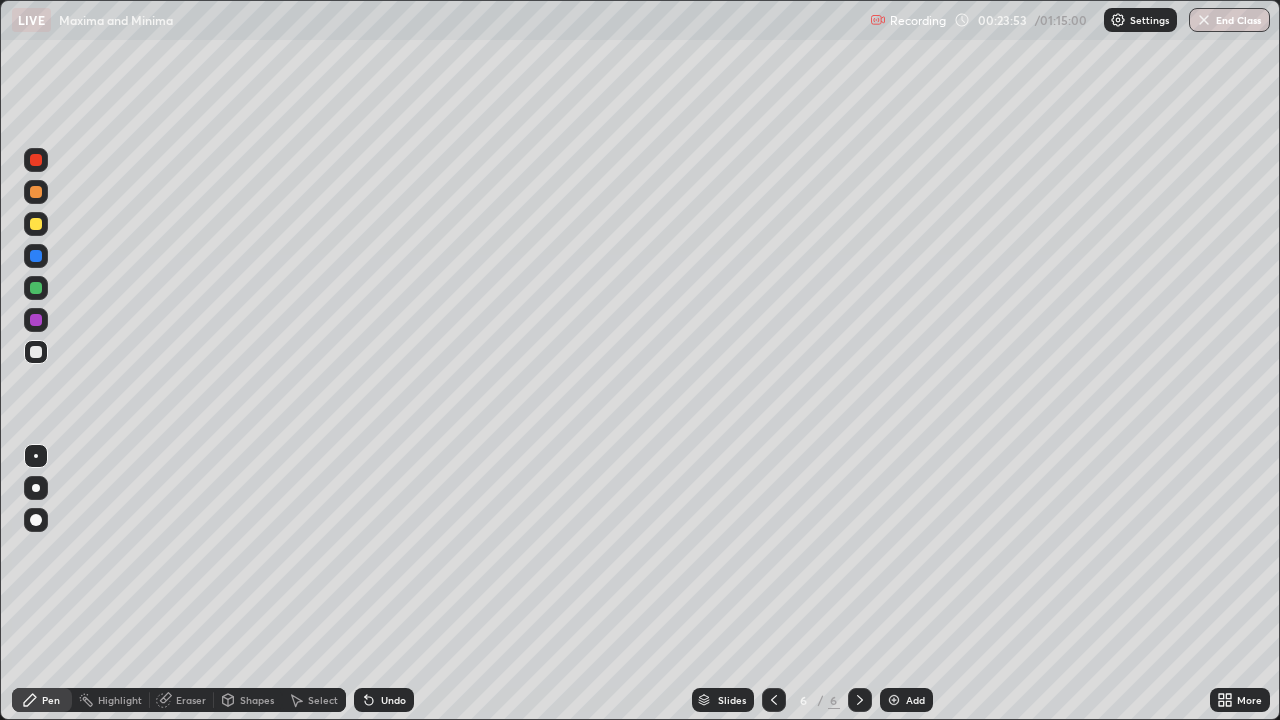 click at bounding box center (36, 288) 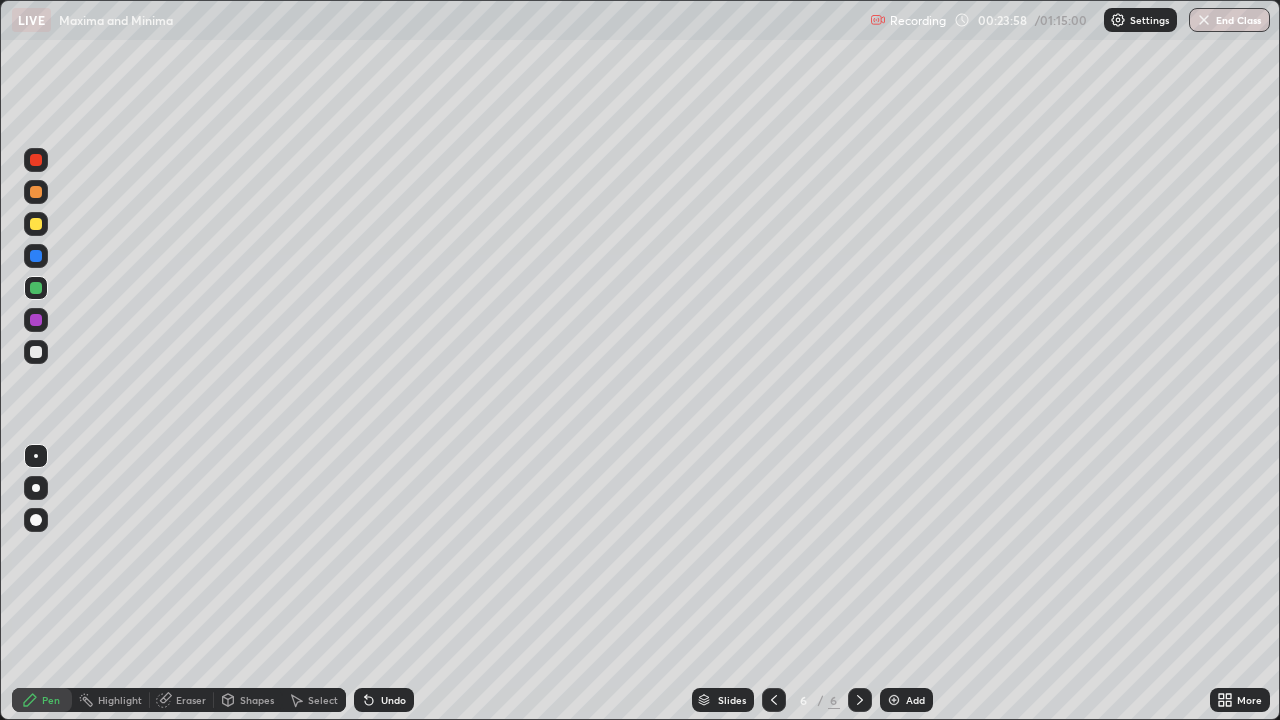 click at bounding box center (36, 288) 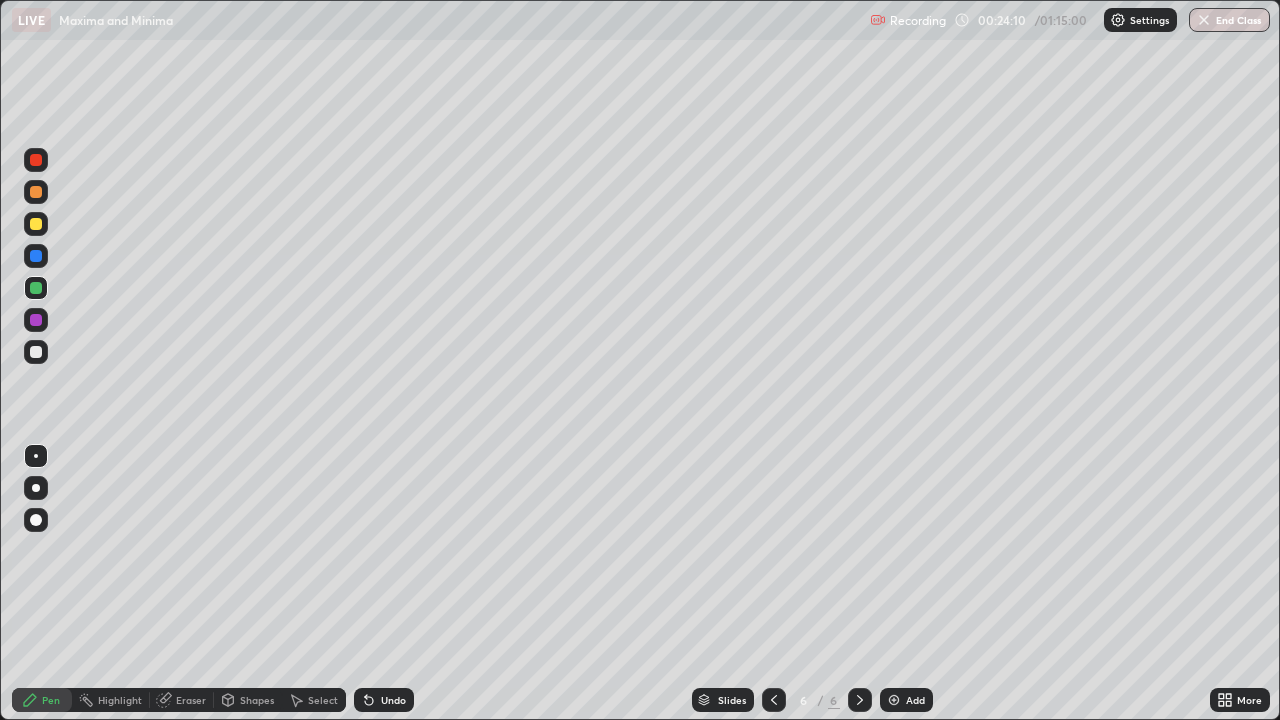 click at bounding box center (36, 352) 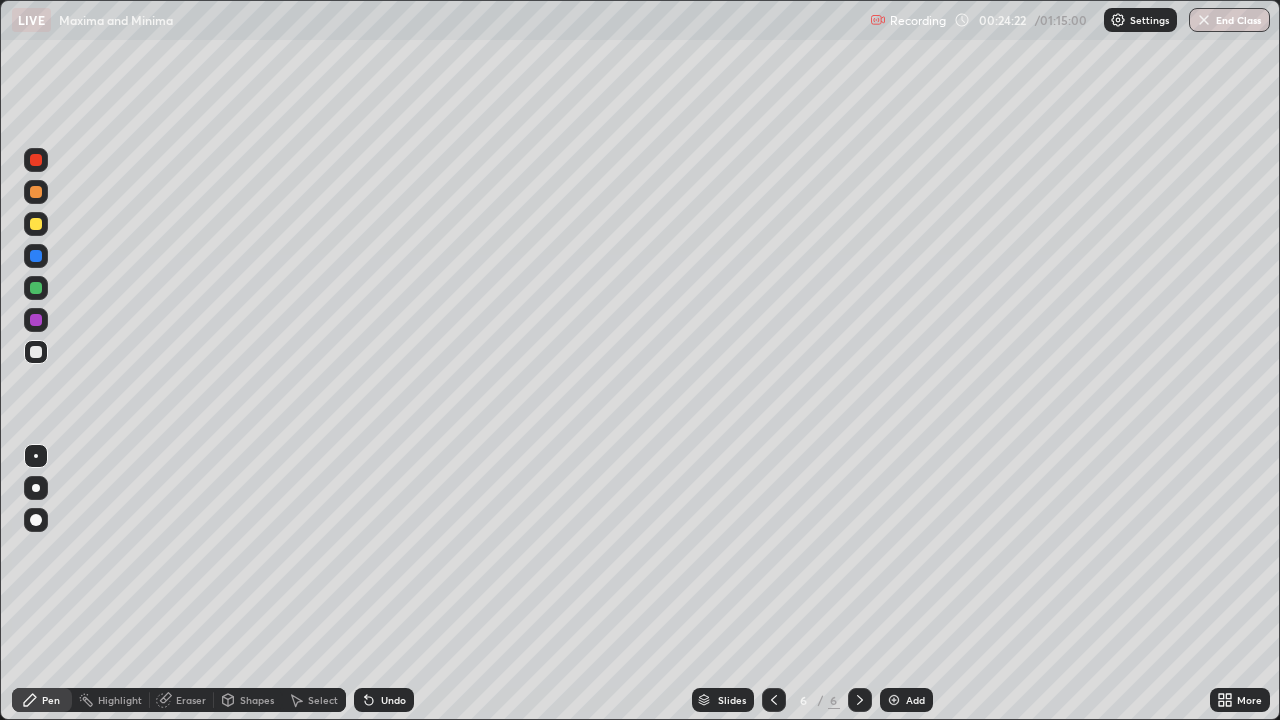click 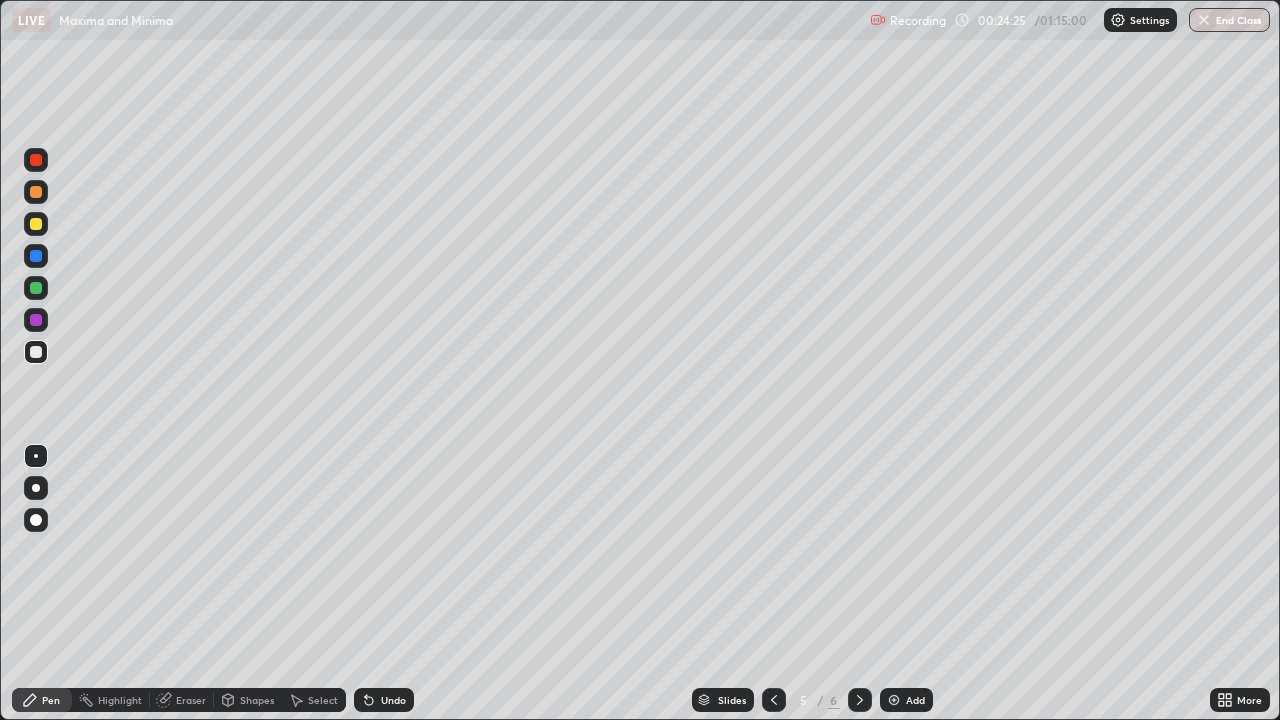 click 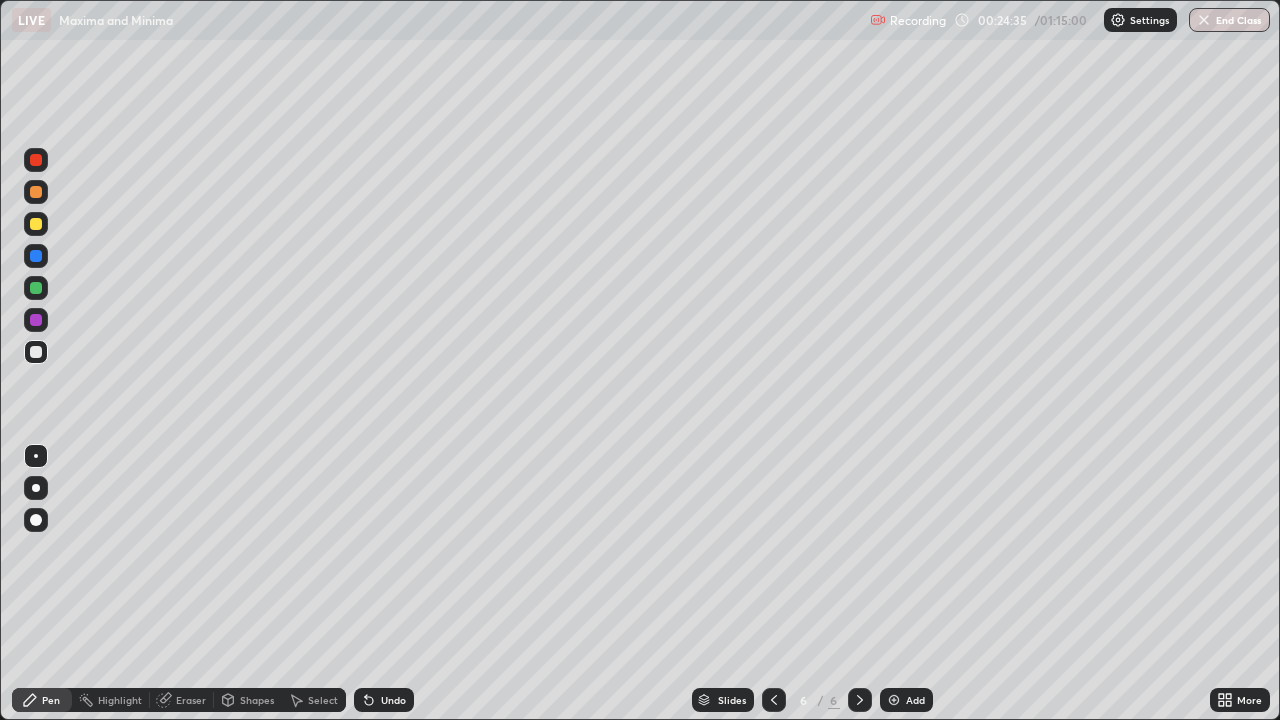 click 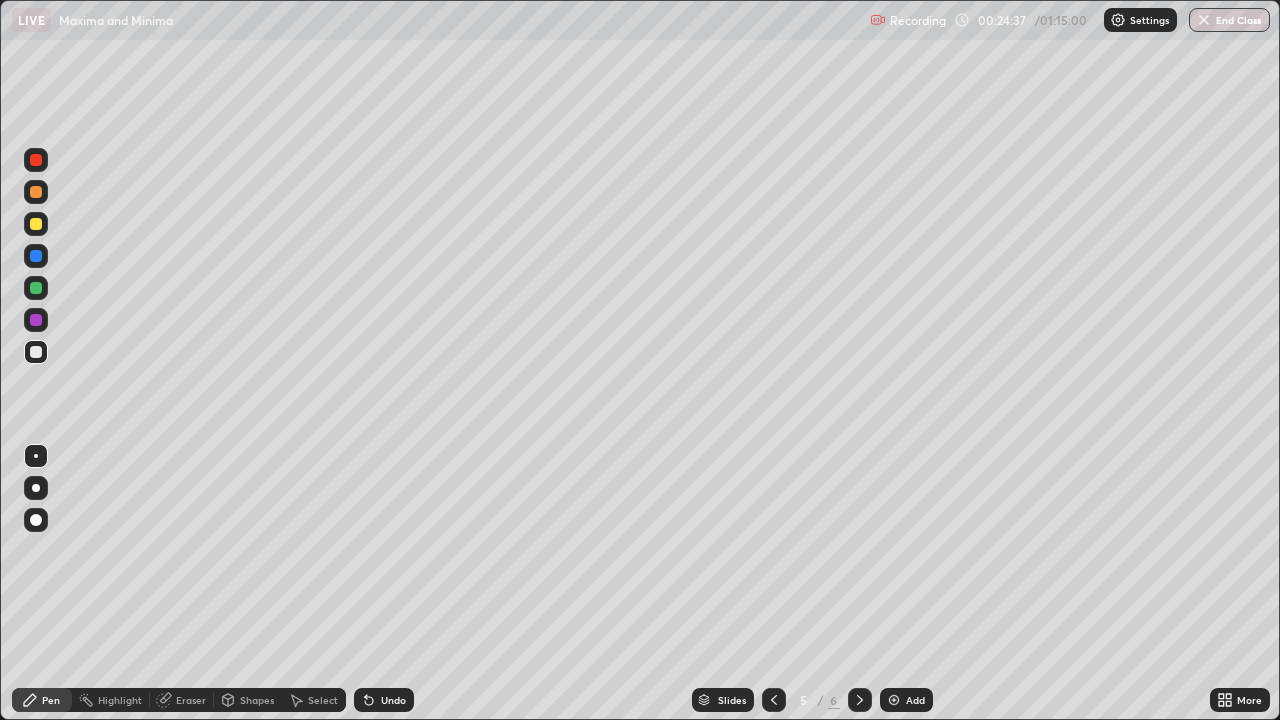 click 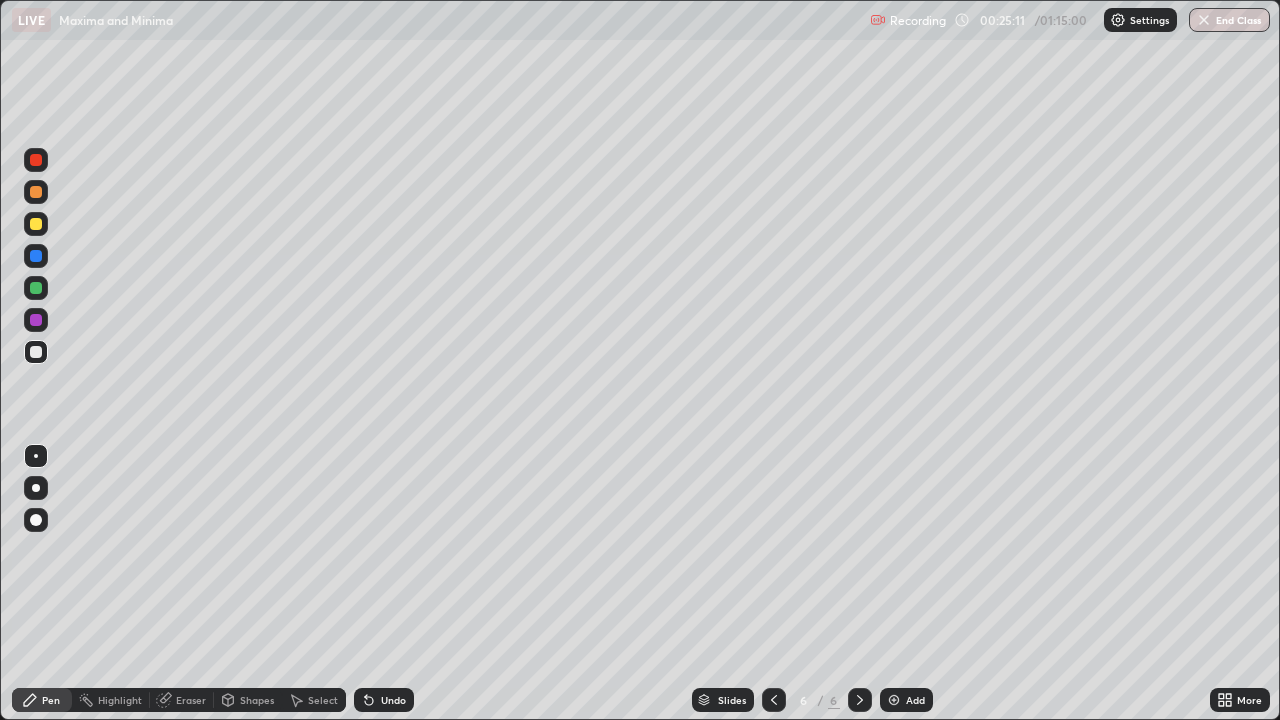 click at bounding box center [36, 352] 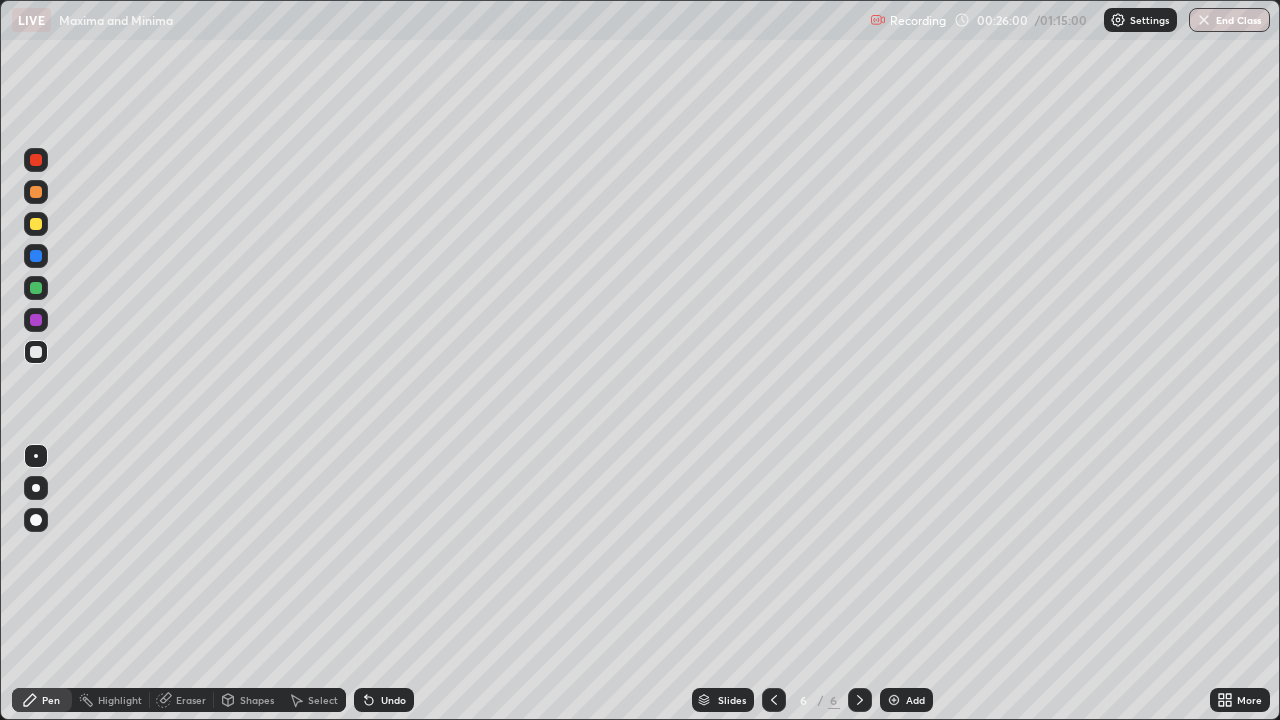 click on "Eraser" at bounding box center [182, 700] 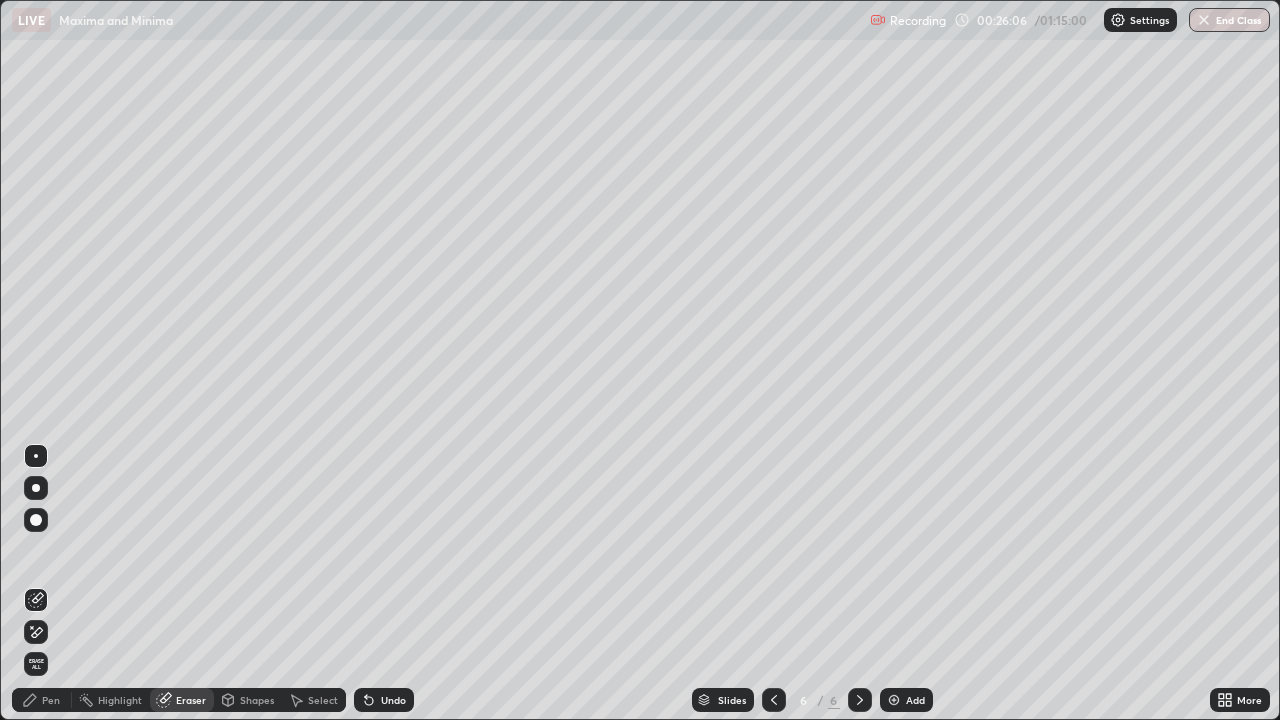 click on "Pen" at bounding box center [42, 700] 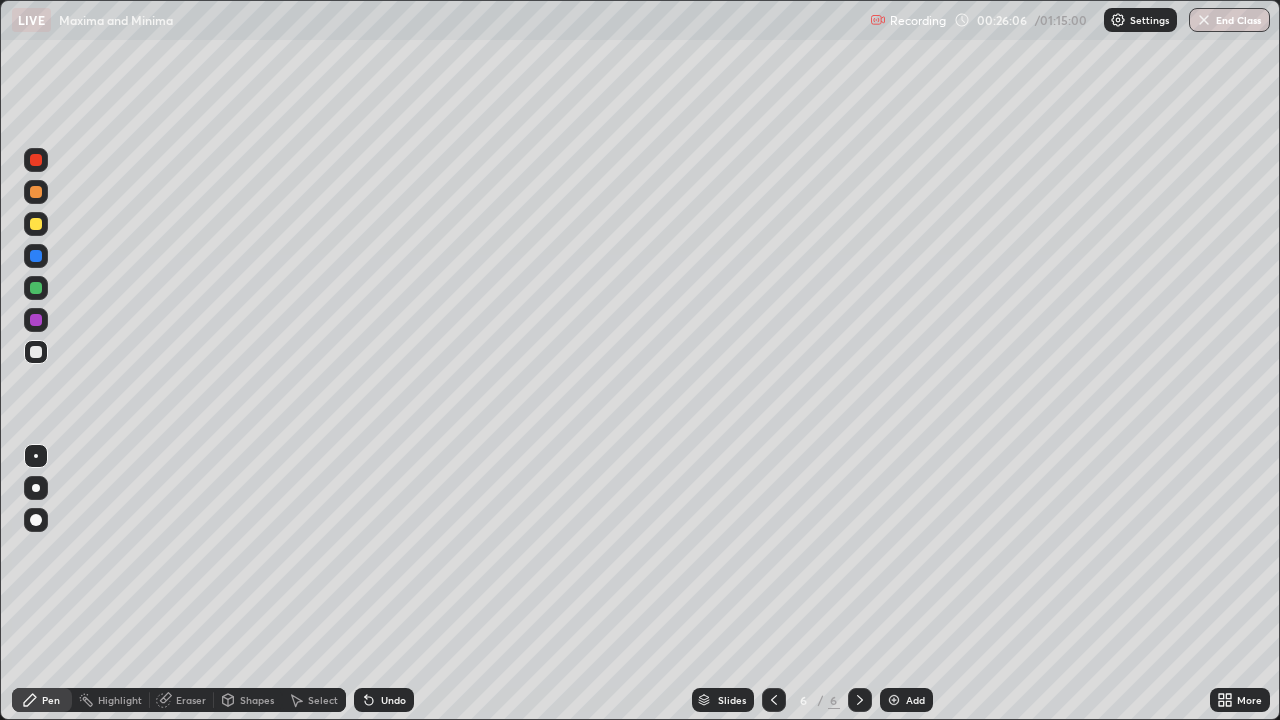 click at bounding box center [36, 352] 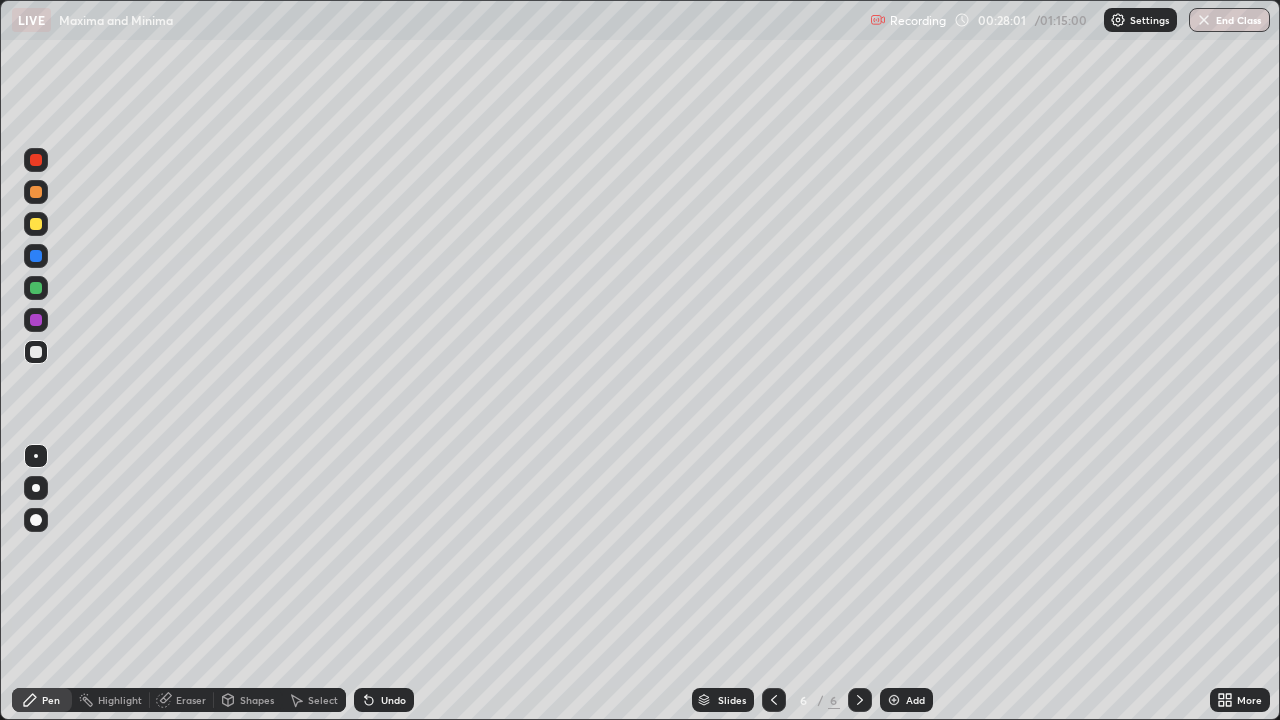 click 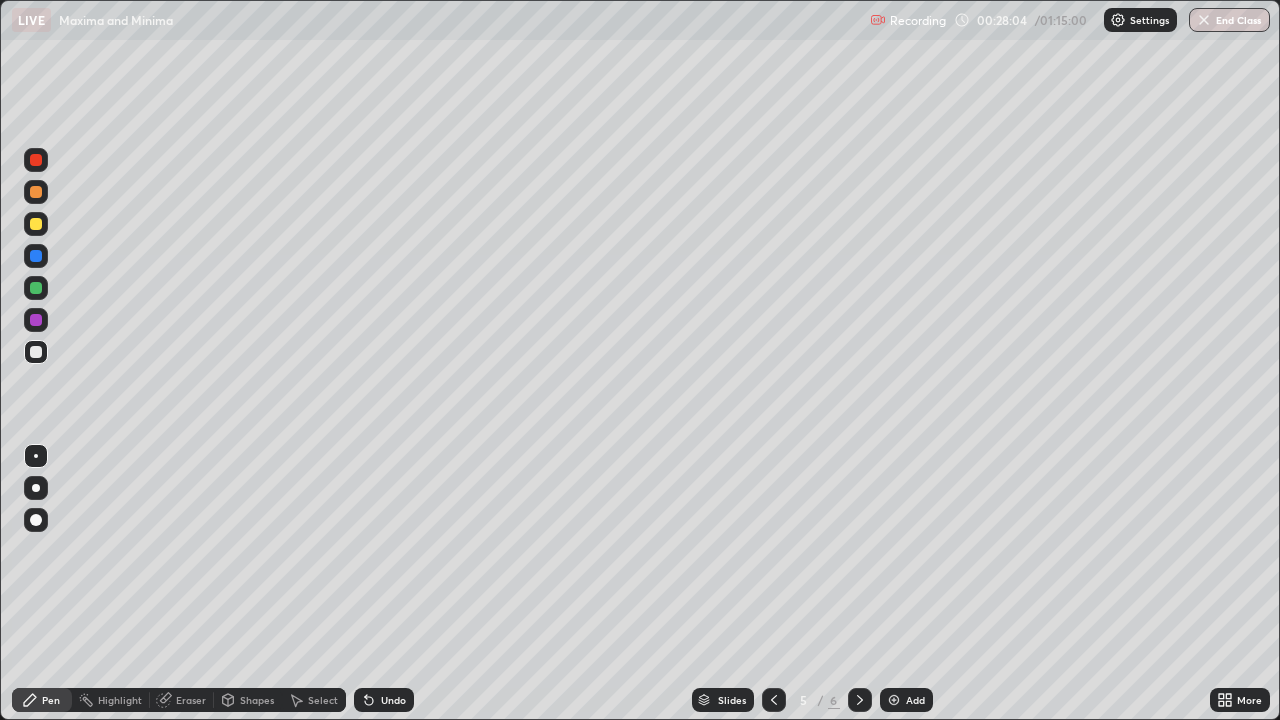 click 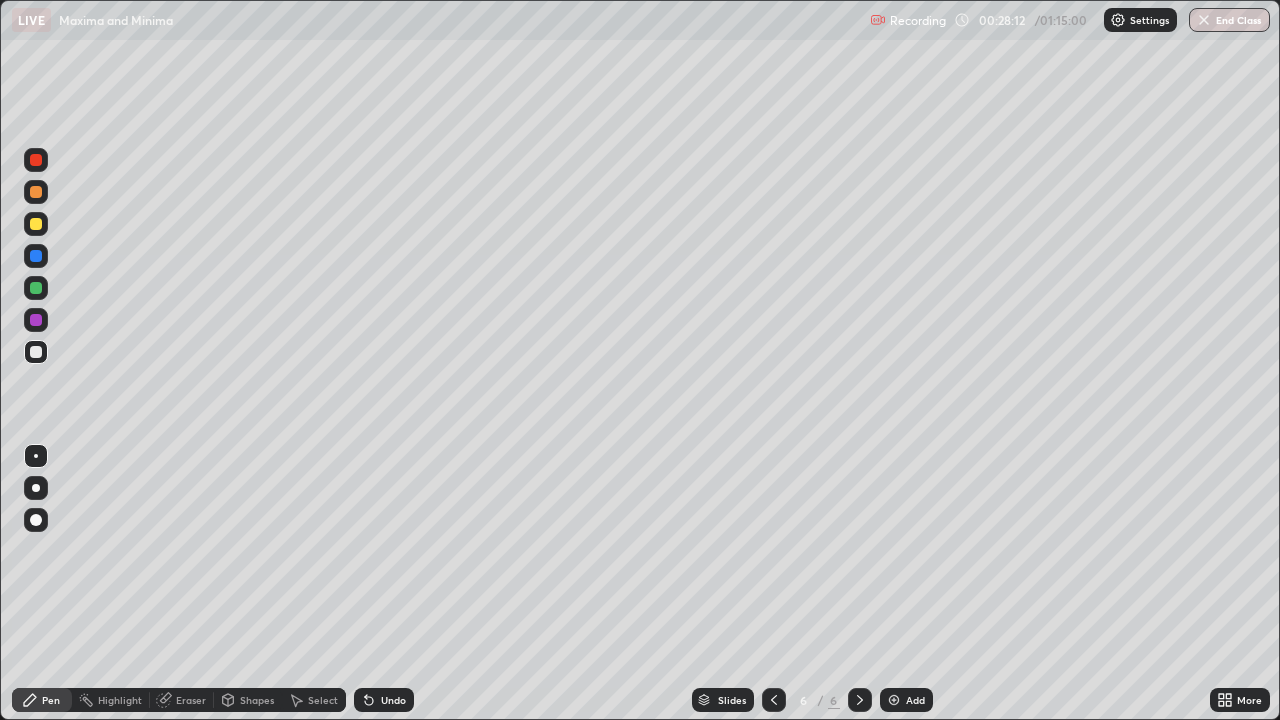 click at bounding box center (774, 700) 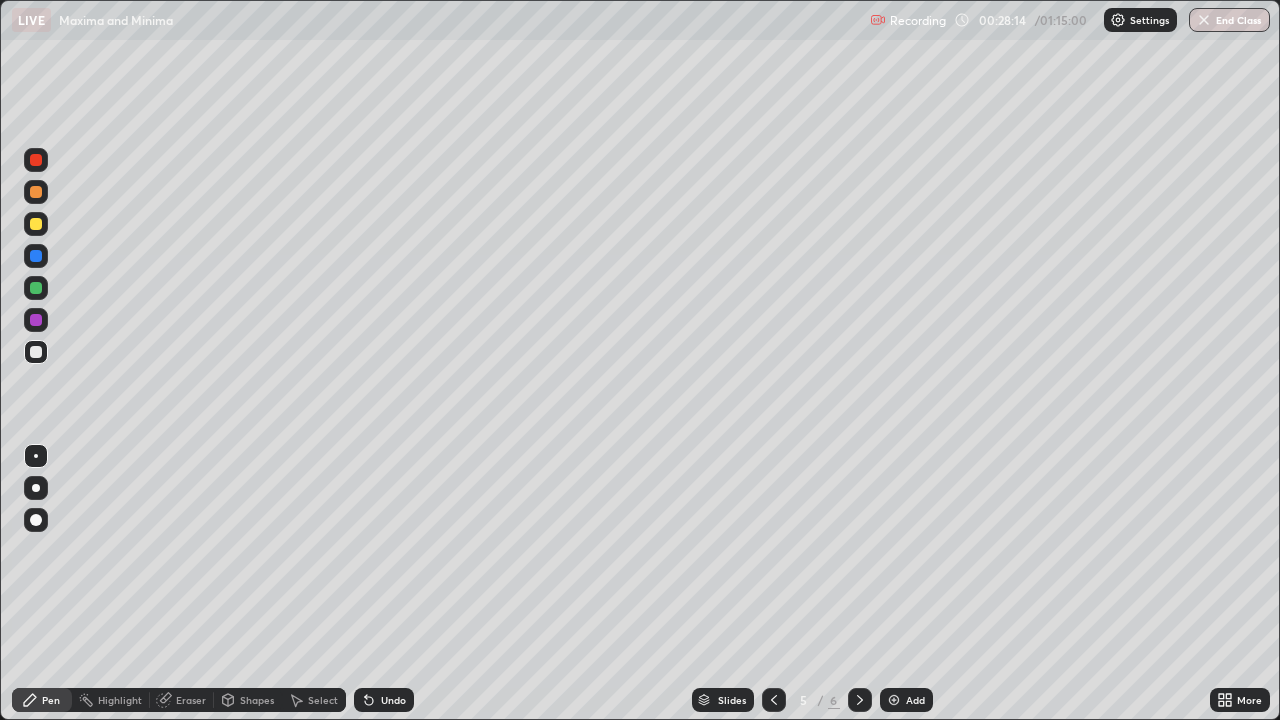 click 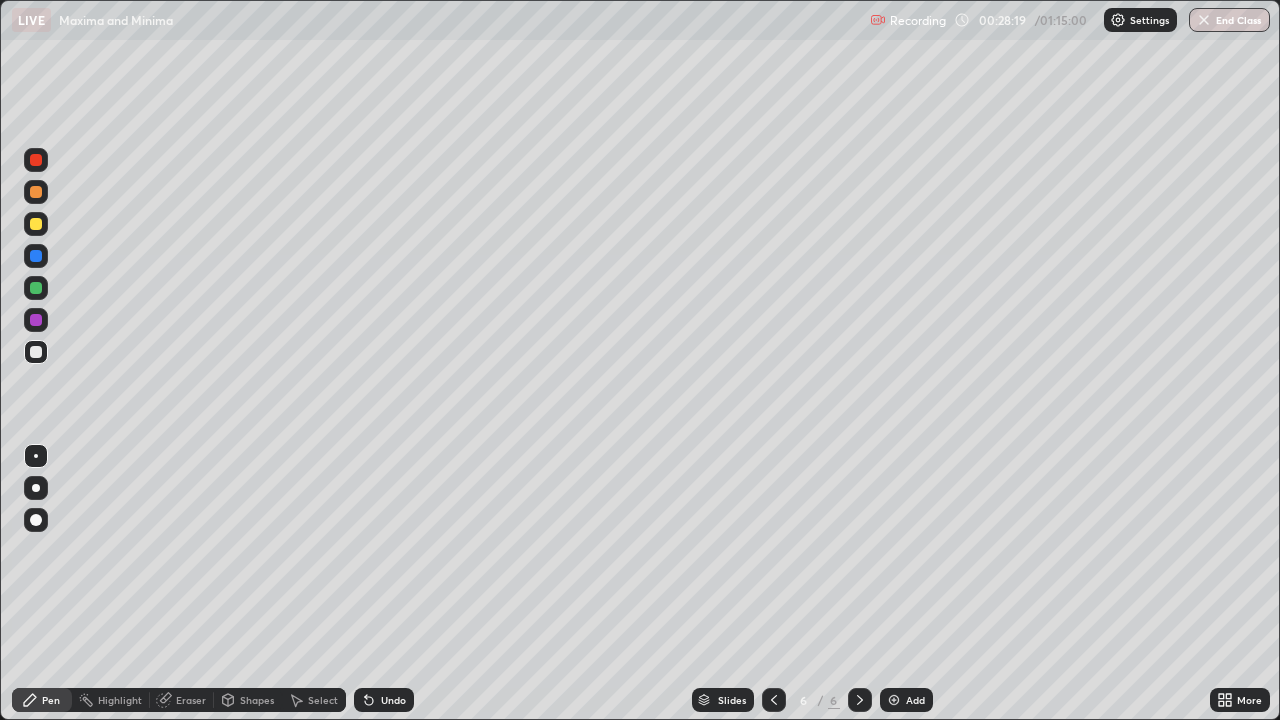 click on "Add" at bounding box center (906, 700) 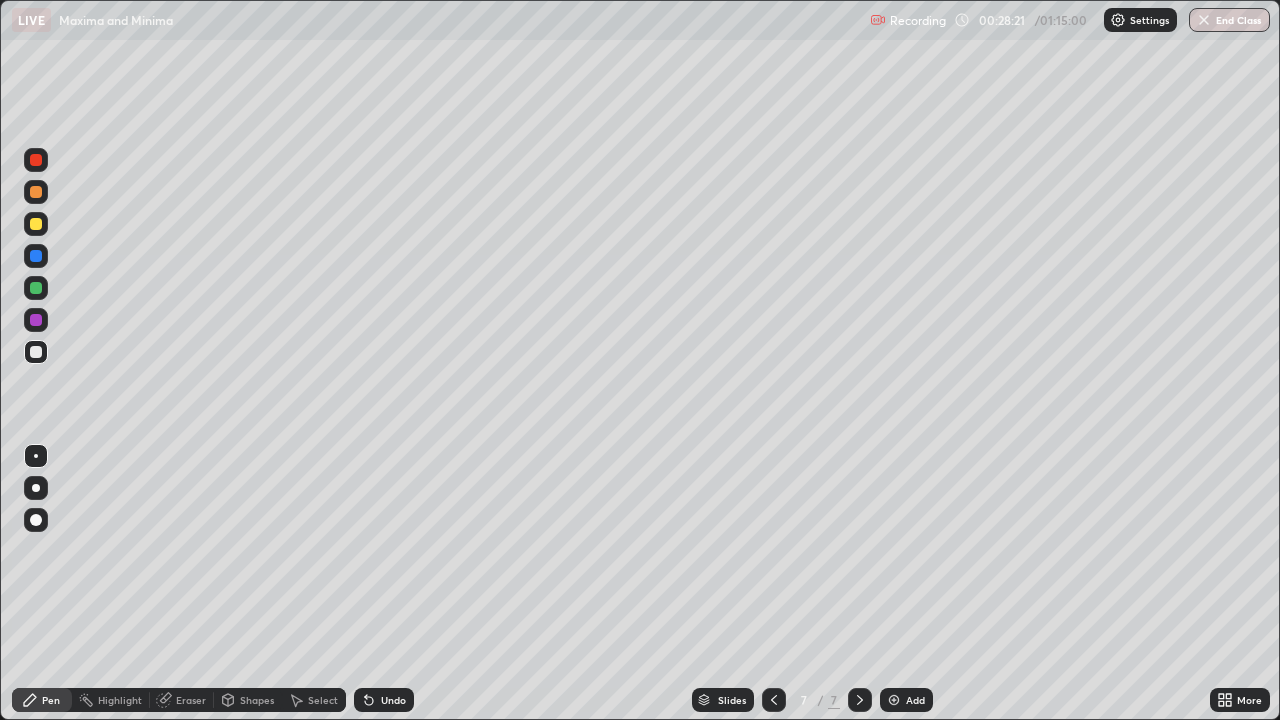 click at bounding box center [36, 352] 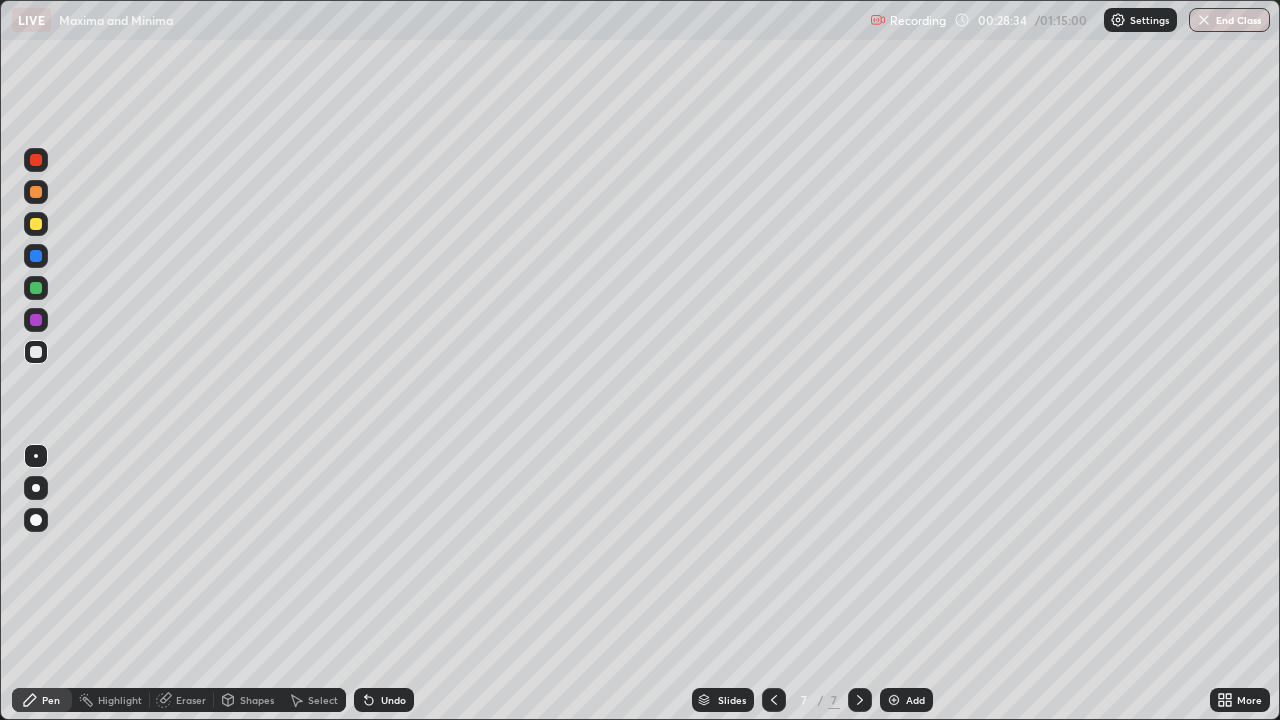 click at bounding box center [36, 352] 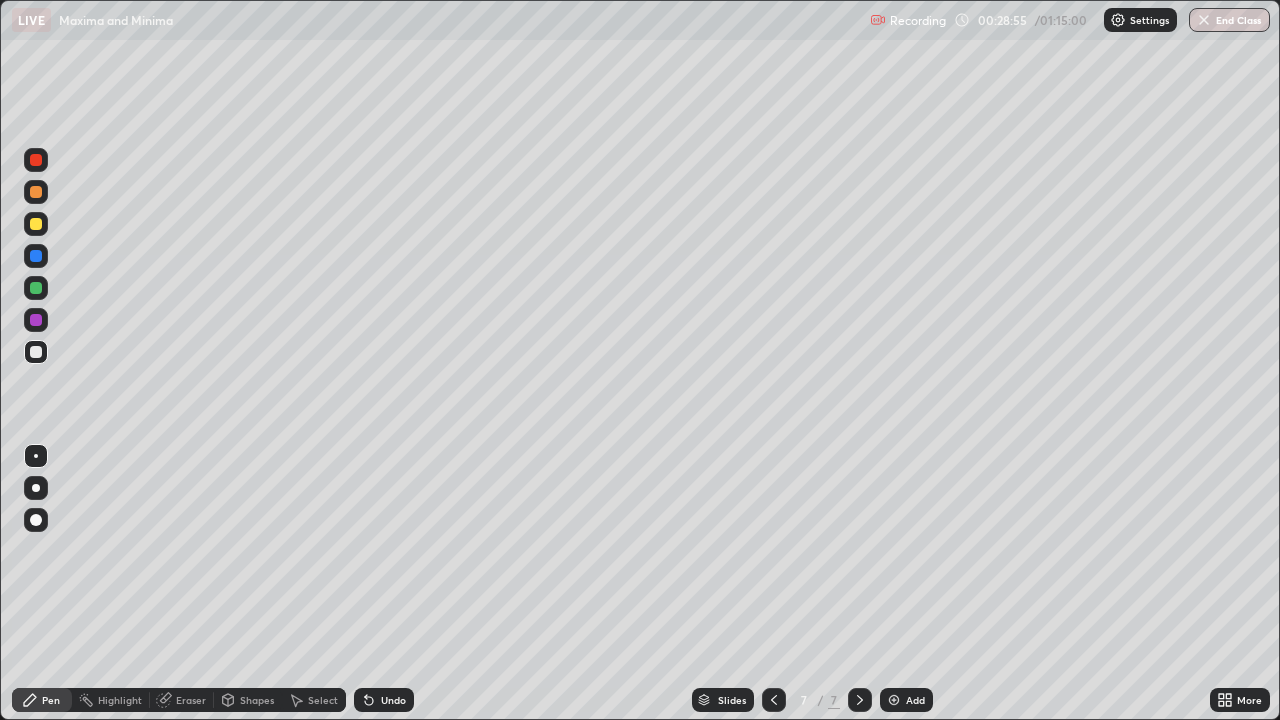click at bounding box center (36, 288) 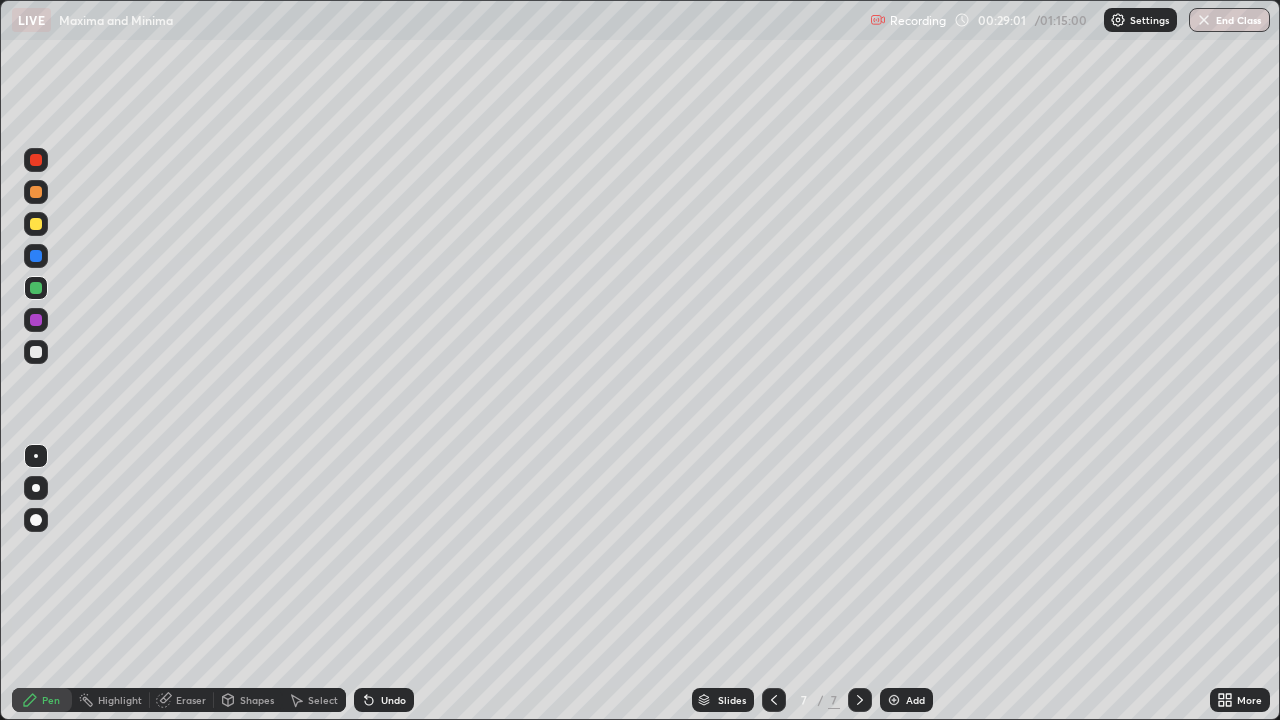 click at bounding box center [36, 352] 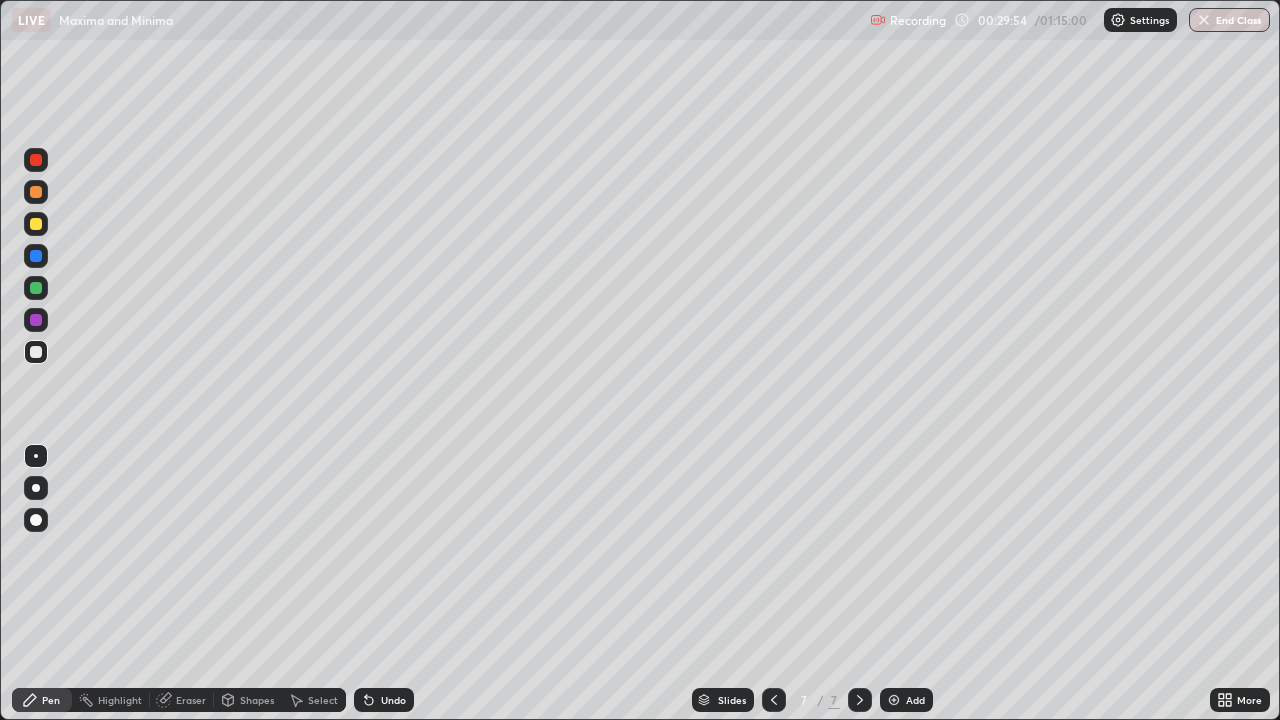 click on "Eraser" at bounding box center (182, 700) 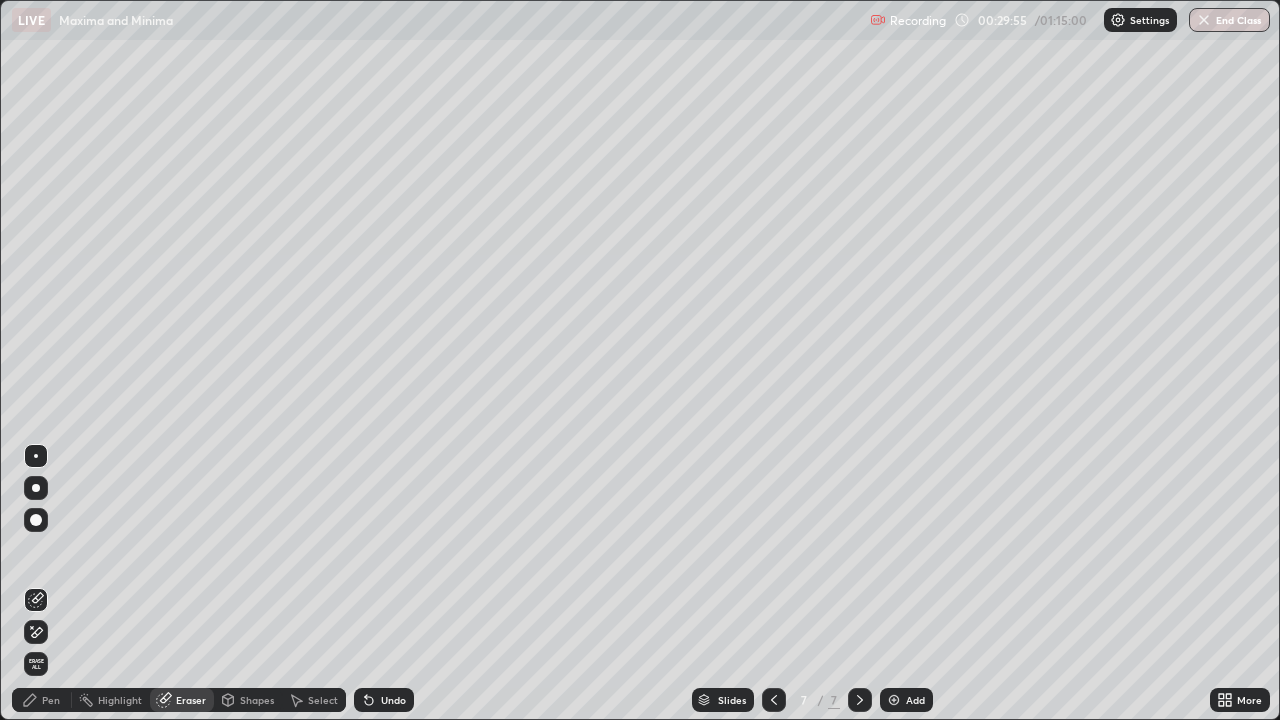 click on "Pen" at bounding box center (42, 700) 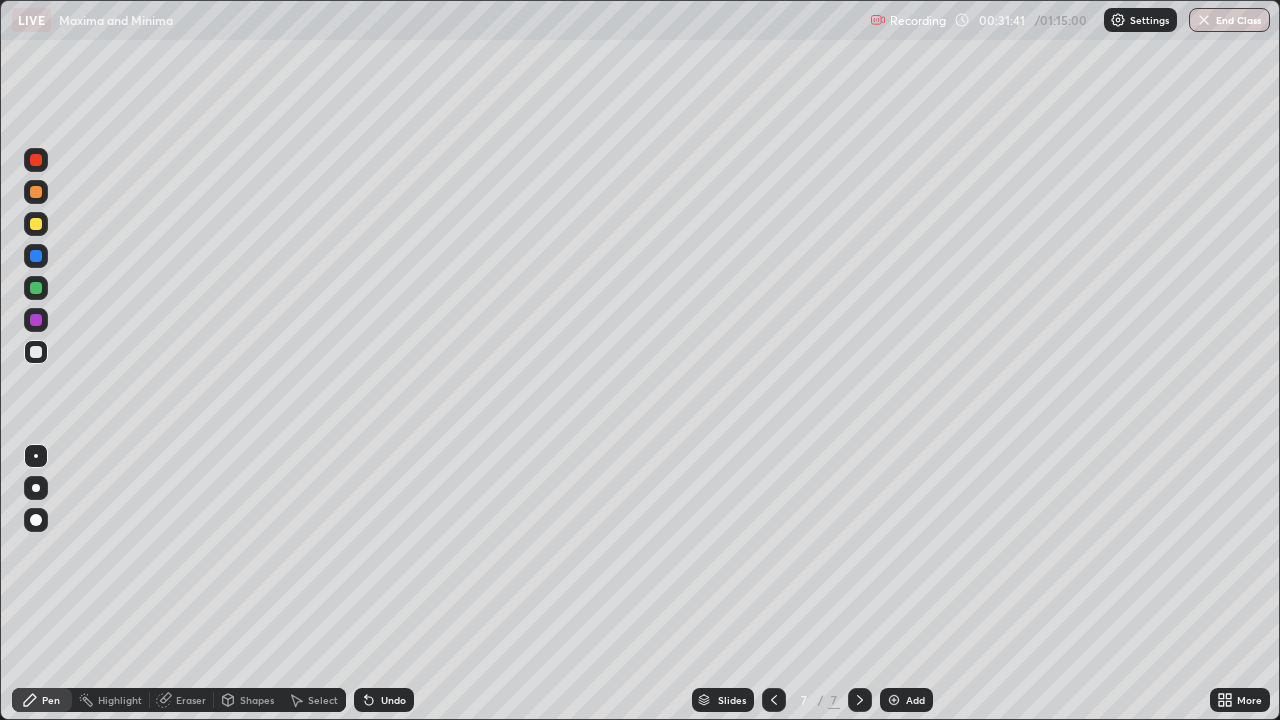 click on "Eraser" at bounding box center (182, 700) 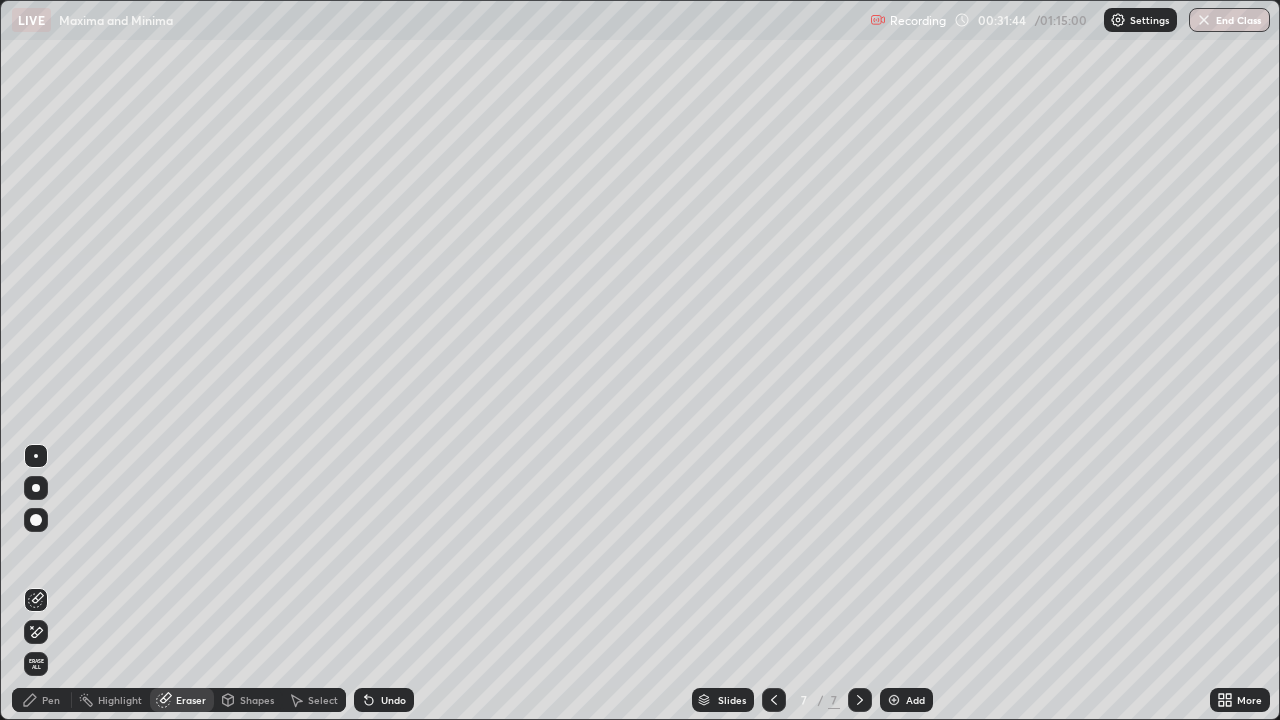 click on "Pen" at bounding box center [51, 700] 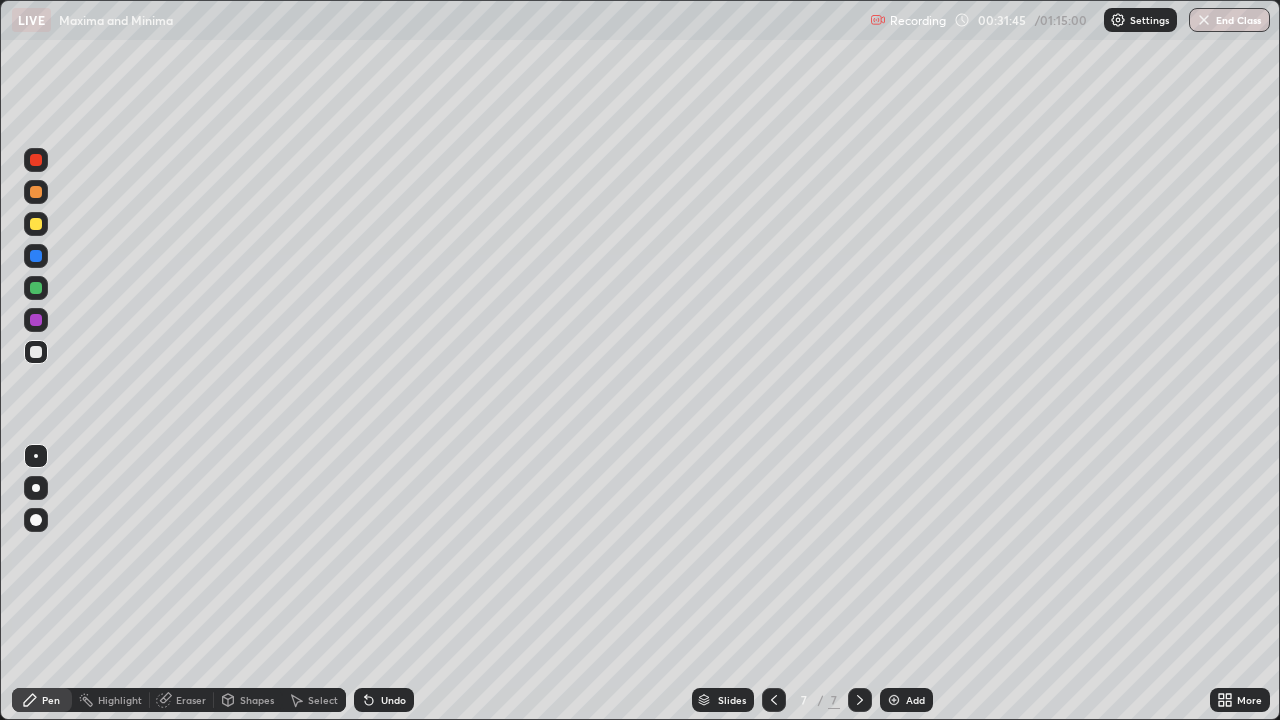 click at bounding box center [36, 352] 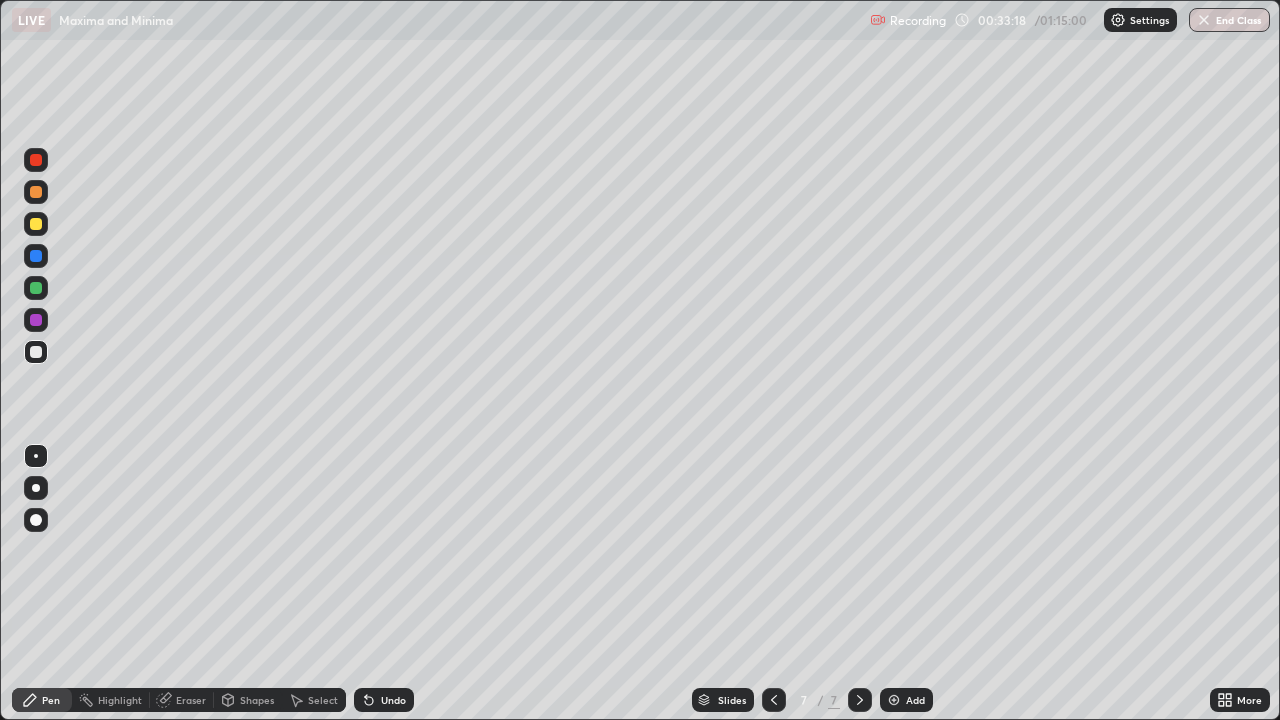 click at bounding box center (36, 224) 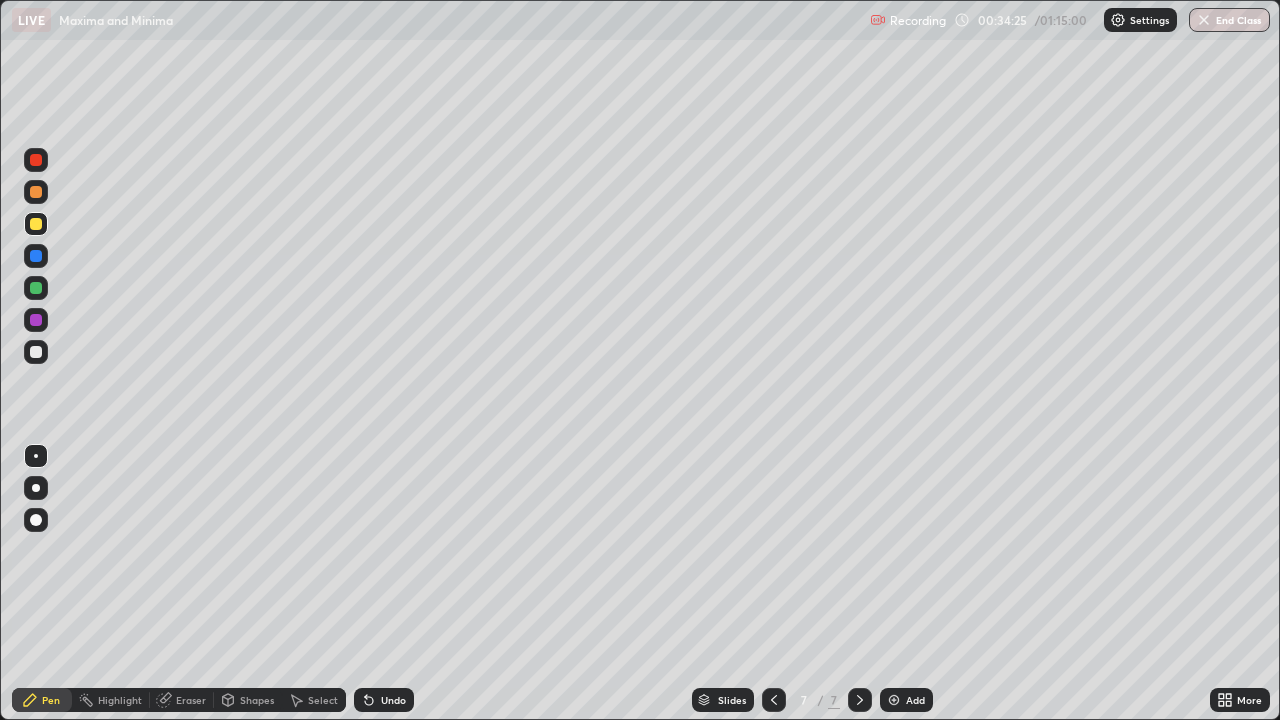 click at bounding box center [894, 700] 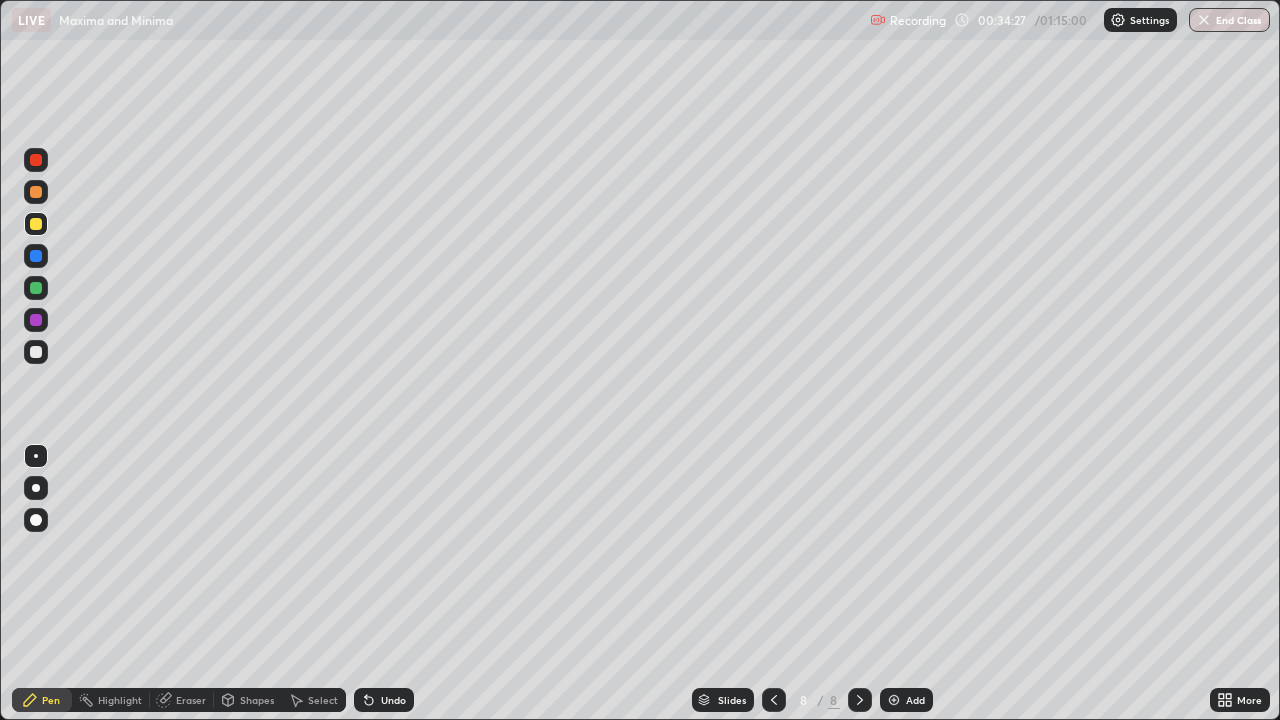 click at bounding box center [36, 352] 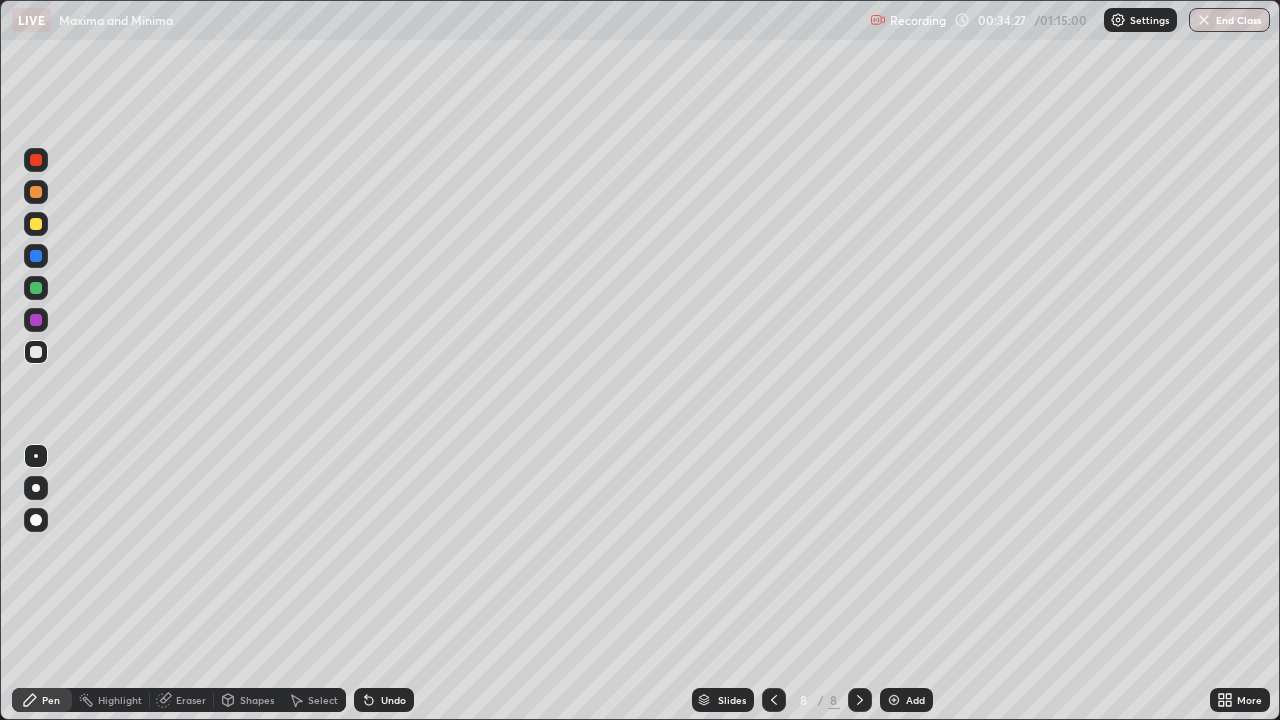 click at bounding box center (36, 352) 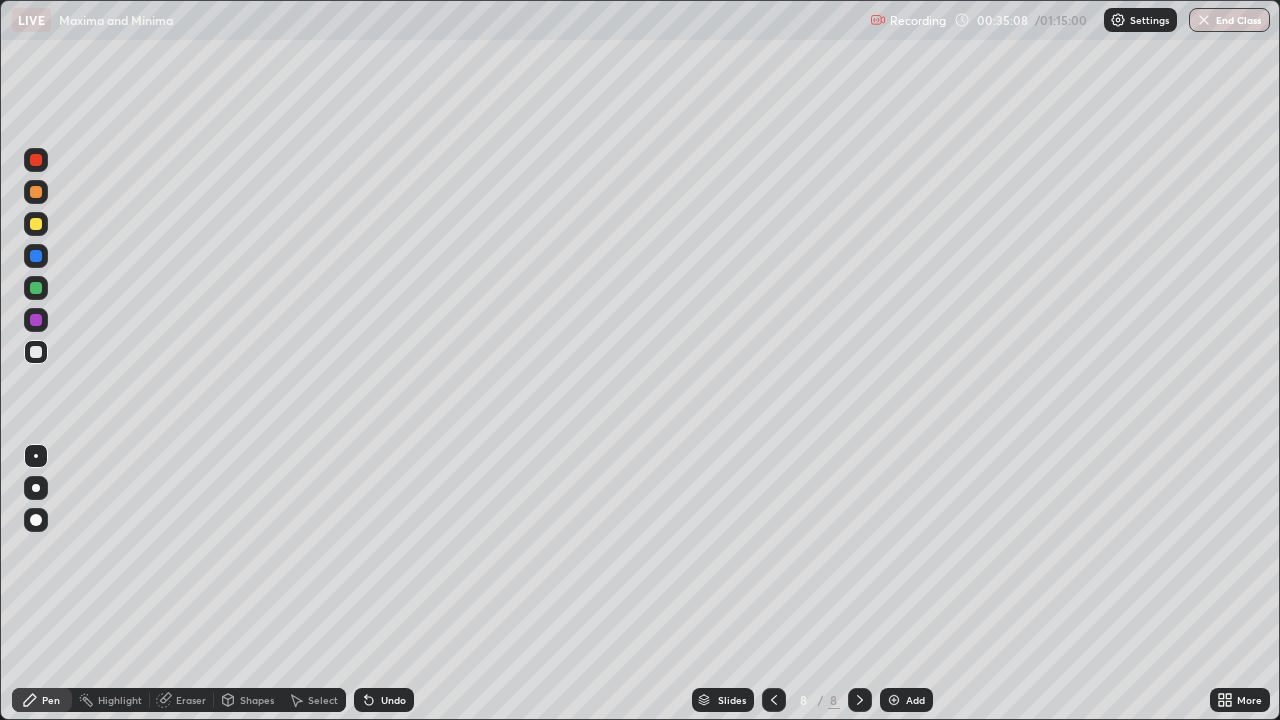 click at bounding box center (36, 352) 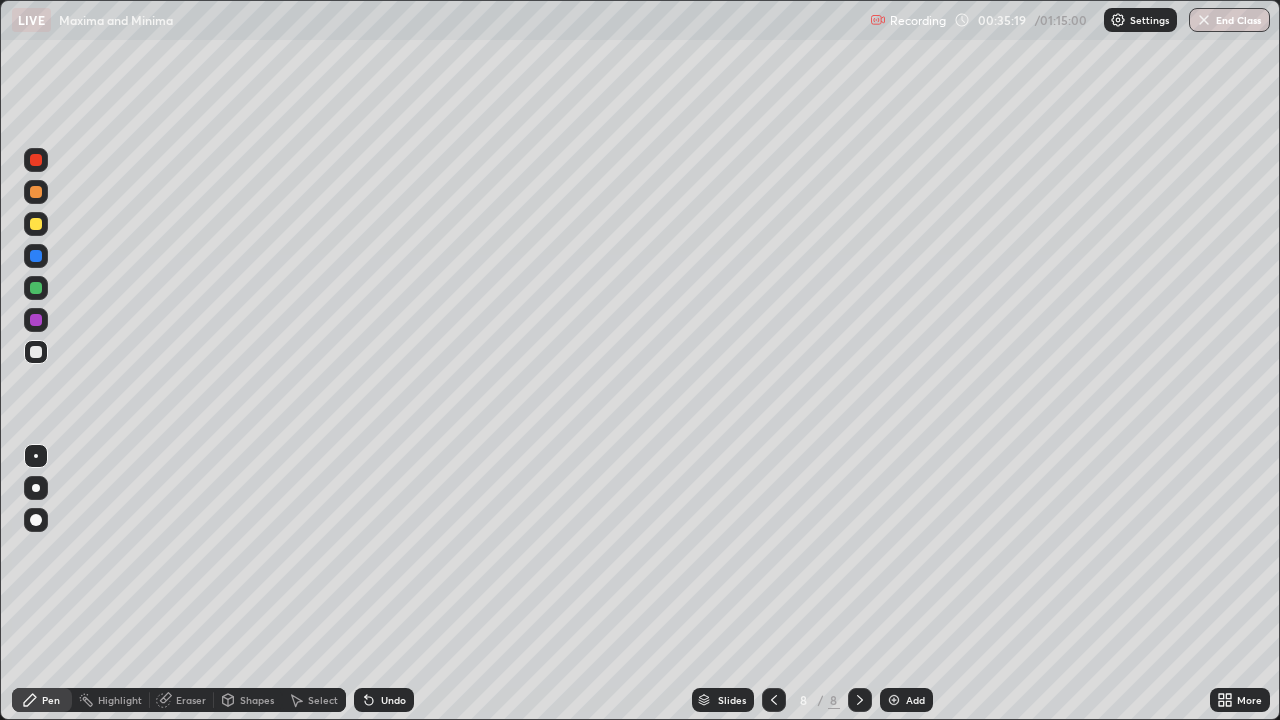 click at bounding box center (36, 352) 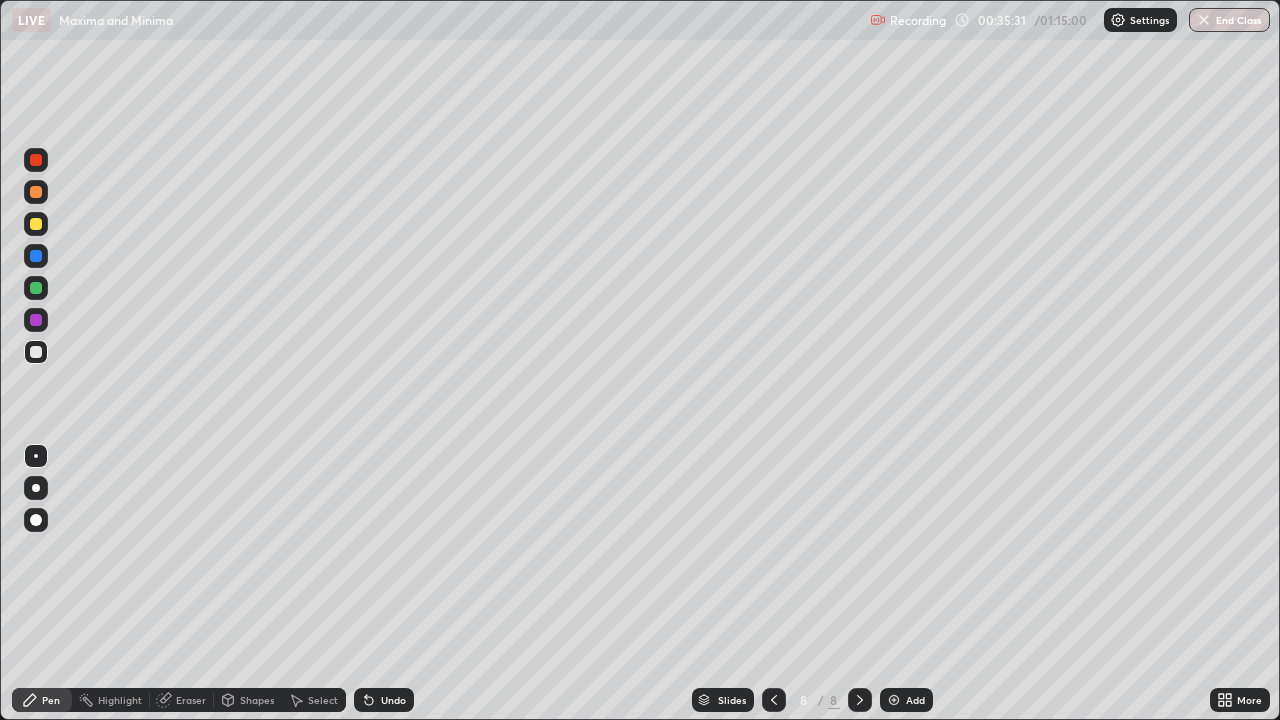 click at bounding box center [36, 224] 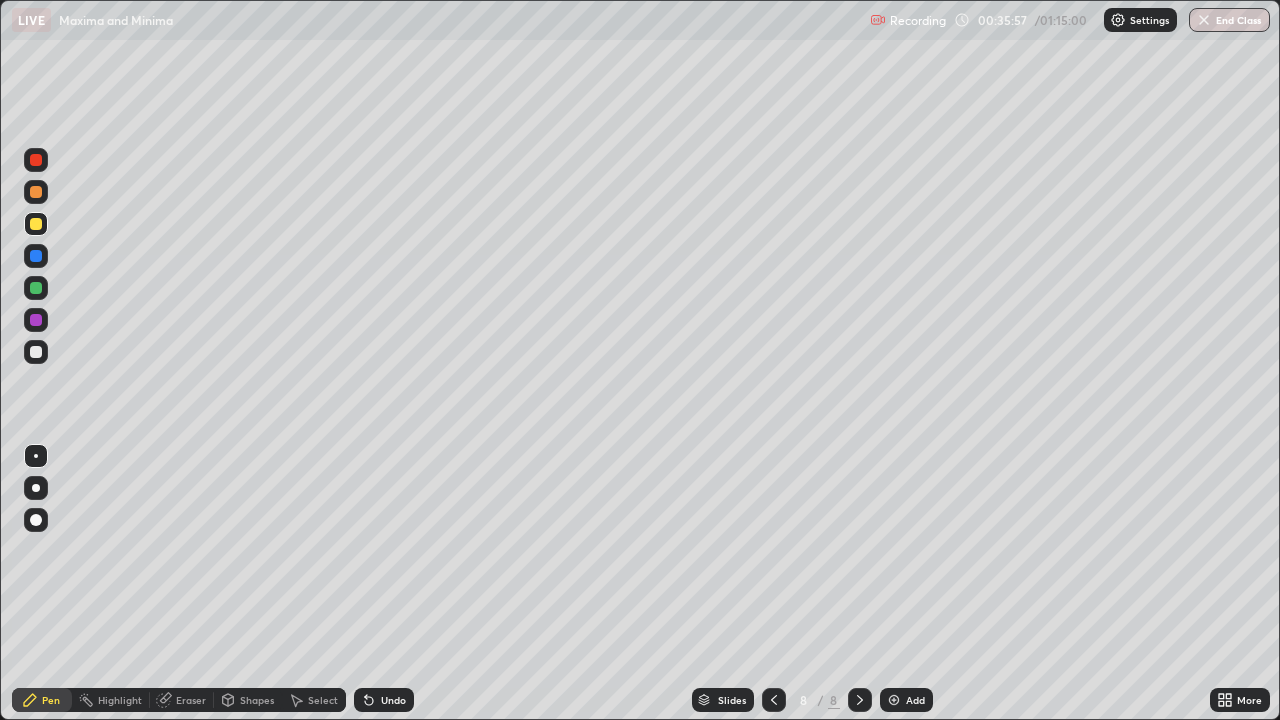 click on "Eraser" at bounding box center [191, 700] 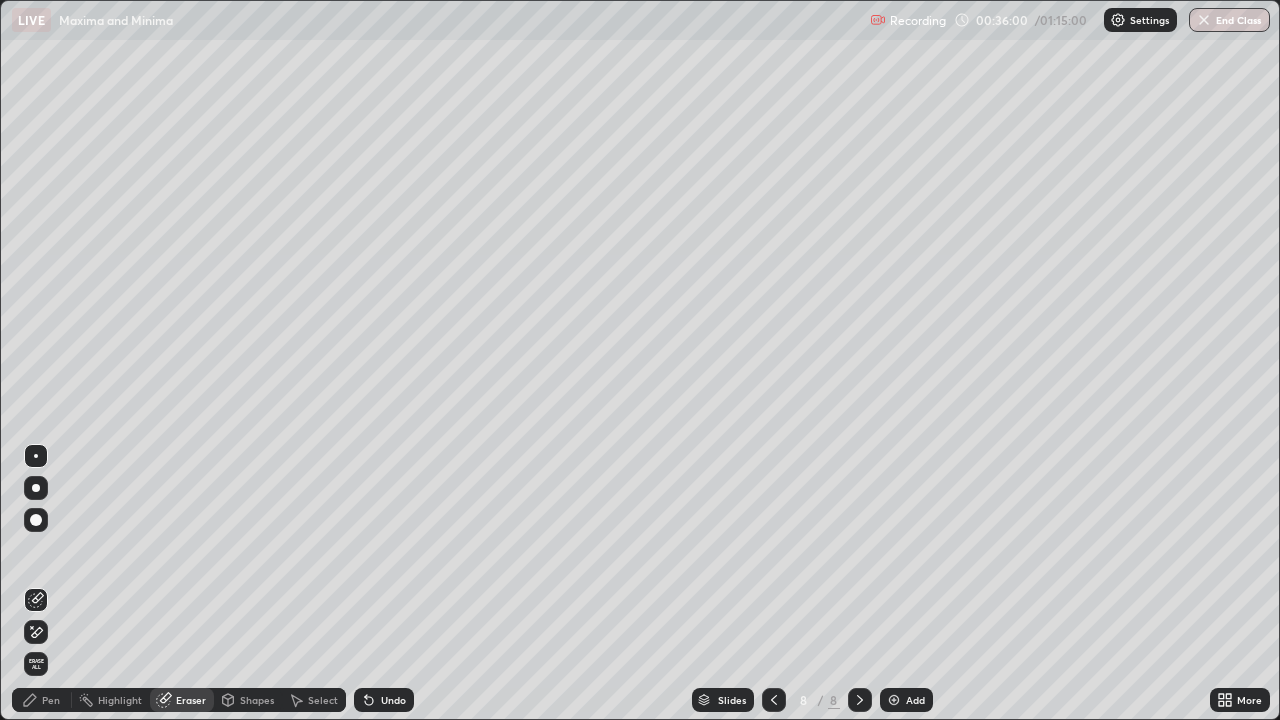 click on "Pen" at bounding box center [42, 700] 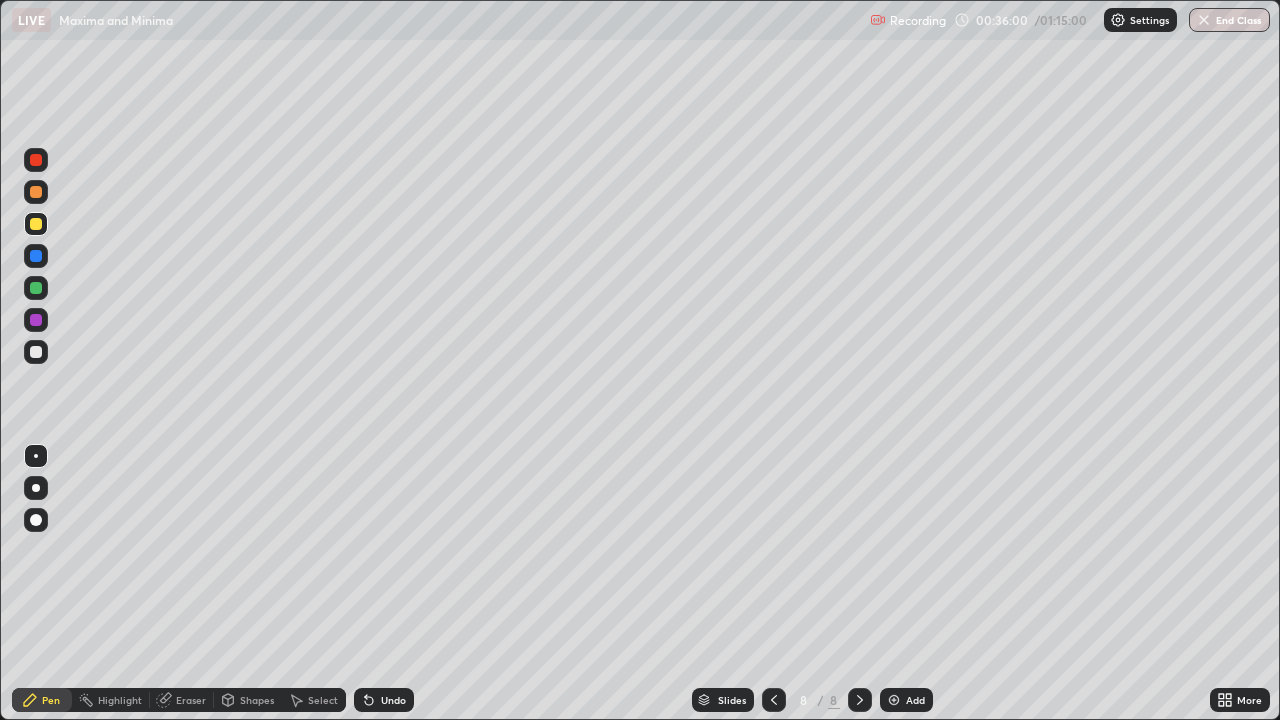 click at bounding box center (36, 352) 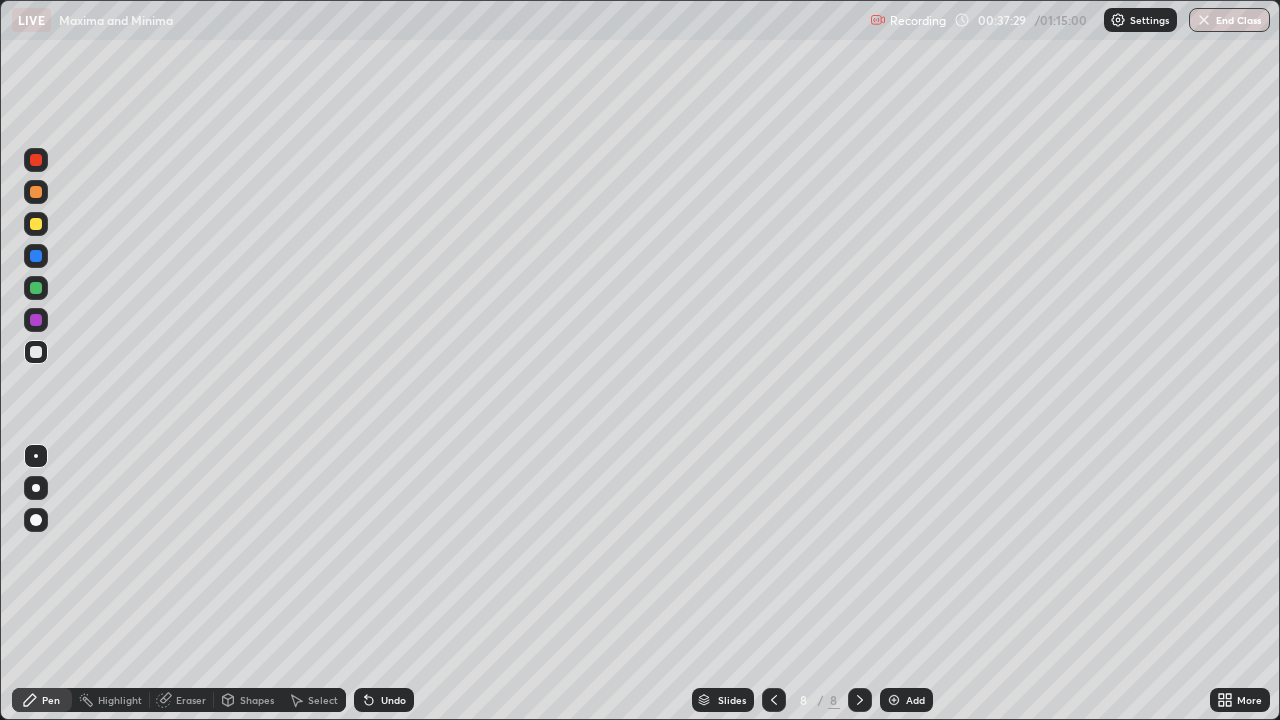 click on "Undo" at bounding box center [380, 700] 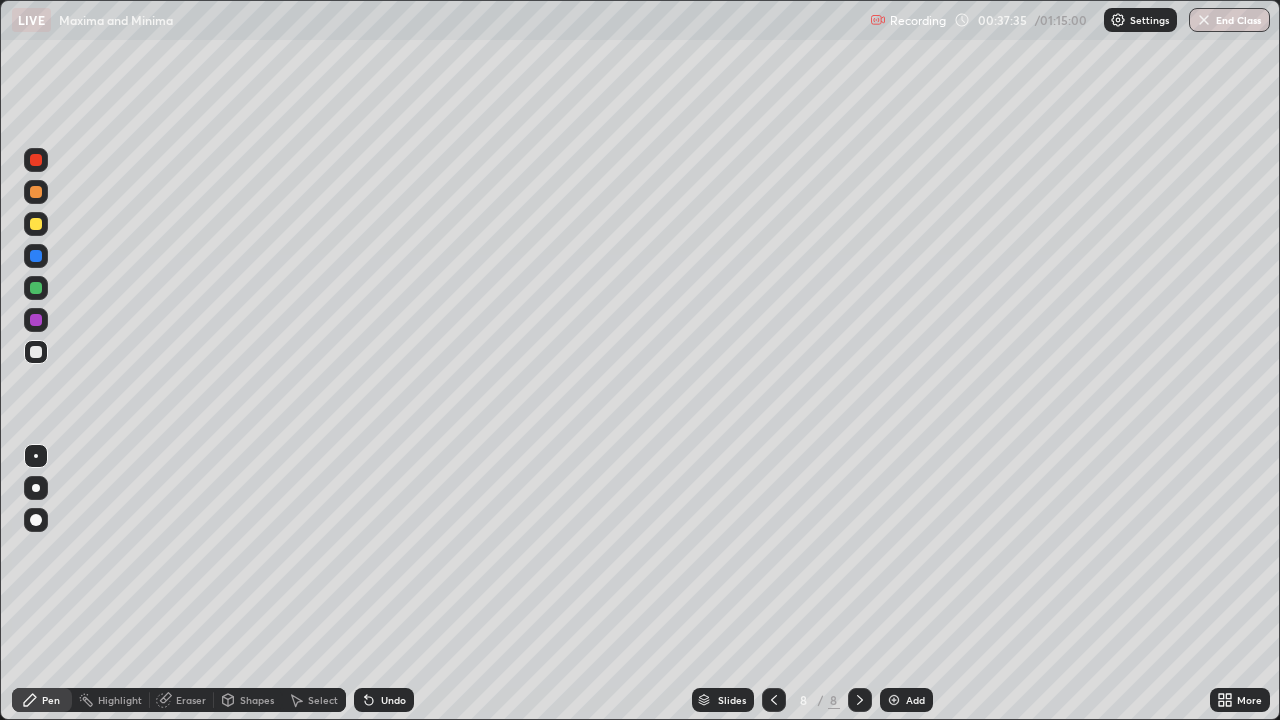 click at bounding box center [36, 224] 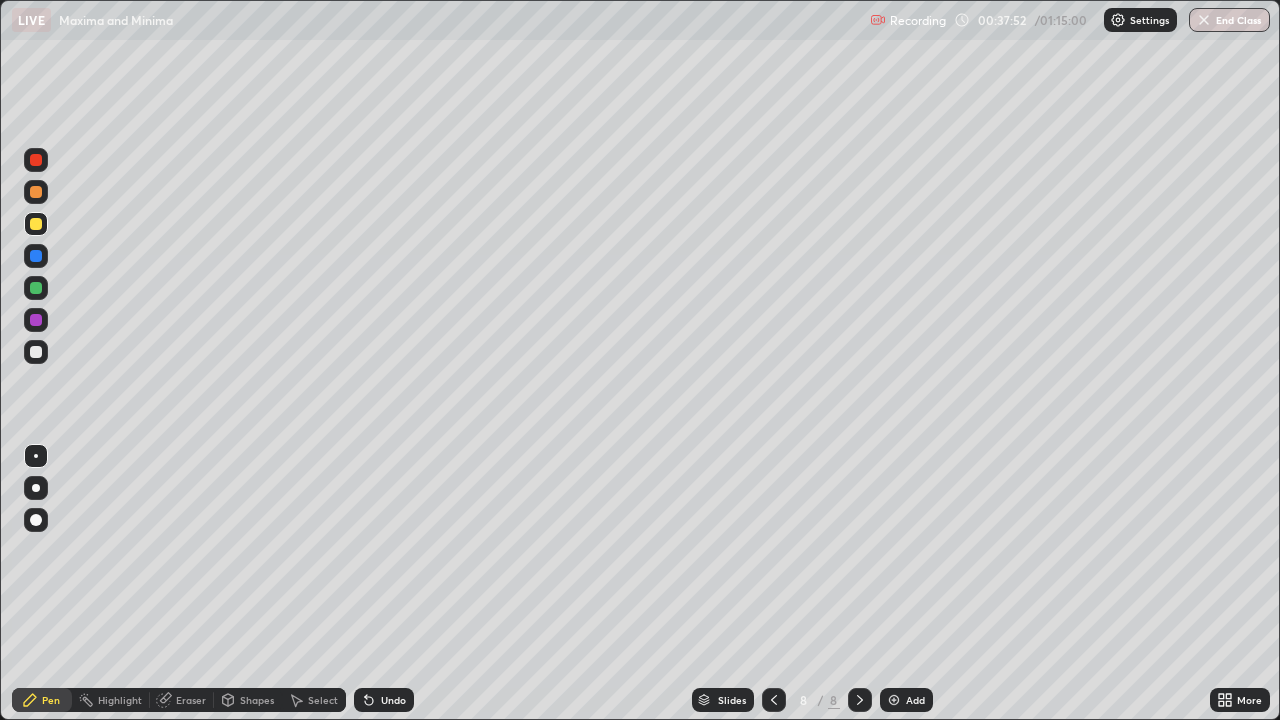 click at bounding box center (36, 352) 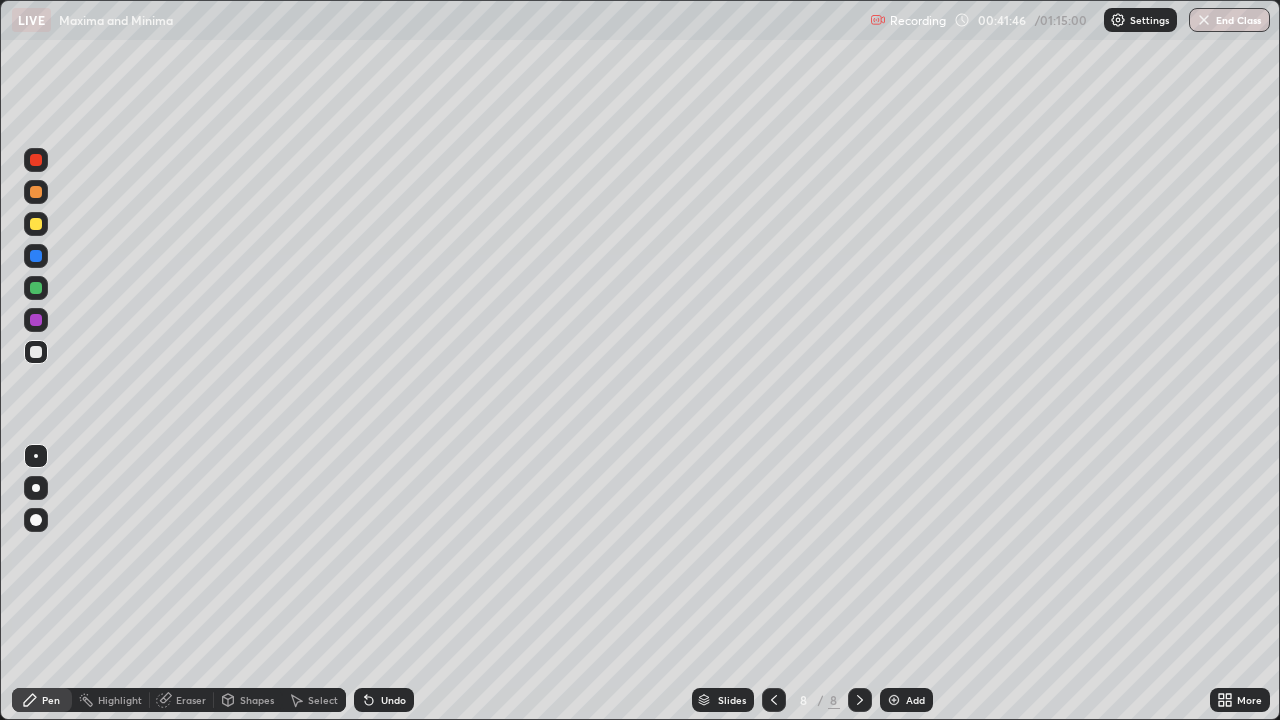 click on "Add" at bounding box center (906, 700) 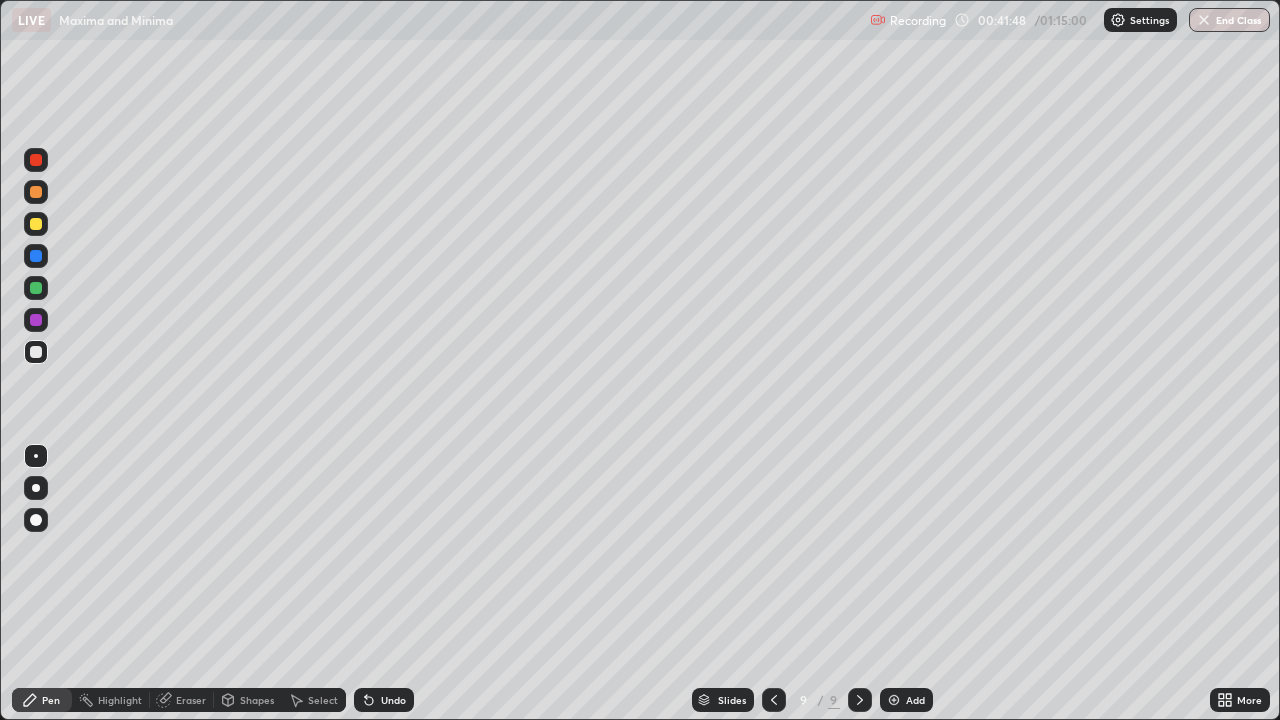 click at bounding box center (36, 352) 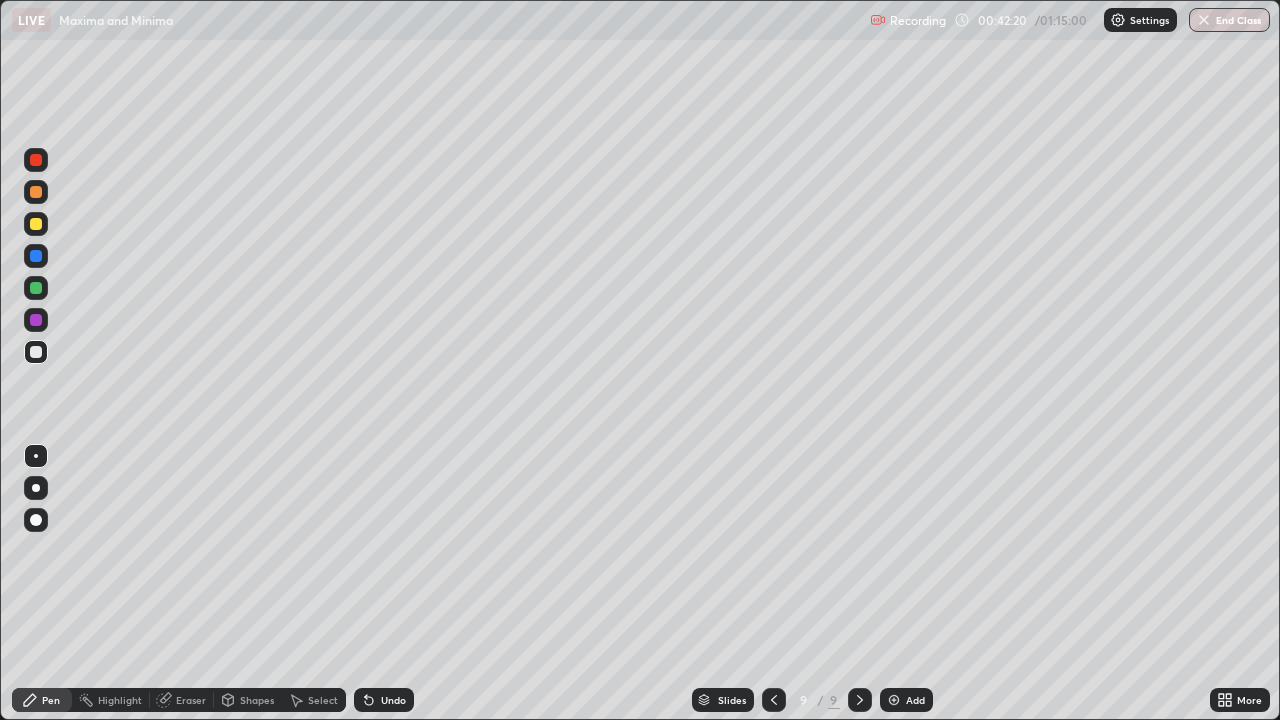 click at bounding box center (36, 224) 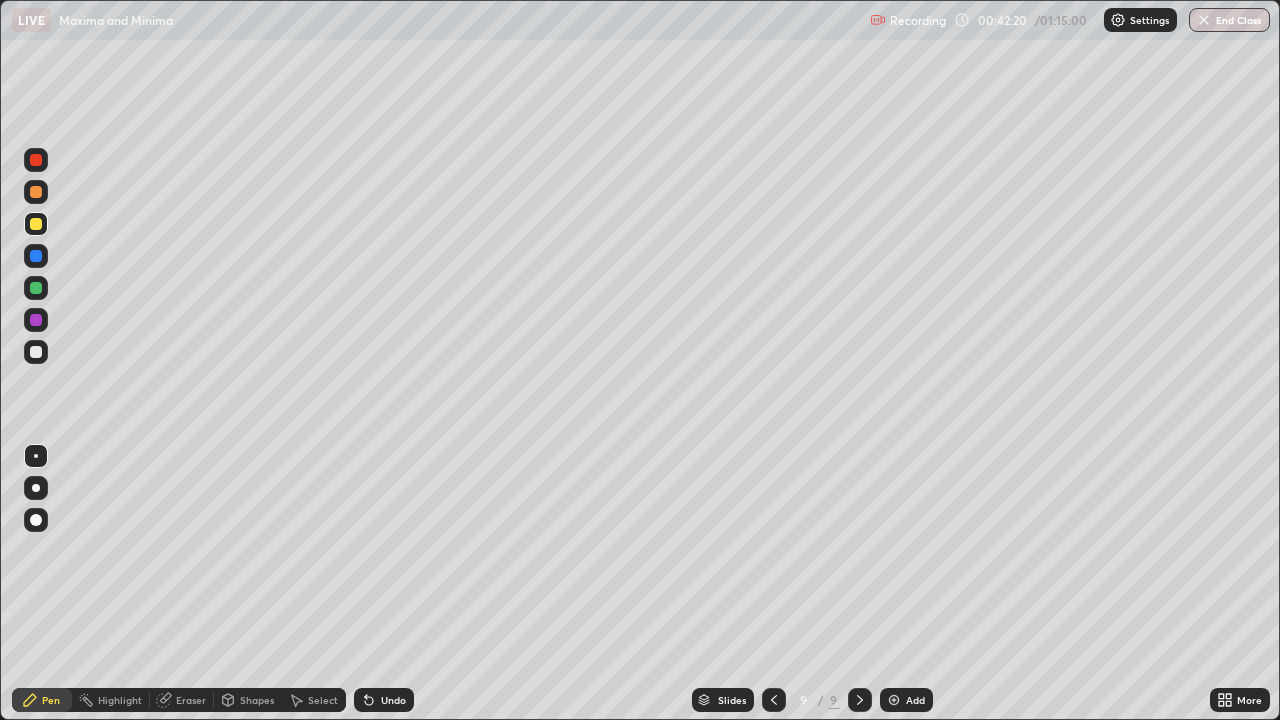 click at bounding box center (36, 224) 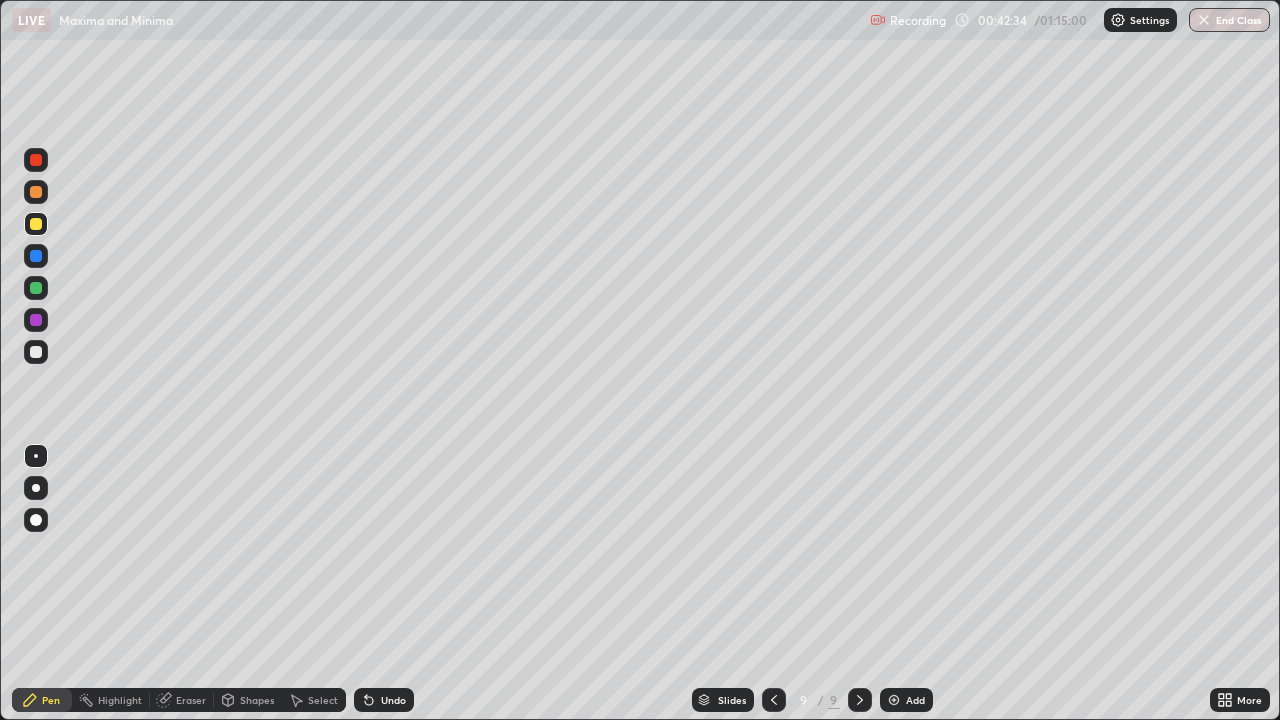 click at bounding box center [36, 352] 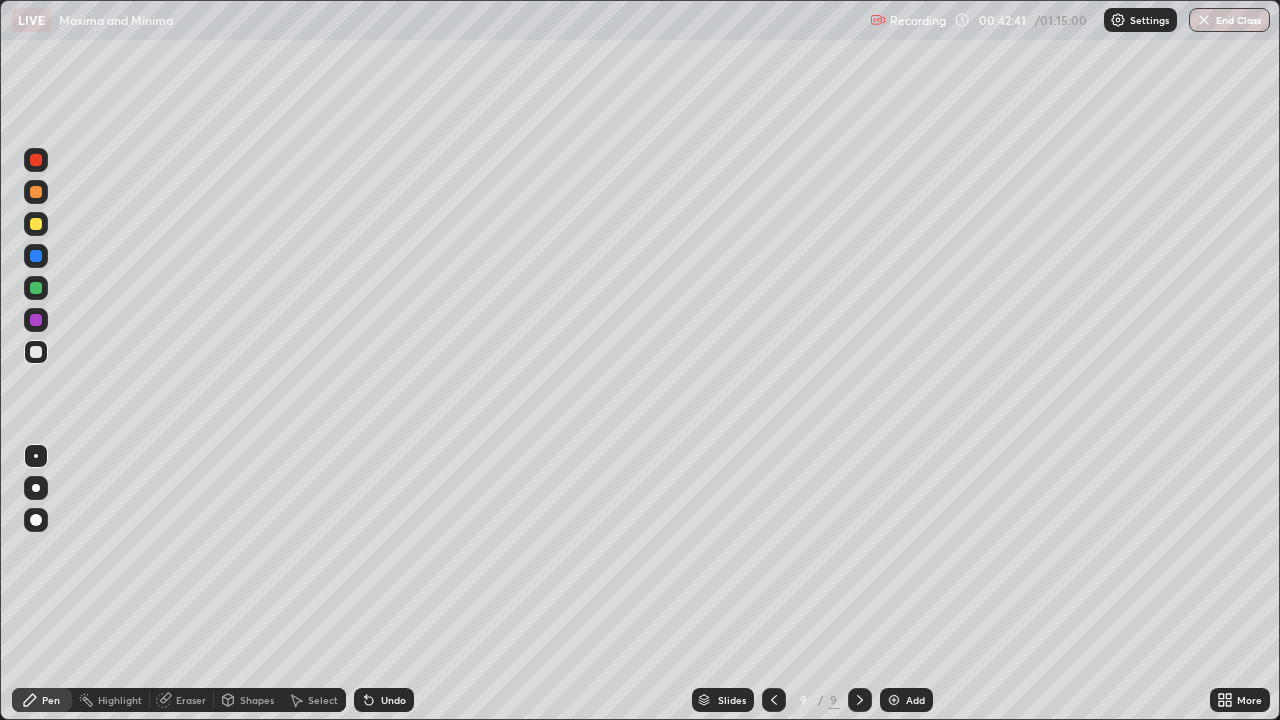 click at bounding box center [36, 352] 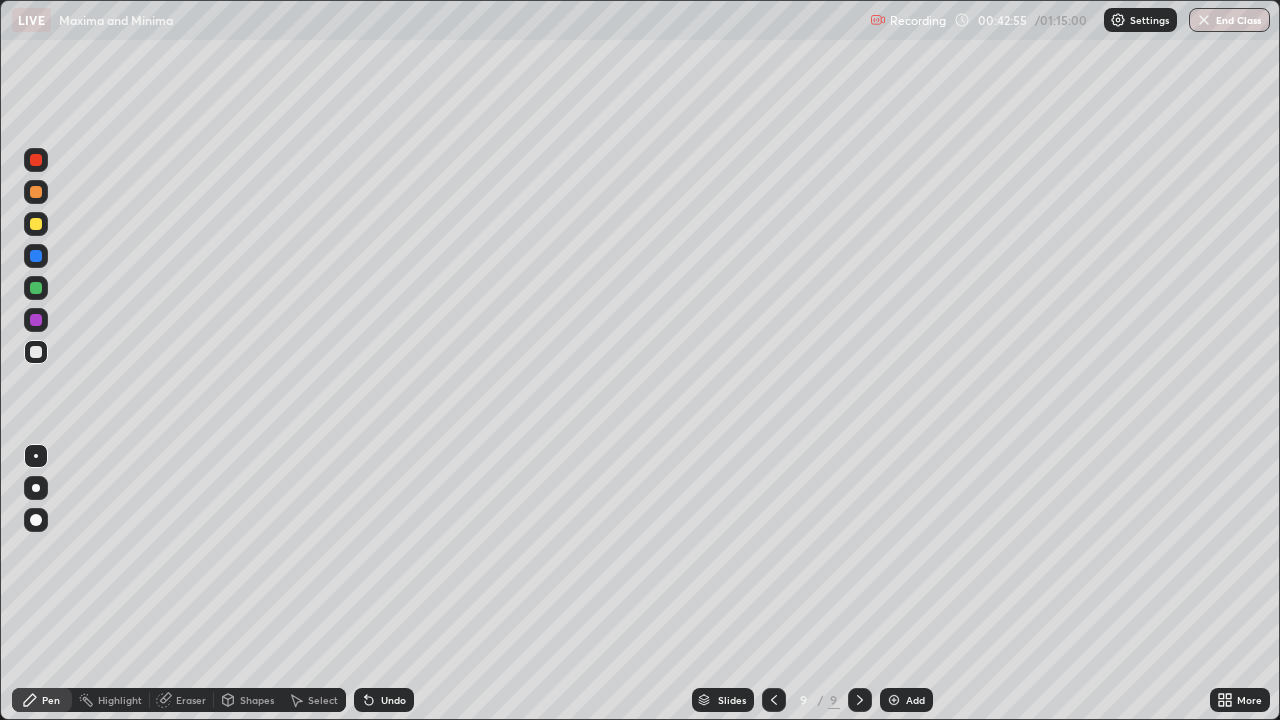 click at bounding box center (36, 288) 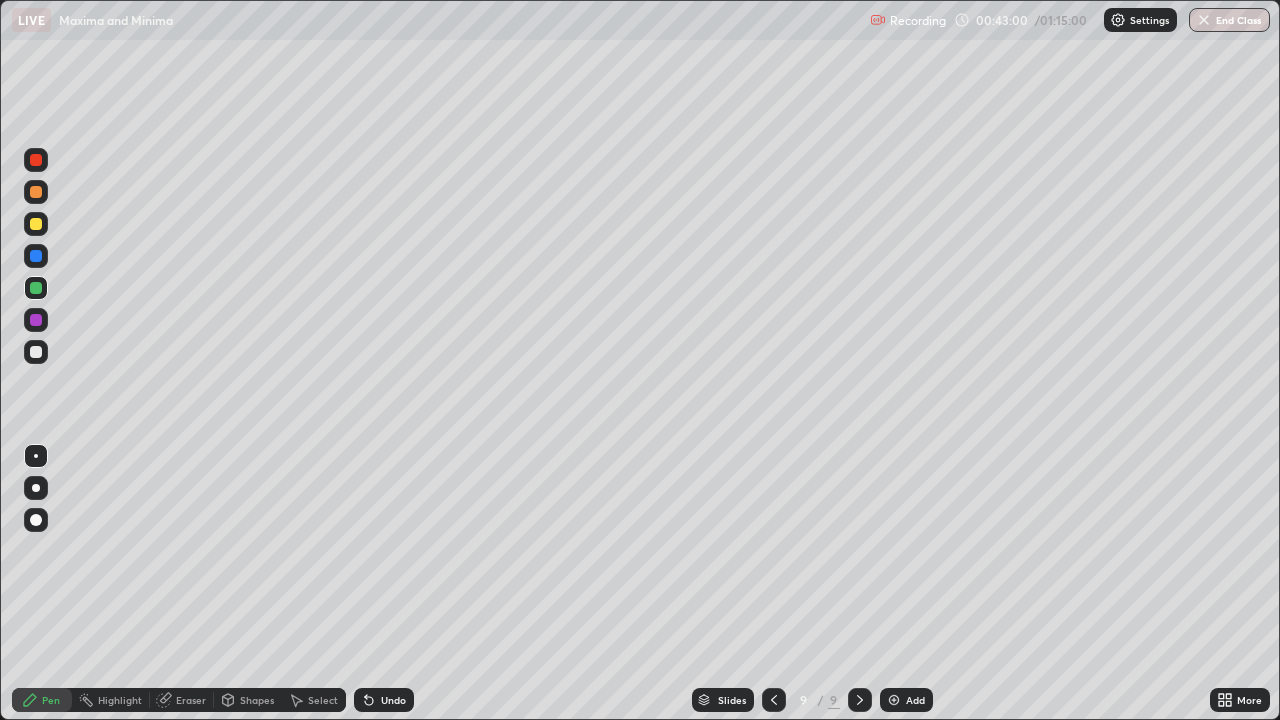 click at bounding box center [36, 352] 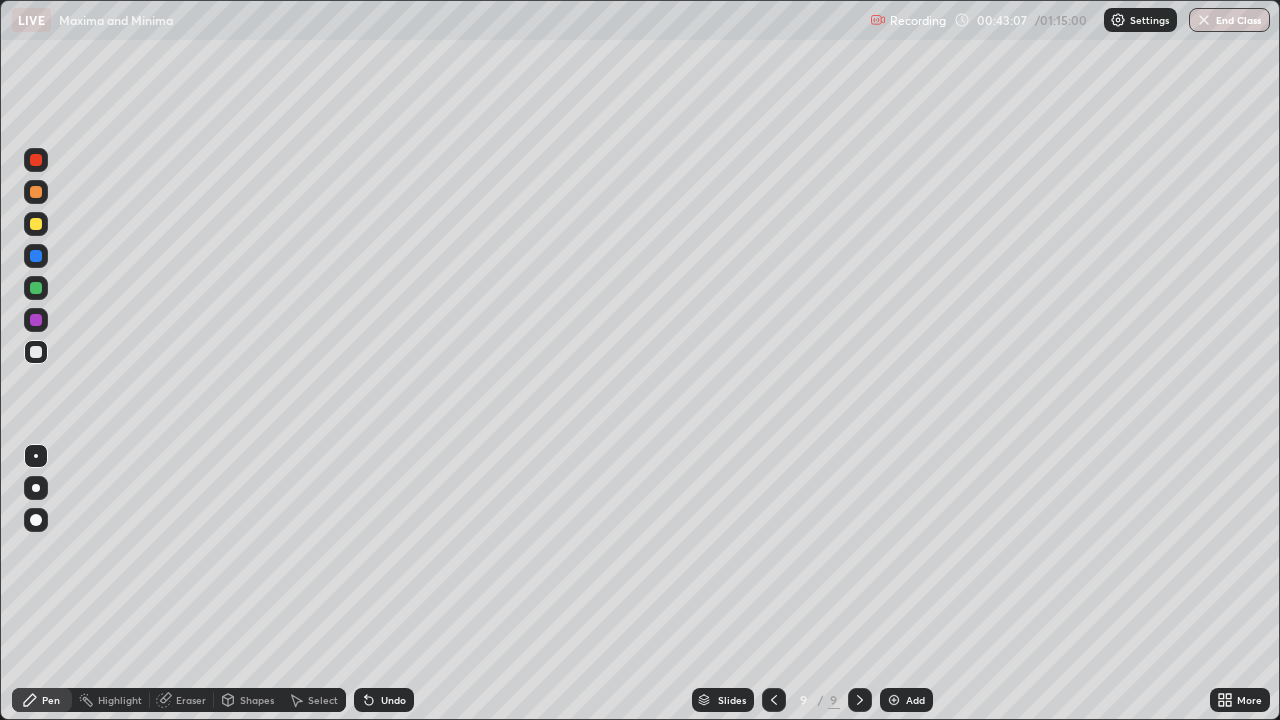click at bounding box center [36, 288] 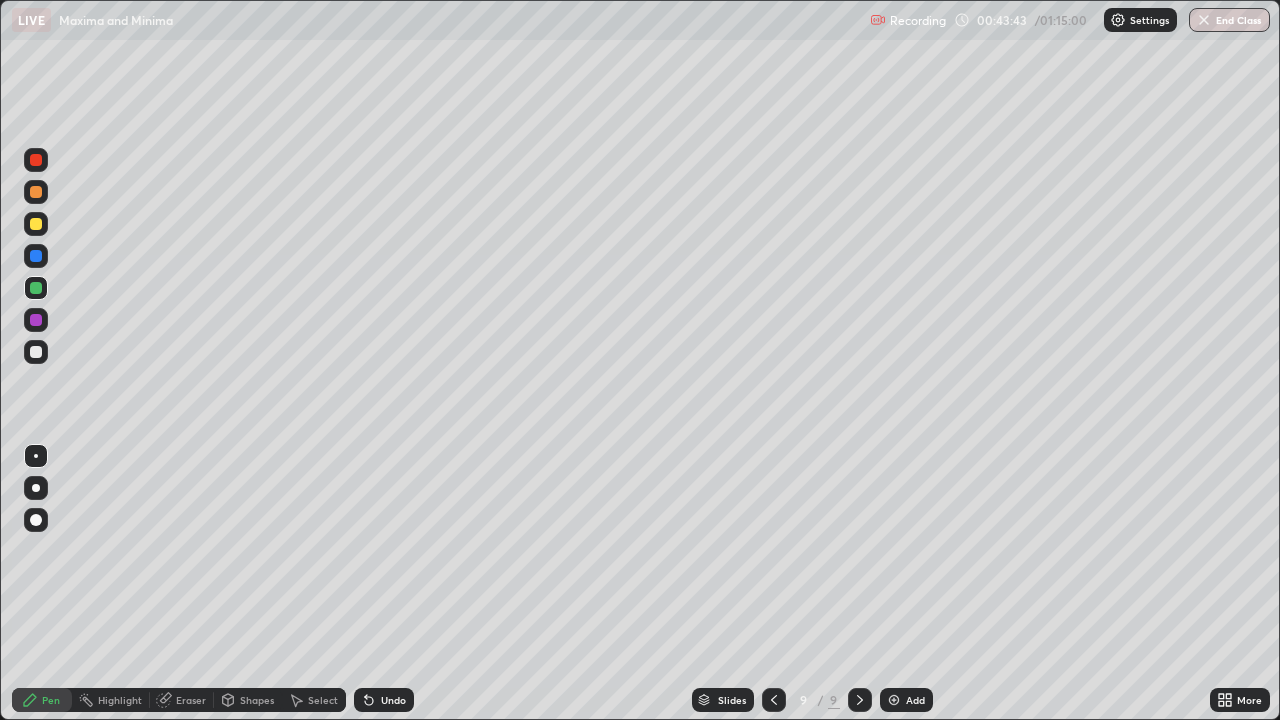 click at bounding box center (36, 320) 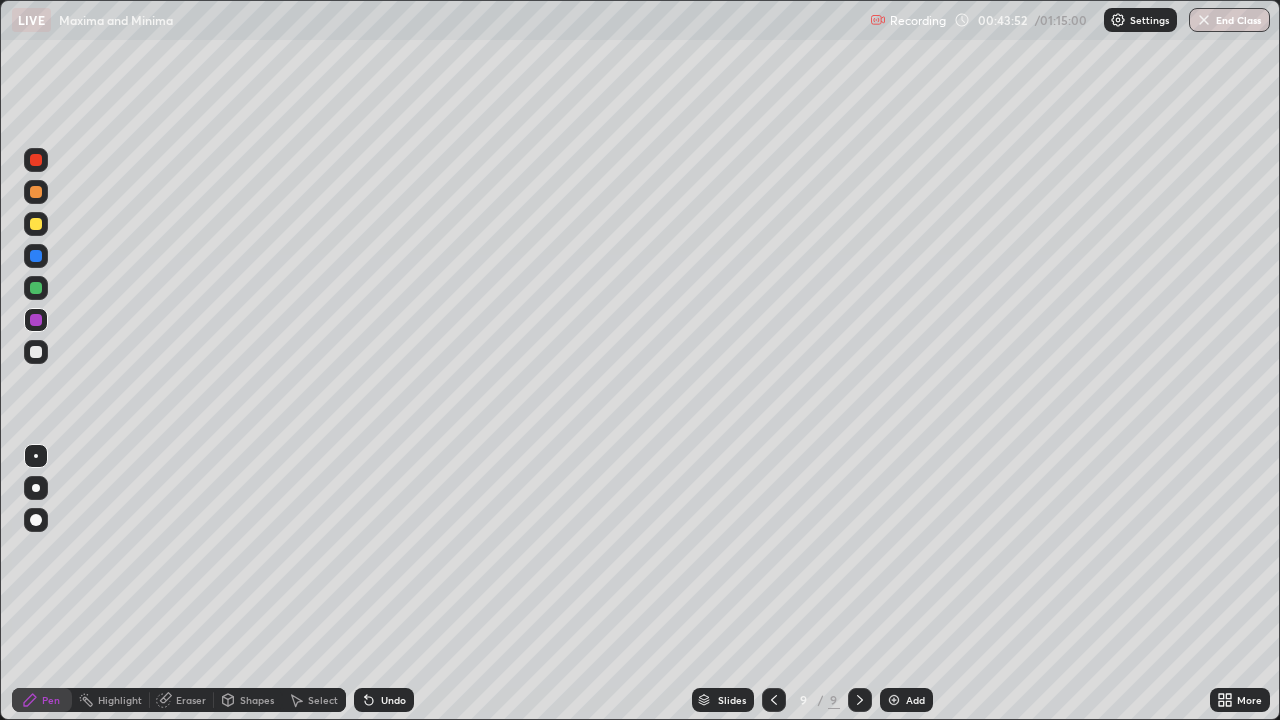 click at bounding box center (36, 320) 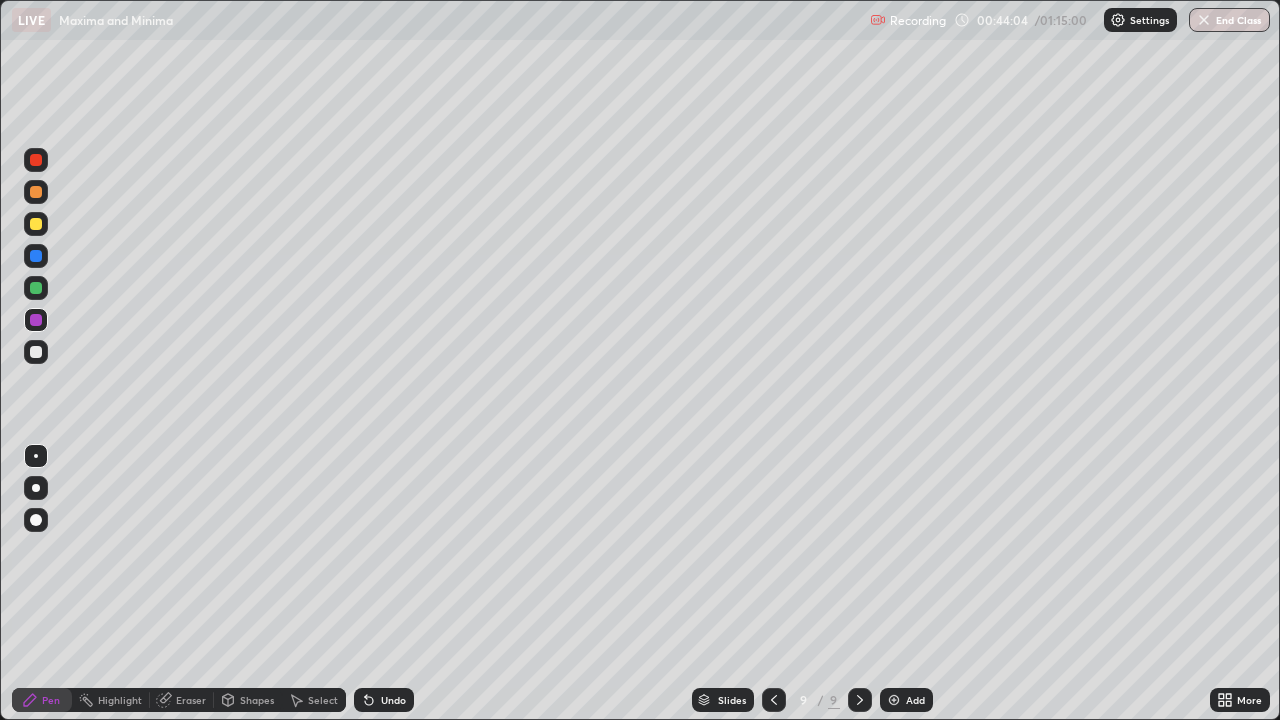 click at bounding box center [36, 352] 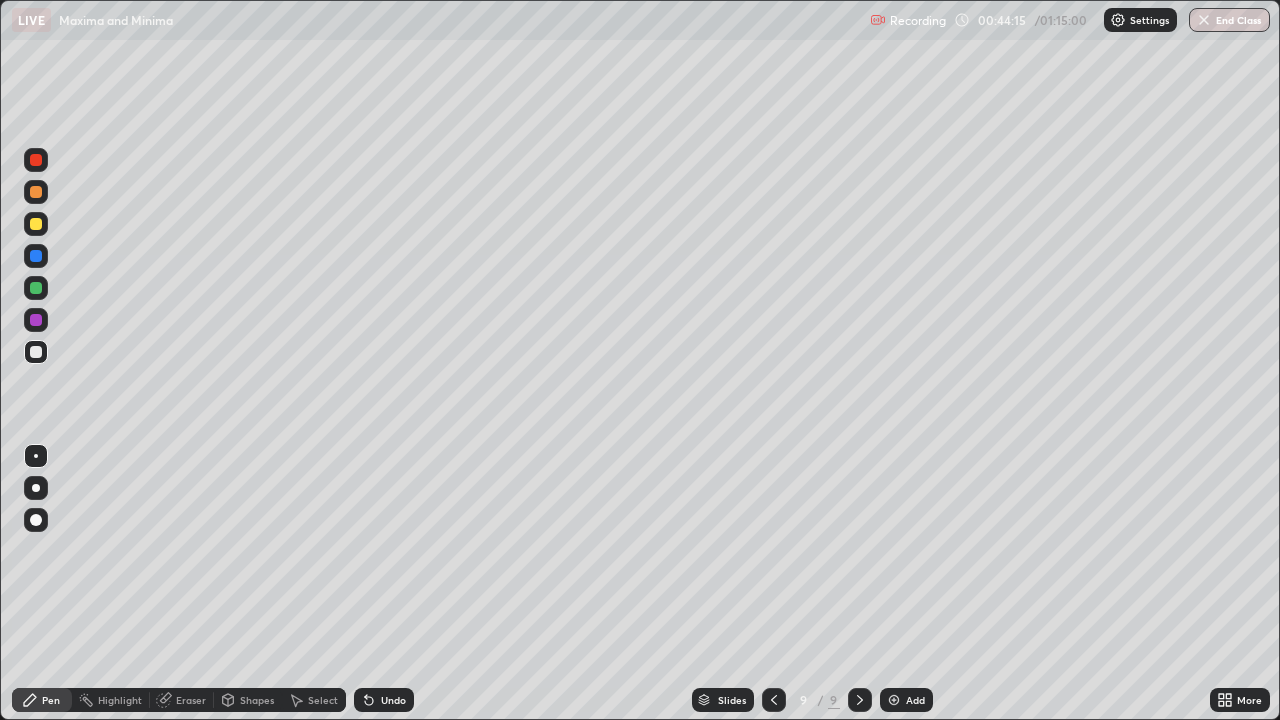 click at bounding box center [36, 192] 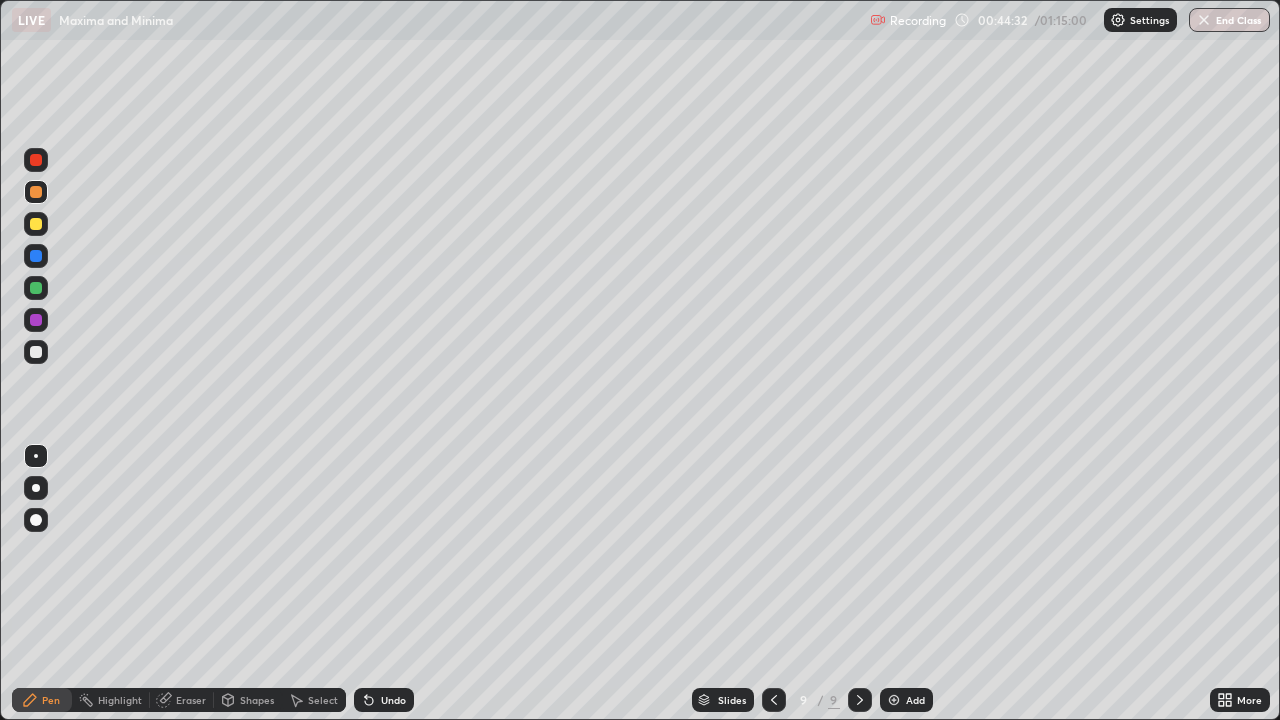 click at bounding box center (36, 256) 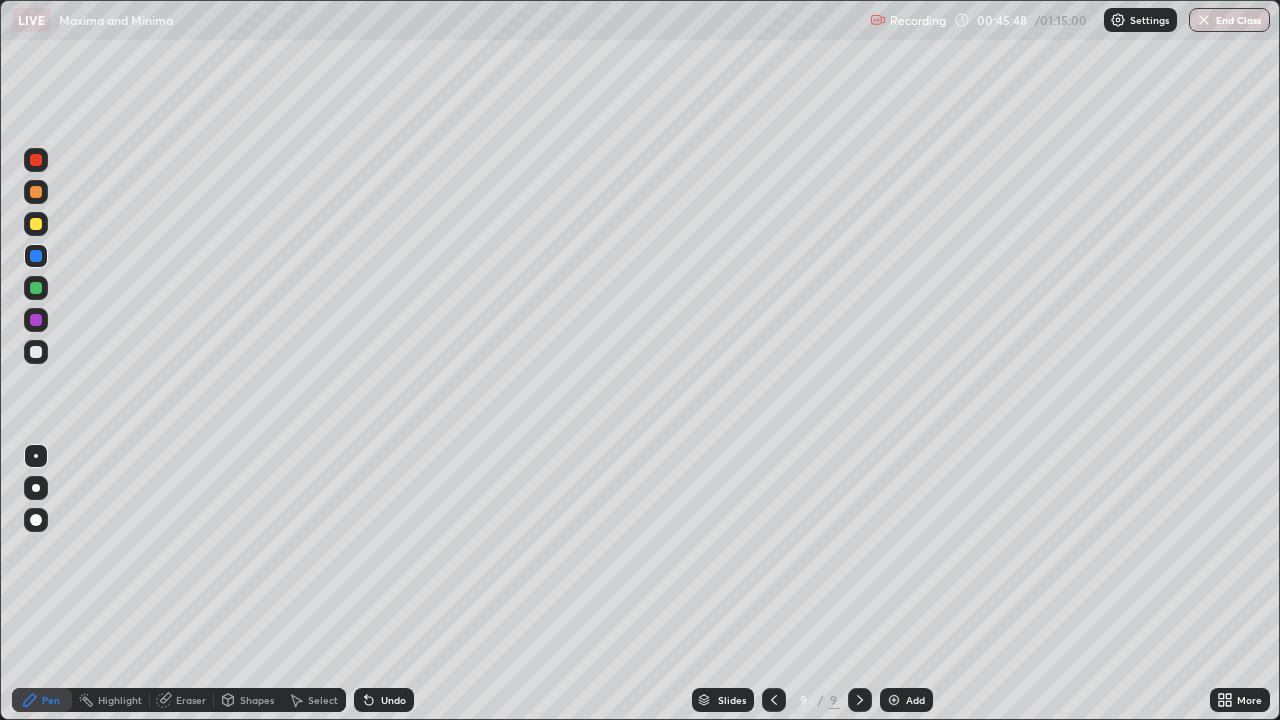 click at bounding box center (36, 352) 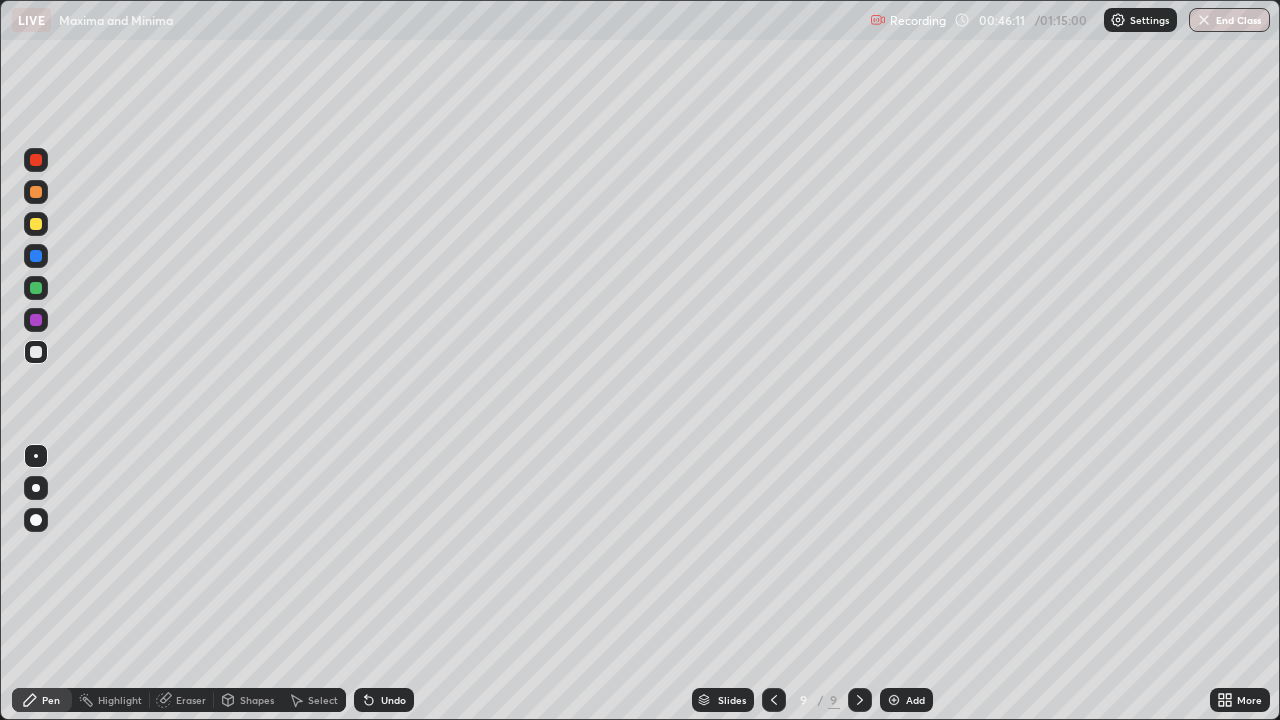 click at bounding box center (36, 224) 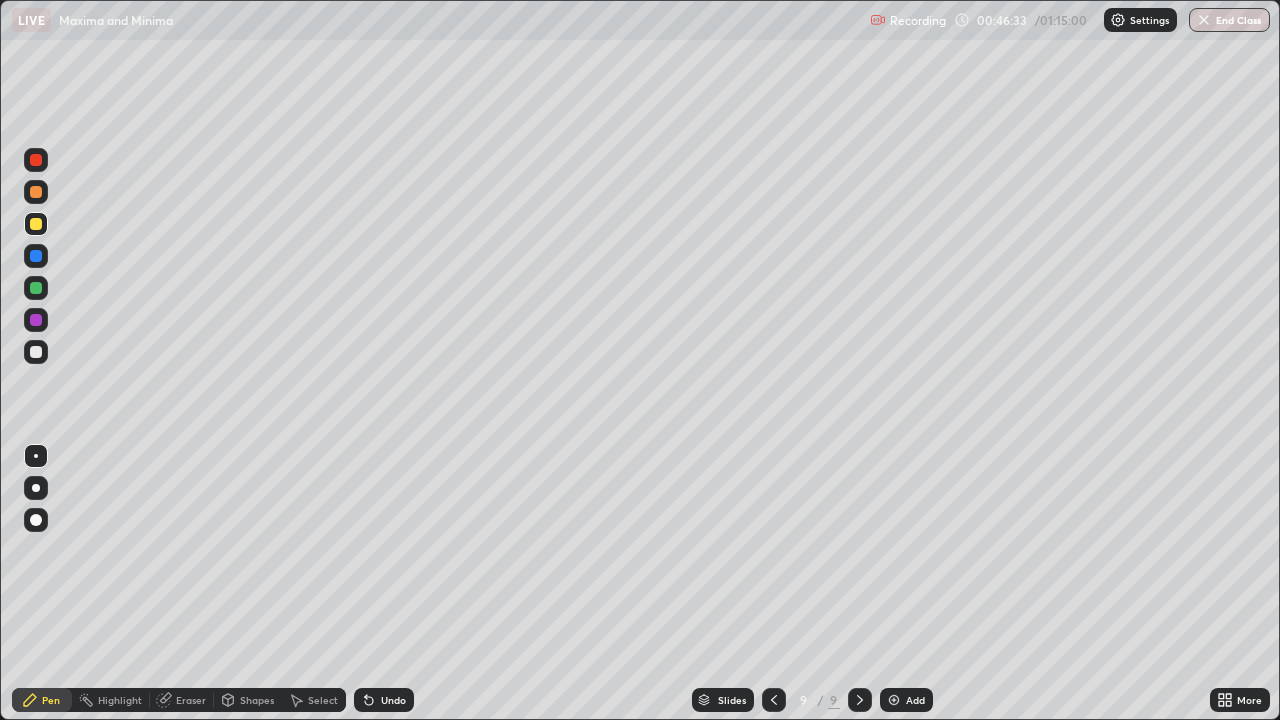 click on "Eraser" at bounding box center (182, 700) 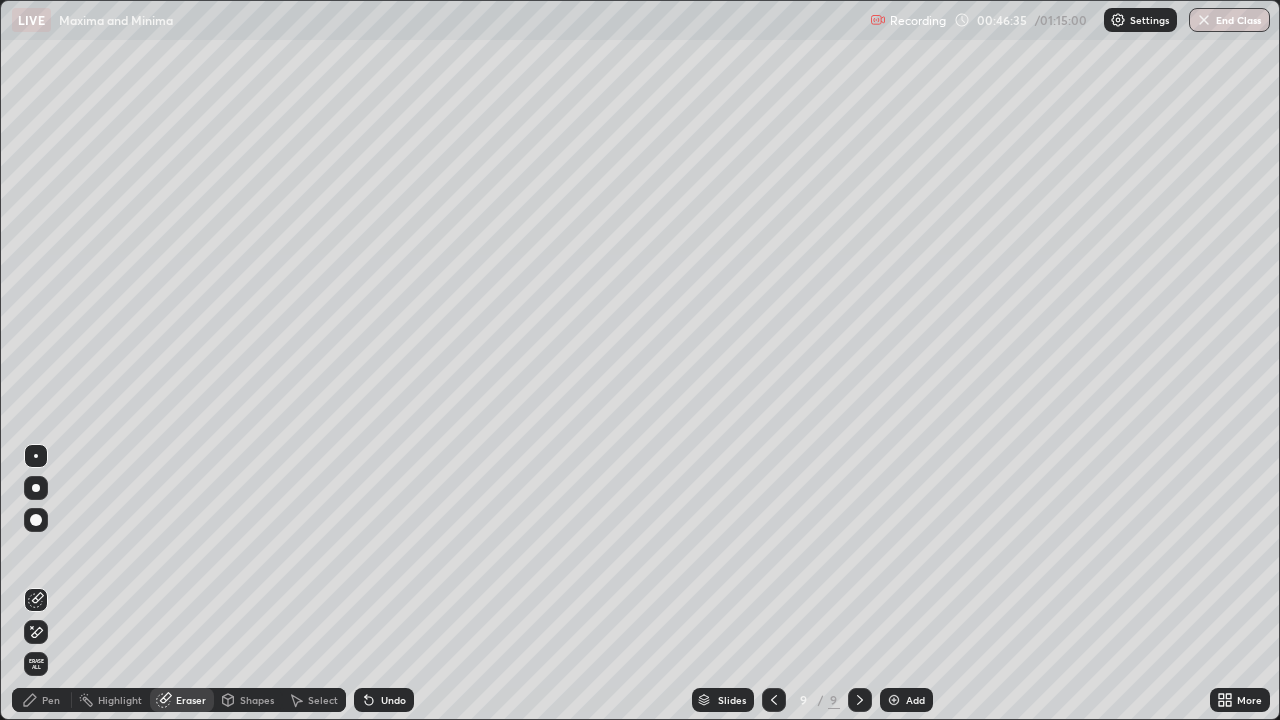 click on "Pen" at bounding box center [42, 700] 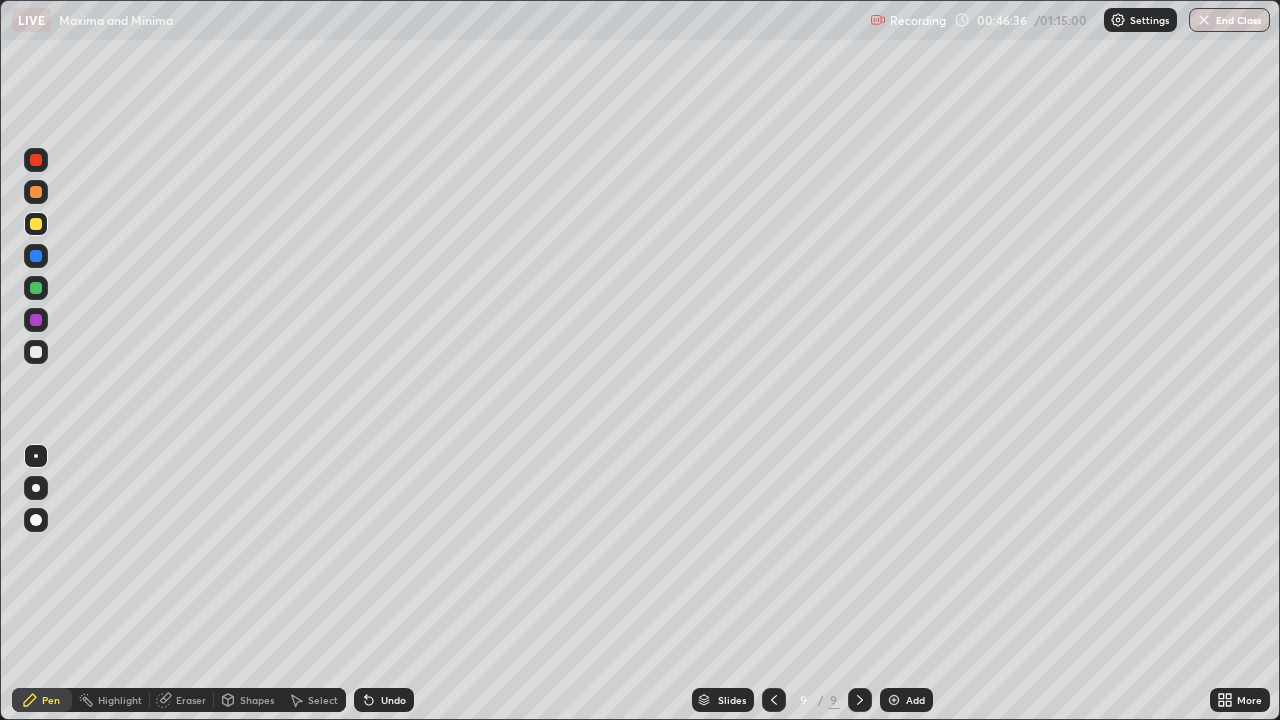 click at bounding box center (36, 224) 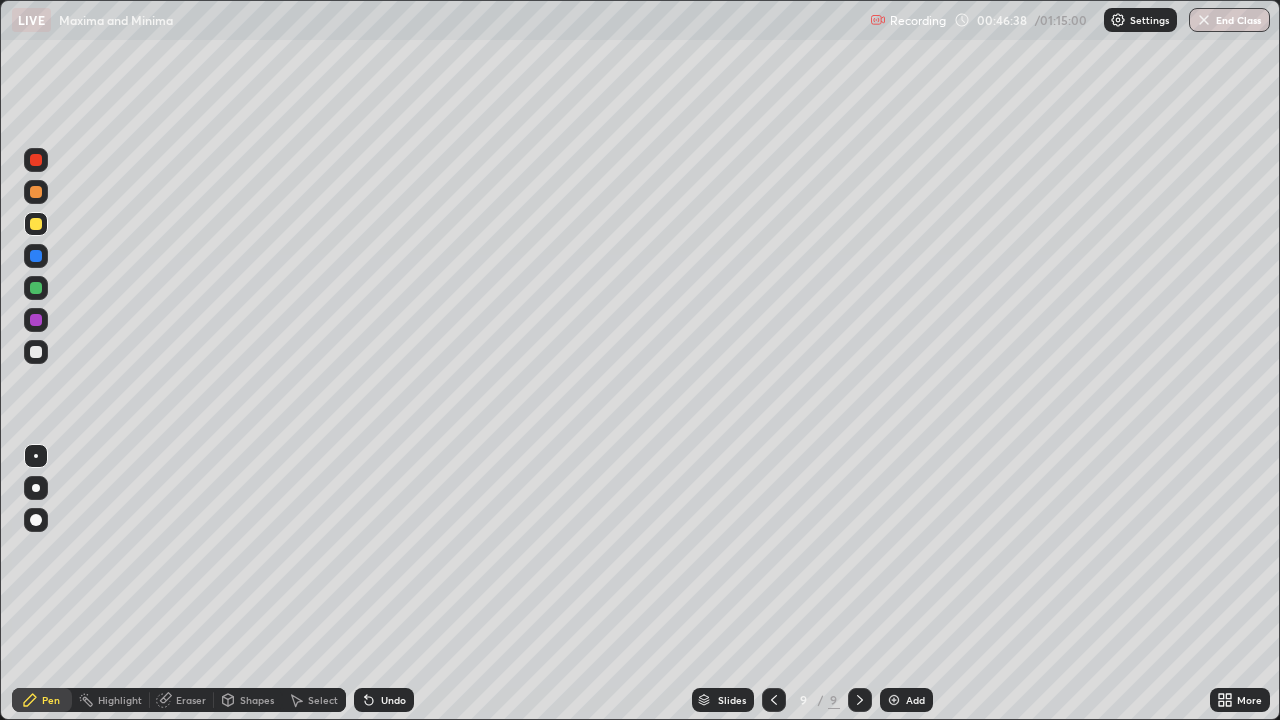 click at bounding box center [36, 192] 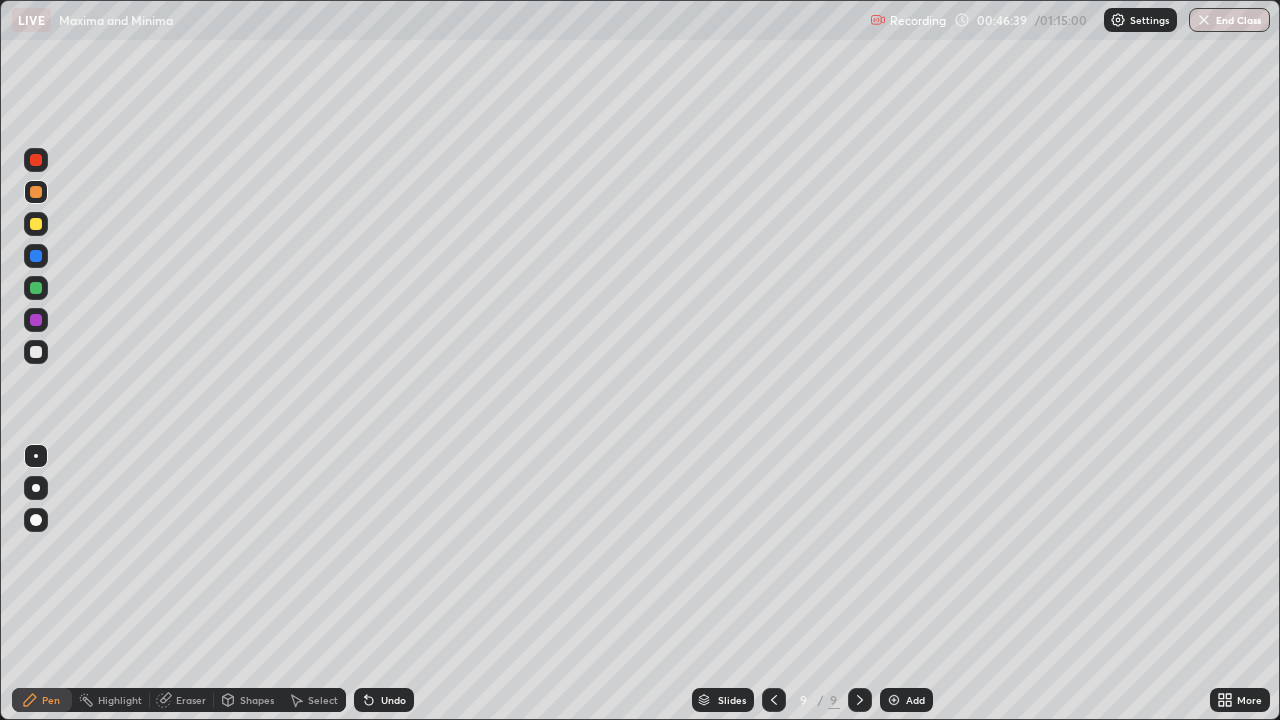 click at bounding box center (36, 224) 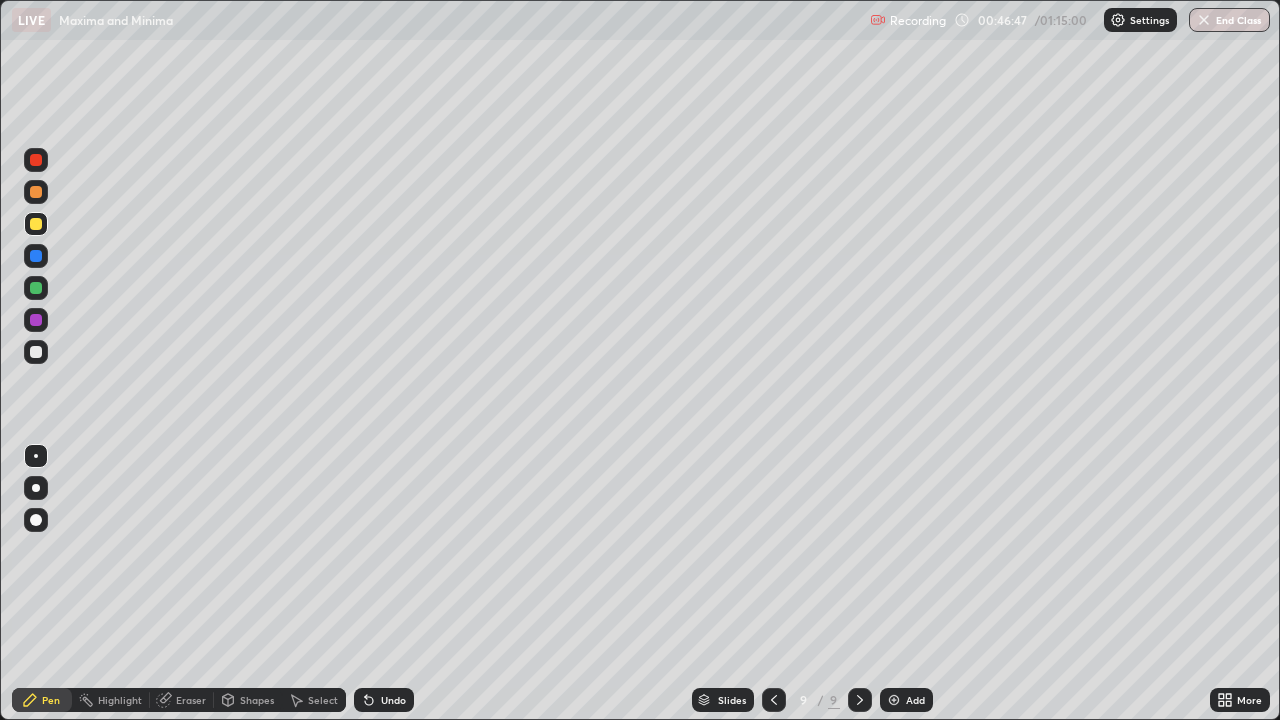 click at bounding box center (36, 288) 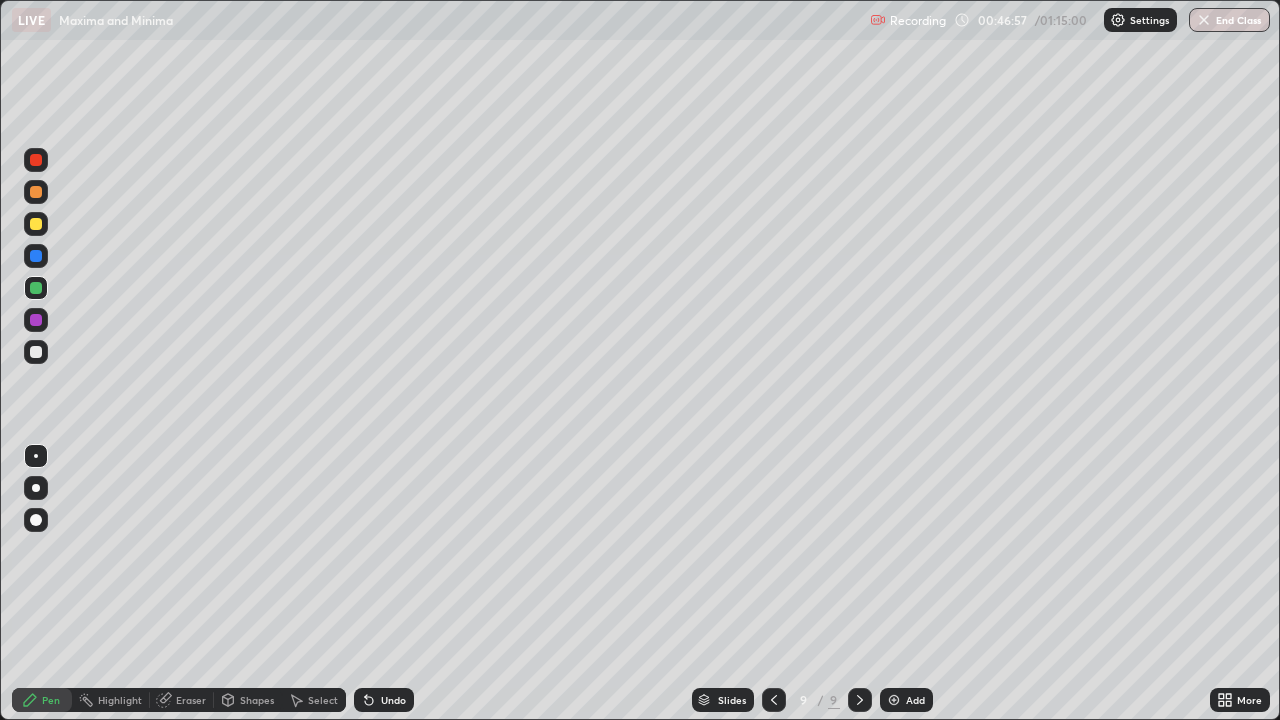 click at bounding box center [36, 352] 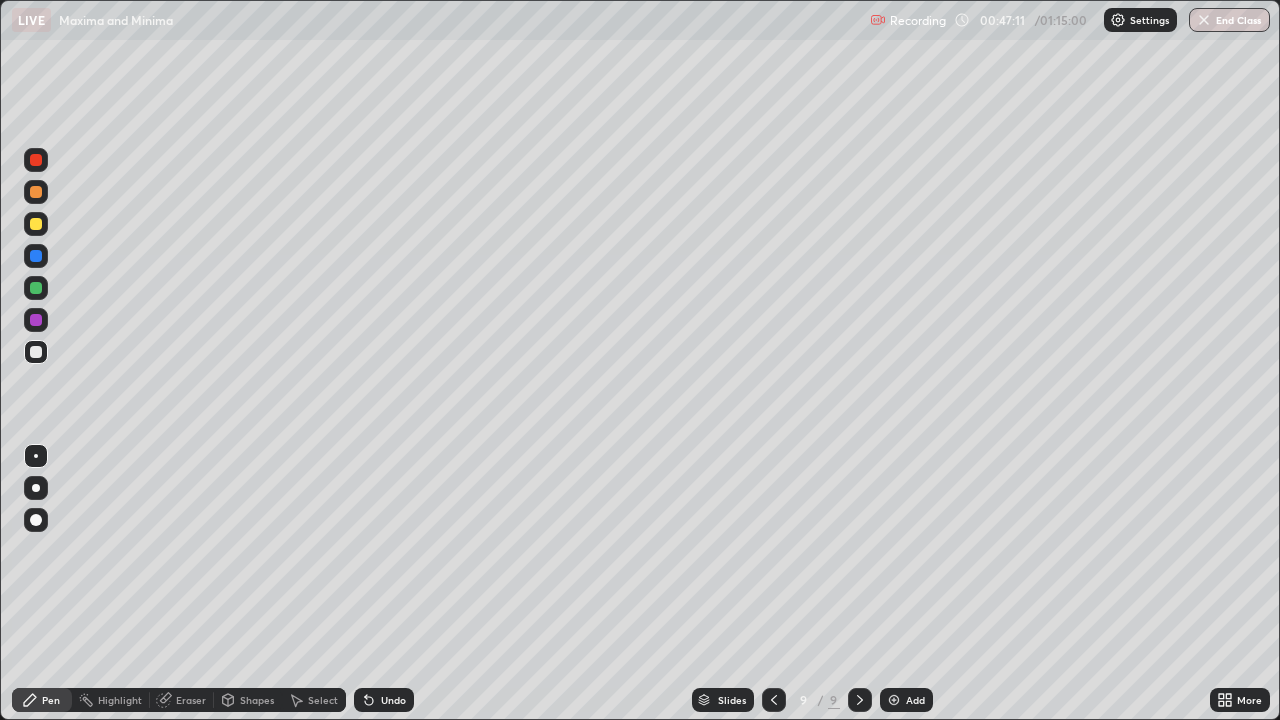 click at bounding box center [36, 224] 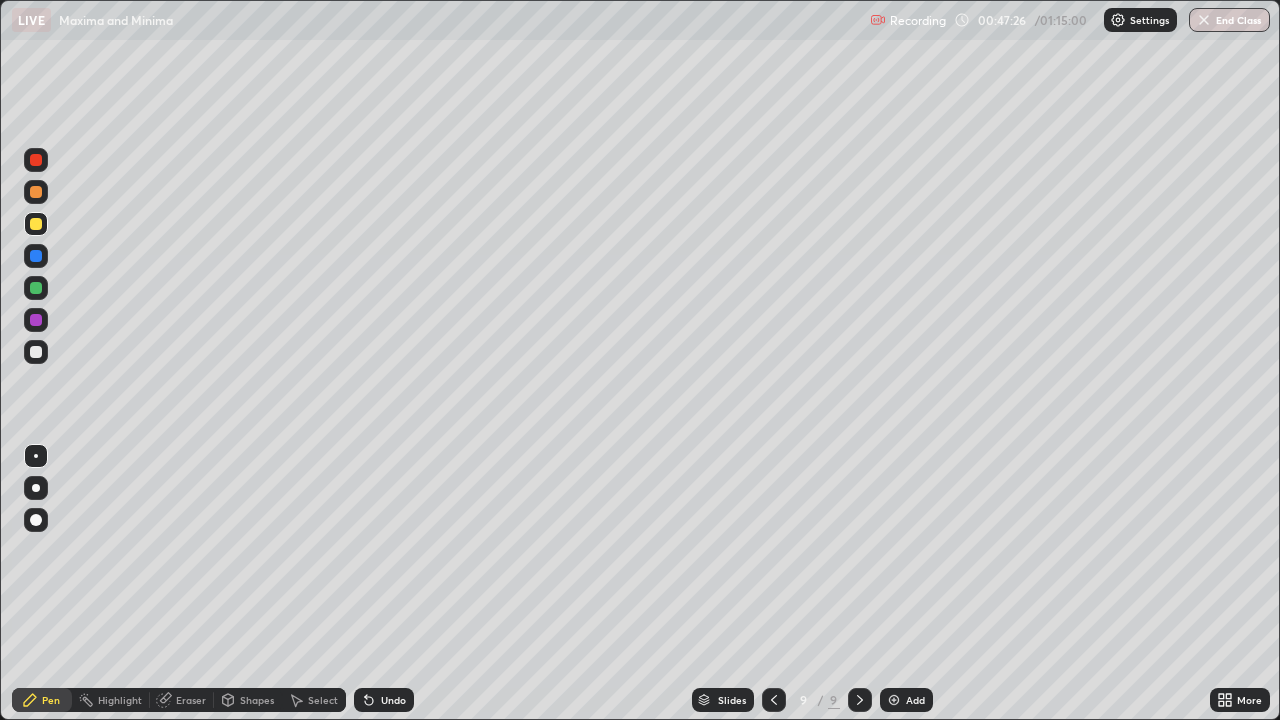 click on "Eraser" at bounding box center (182, 700) 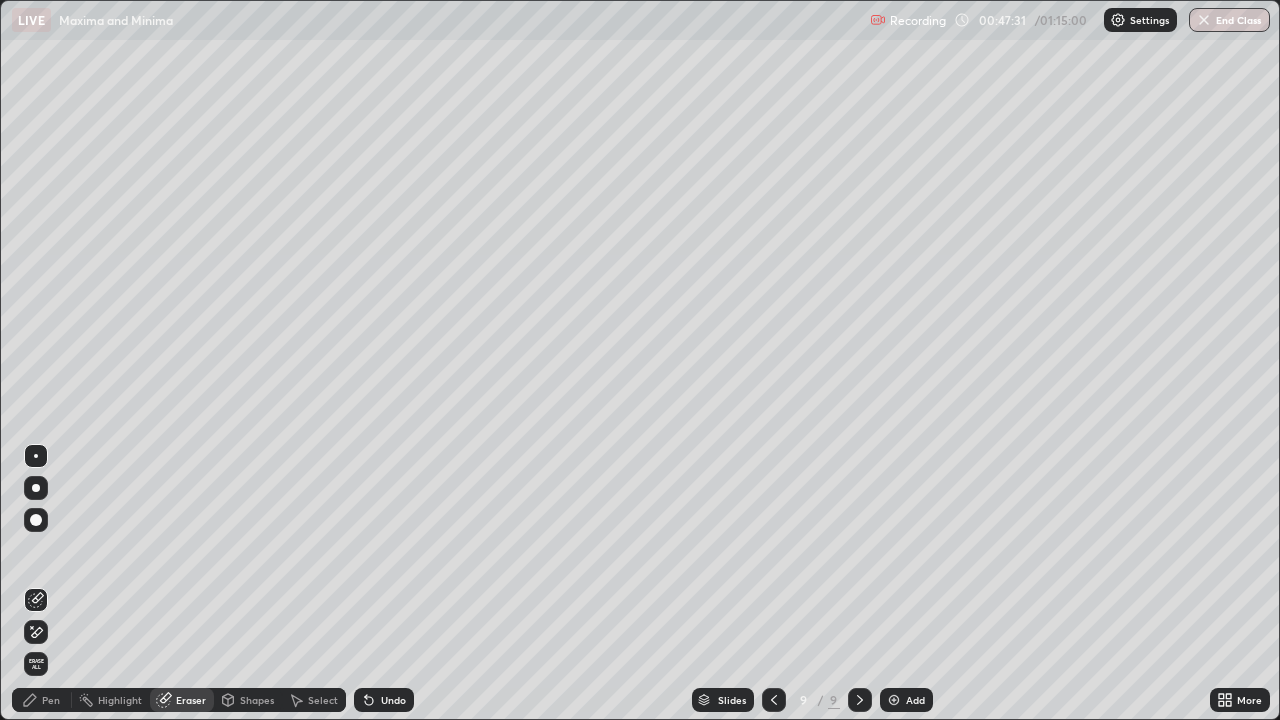 click on "Pen" at bounding box center (42, 700) 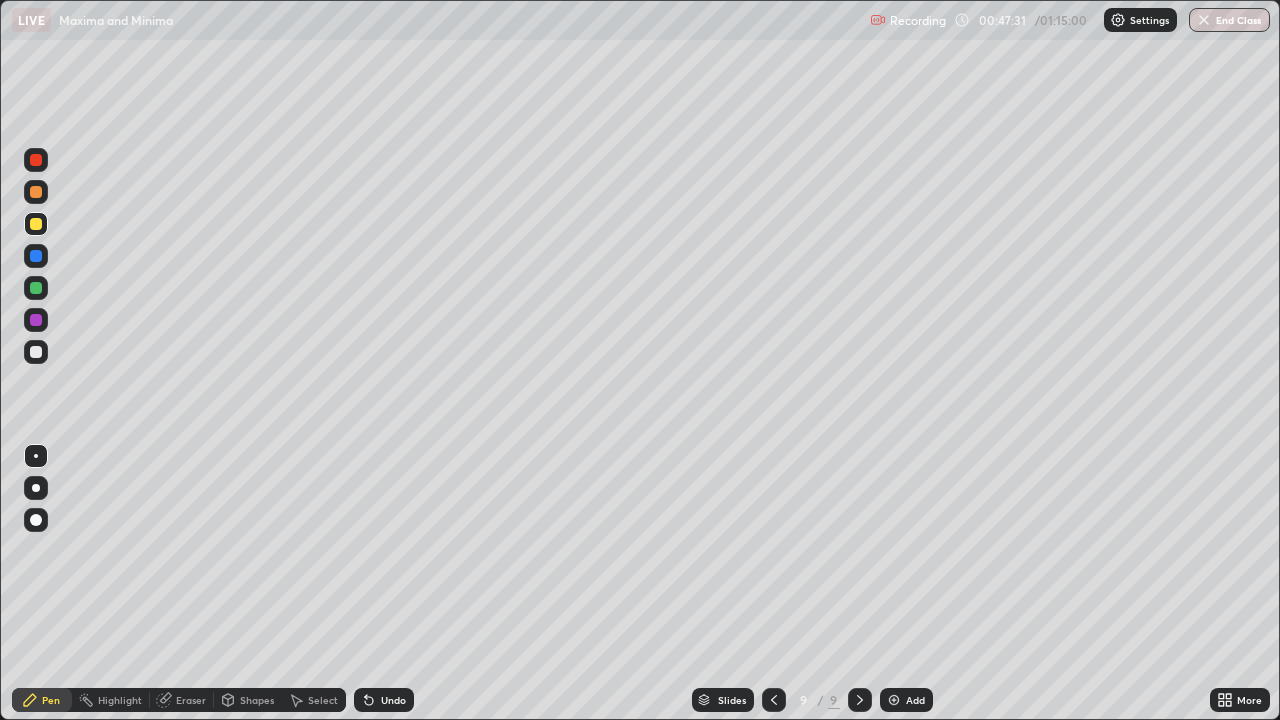 click at bounding box center (36, 224) 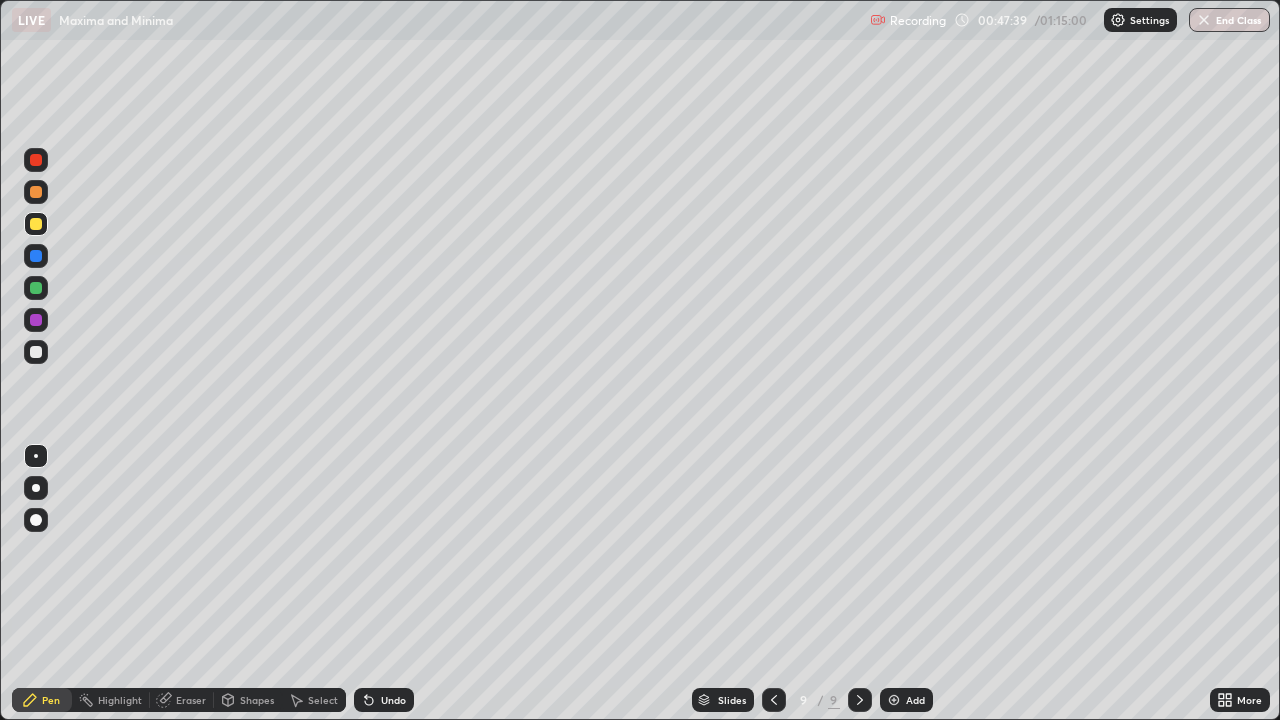 click at bounding box center (36, 288) 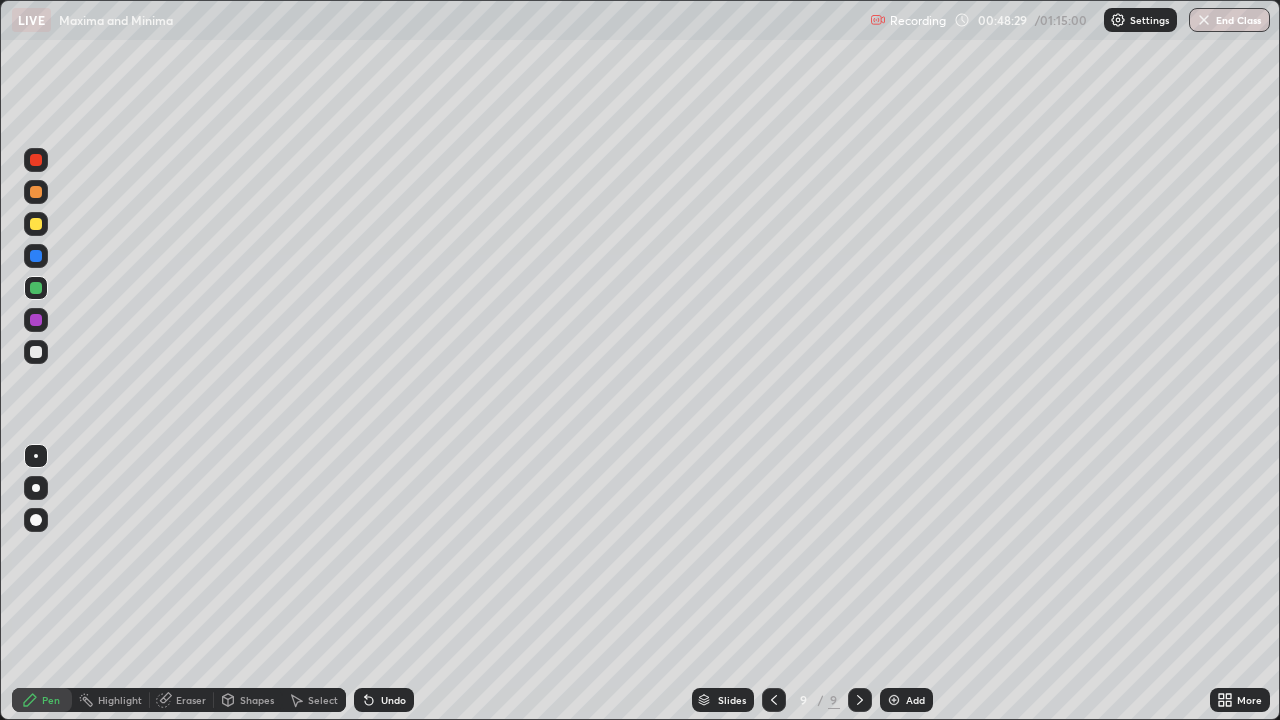 click at bounding box center (36, 224) 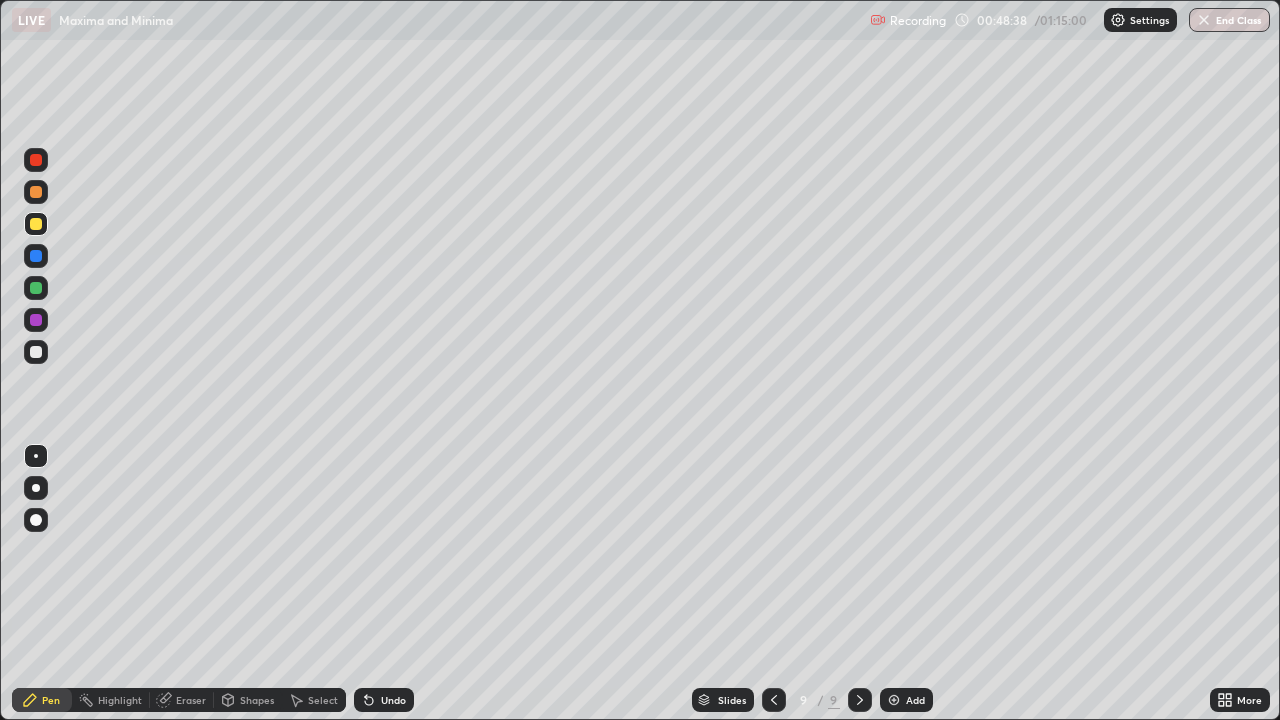 click at bounding box center [36, 320] 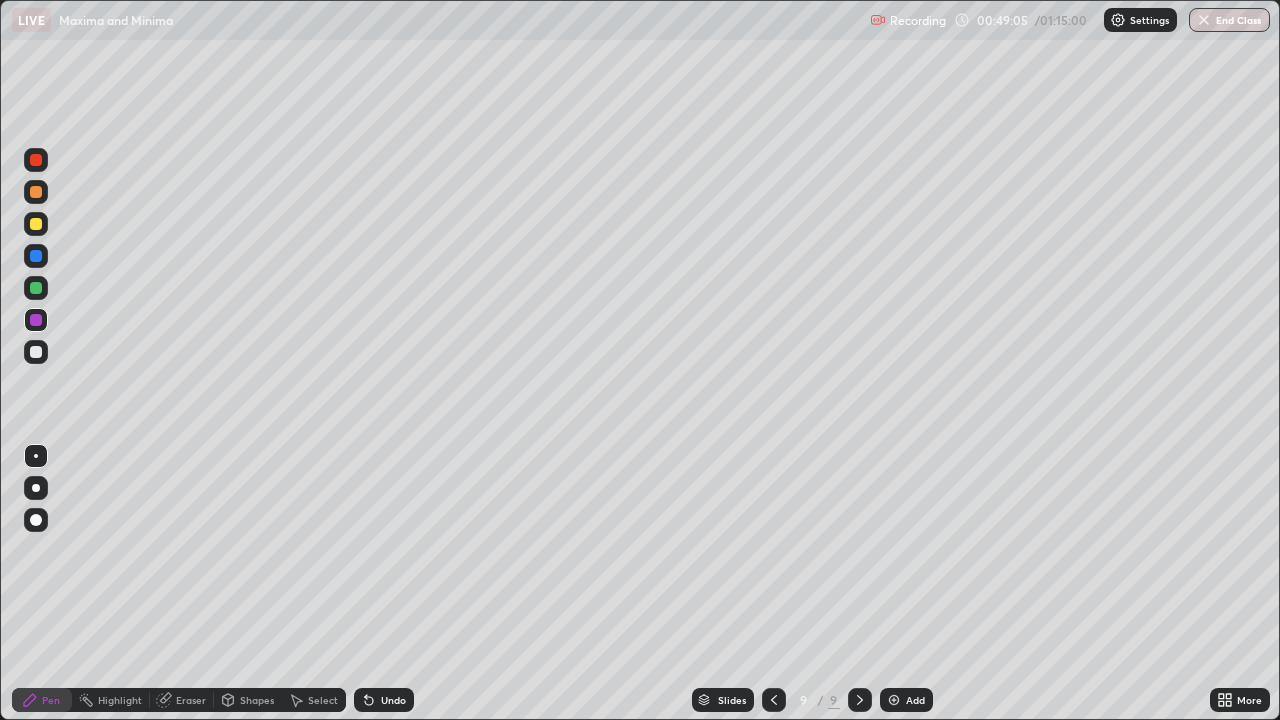 click at bounding box center [36, 160] 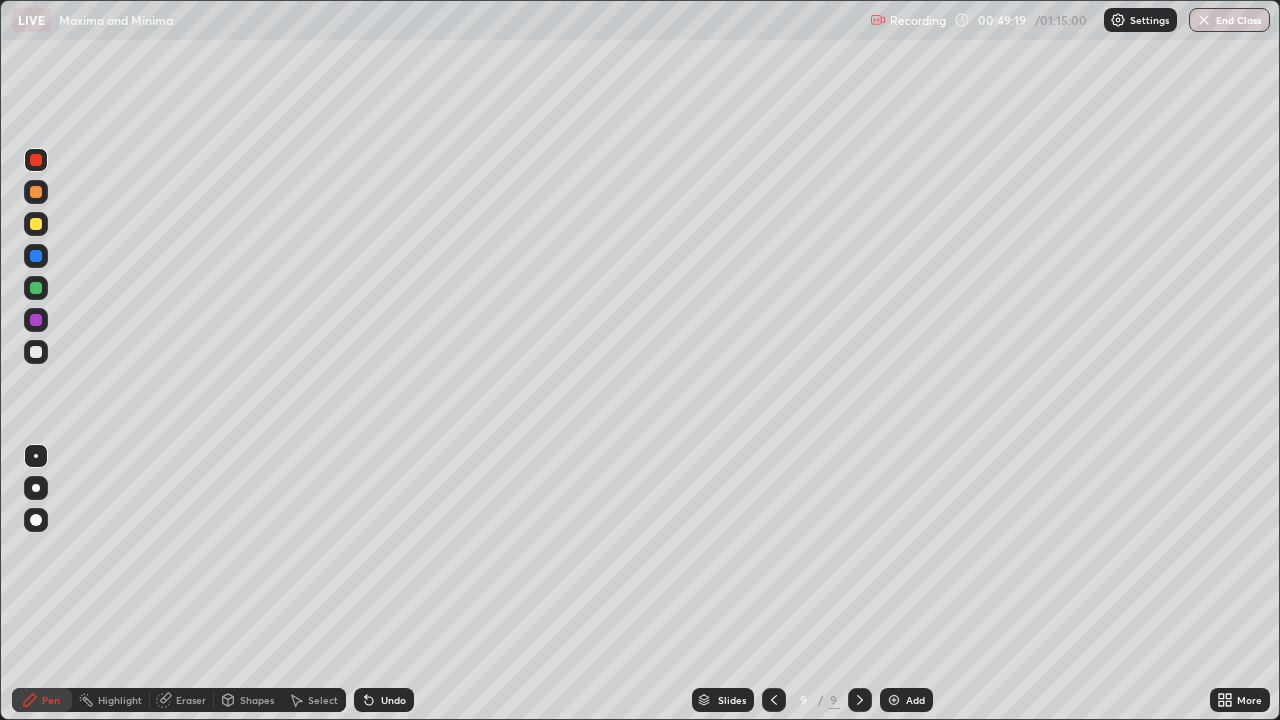 click at bounding box center [36, 352] 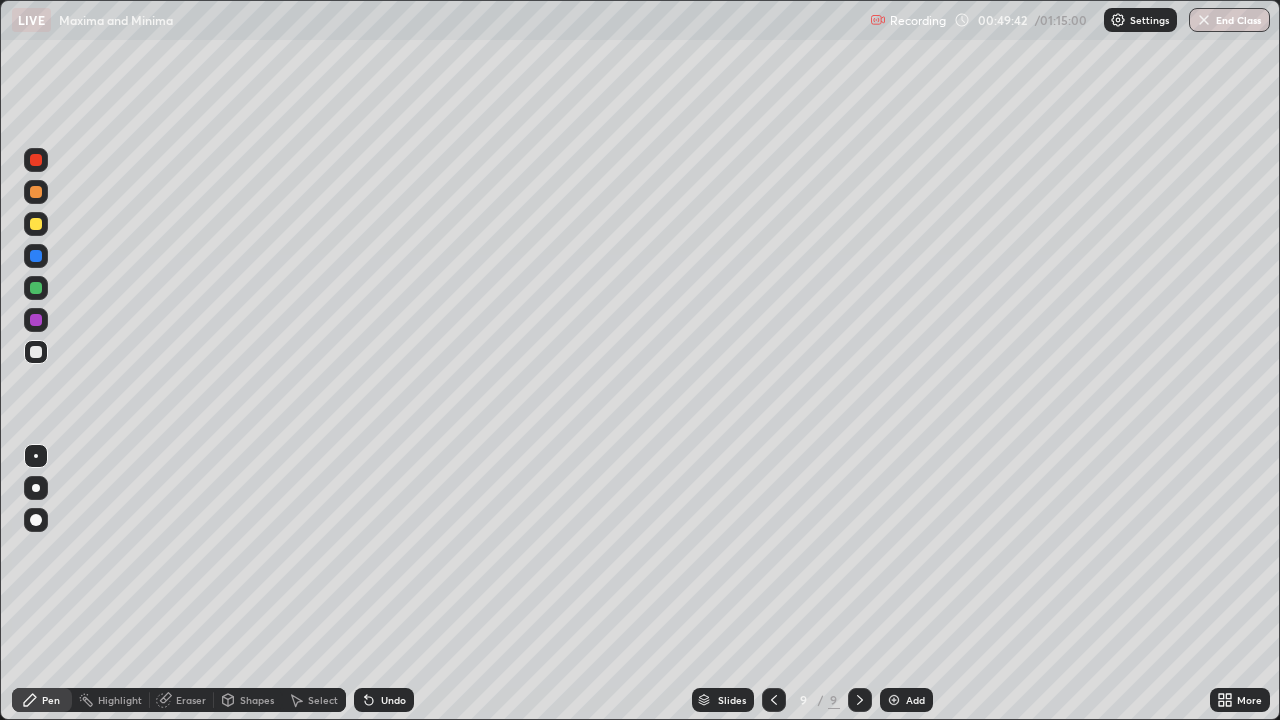 click at bounding box center (36, 160) 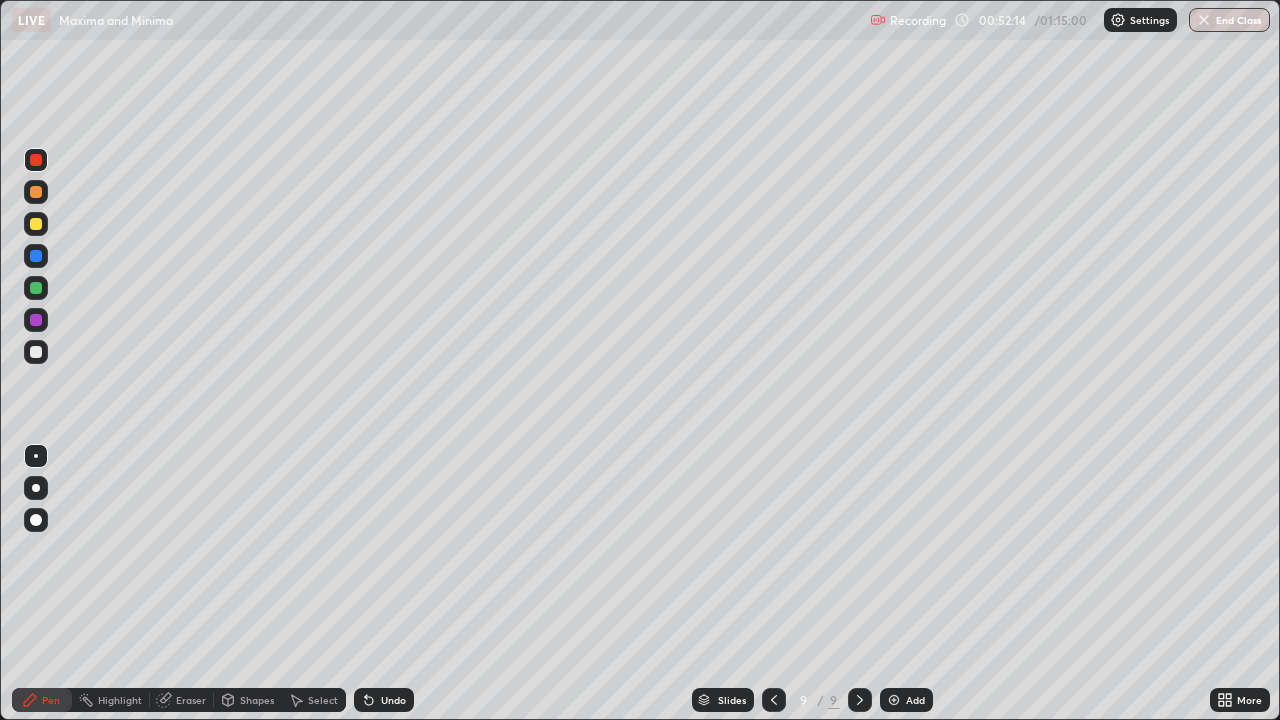 click on "Add" at bounding box center [906, 700] 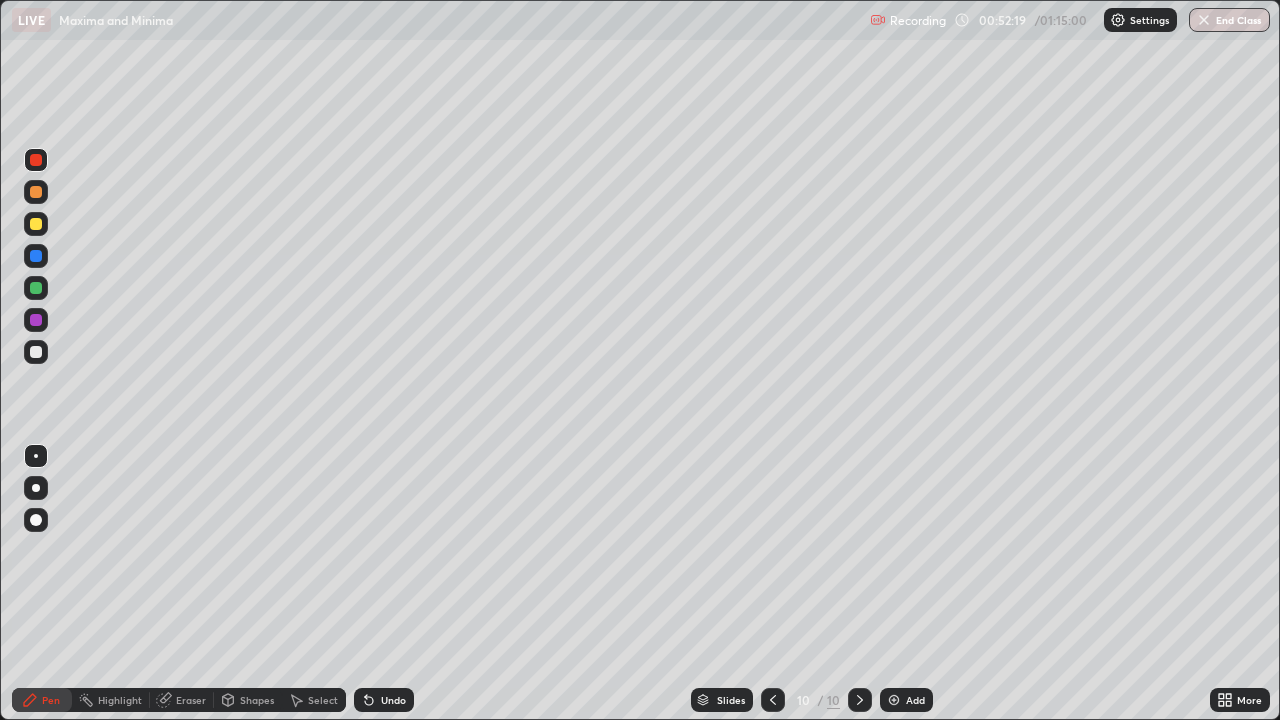 click at bounding box center [773, 700] 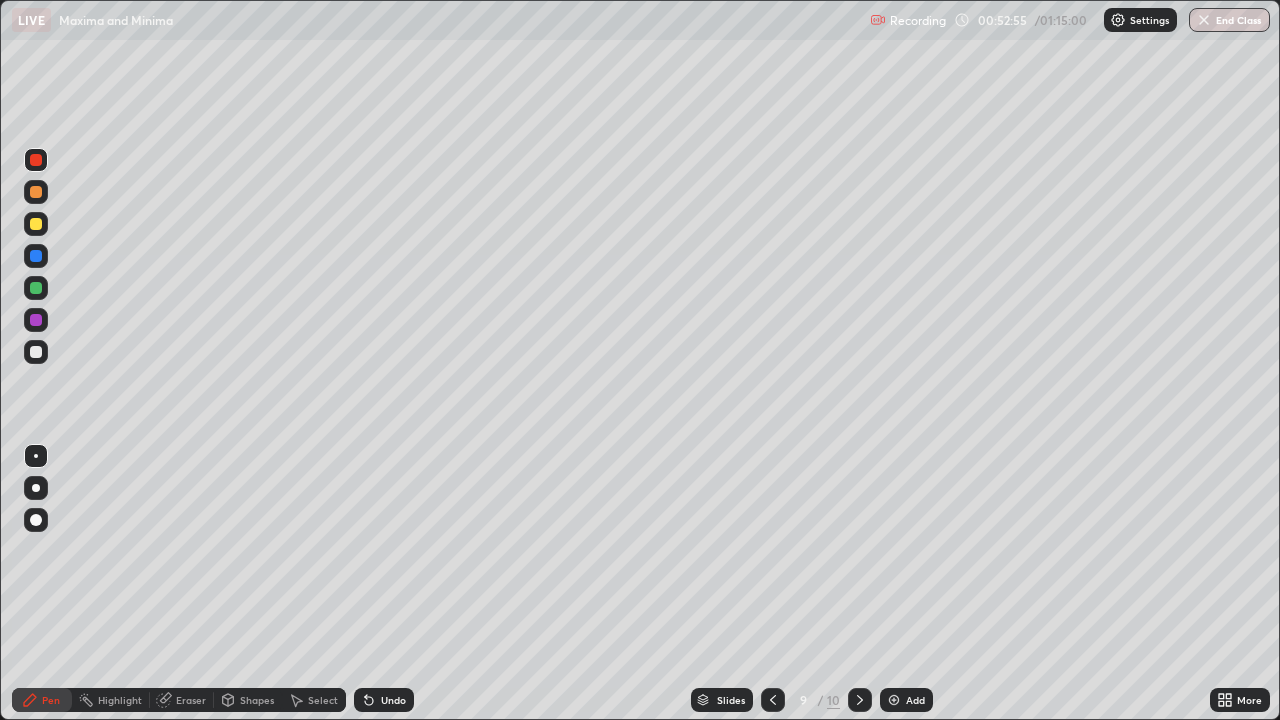 click 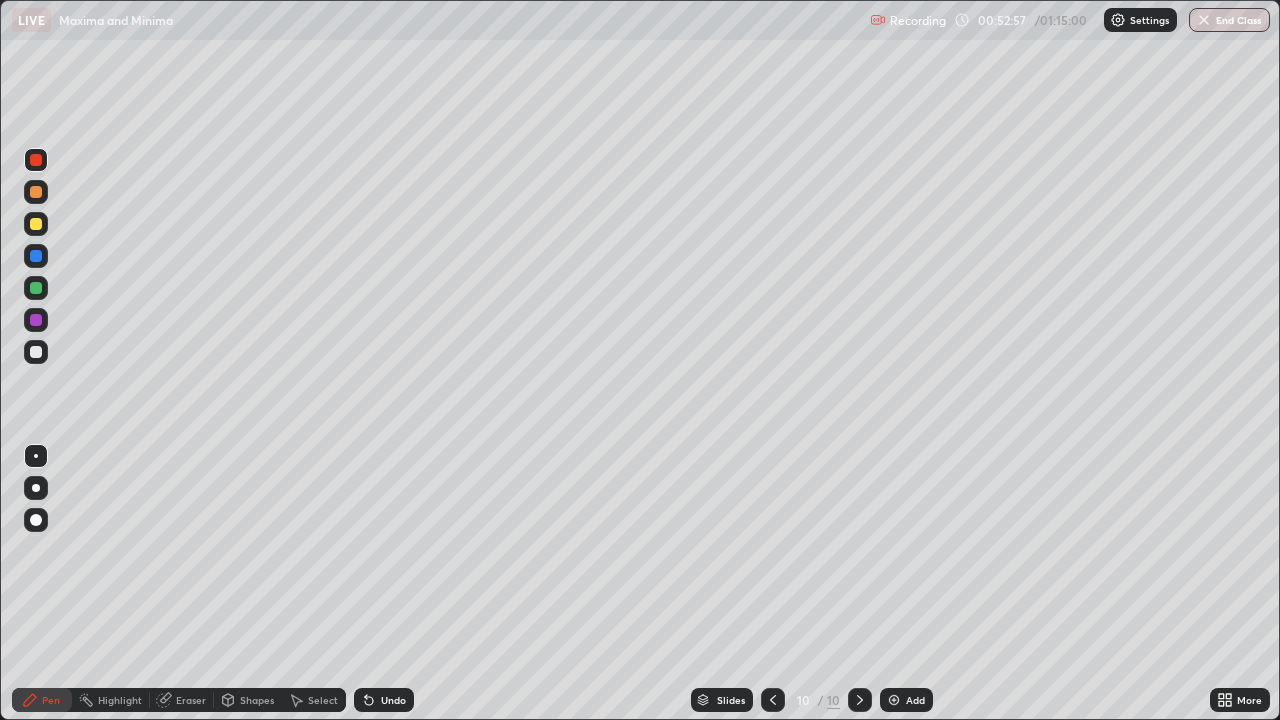 click at bounding box center (36, 352) 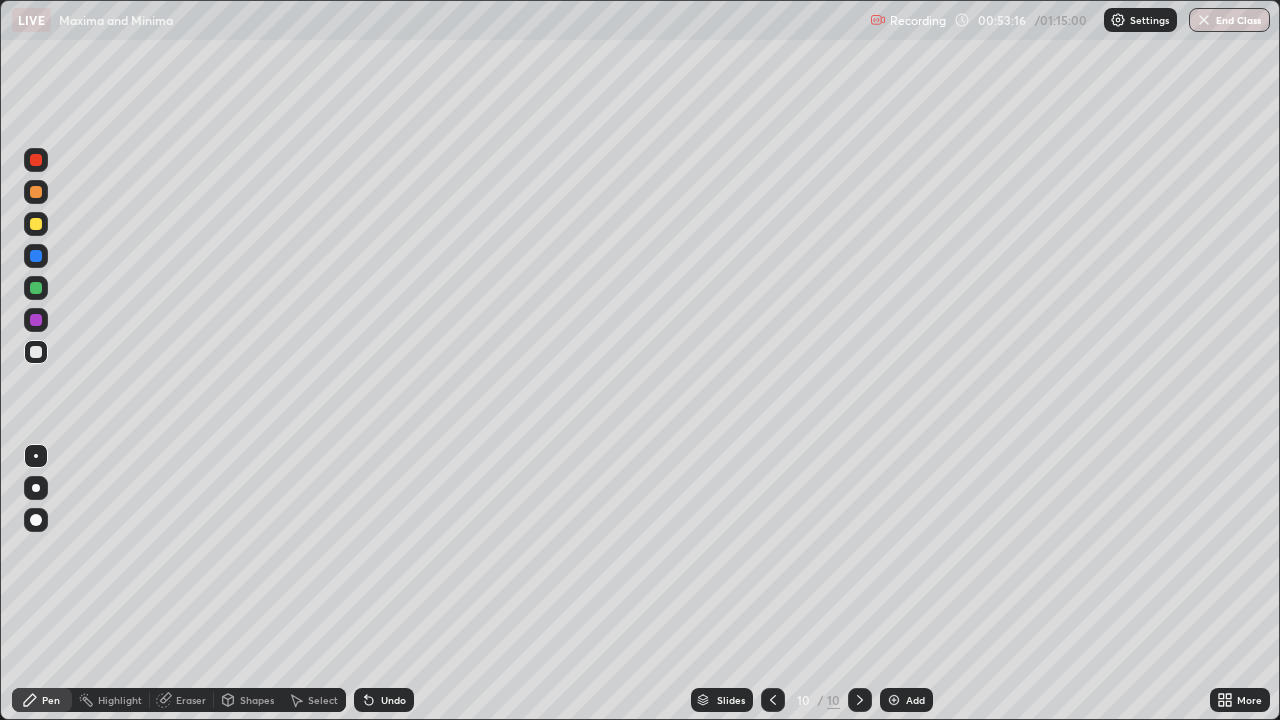 click at bounding box center [36, 288] 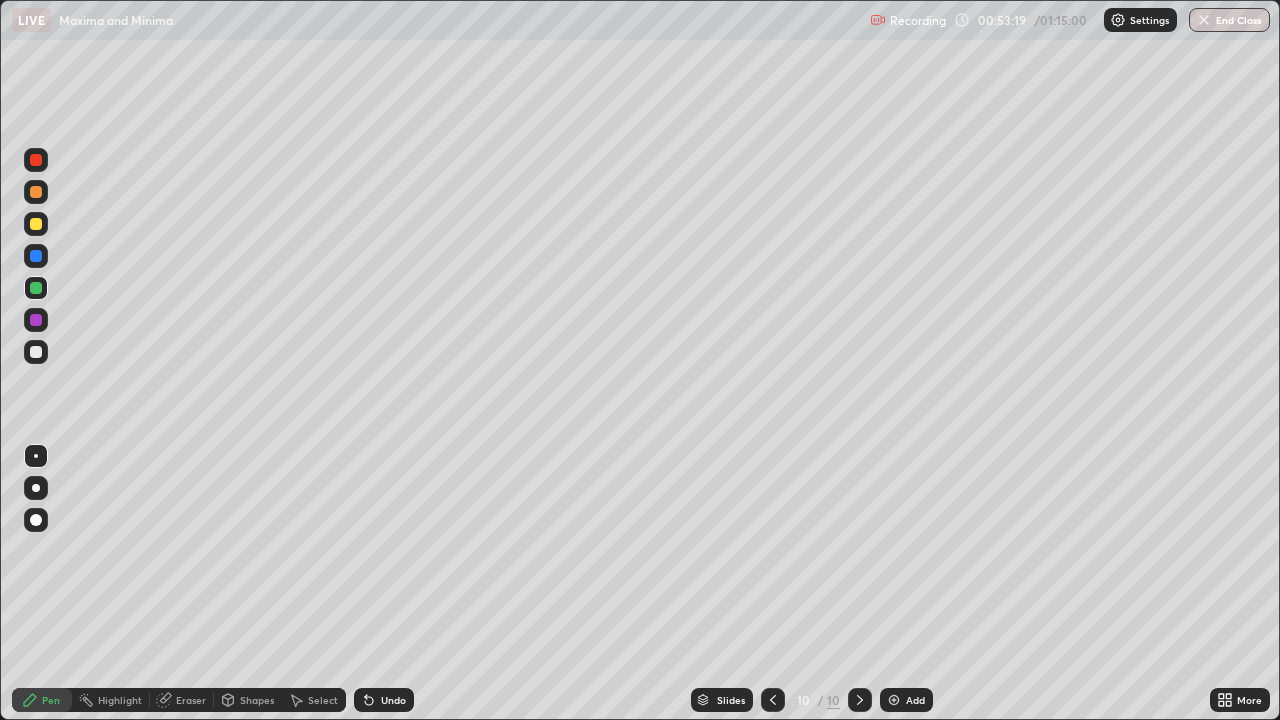 click at bounding box center [36, 224] 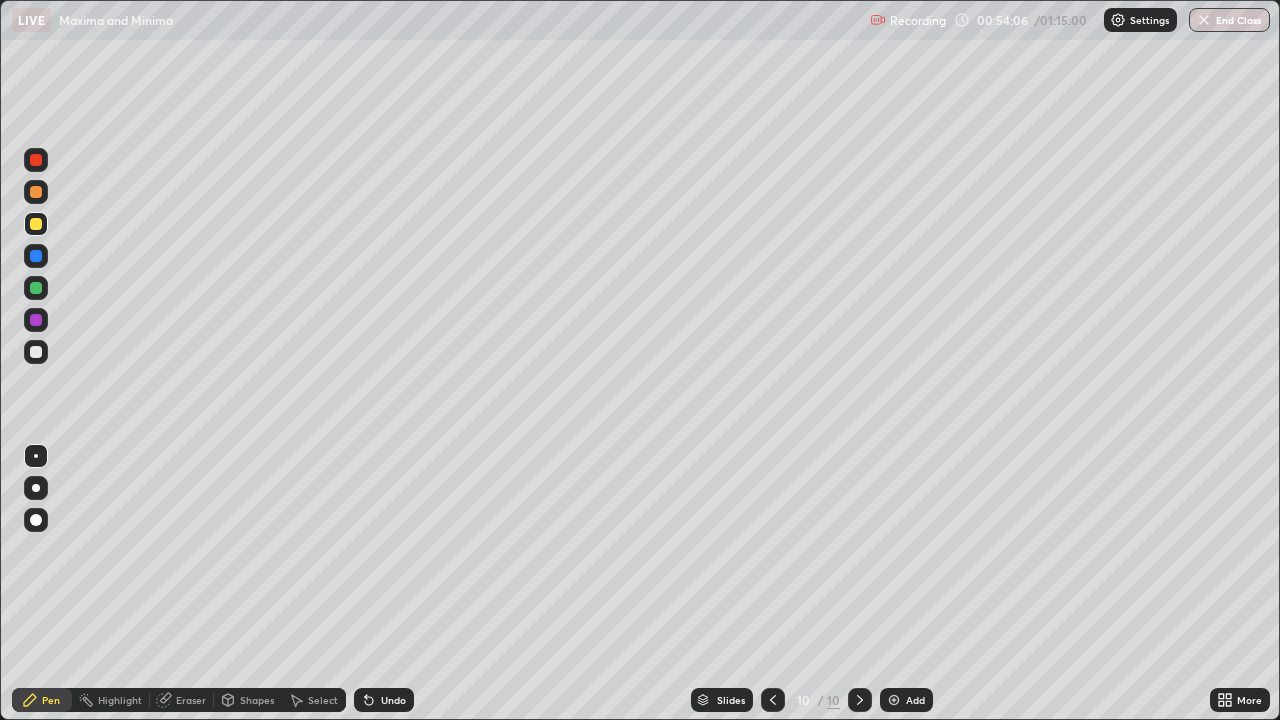 click at bounding box center (36, 320) 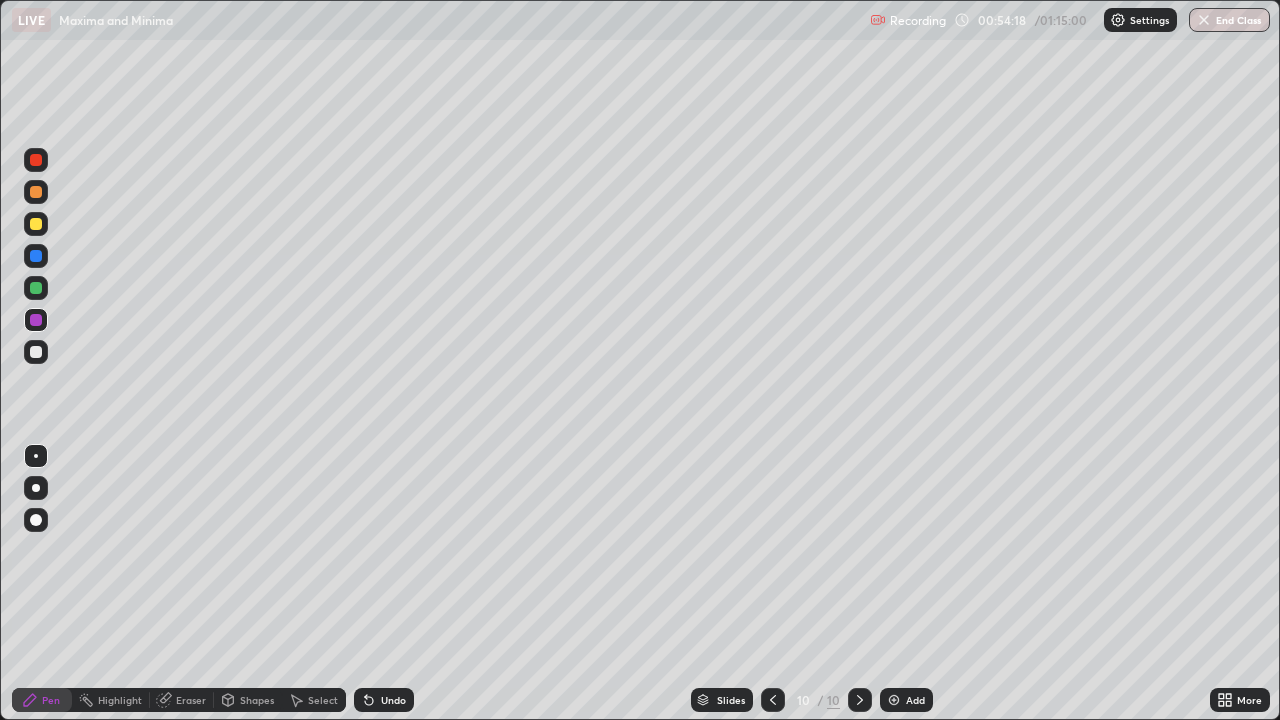 click at bounding box center [36, 256] 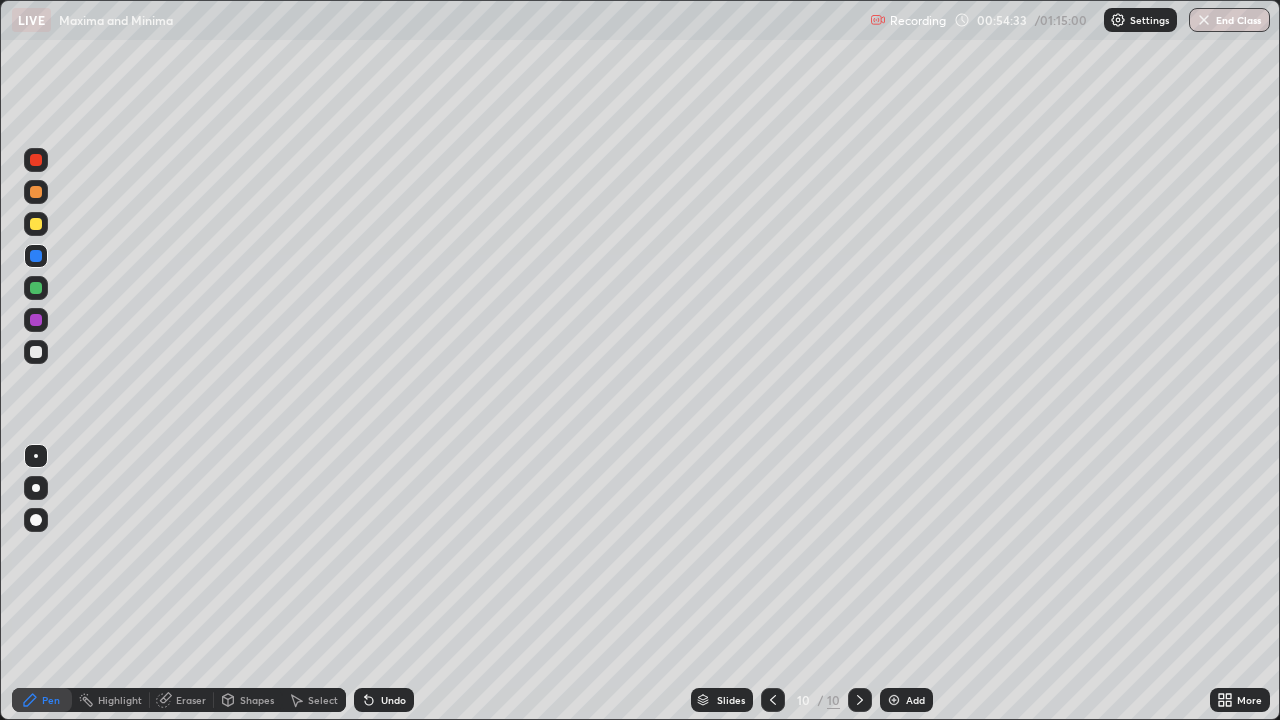 click at bounding box center [36, 352] 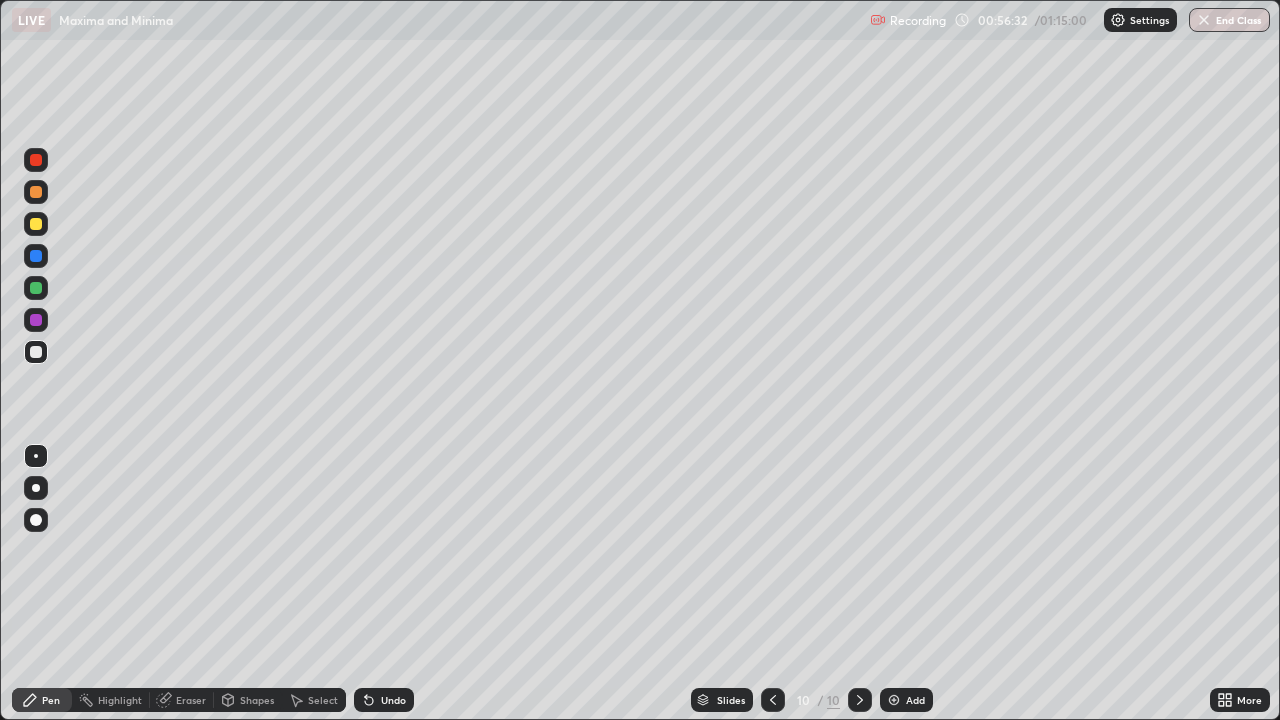 click at bounding box center (36, 224) 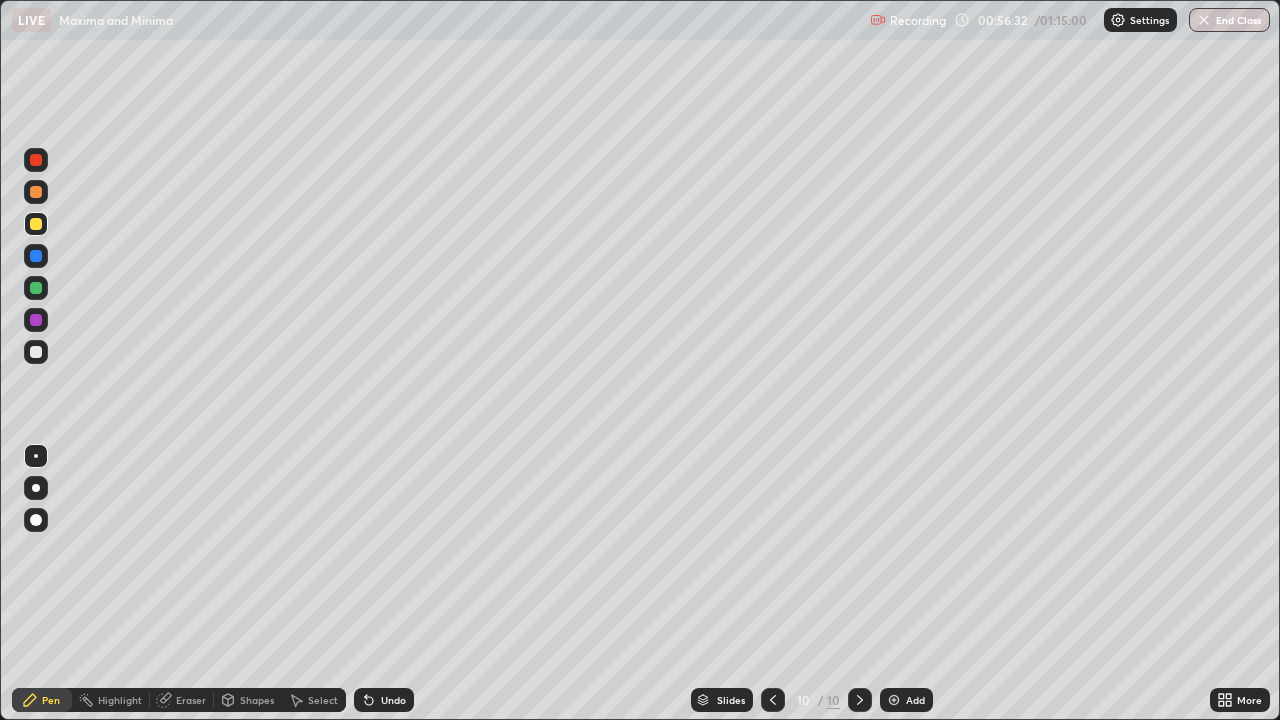 click at bounding box center (36, 224) 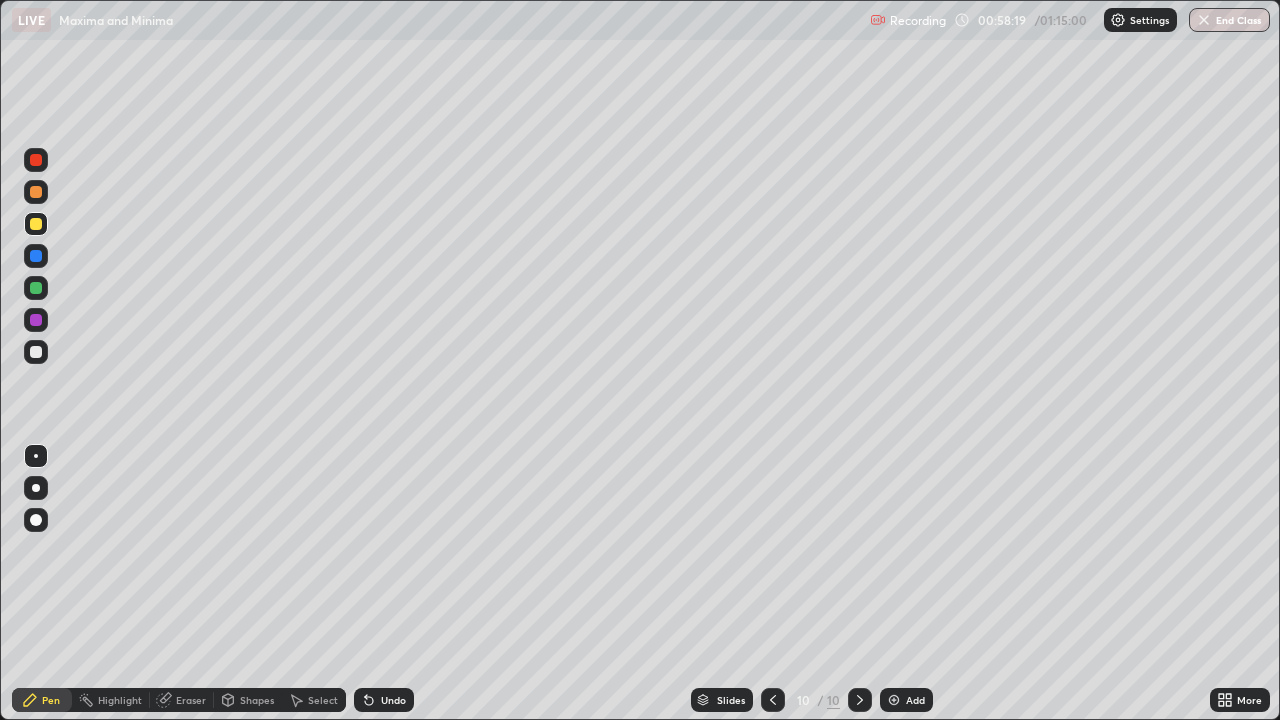 click on "Add" at bounding box center [906, 700] 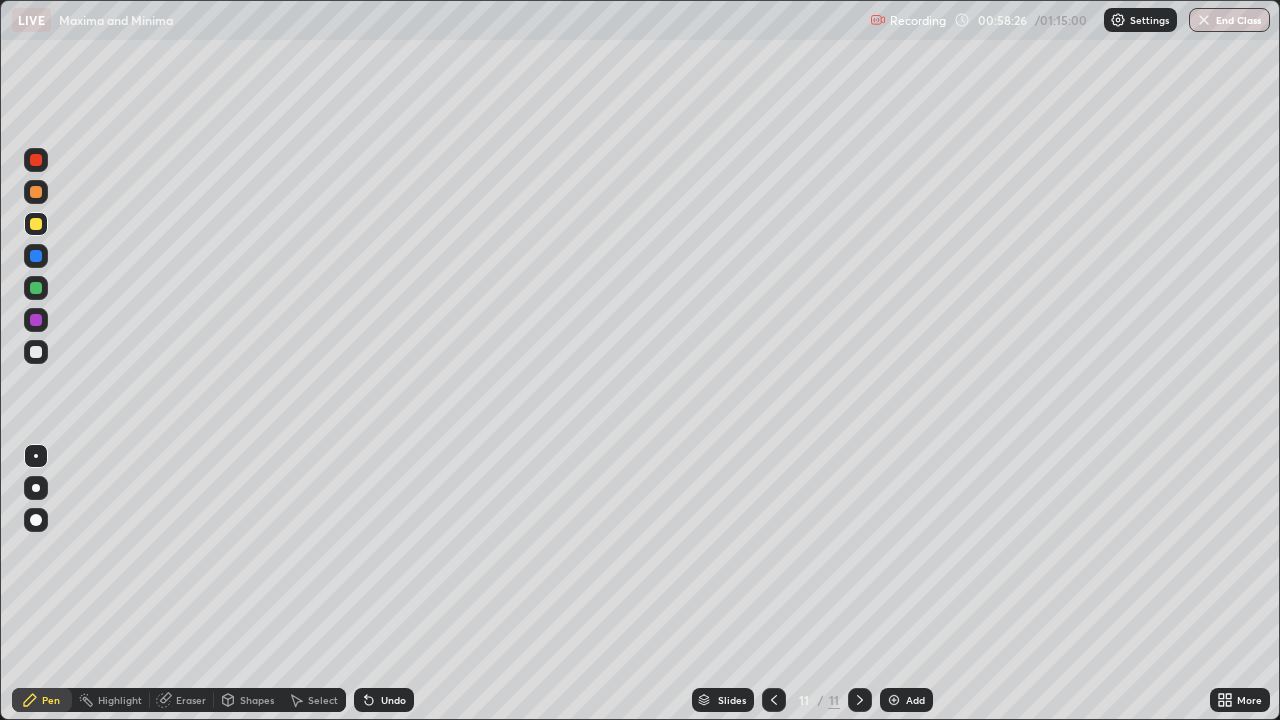 click at bounding box center (36, 288) 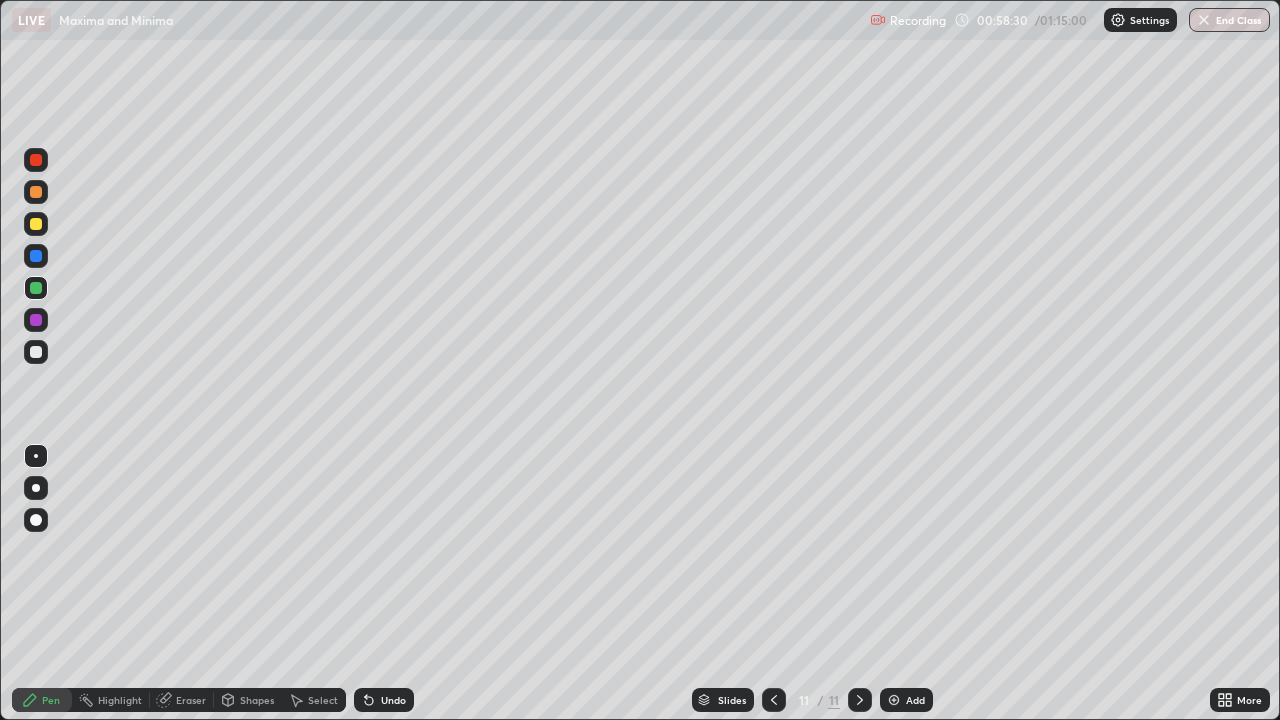 click on "Eraser" at bounding box center [182, 700] 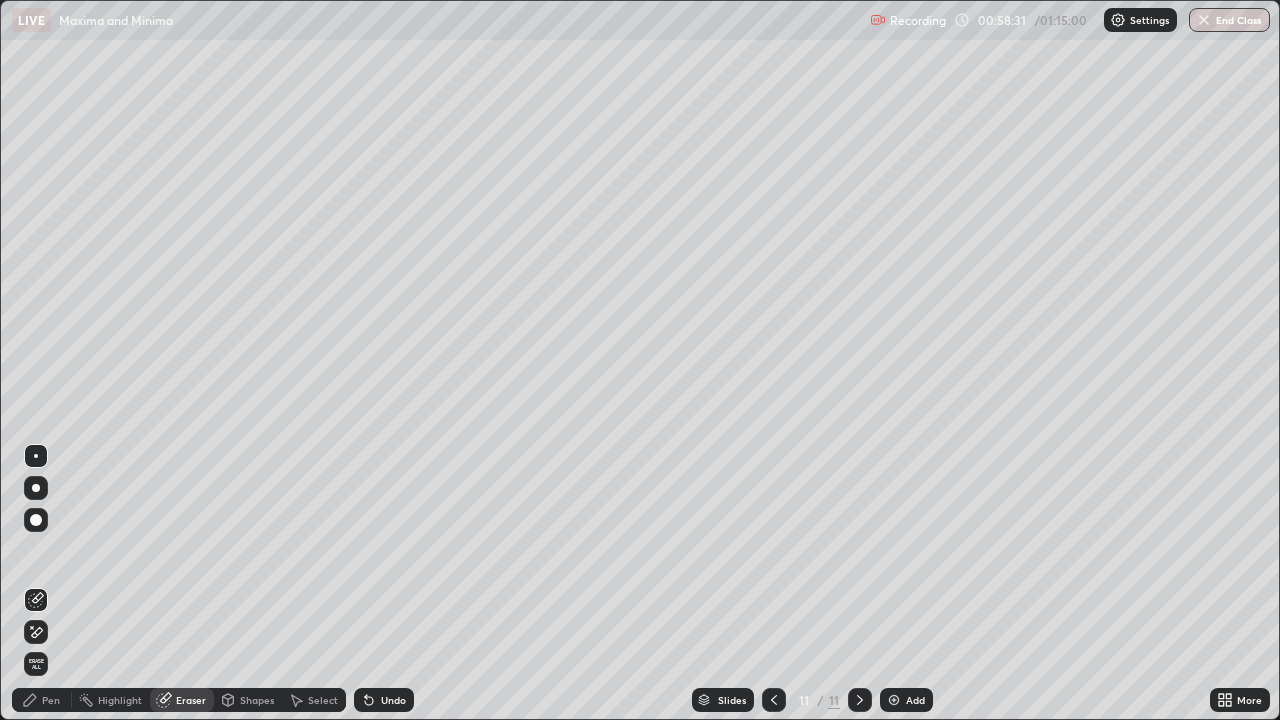 click on "Pen" at bounding box center (42, 700) 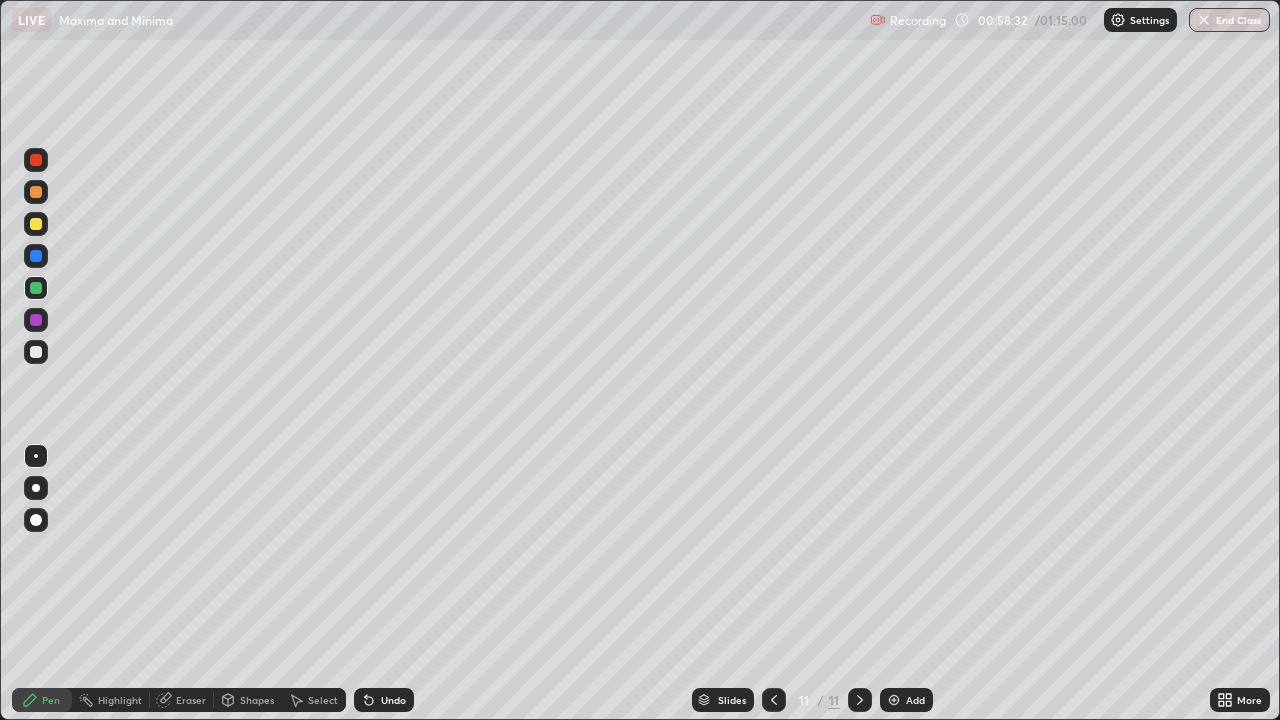 click at bounding box center [36, 320] 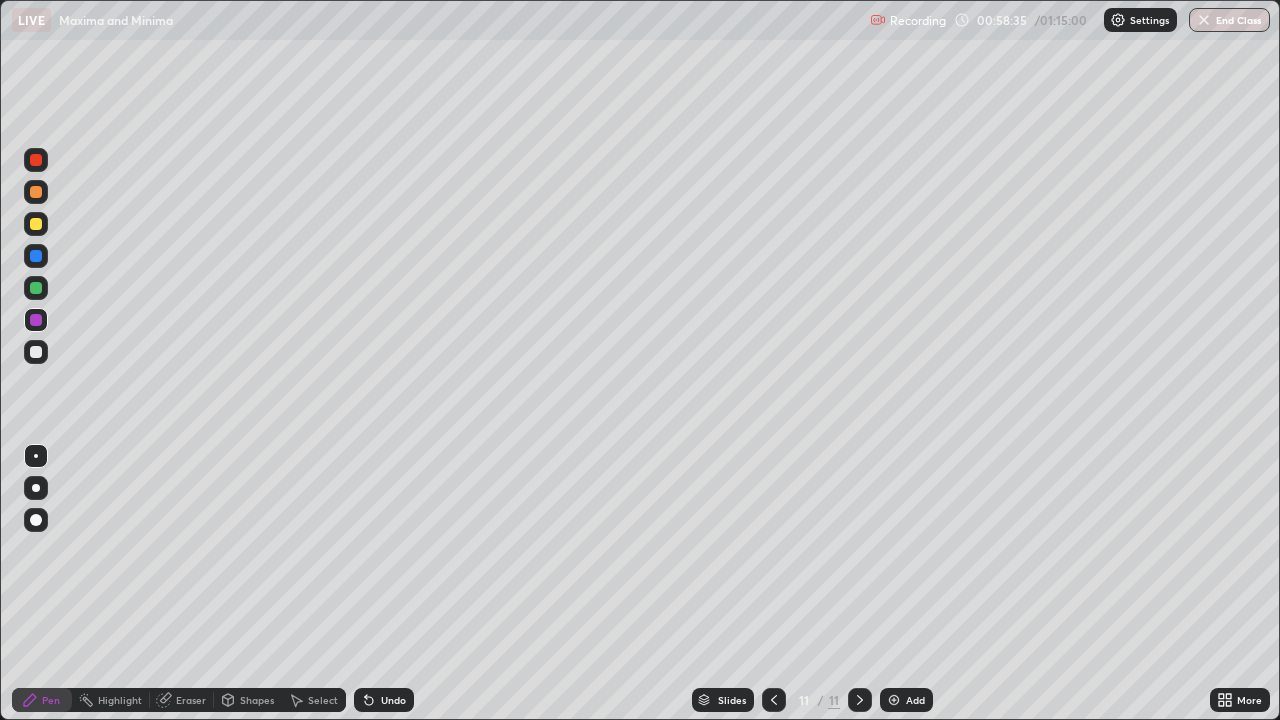 click at bounding box center (36, 352) 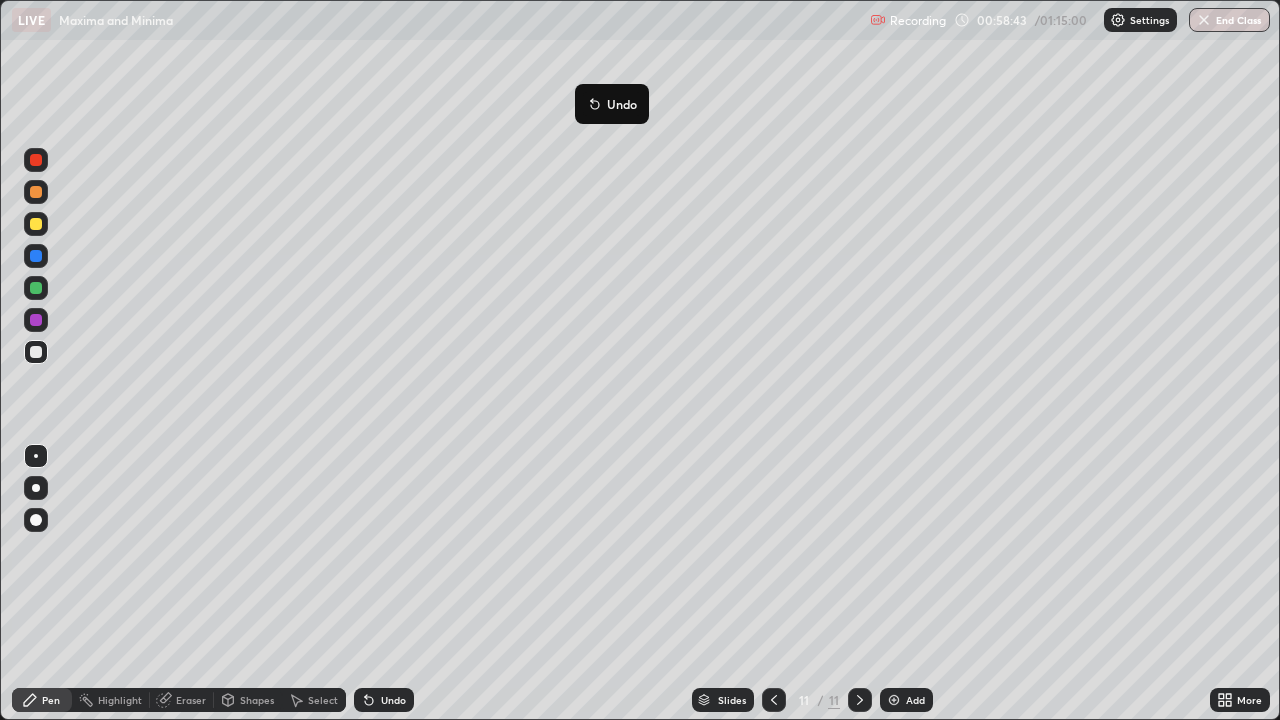 click on "Undo" at bounding box center (612, 104) 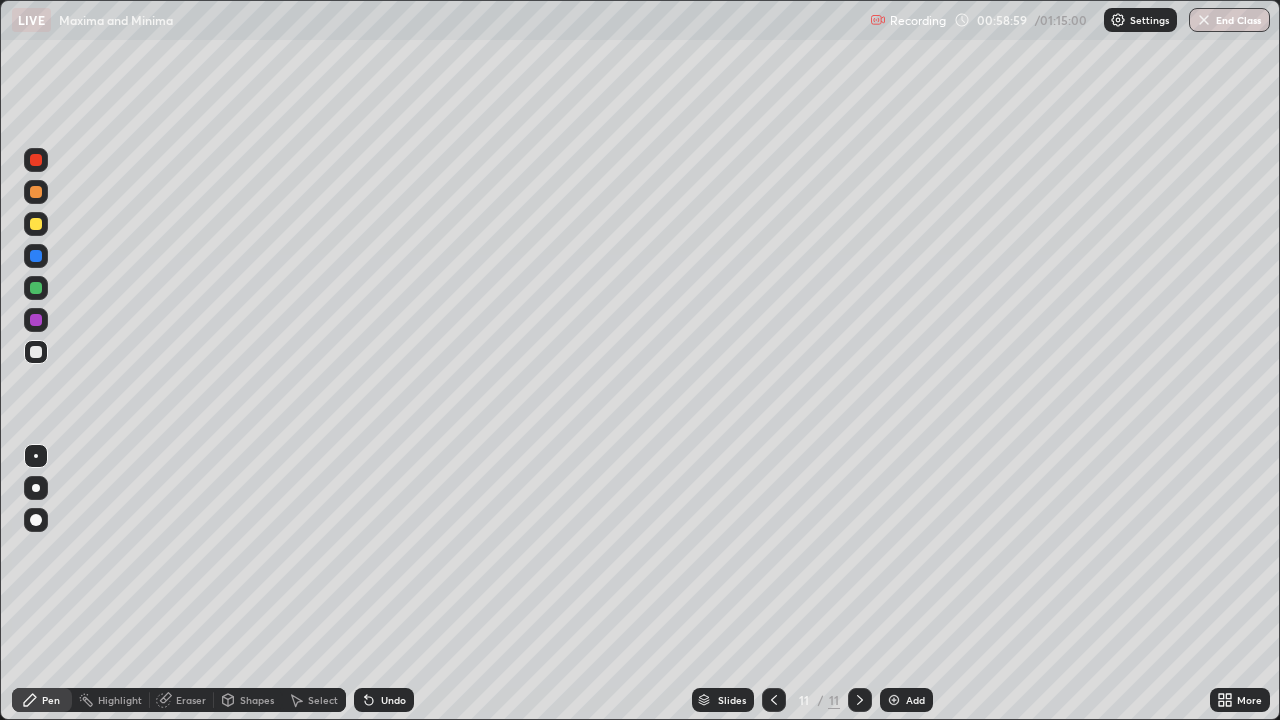 click at bounding box center [36, 352] 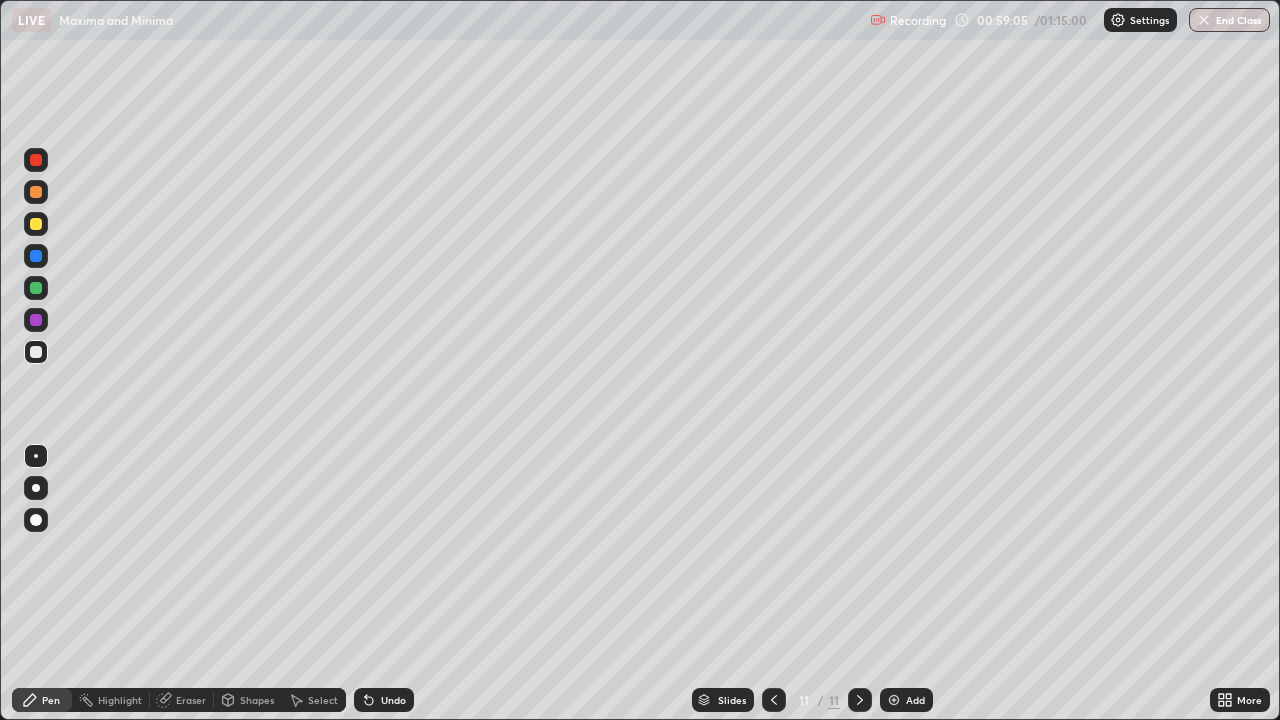 click on "Eraser" at bounding box center [182, 700] 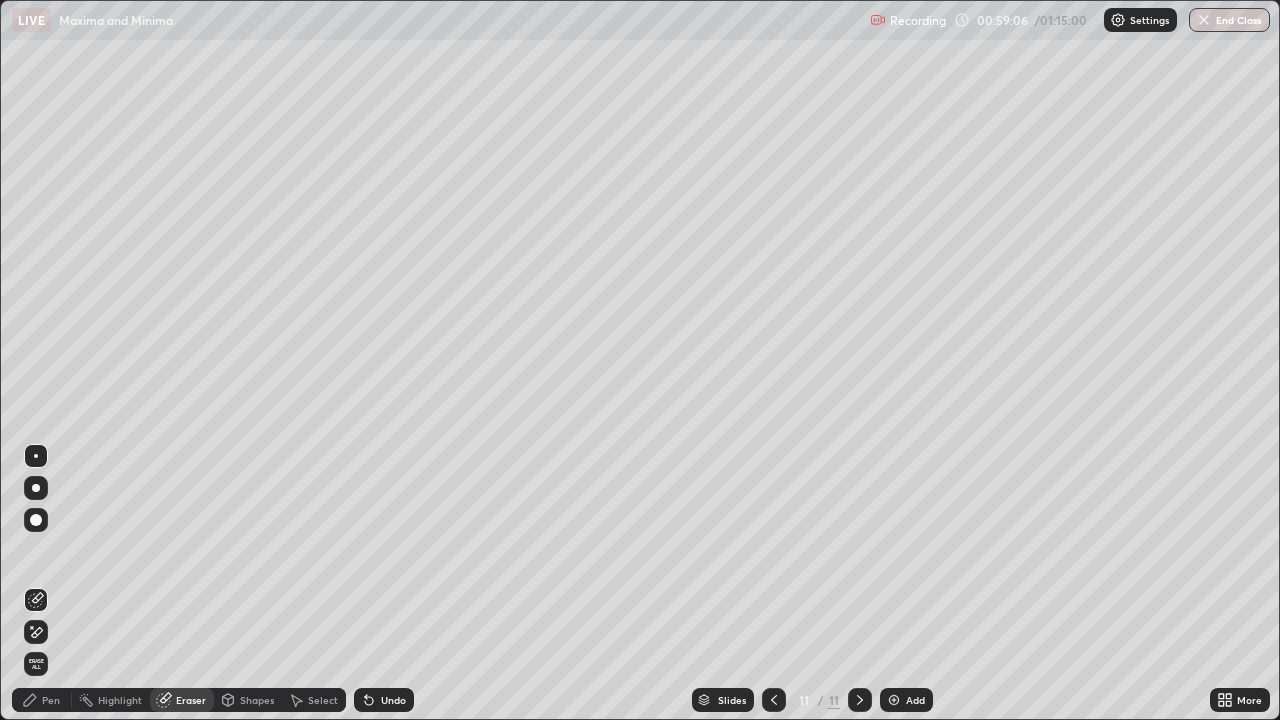 click on "Pen" at bounding box center (42, 700) 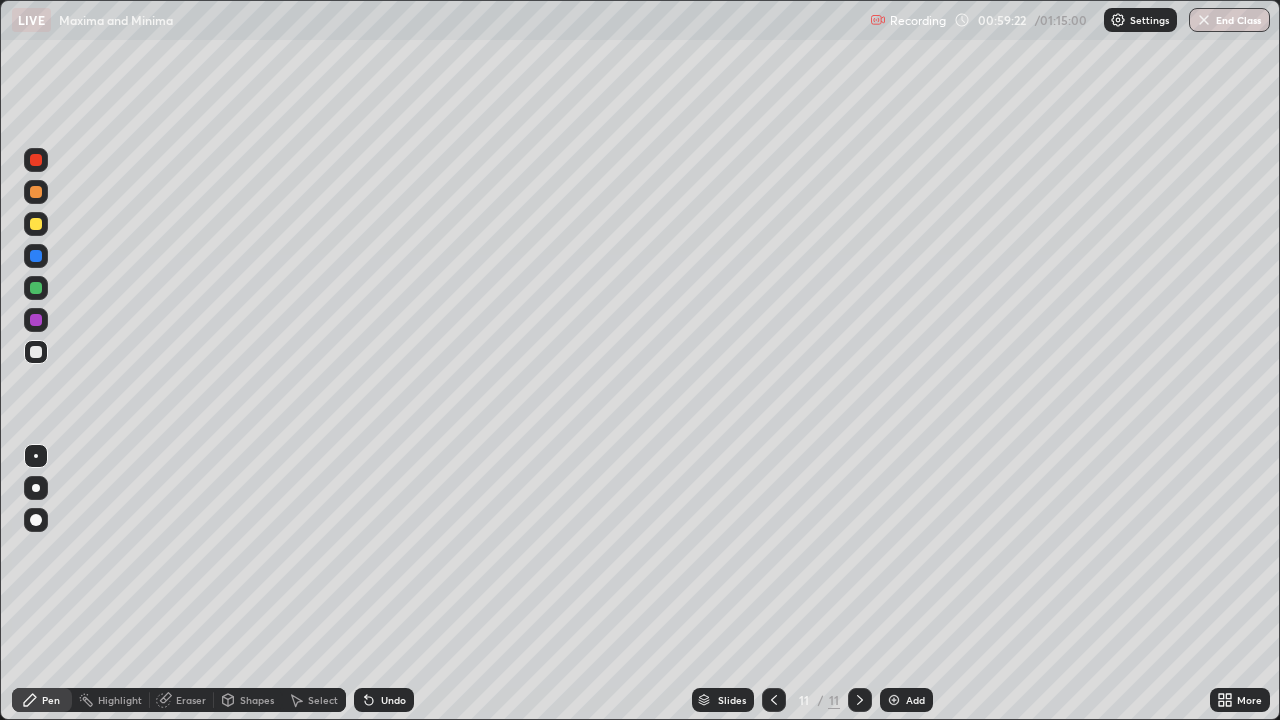 click at bounding box center [36, 192] 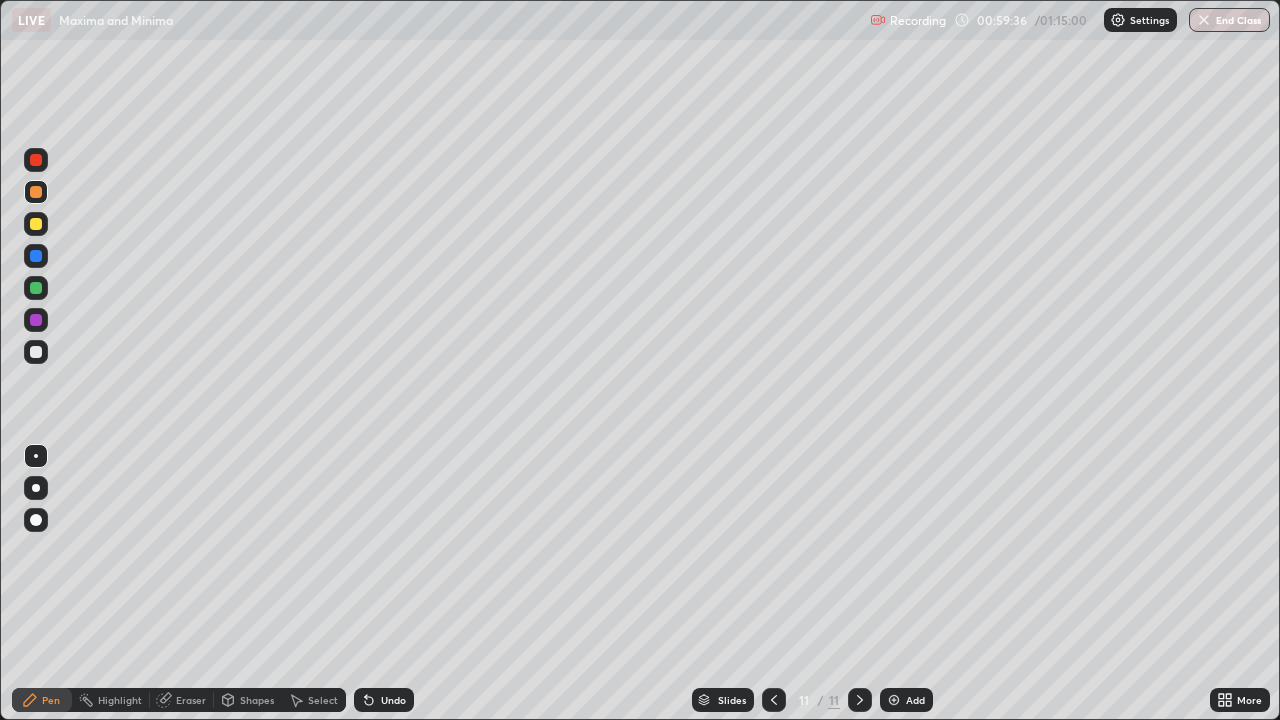 click at bounding box center (36, 352) 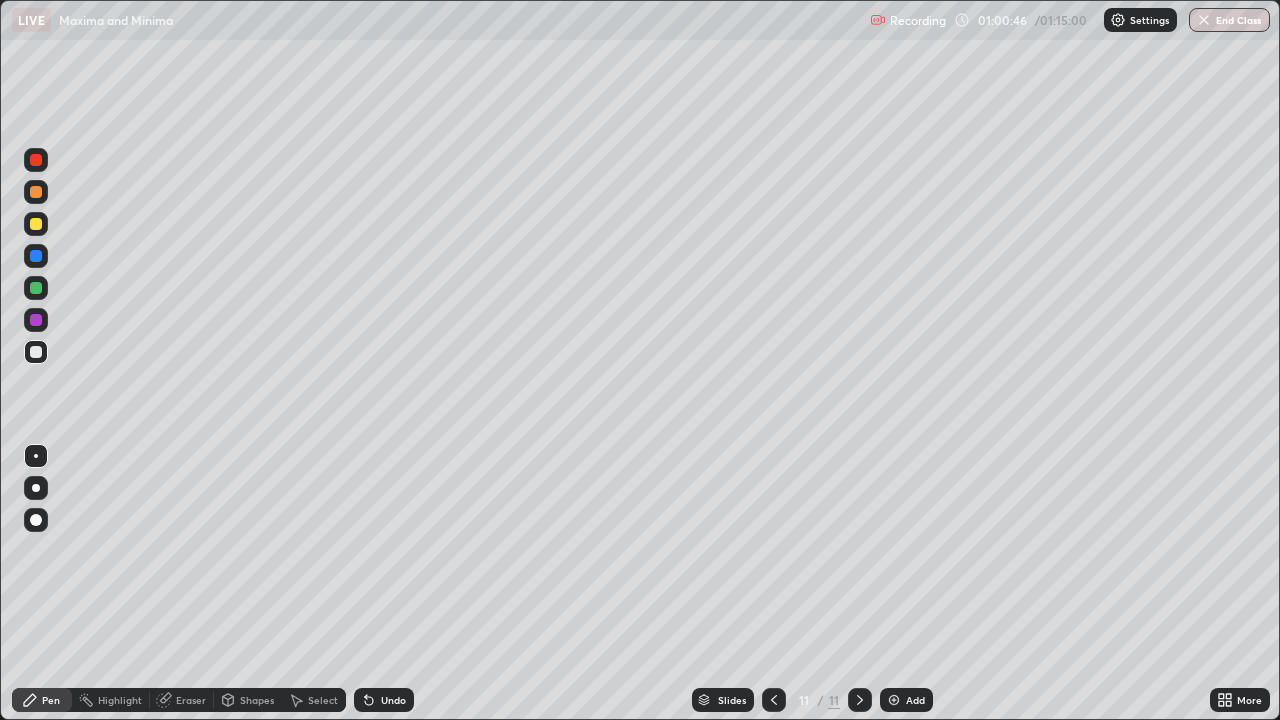 click at bounding box center (36, 288) 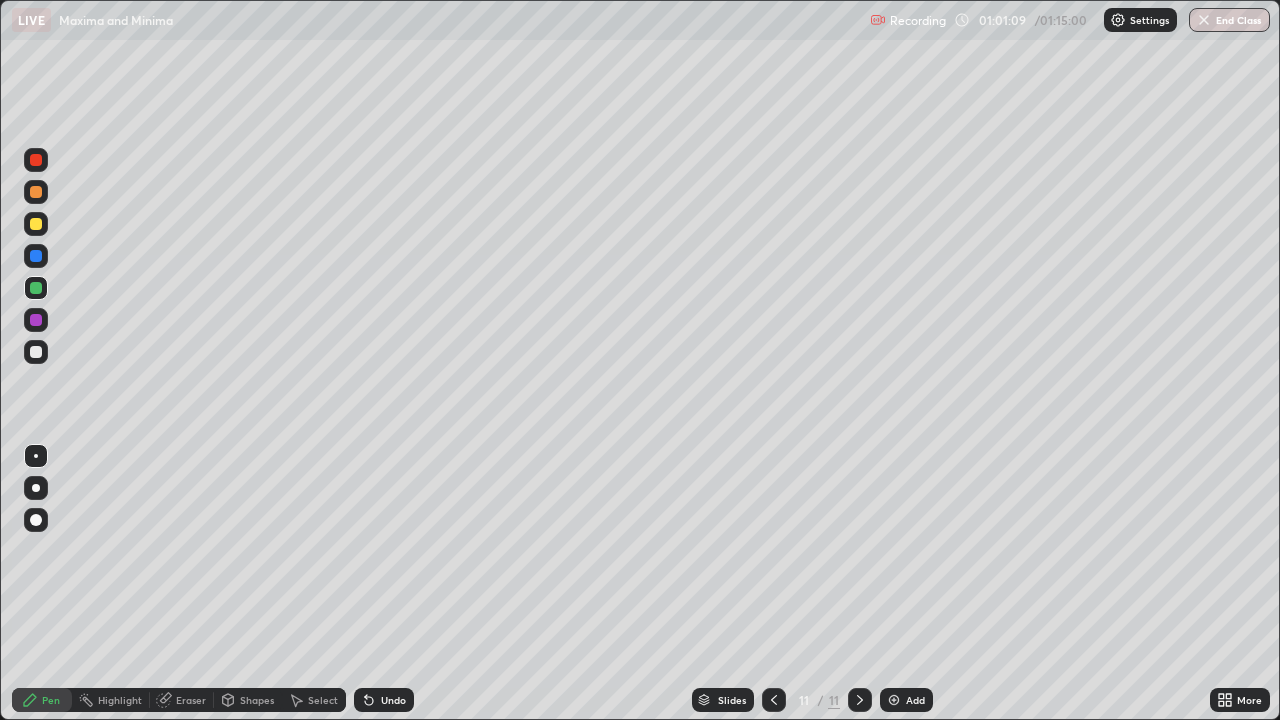 click at bounding box center (36, 320) 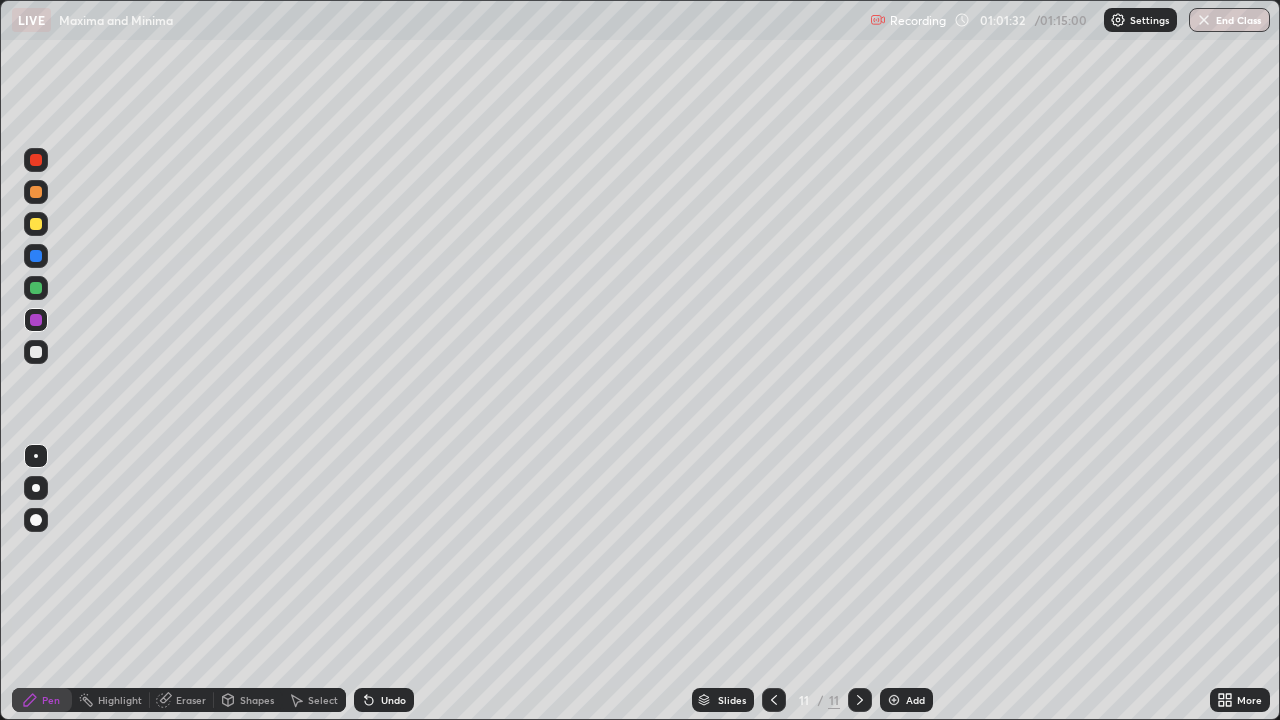 click at bounding box center (36, 352) 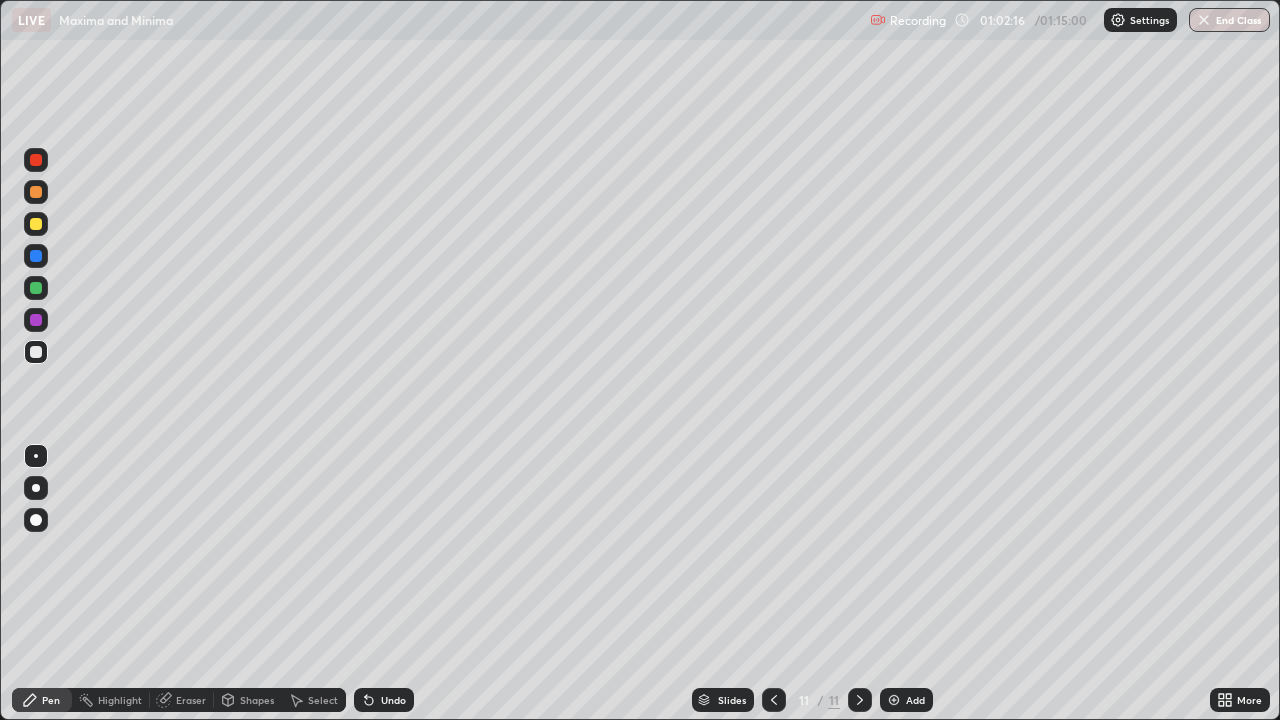 click at bounding box center [36, 352] 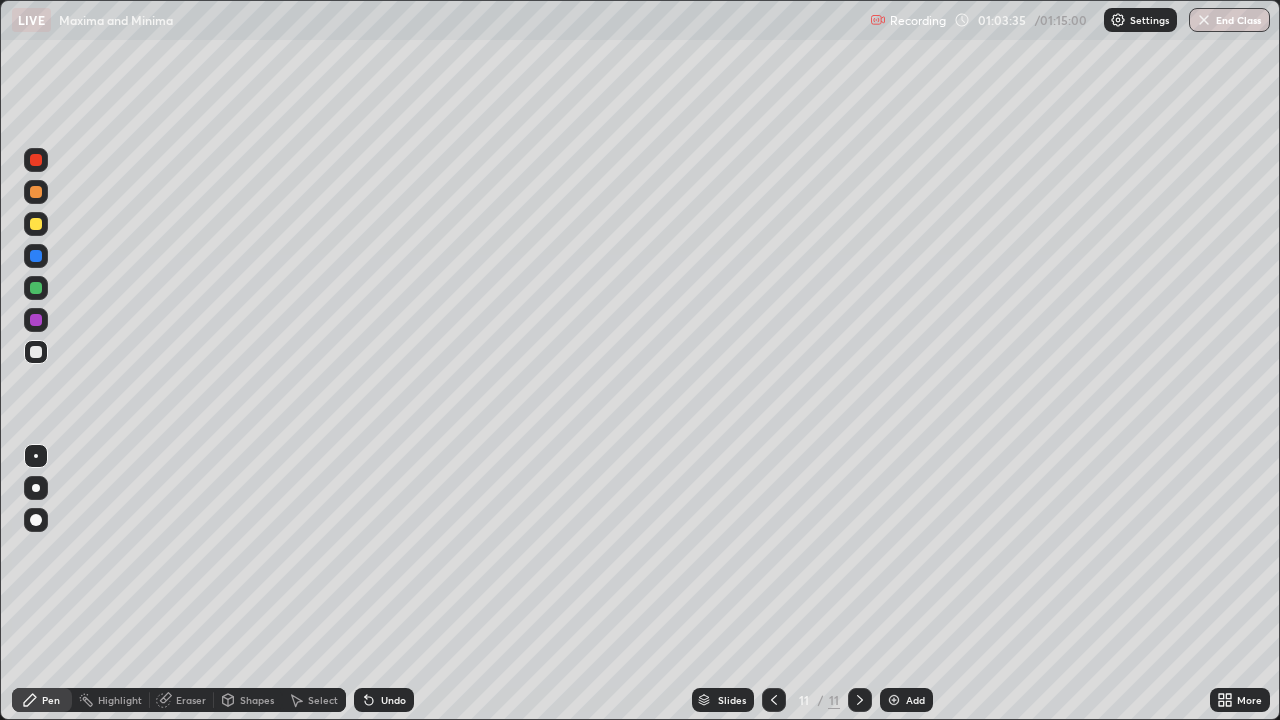 click on "Eraser" at bounding box center (182, 700) 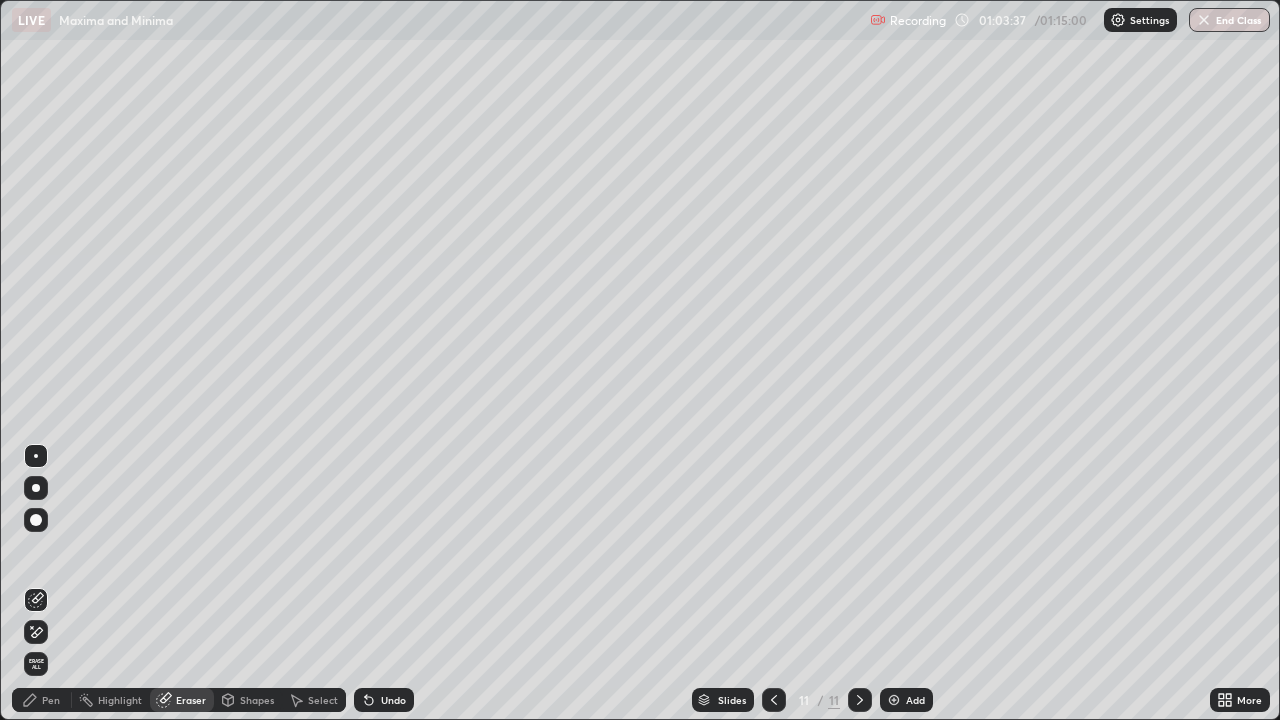 click on "Pen" at bounding box center (42, 700) 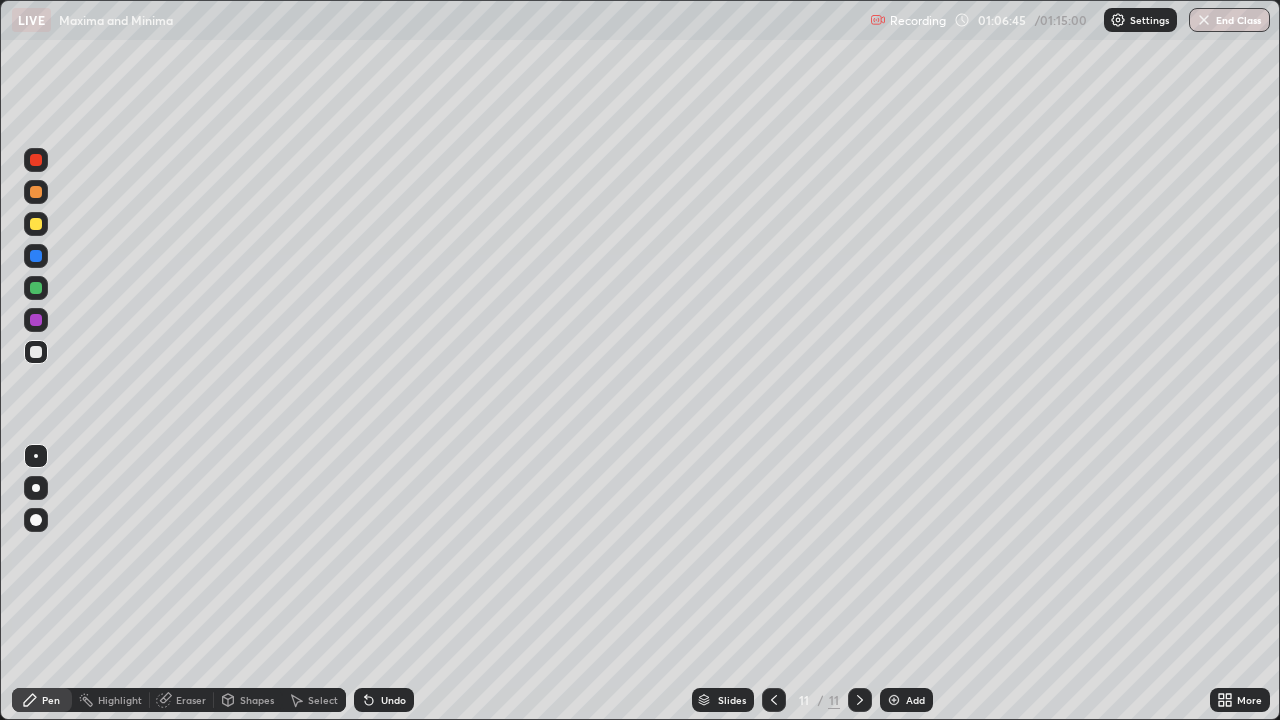 click at bounding box center [36, 352] 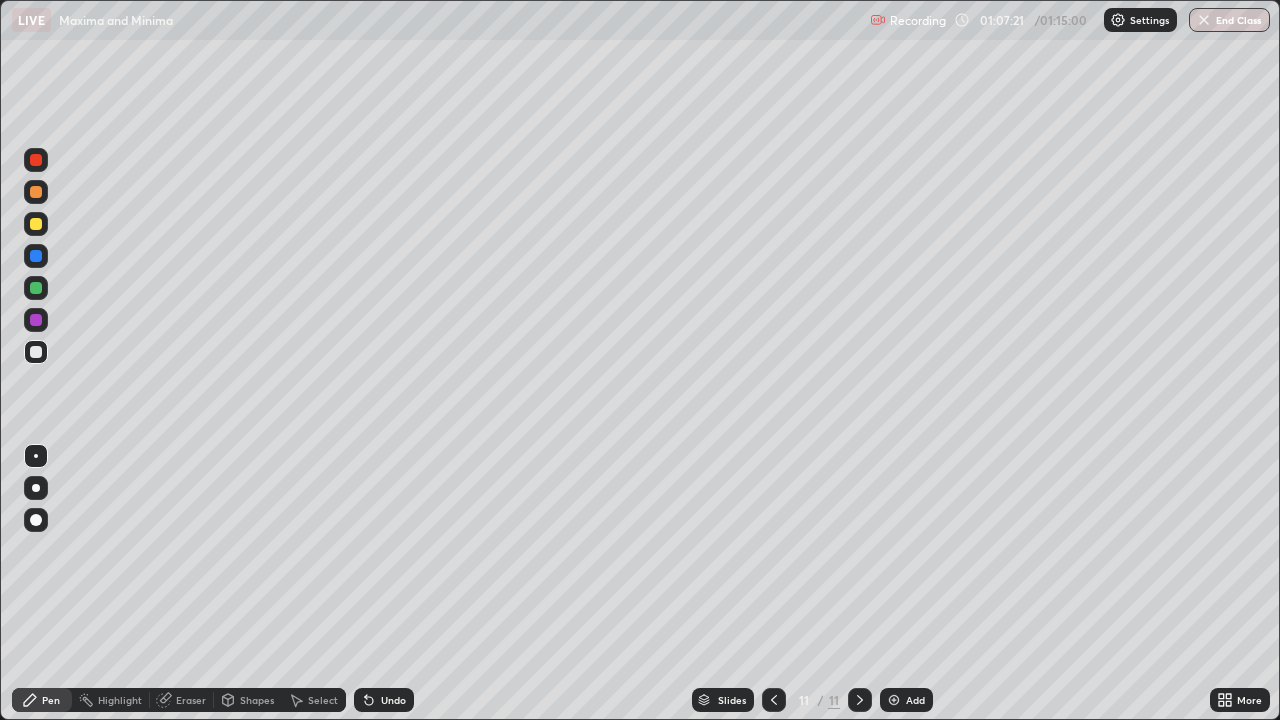 click at bounding box center (894, 700) 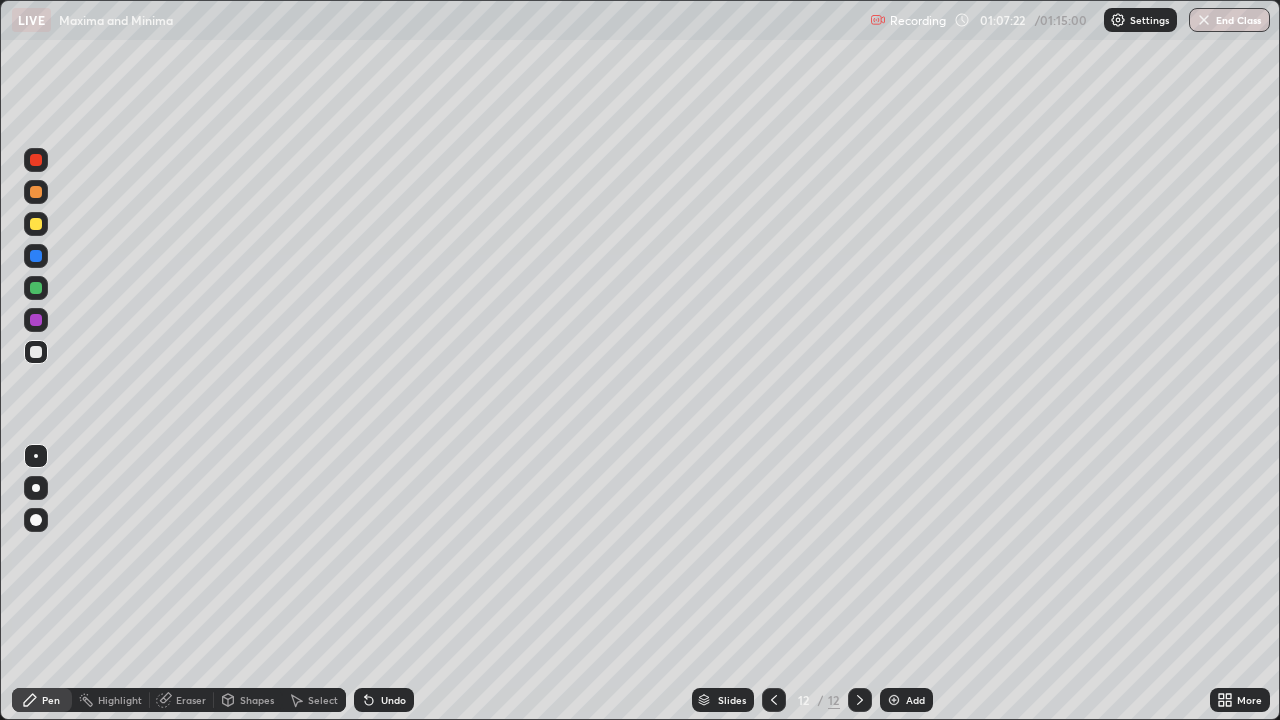 click at bounding box center [36, 352] 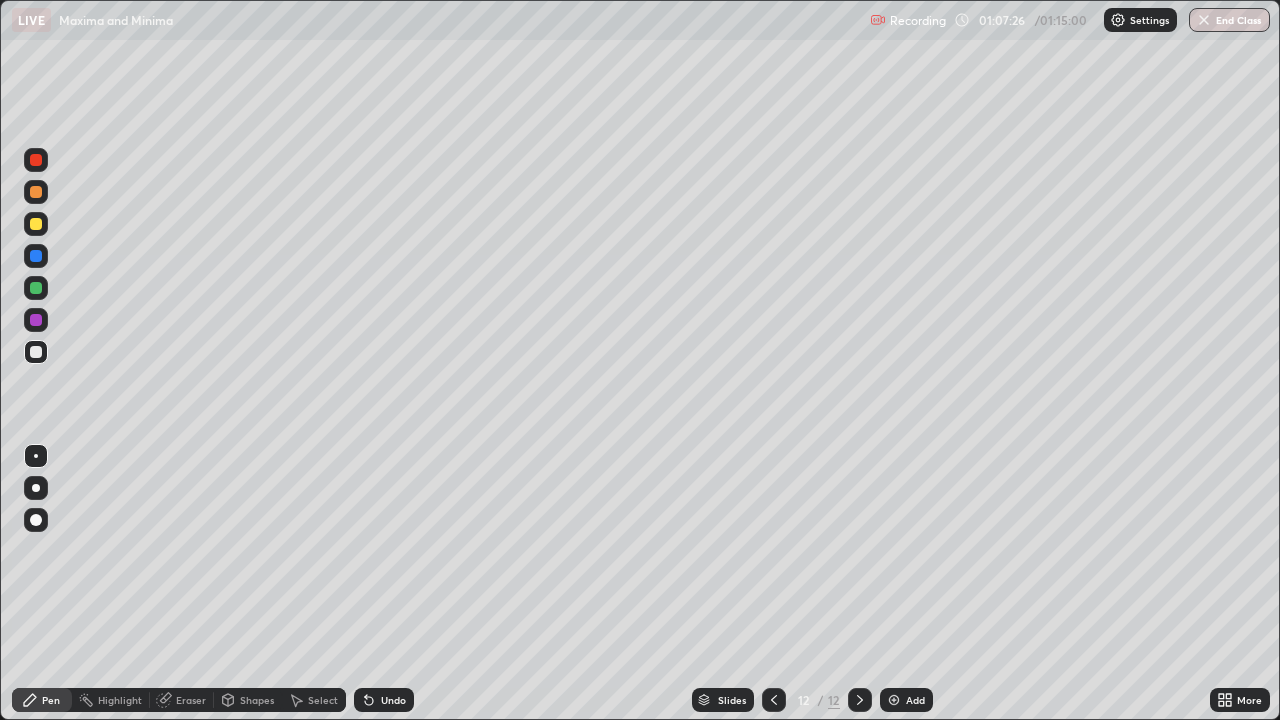 click at bounding box center (36, 352) 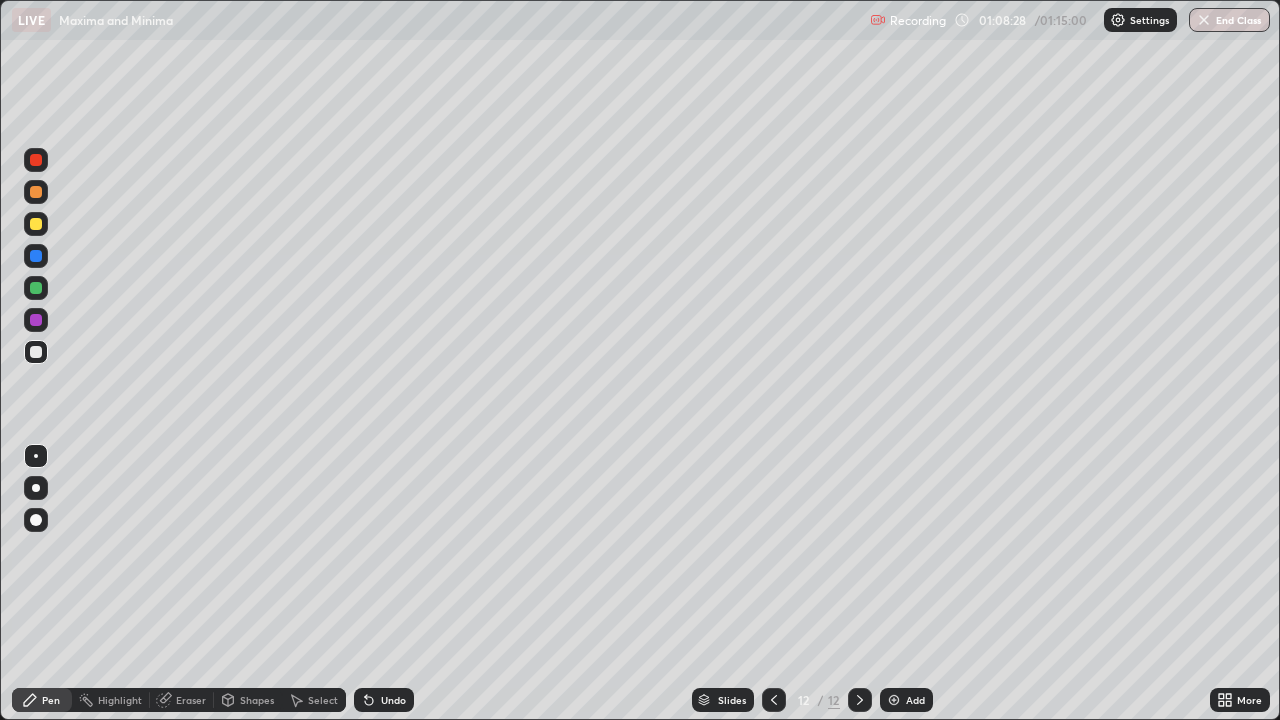 click at bounding box center (36, 352) 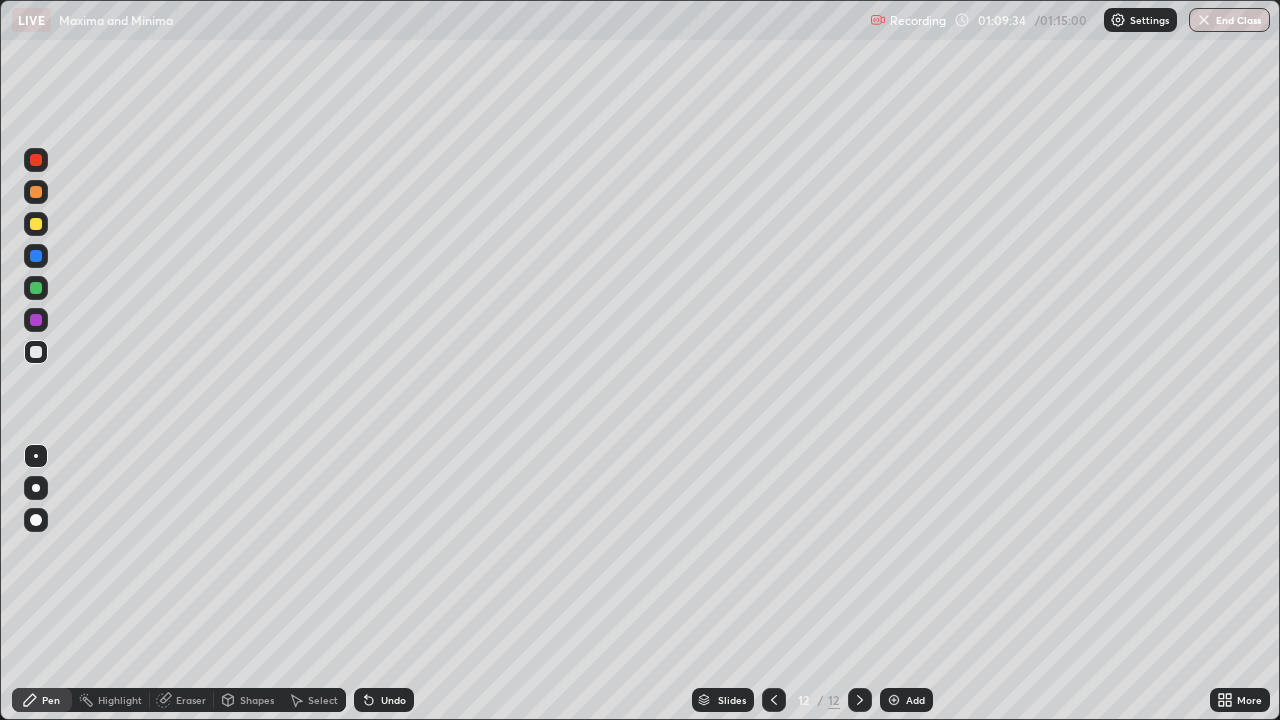 click at bounding box center (36, 320) 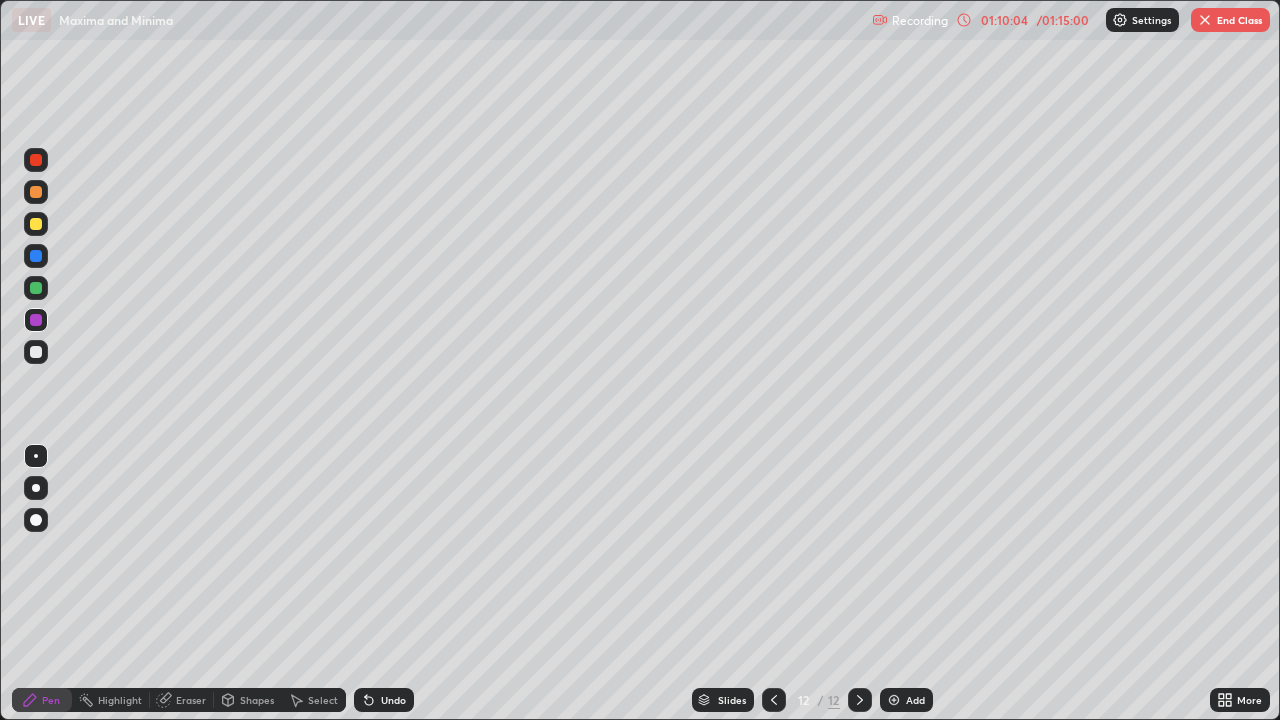 click at bounding box center [36, 352] 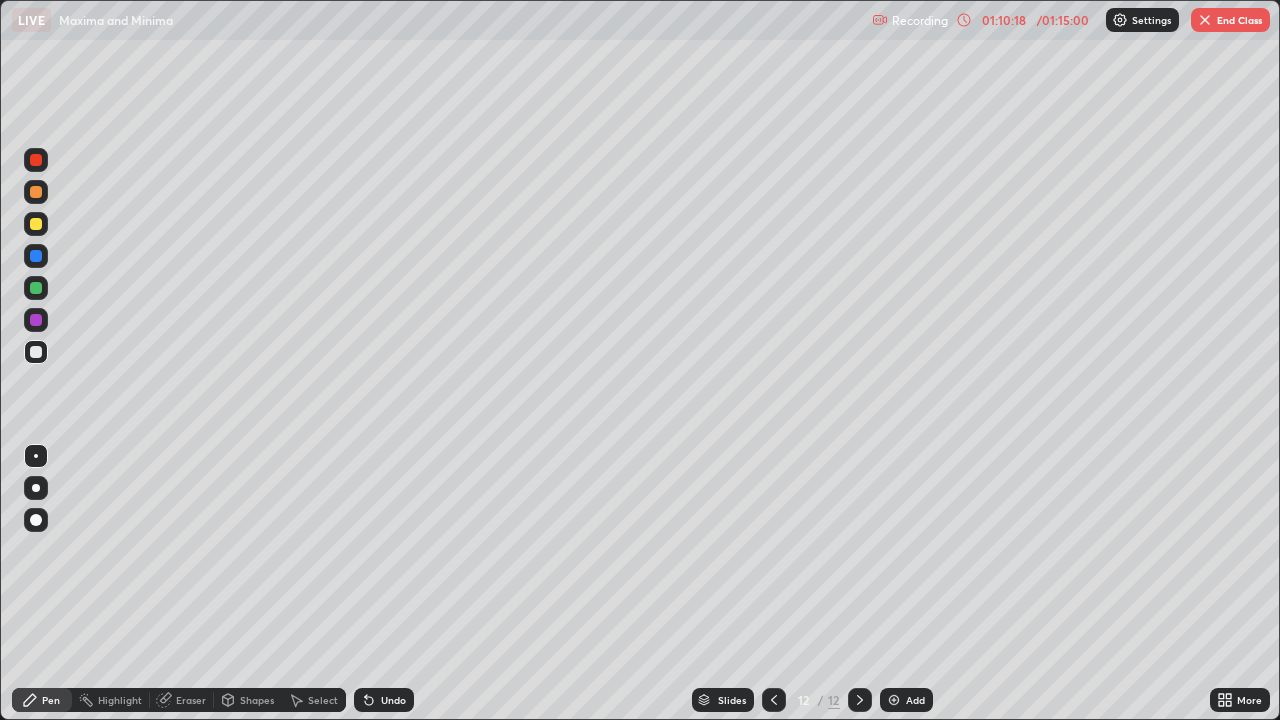 click on "Setting up your live class" at bounding box center (640, 360) 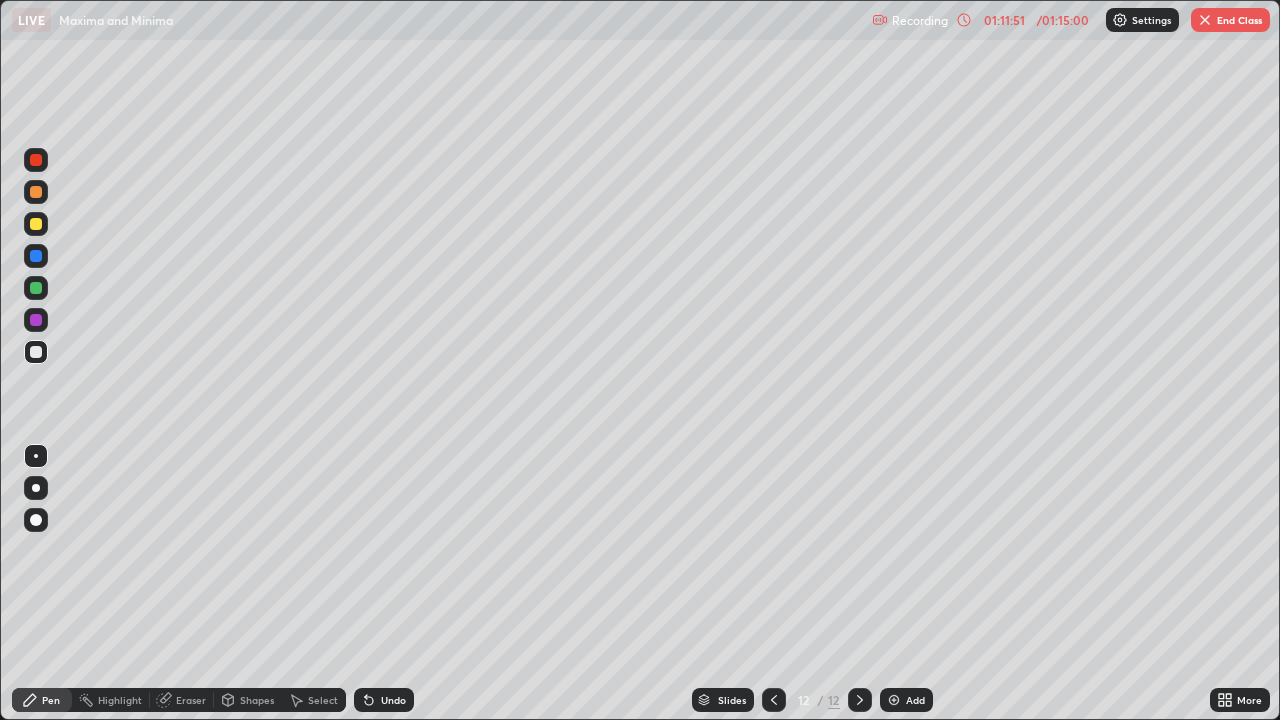 click on "Eraser" at bounding box center [191, 700] 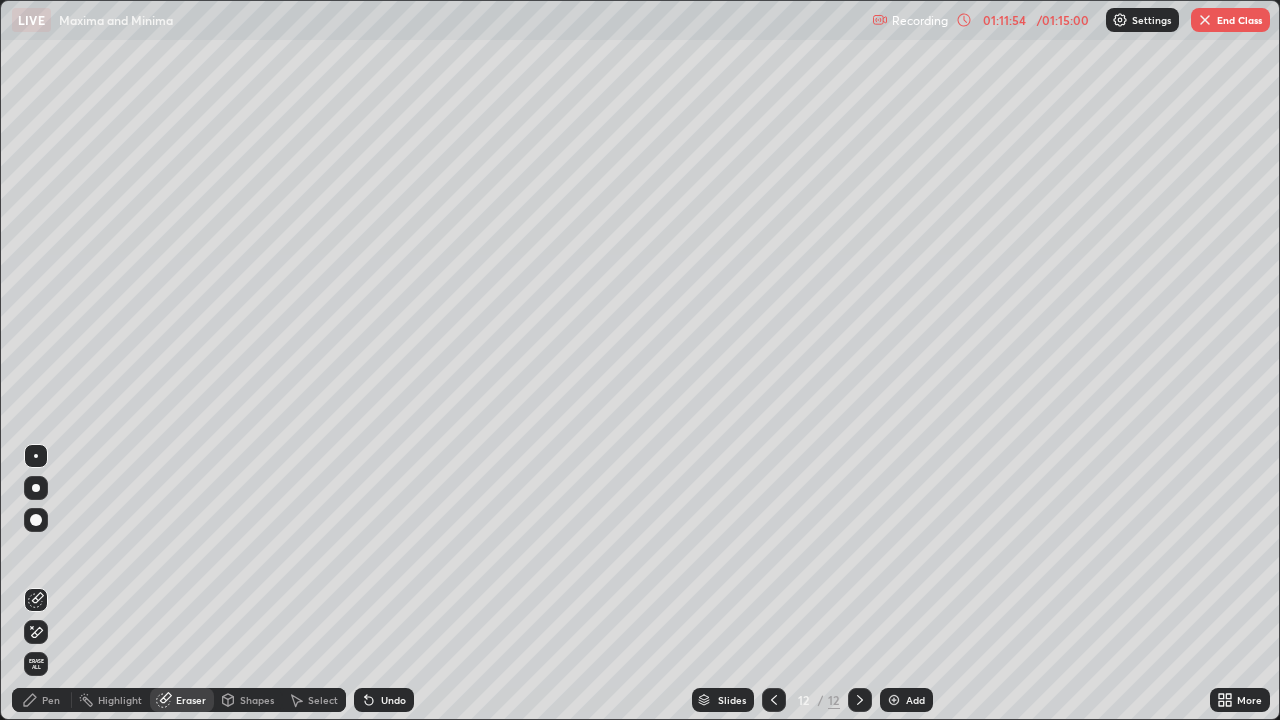 click on "Pen" at bounding box center [42, 700] 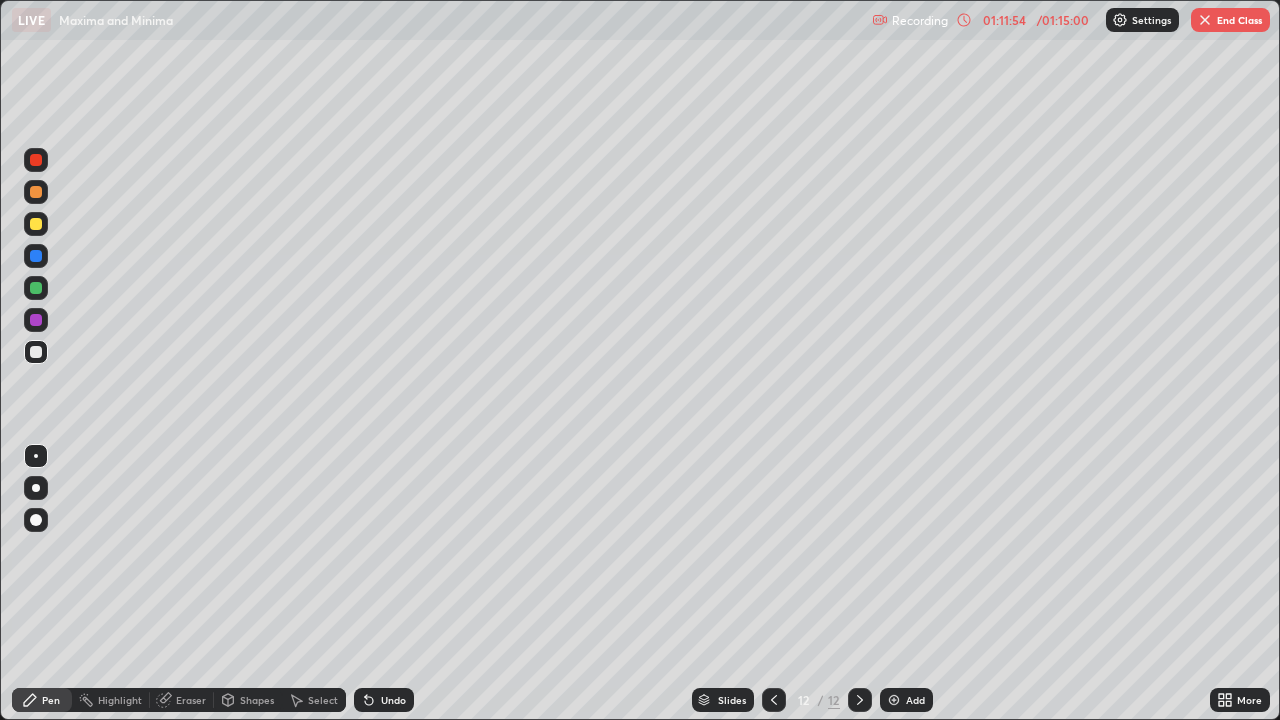 click at bounding box center [36, 352] 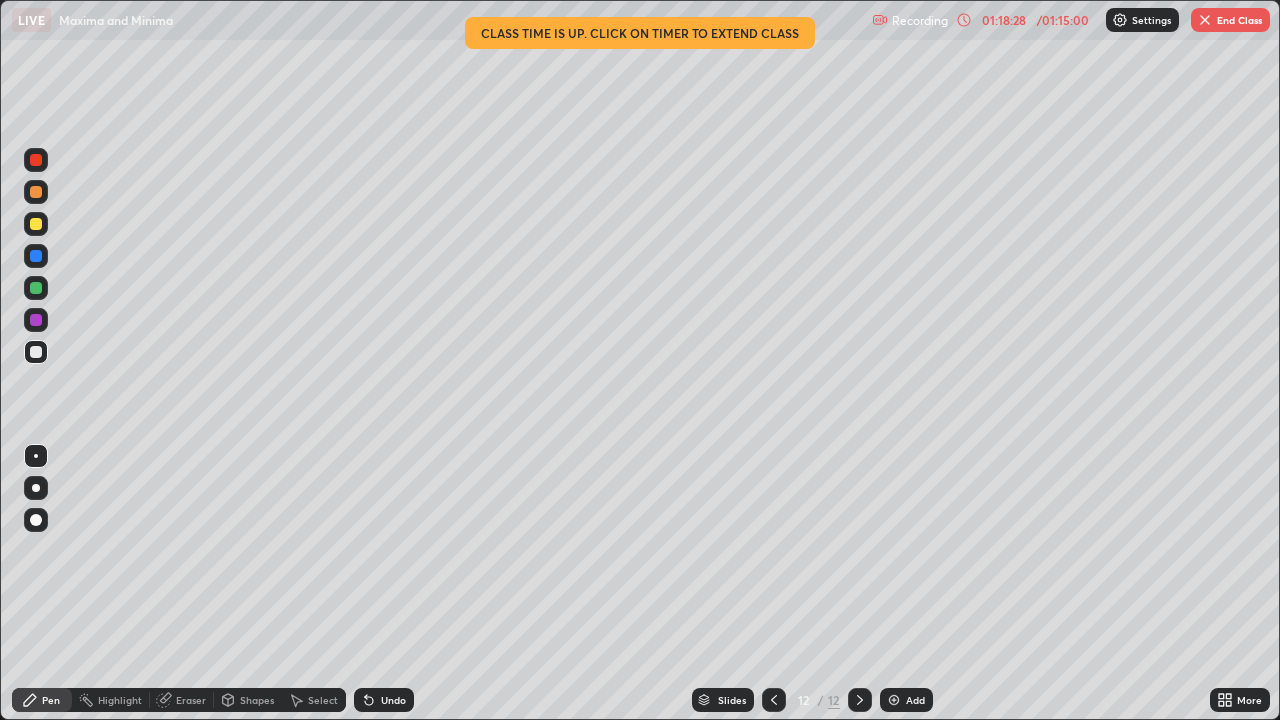 click on "End Class" at bounding box center (1230, 20) 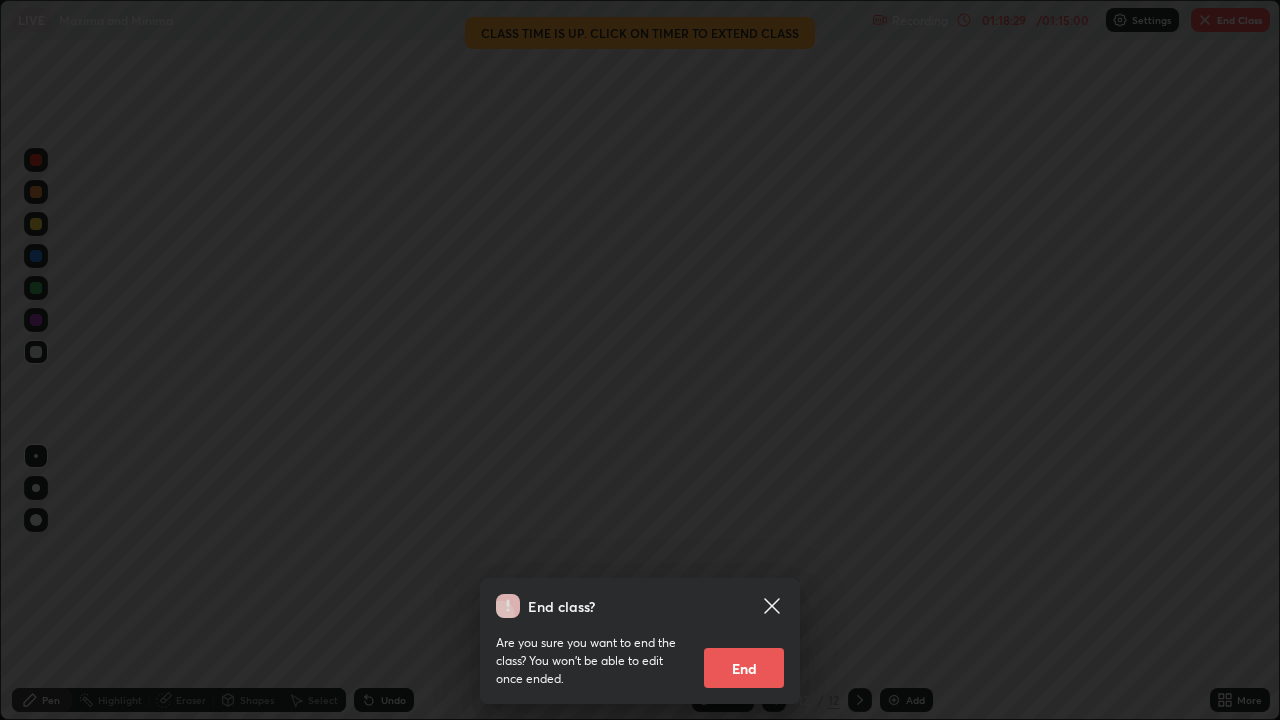 click on "End" at bounding box center (744, 668) 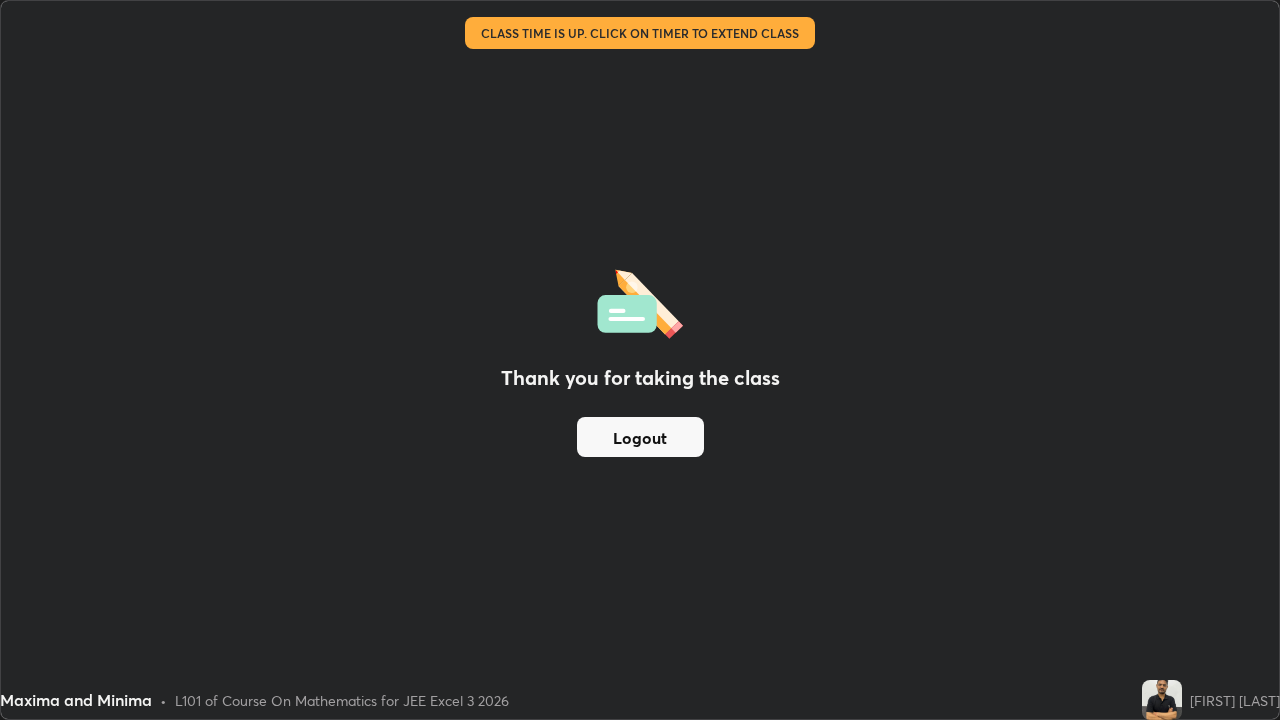 click on "Logout" at bounding box center (640, 437) 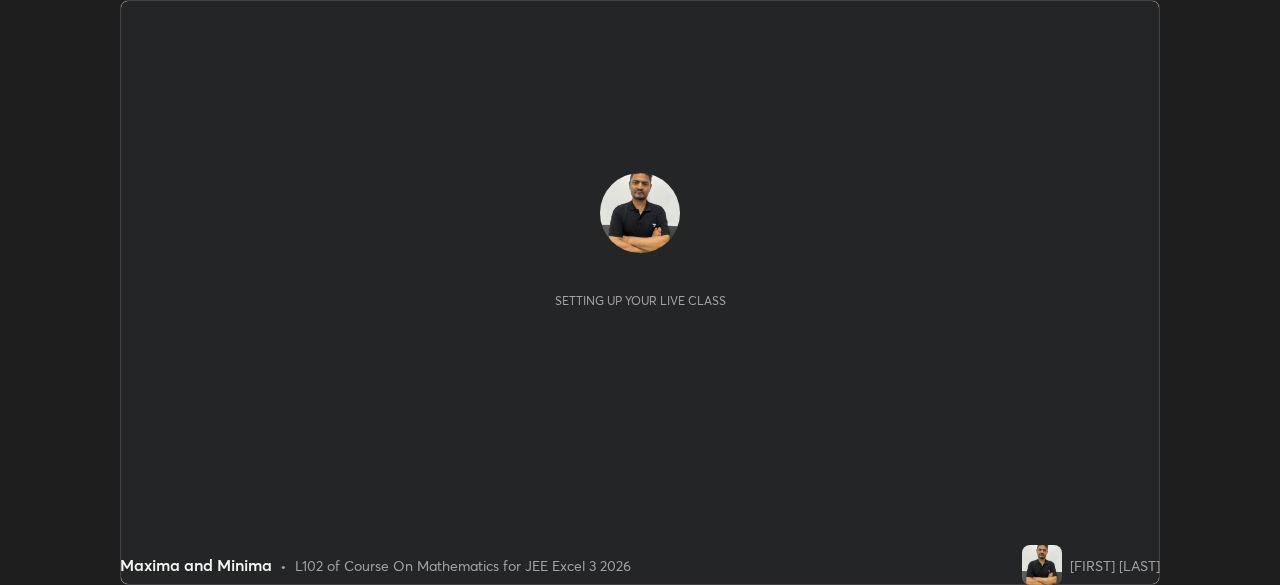 scroll, scrollTop: 0, scrollLeft: 0, axis: both 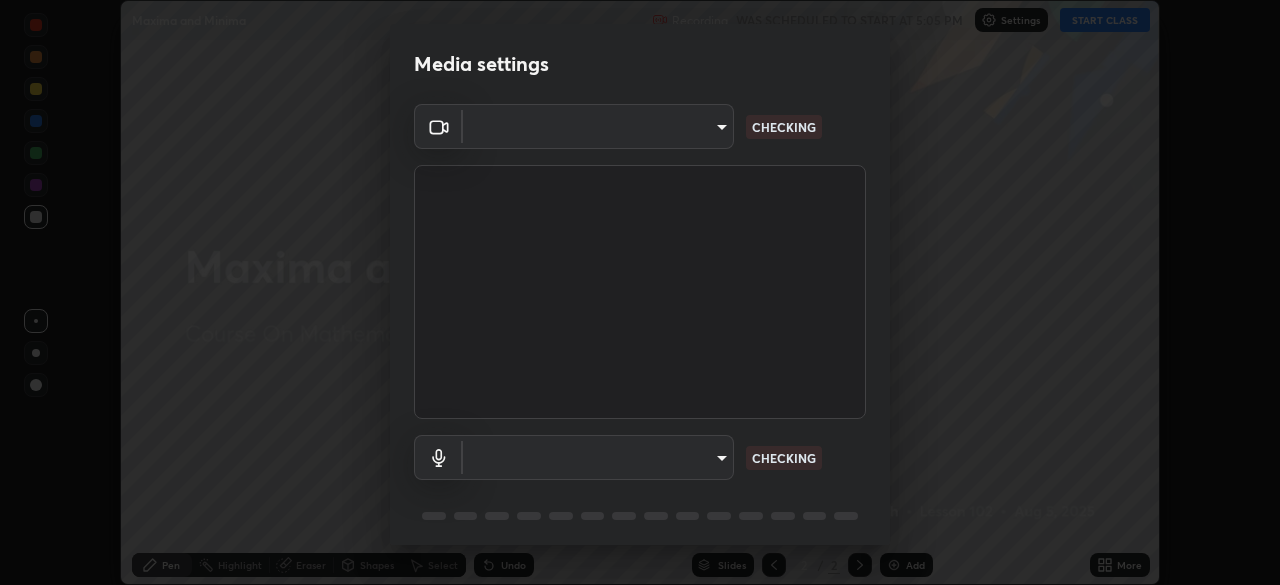 type on "b04d3f4aab0507a607fcb058103082b40897ea5b56942dd6fa8112f95d025699" 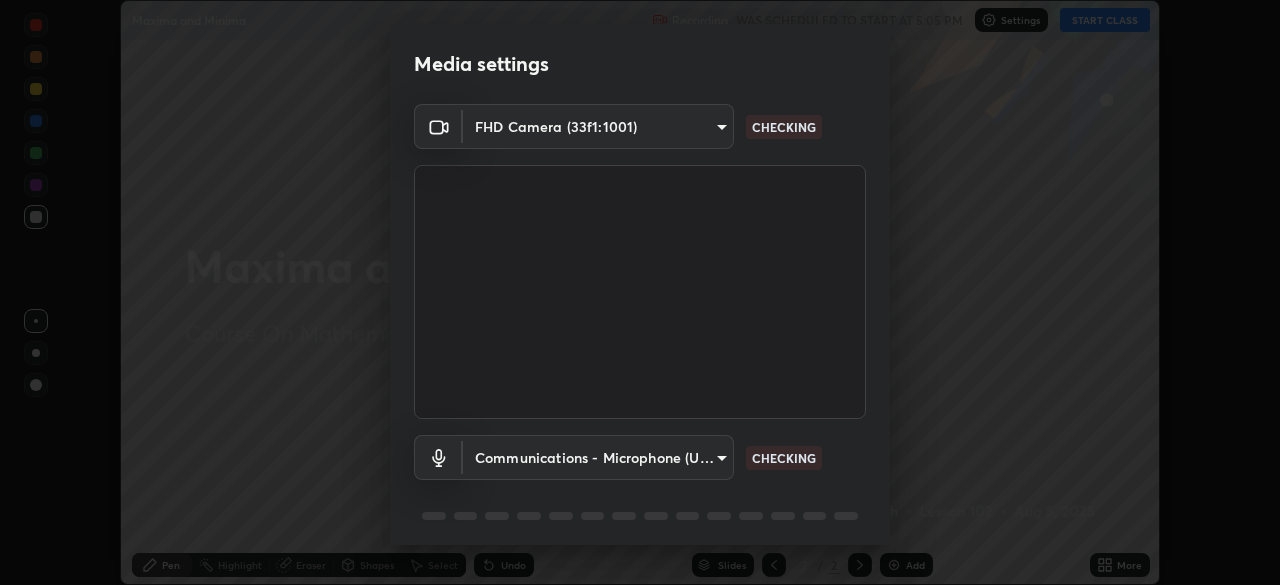 click on "Erase all Maxima and Minima Recording WAS SCHEDULED TO START AT  5:05 PM Settings START CLASS Setting up your live class Maxima and Minima • L102 of Course On Mathematics for JEE Excel 3 2026 Jagdish Singh Pen Highlight Eraser Shapes Select Undo Slides 2 / 2 Add More No doubts shared Encourage your learners to ask a doubt for better clarity Report an issue Reason for reporting Buffering Chat not working Audio - Video sync issue Educator video quality low ​ Attach an image Report Media settings FHD Camera (33f1:1001) b04d3f4aab0507a607fcb058103082b40897ea5b56942dd6fa8112f95d025699 CHECKING Communications - Microphone (USB PnP Sound Device) communications CHECKING 1 / 5 Next" at bounding box center [640, 292] 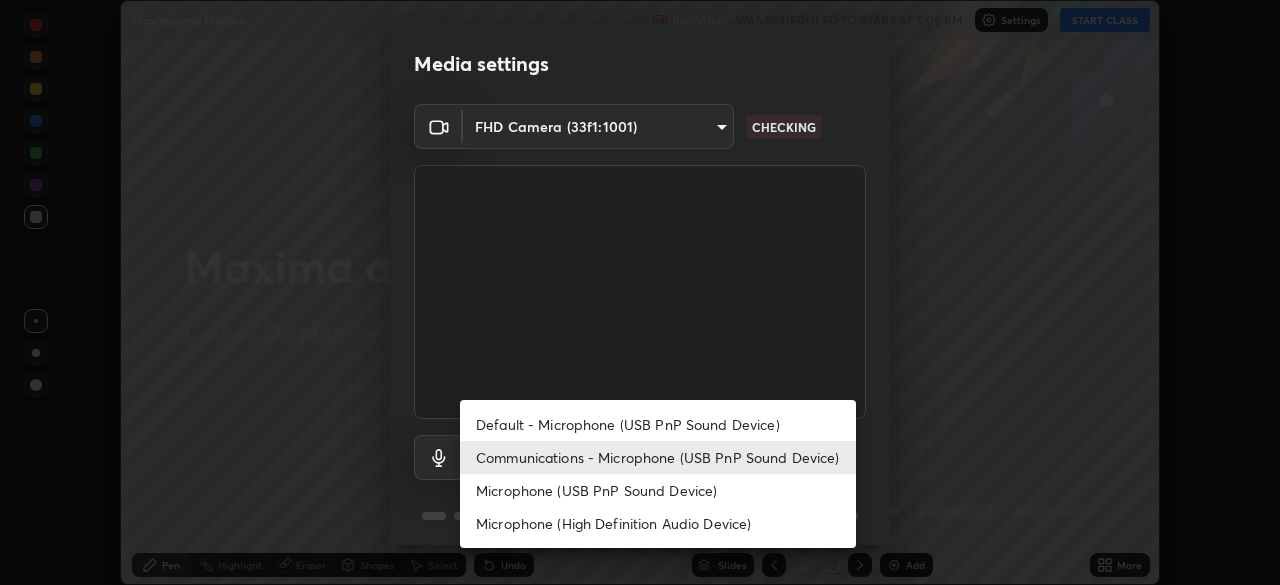 click on "Communications - Microphone (USB PnP Sound Device)" at bounding box center (658, 457) 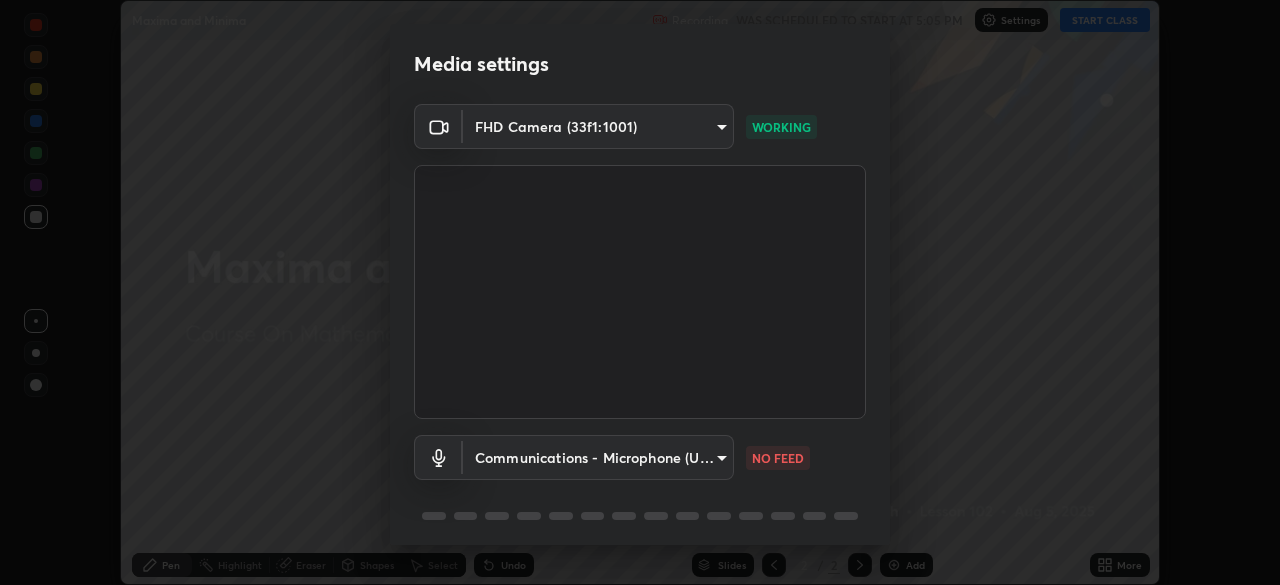 click on "Communications - Microphone (USB PnP Sound Device) communications NO FEED" at bounding box center (640, 457) 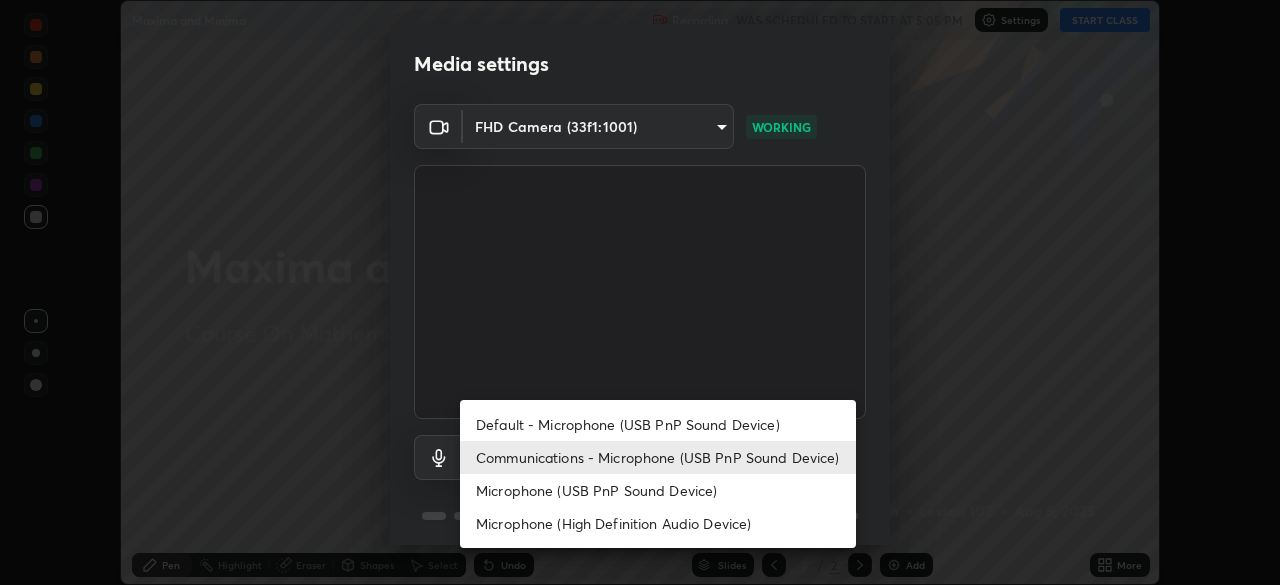 click on "Communications - Microphone (USB PnP Sound Device)" at bounding box center [658, 457] 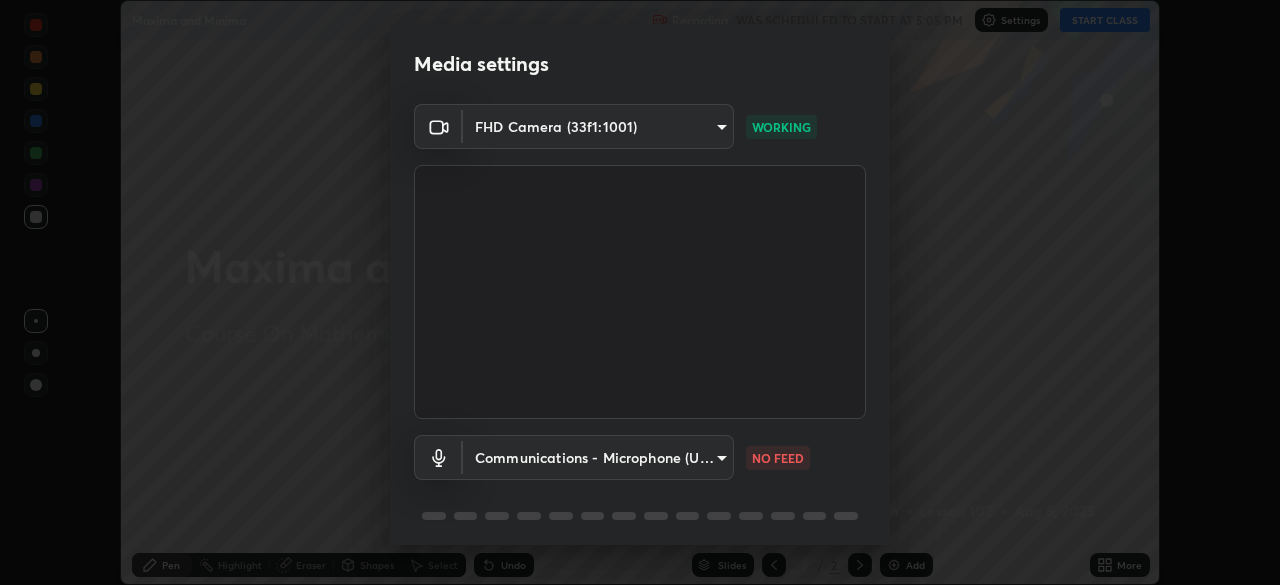 click on "Erase all Maxima and Minima Recording WAS SCHEDULED TO START AT  5:05 PM Settings START CLASS Setting up your live class Maxima and Minima • L102 of Course On Mathematics for JEE Excel 3 2026 Jagdish Singh Pen Highlight Eraser Shapes Select Undo Slides 2 / 2 Add More No doubts shared Encourage your learners to ask a doubt for better clarity Report an issue Reason for reporting Buffering Chat not working Audio - Video sync issue Educator video quality low ​ Attach an image Report Media settings FHD Camera (33f1:1001) b04d3f4aab0507a607fcb058103082b40897ea5b56942dd6fa8112f95d025699 WORKING Communications - Microphone (USB PnP Sound Device) communications NO FEED 1 / 5 Next" at bounding box center [640, 292] 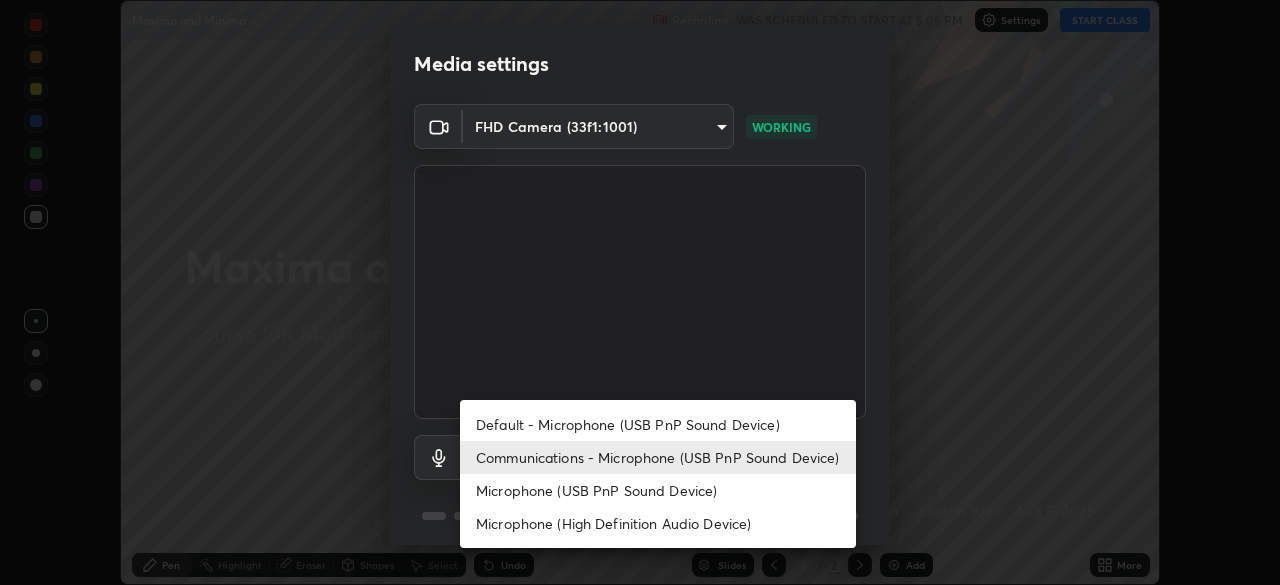 click on "Communications - Microphone (USB PnP Sound Device)" at bounding box center (658, 457) 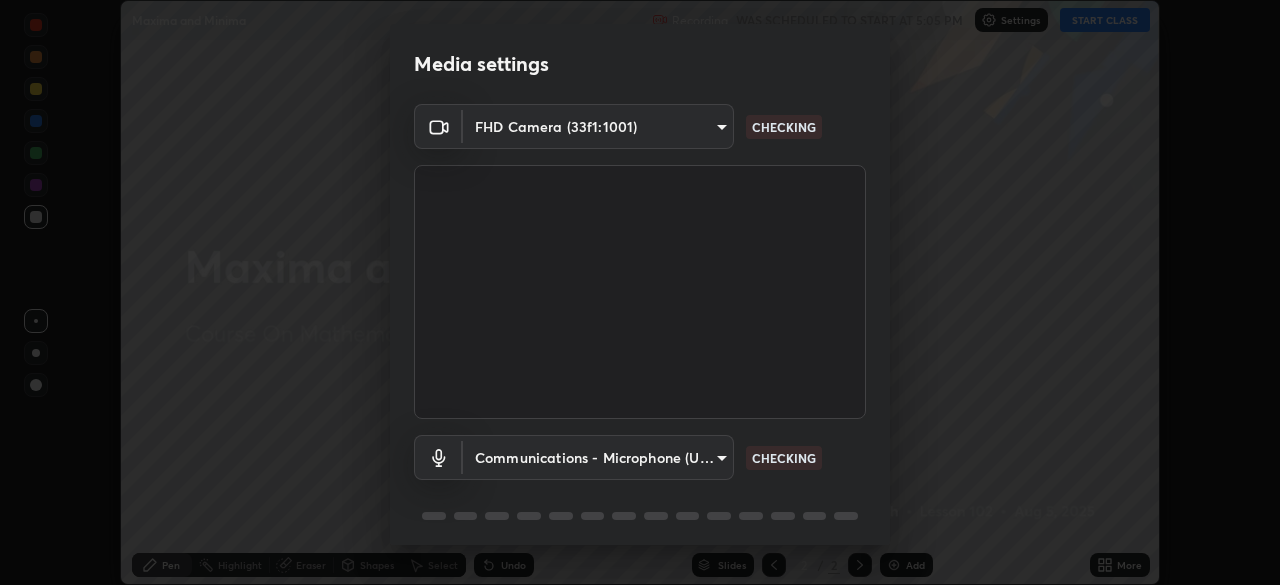 click on "Communications - Microphone (USB PnP Sound Device) communications CHECKING" at bounding box center [640, 485] 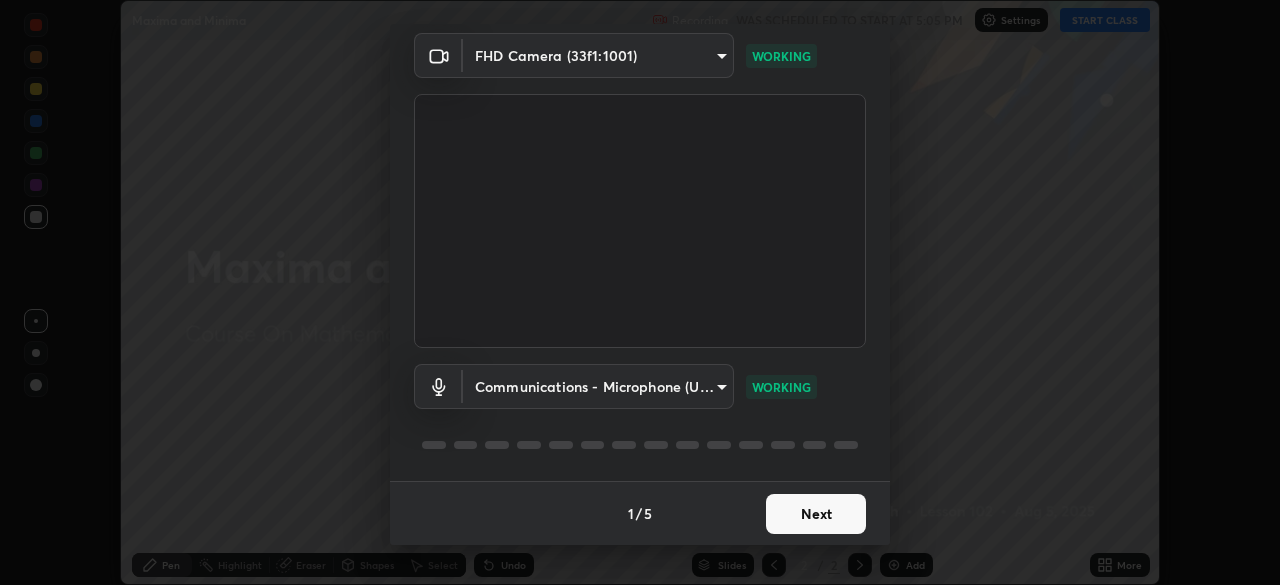 click on "Next" at bounding box center [816, 514] 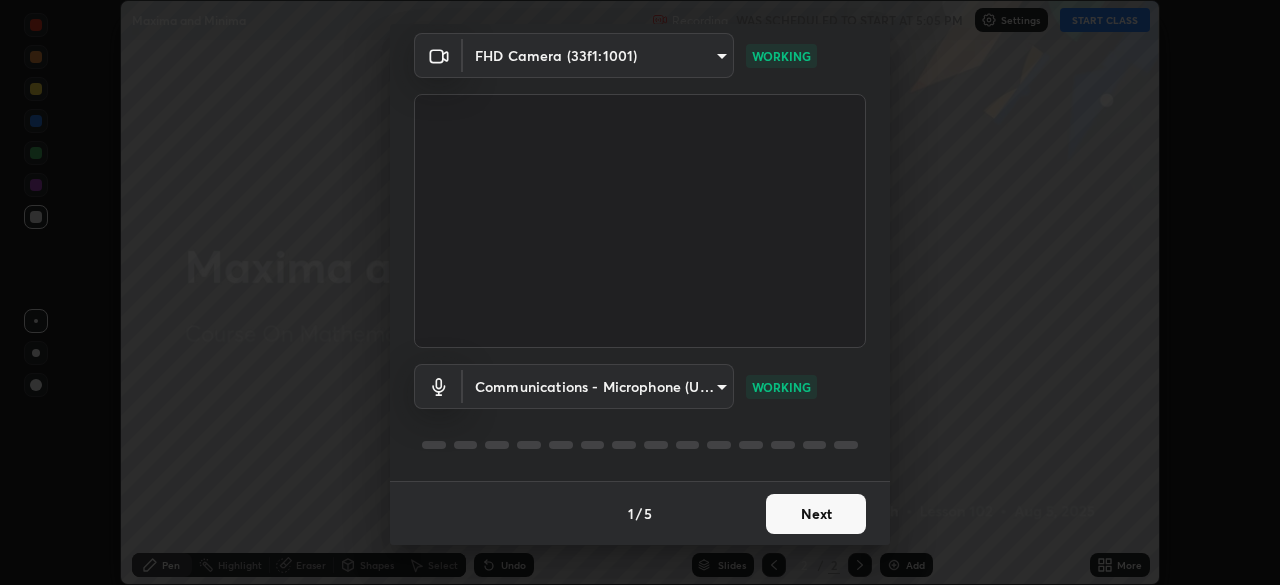 scroll, scrollTop: 0, scrollLeft: 0, axis: both 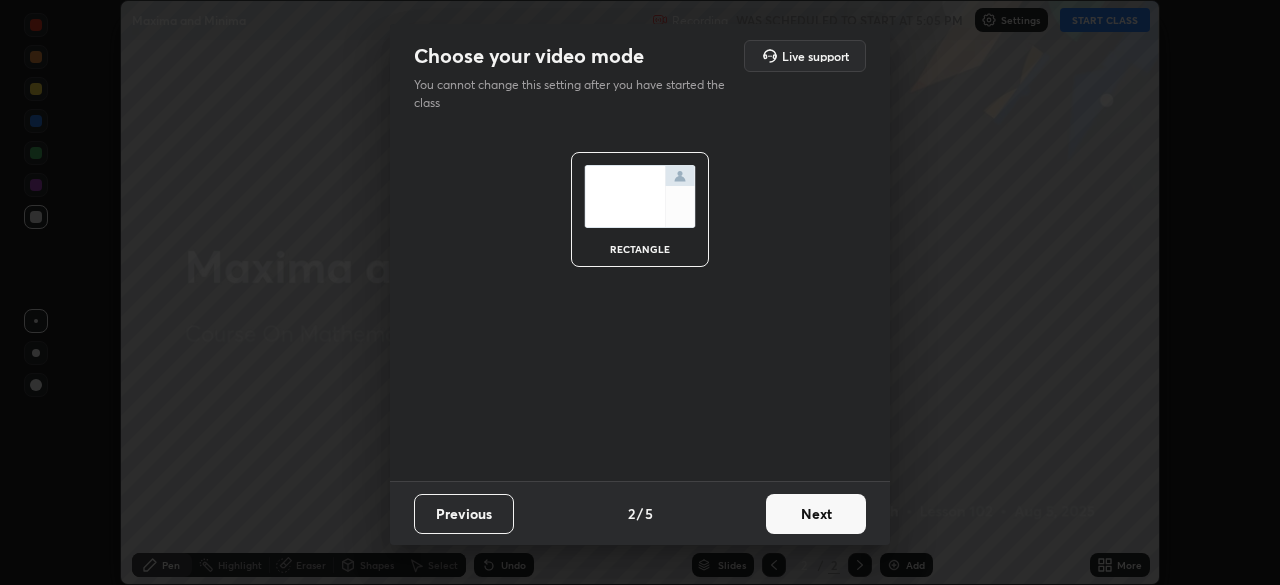 click on "Next" at bounding box center (816, 514) 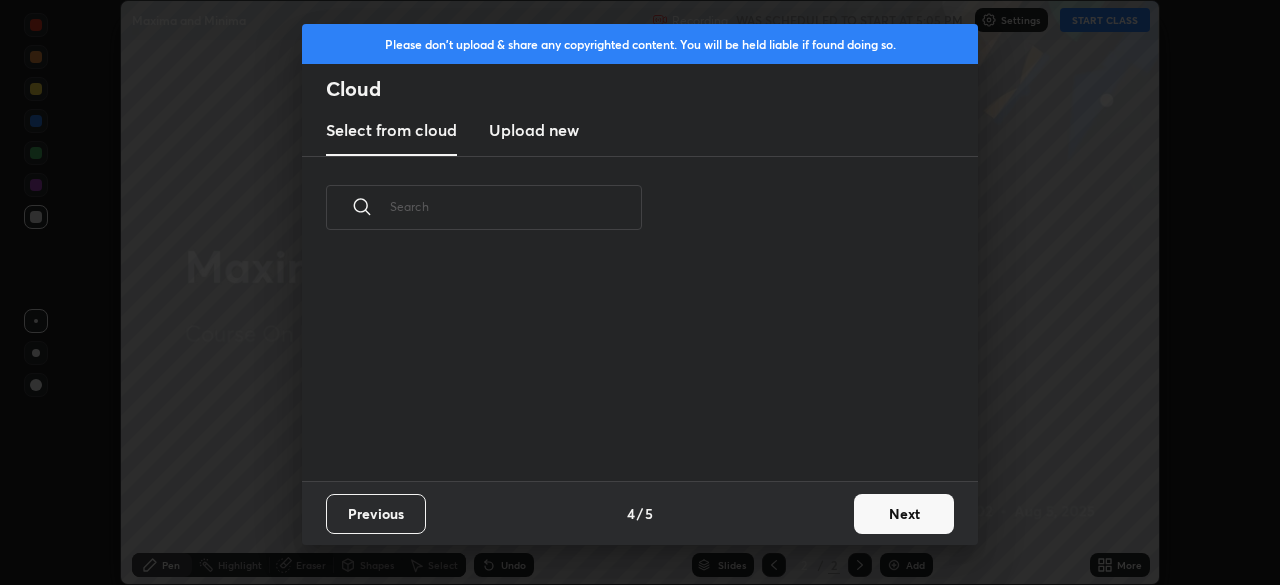 scroll, scrollTop: 7, scrollLeft: 11, axis: both 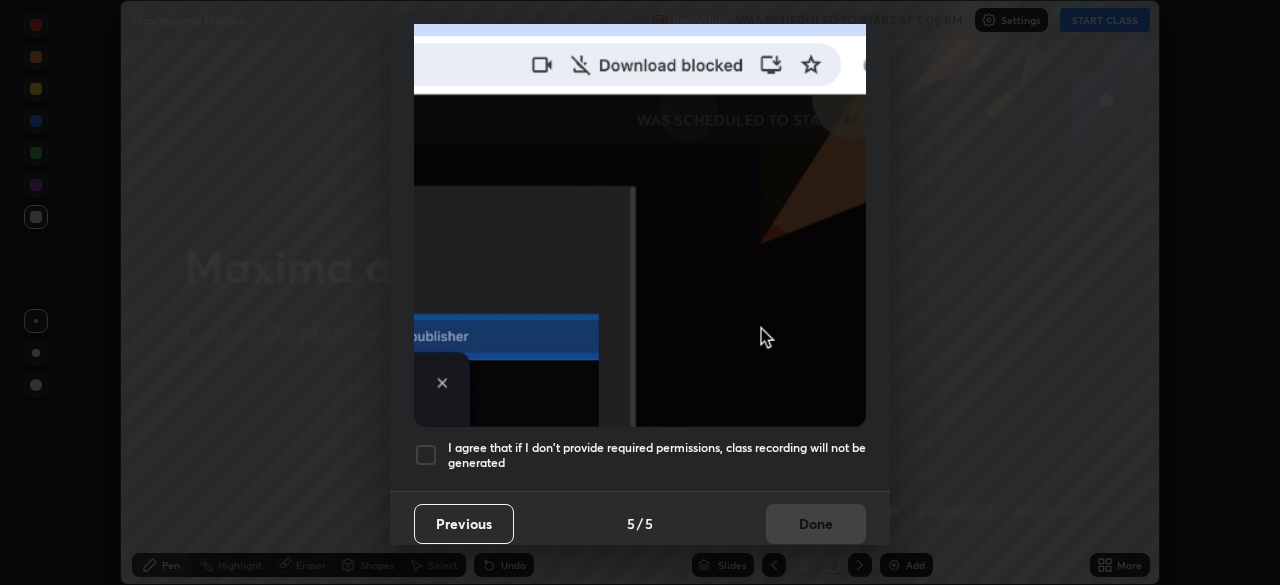 click at bounding box center [426, 455] 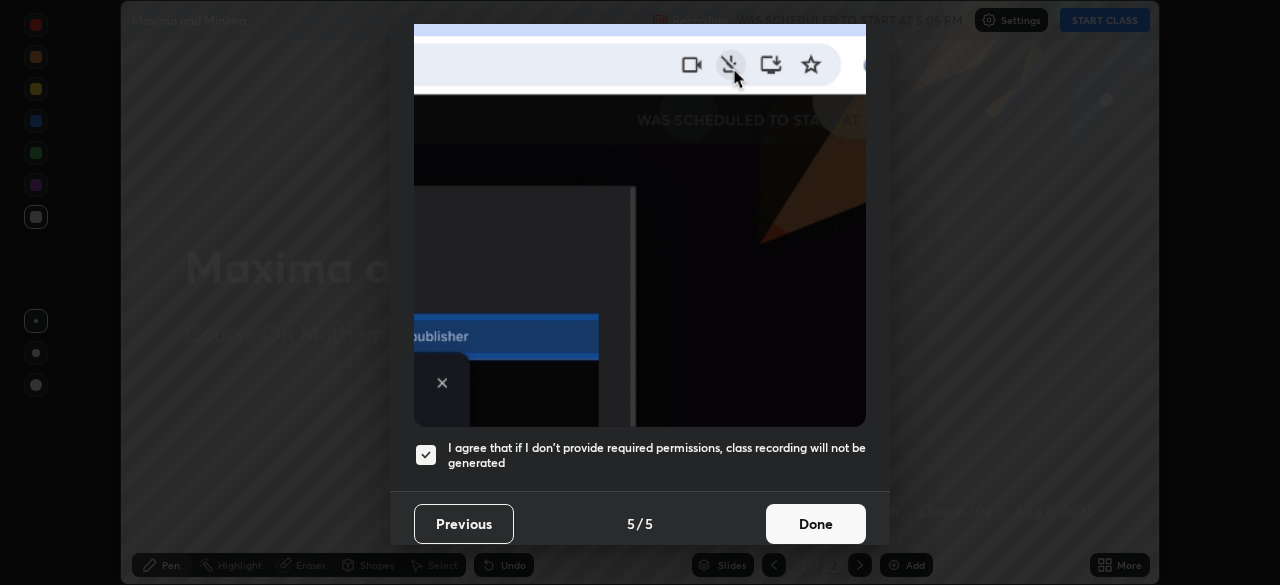 click on "Done" at bounding box center (816, 524) 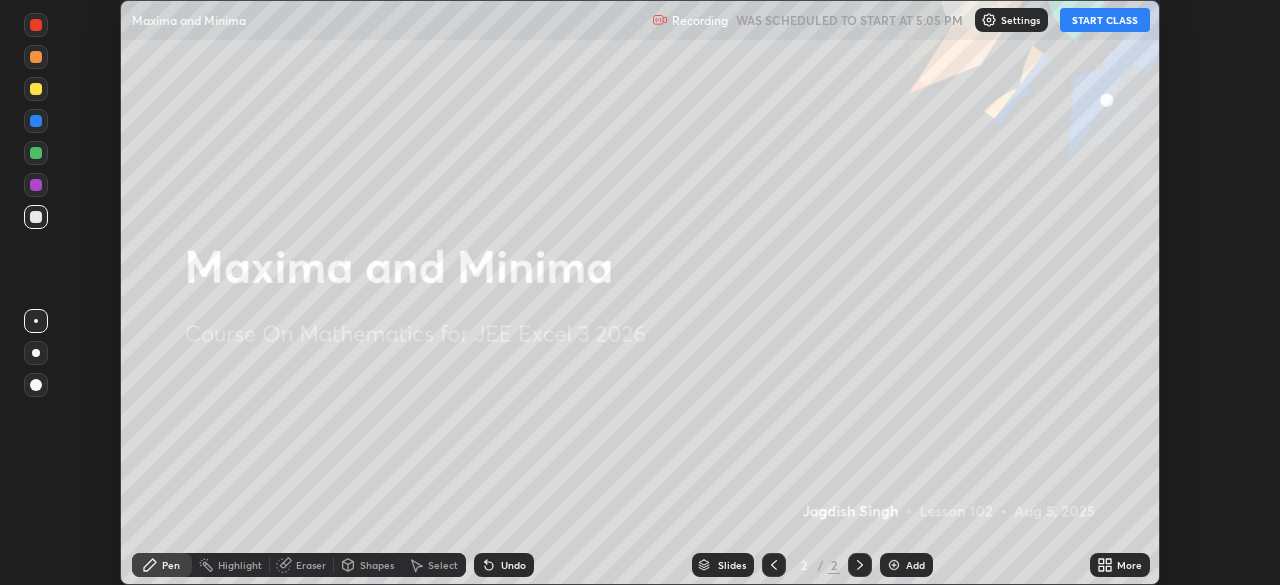click 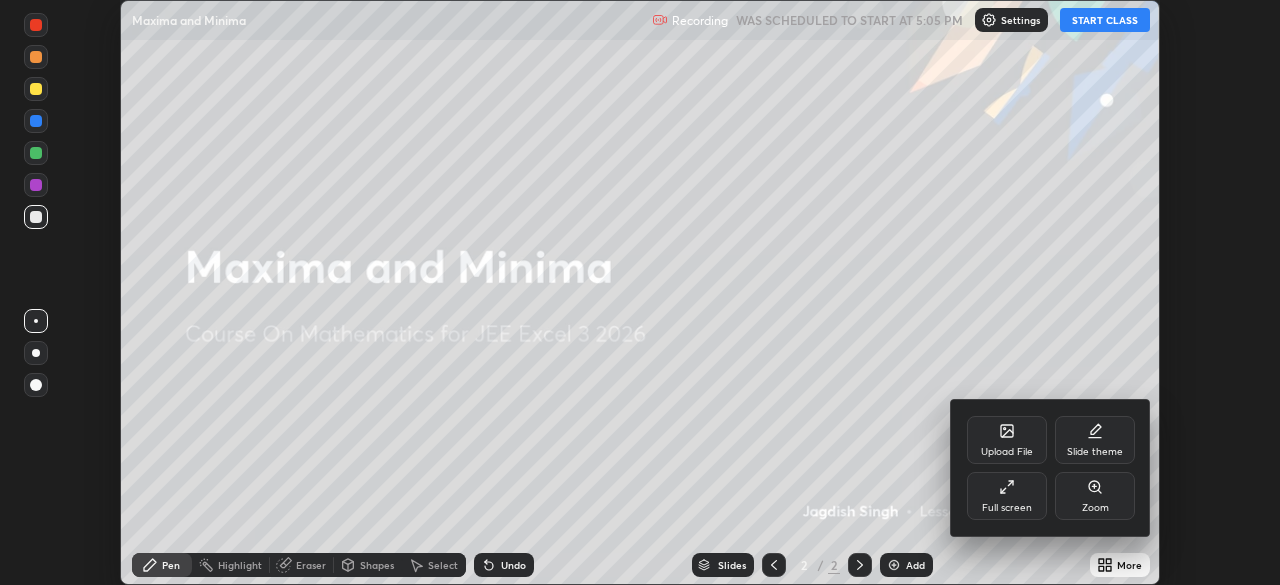 click on "Full screen" at bounding box center [1007, 508] 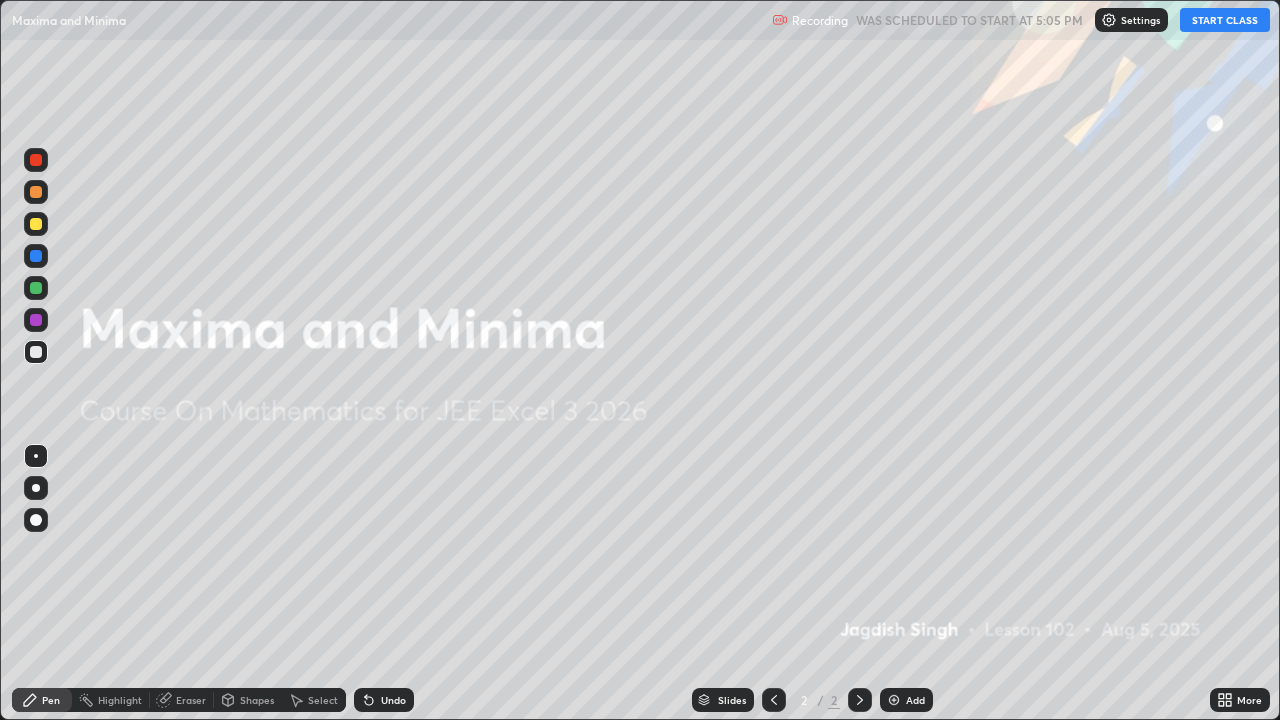 scroll, scrollTop: 99280, scrollLeft: 98720, axis: both 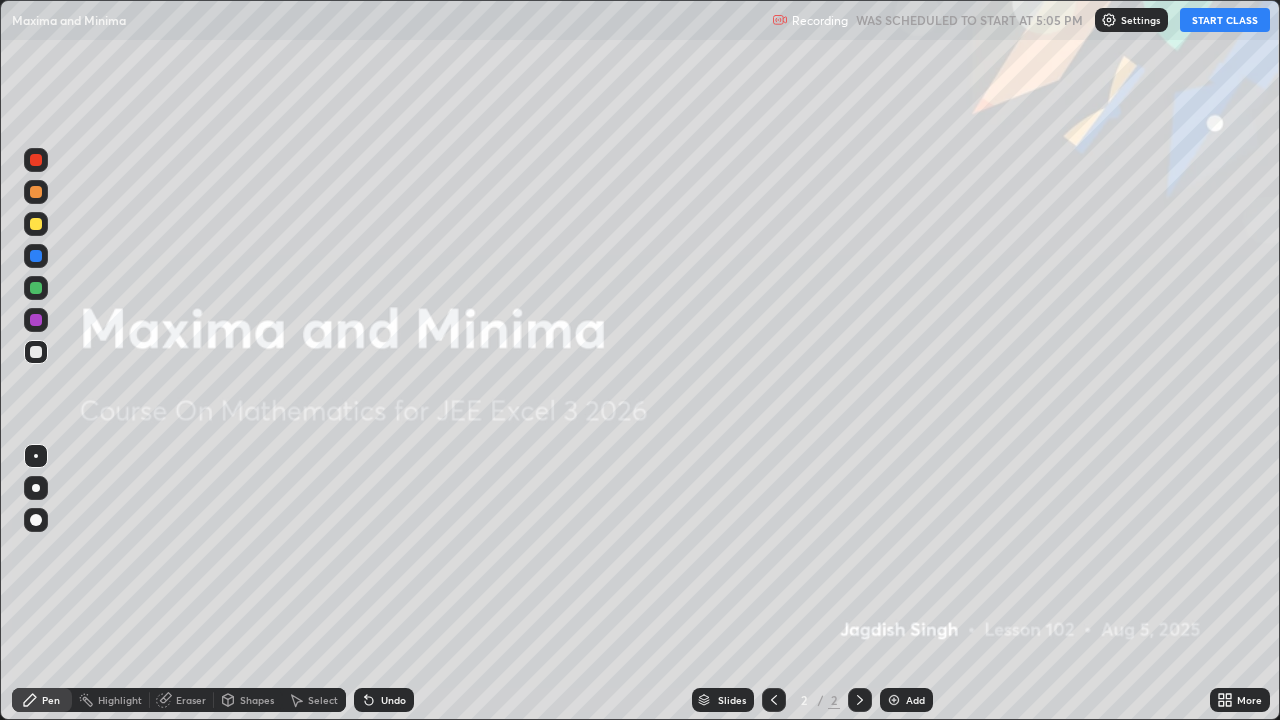 click on "START CLASS" at bounding box center (1225, 20) 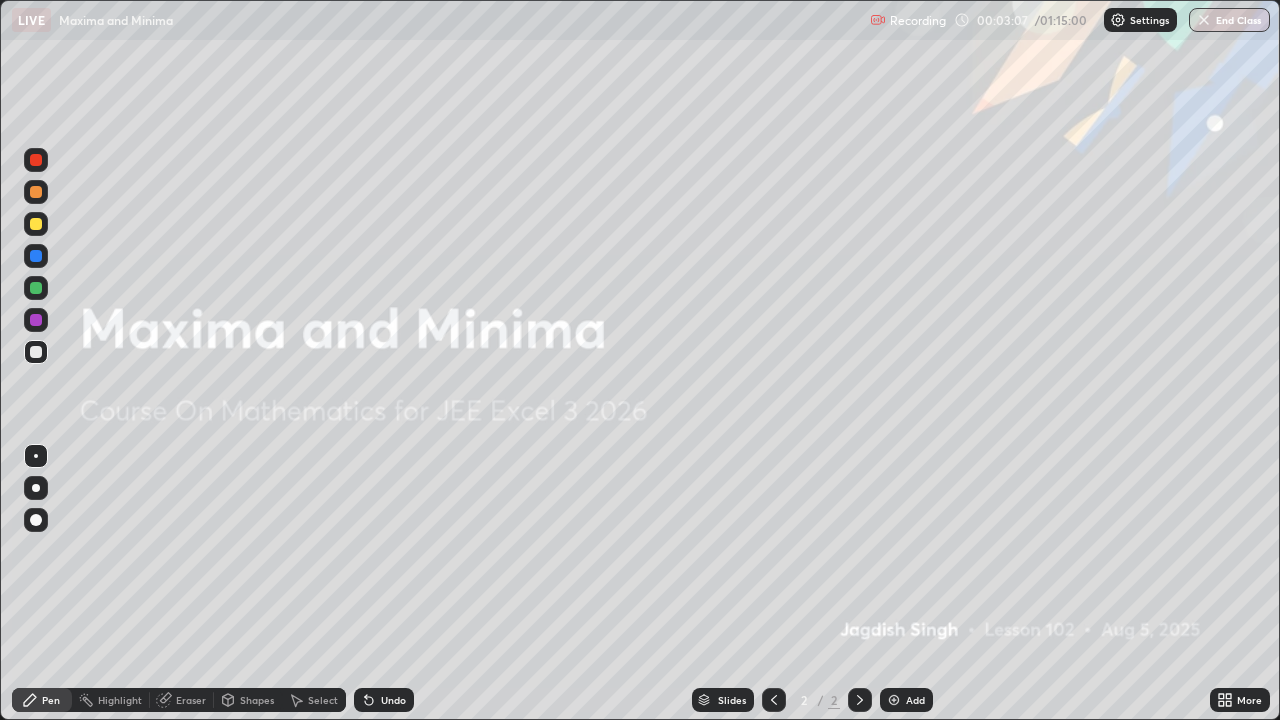click on "Add" at bounding box center (906, 700) 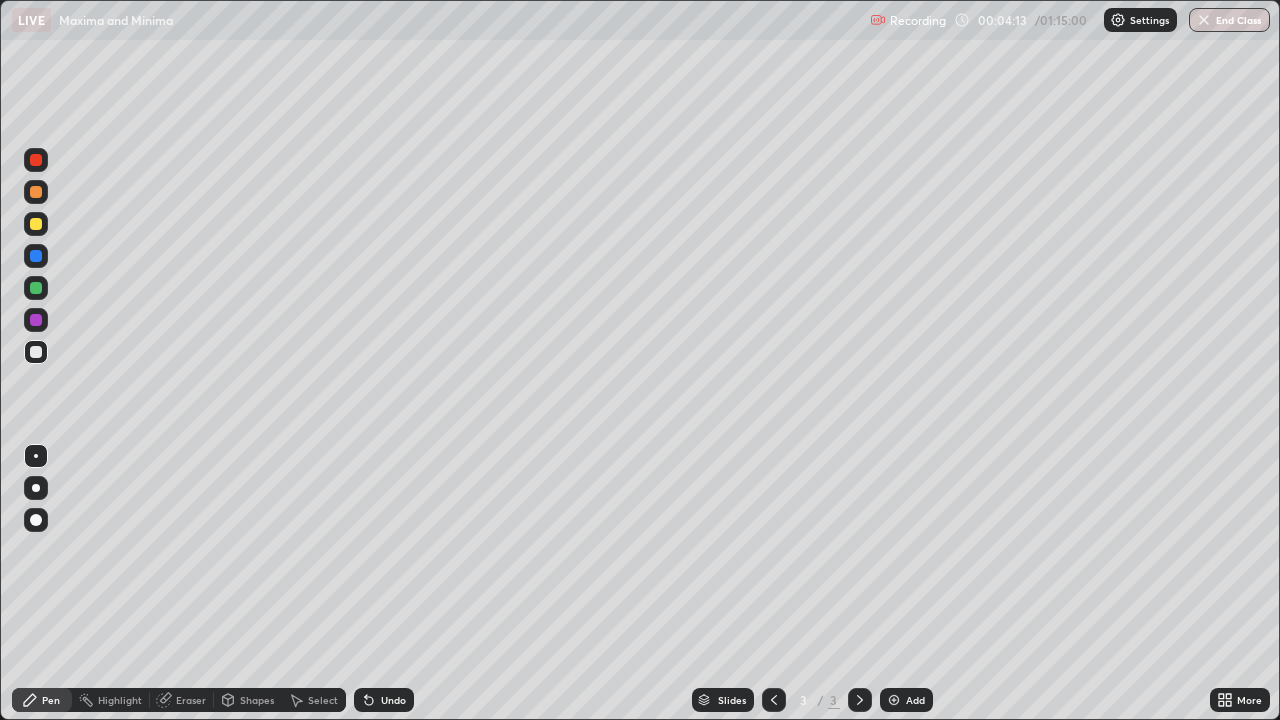 click at bounding box center [36, 192] 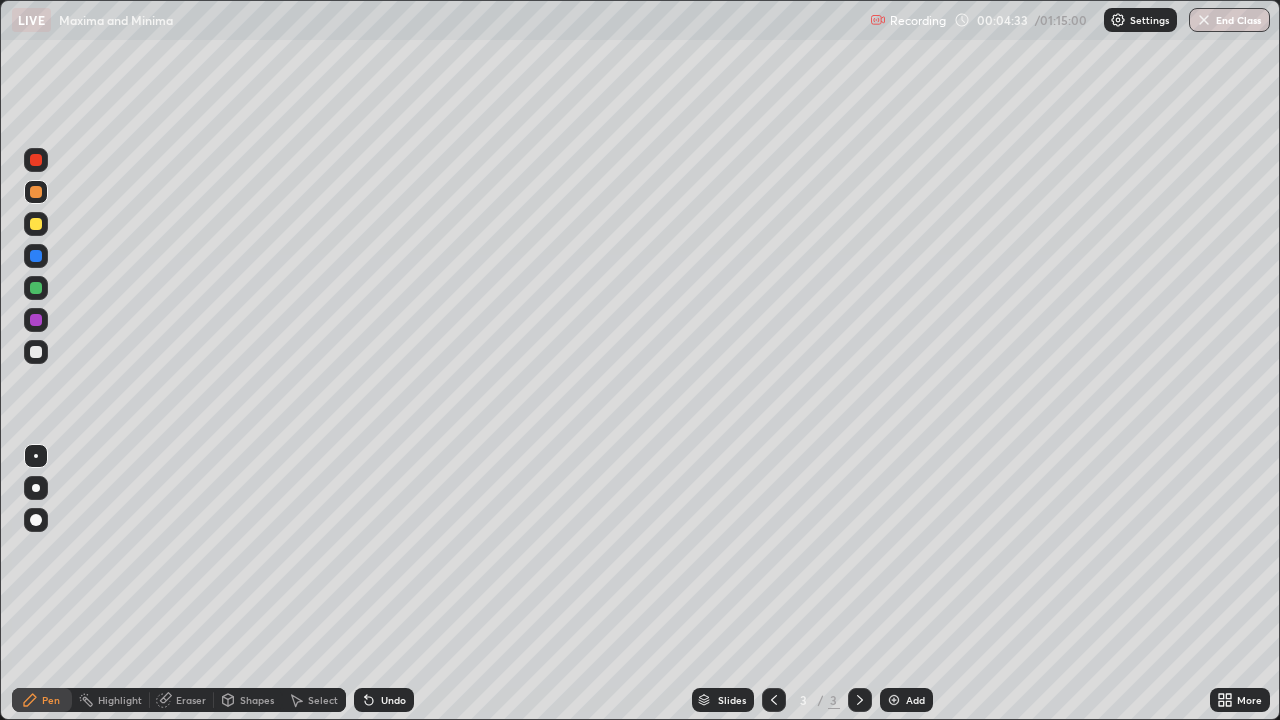 click at bounding box center (36, 352) 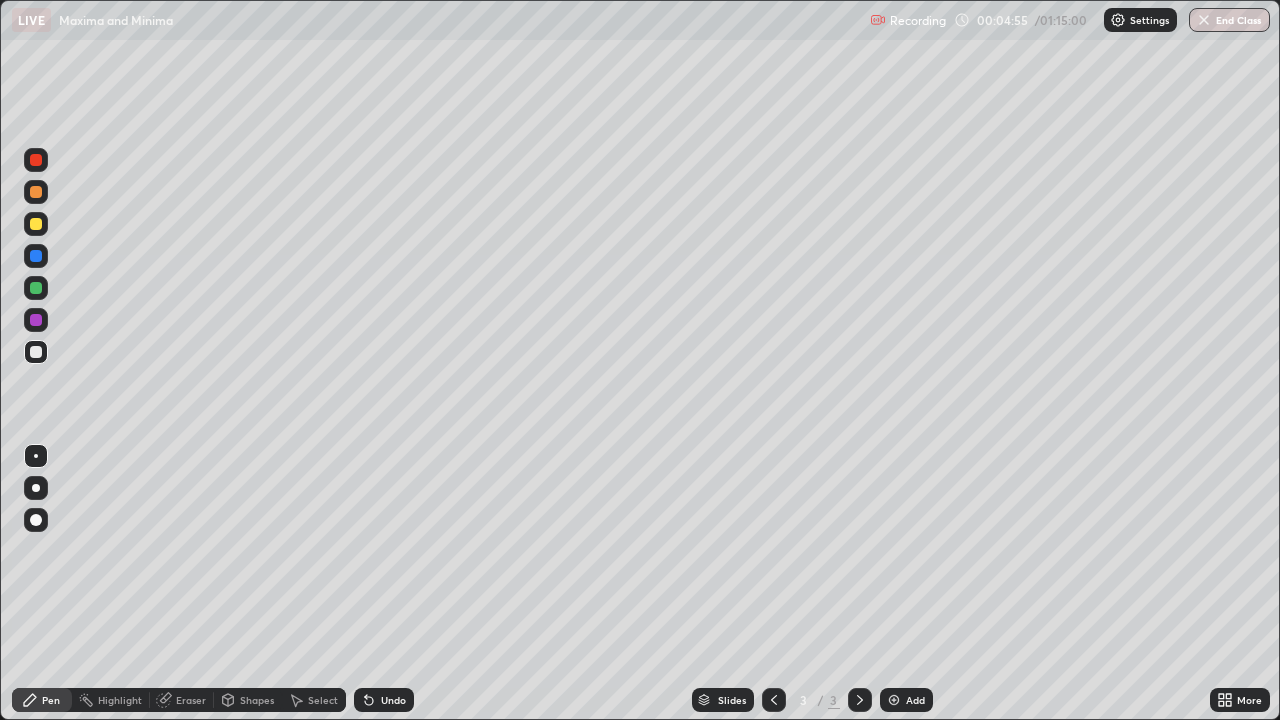 click at bounding box center (36, 352) 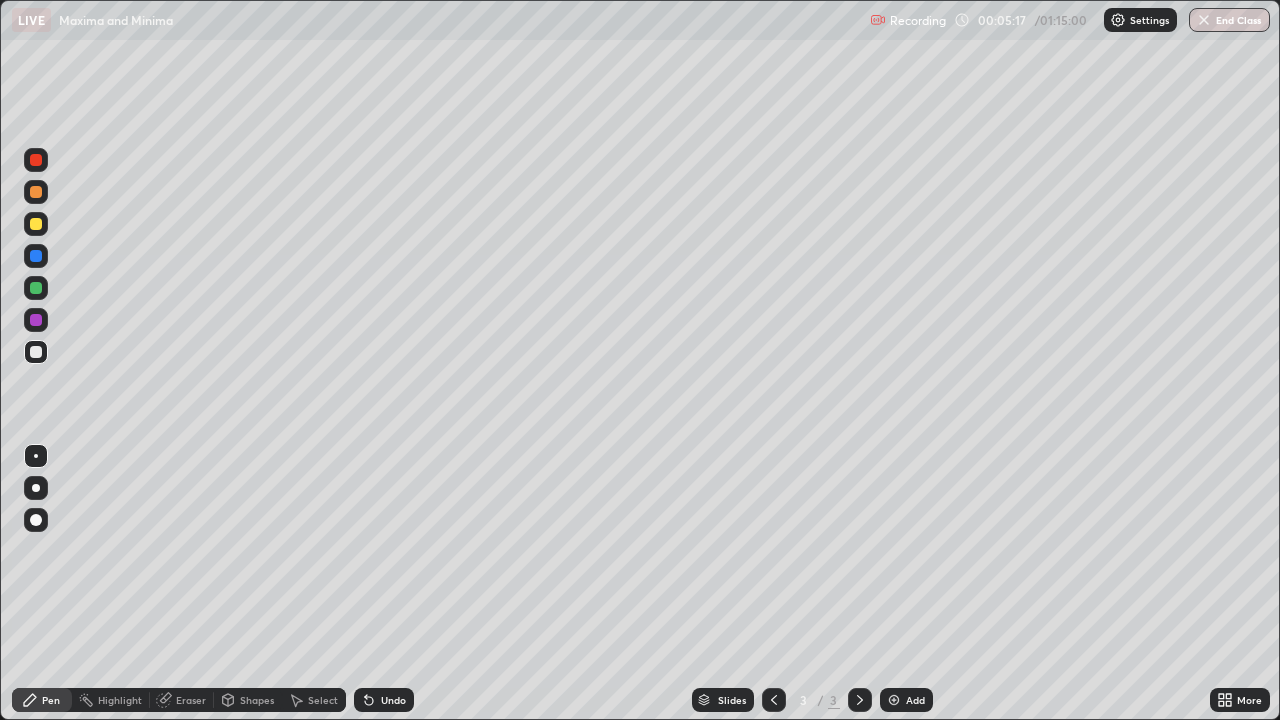 click at bounding box center (36, 288) 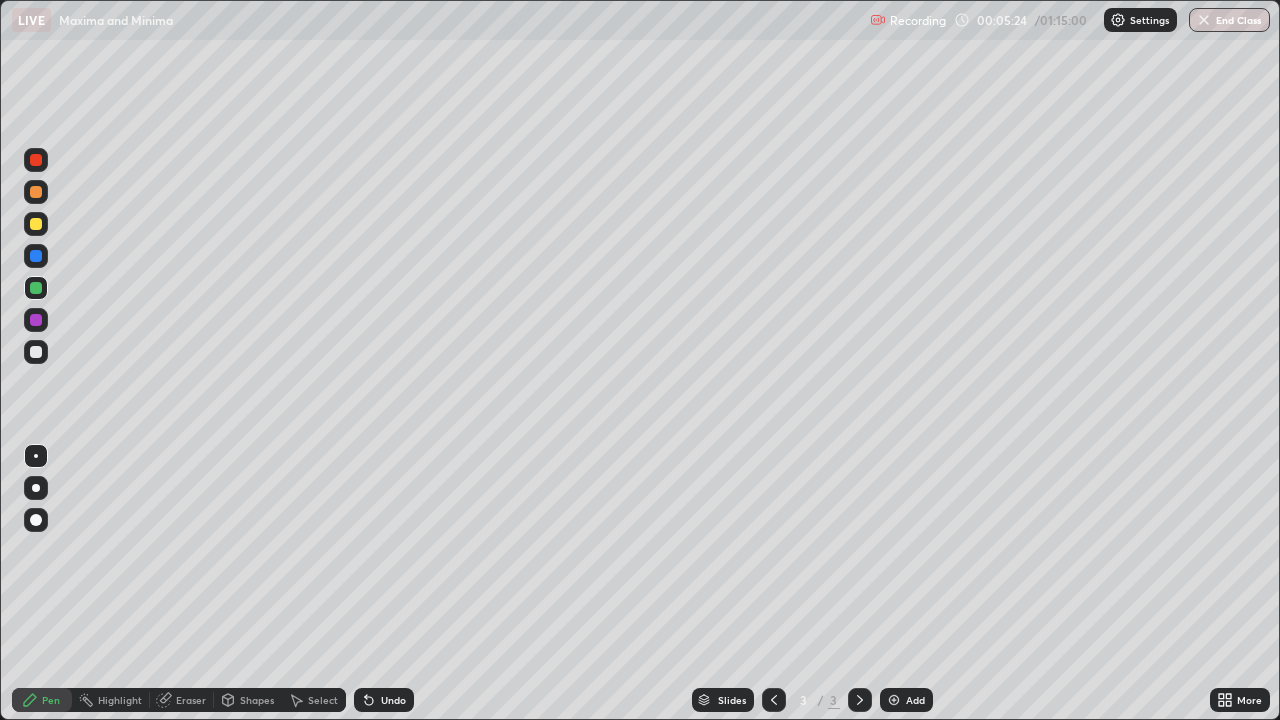 click at bounding box center [36, 352] 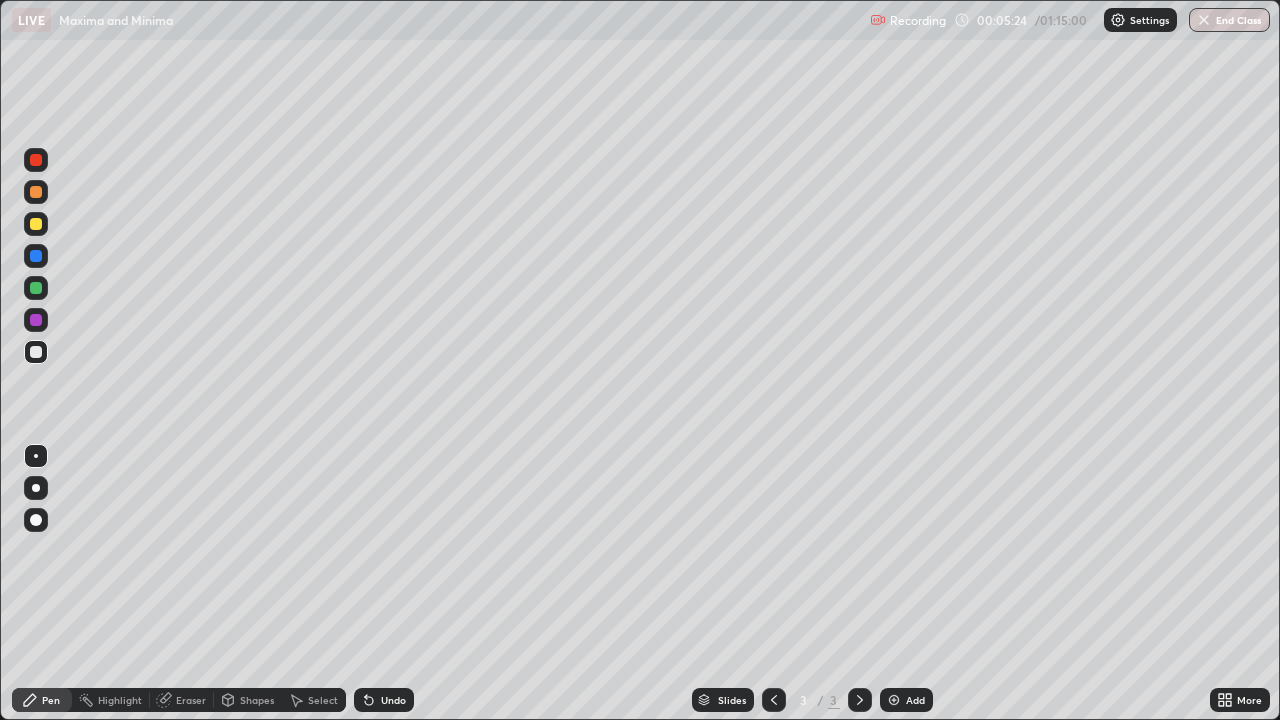 click at bounding box center [36, 352] 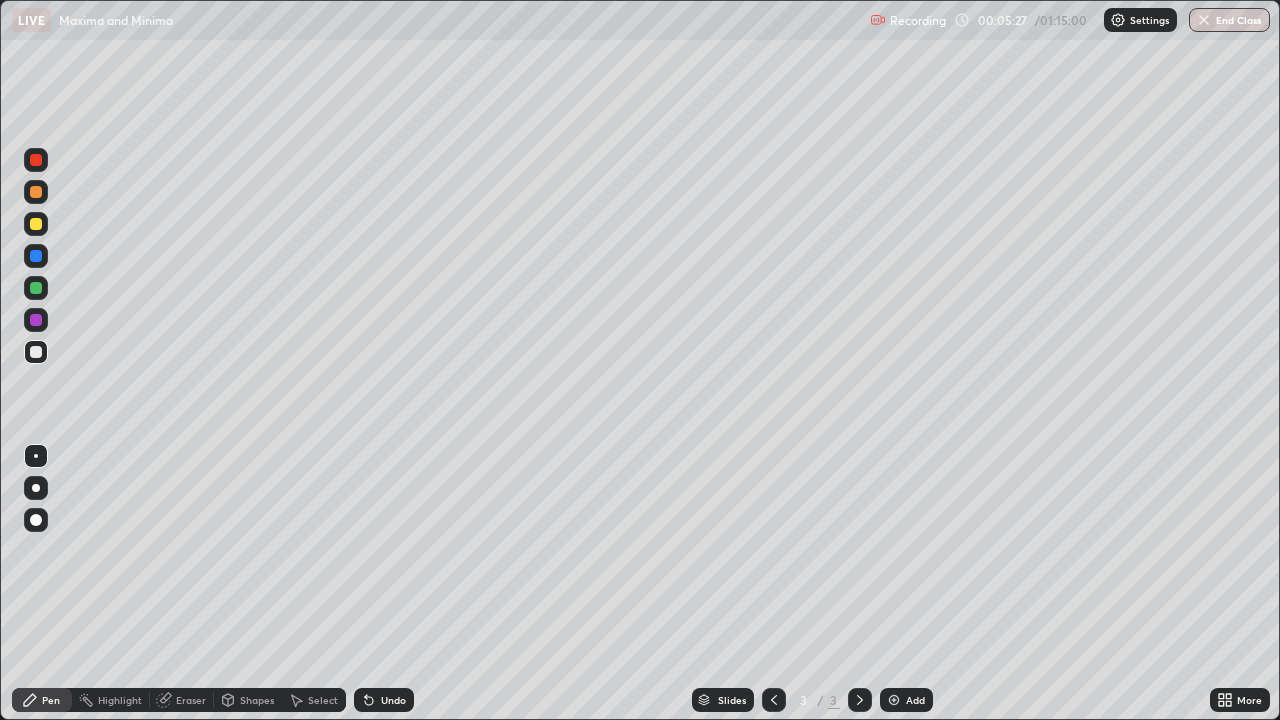 click at bounding box center [36, 352] 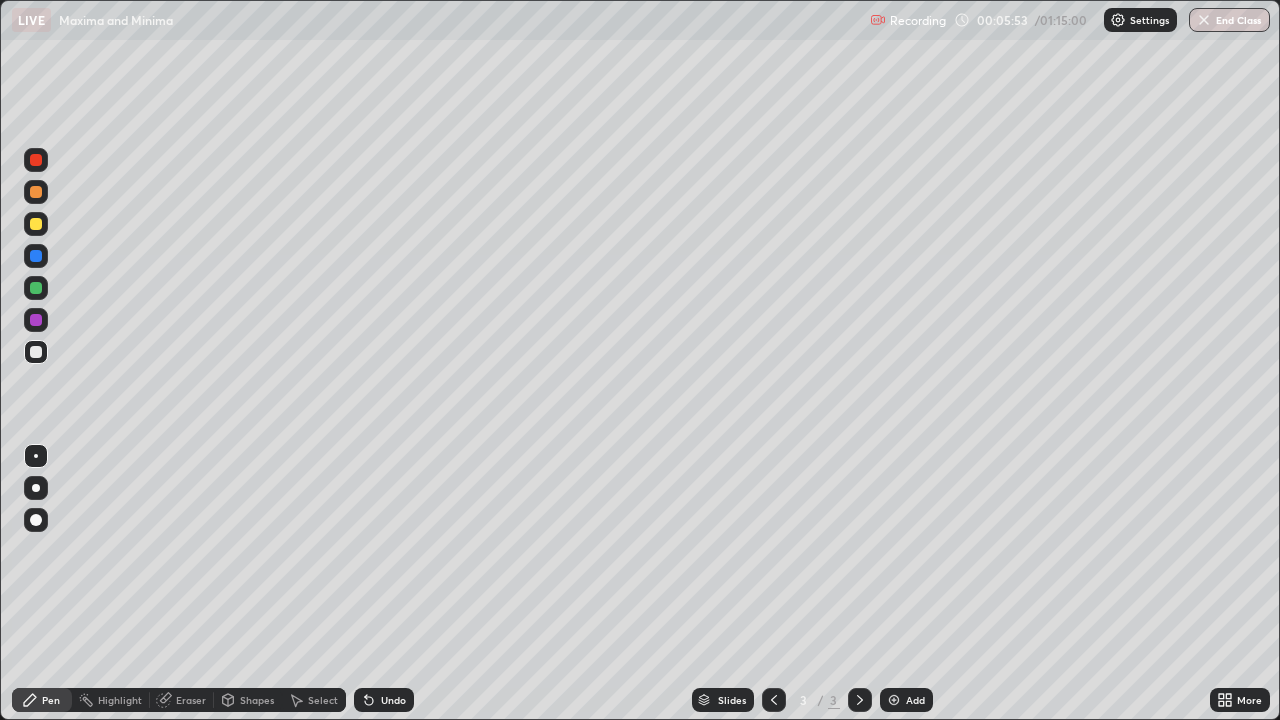 click at bounding box center [36, 352] 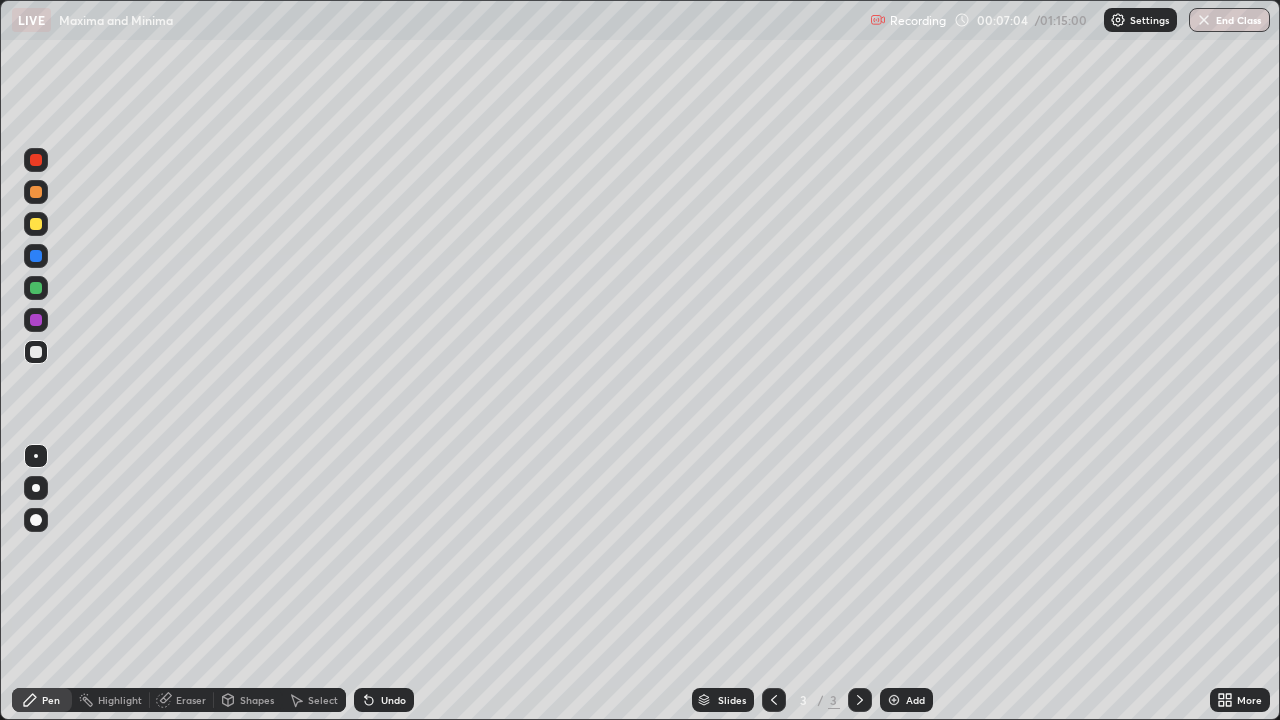 click at bounding box center (36, 352) 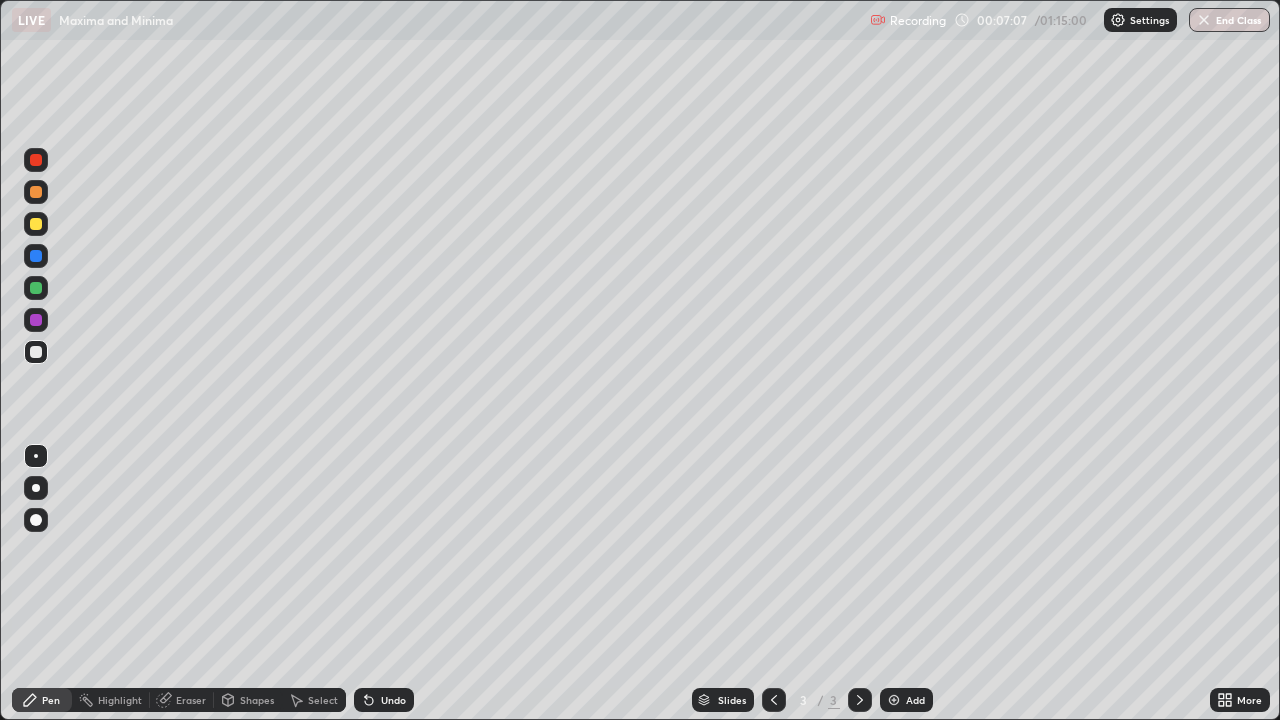 click at bounding box center (36, 352) 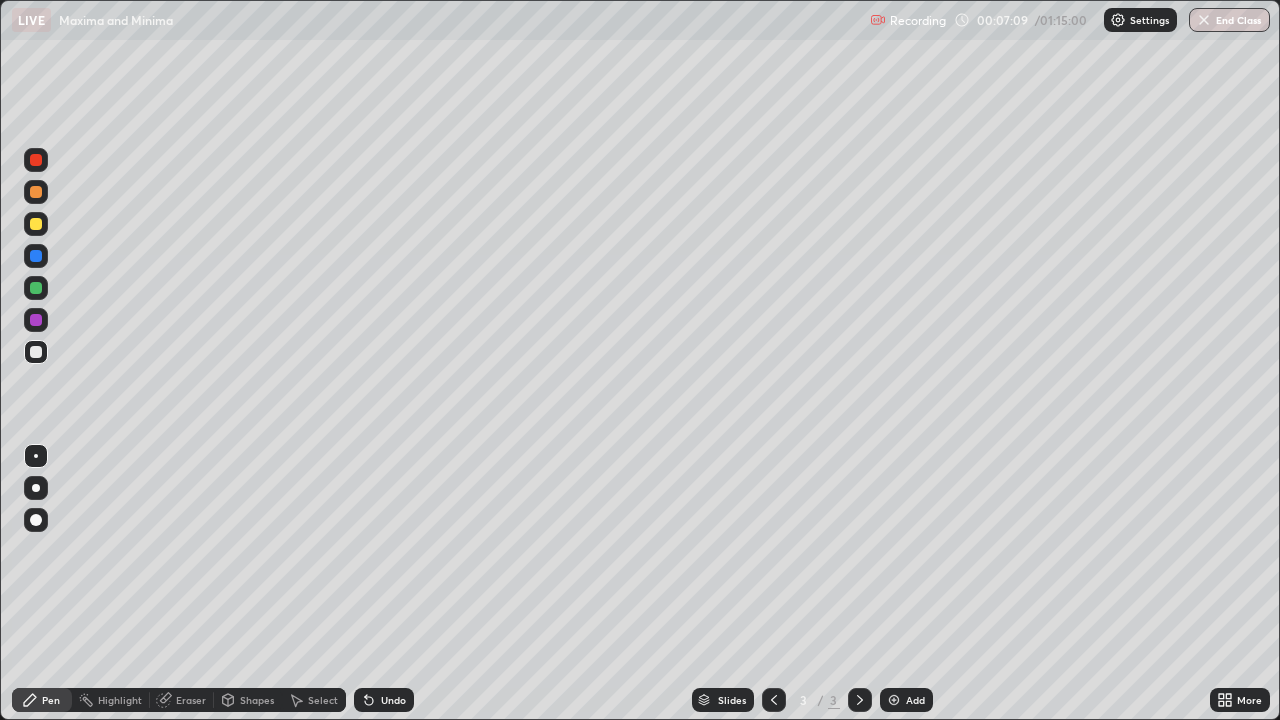 click at bounding box center [36, 352] 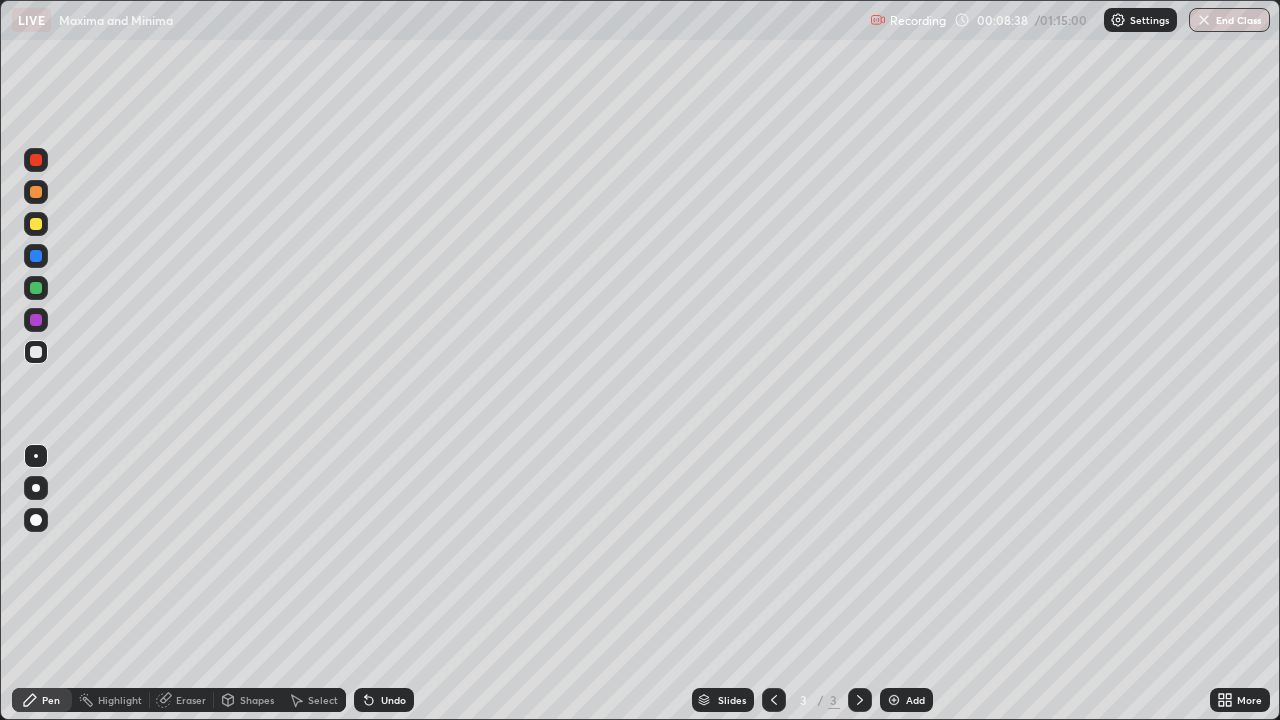 click at bounding box center [36, 352] 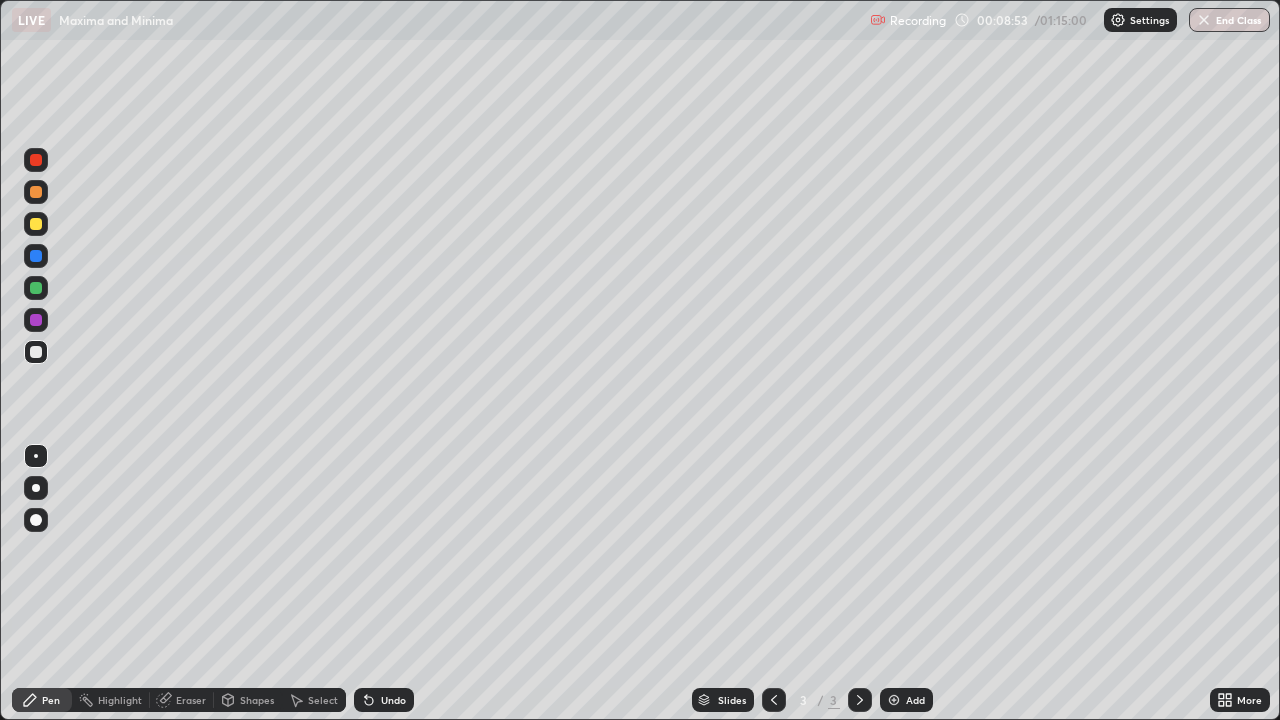 click at bounding box center [36, 288] 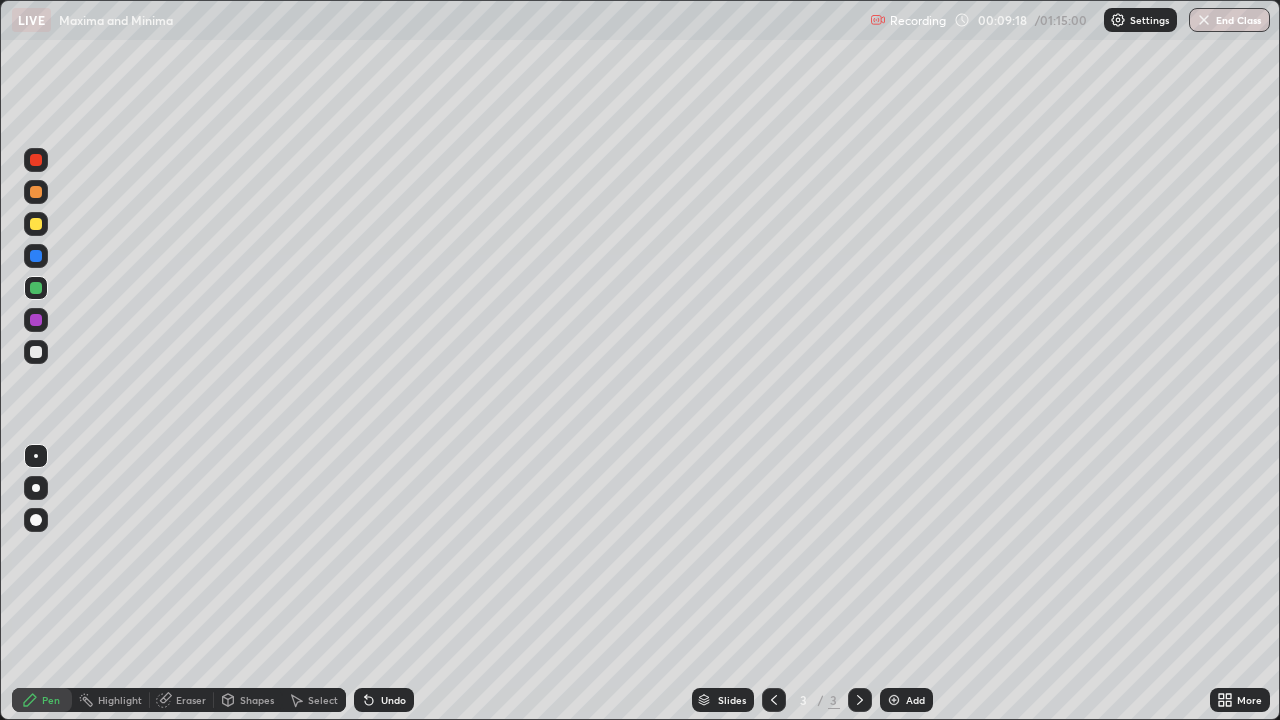 click at bounding box center (36, 320) 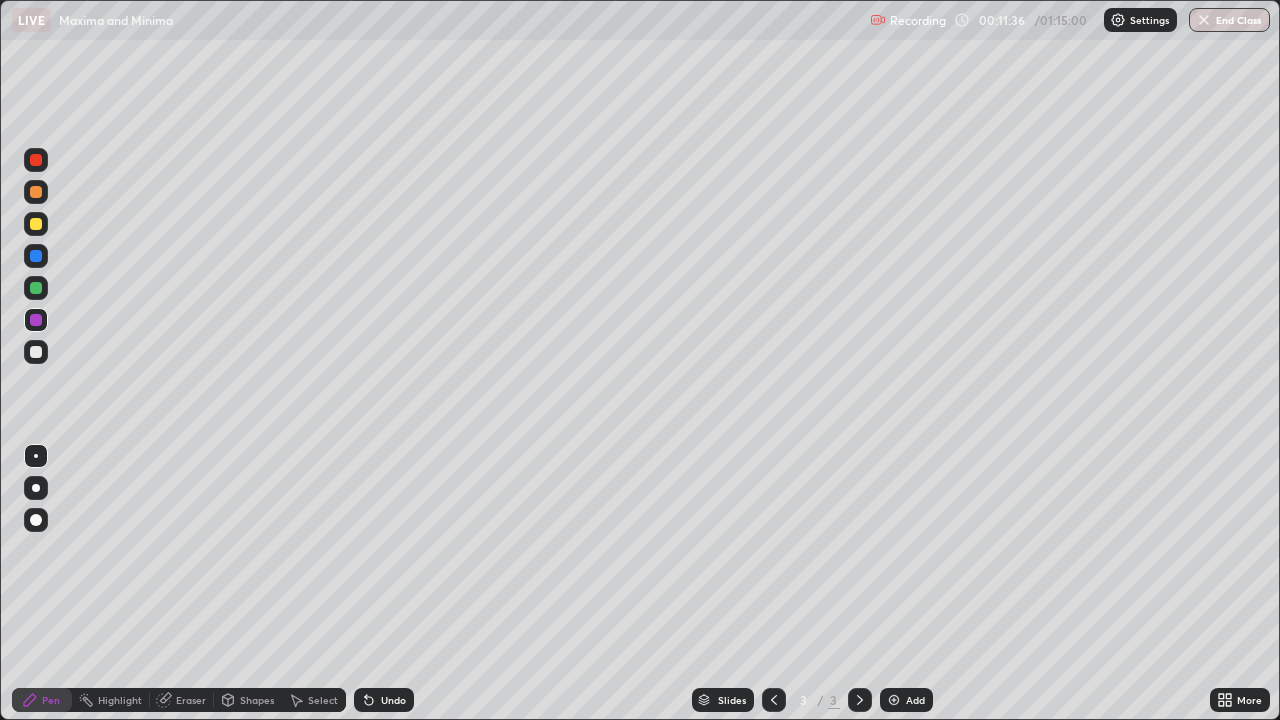 click on "Add" at bounding box center [906, 700] 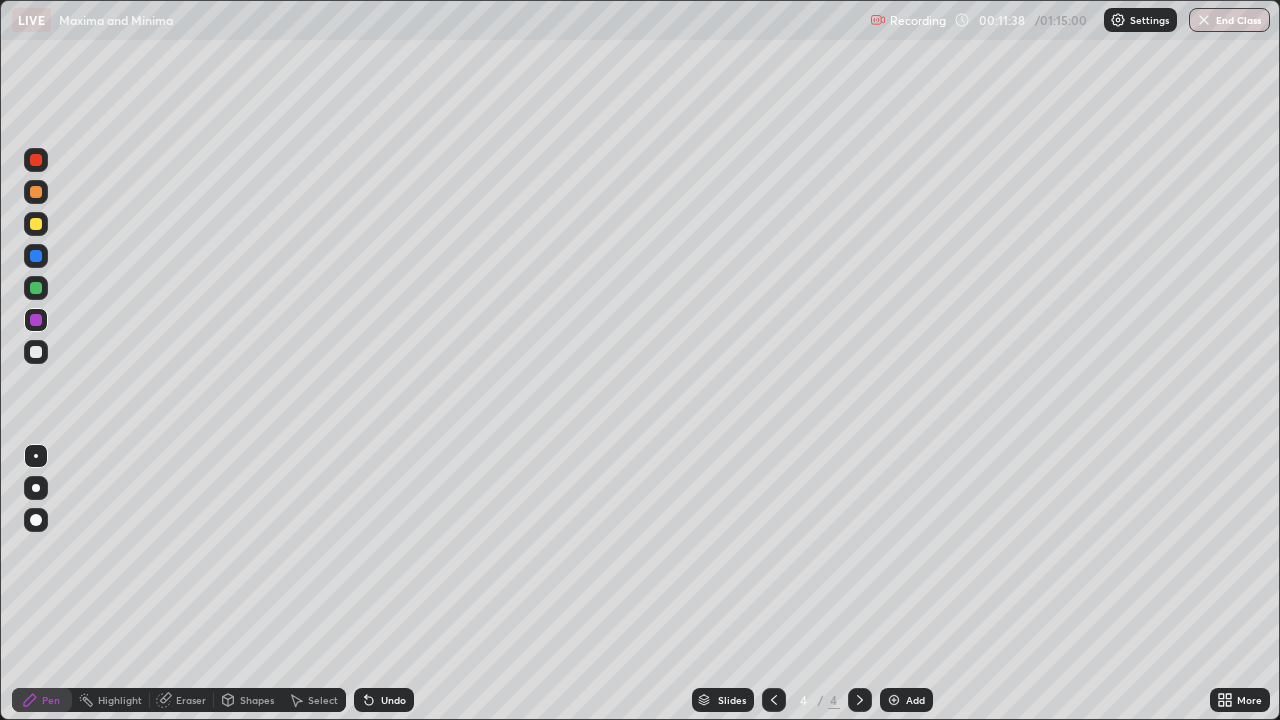 click at bounding box center [36, 352] 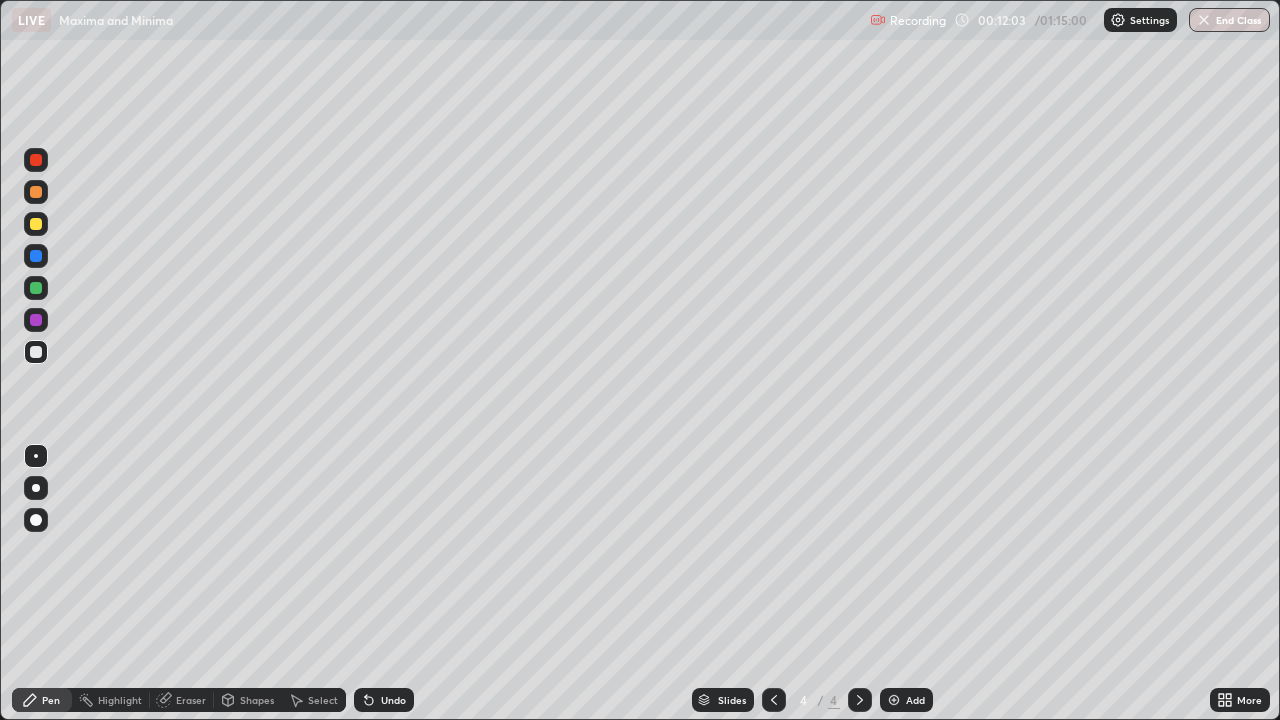 click at bounding box center (36, 288) 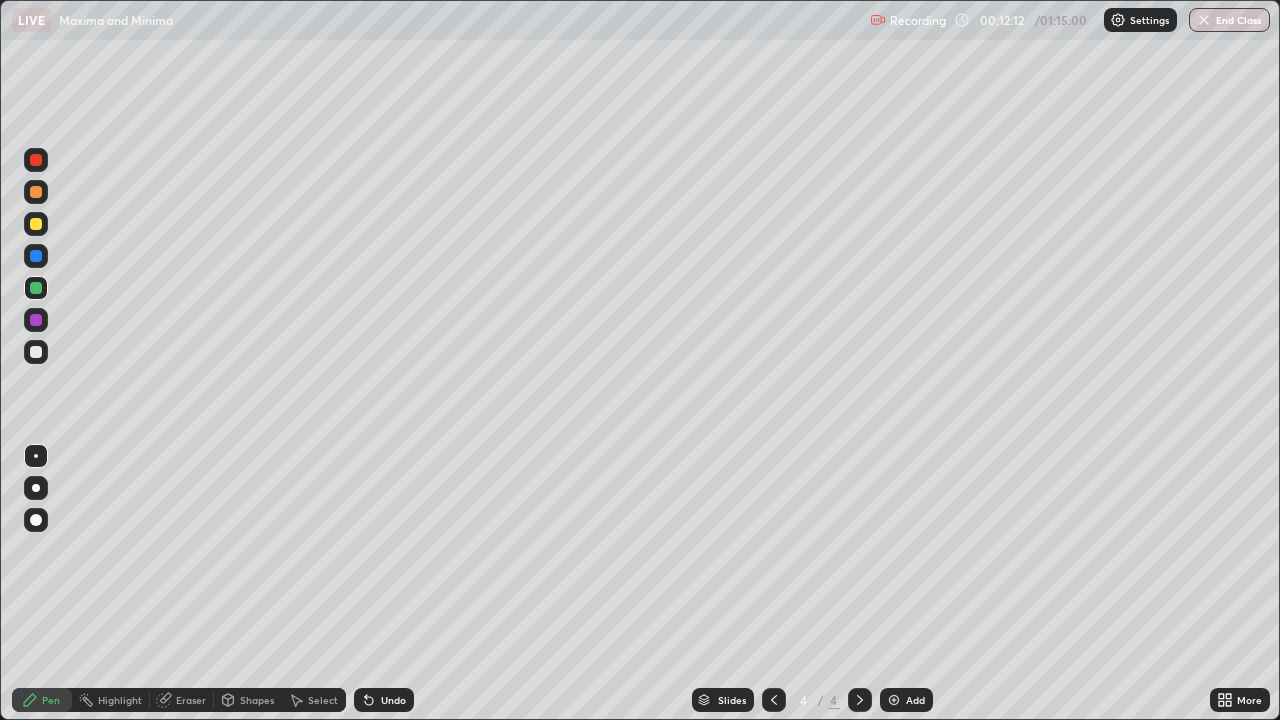 click at bounding box center [36, 224] 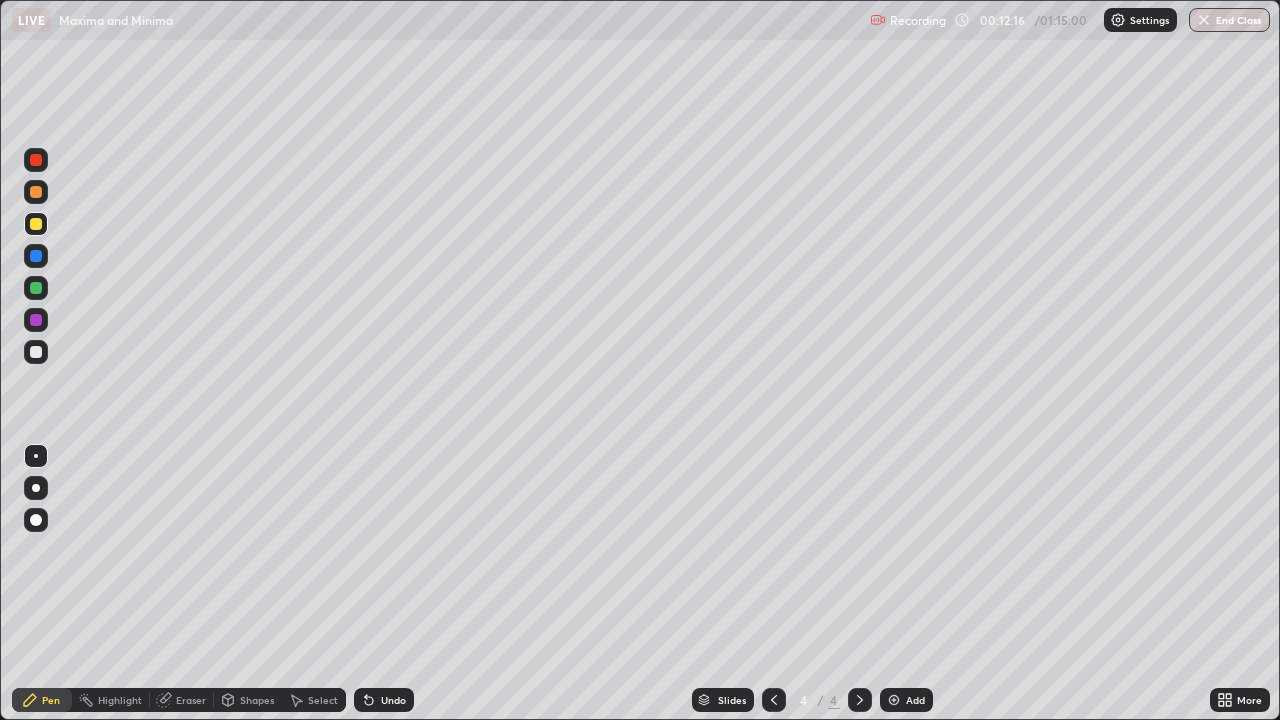 click at bounding box center [36, 352] 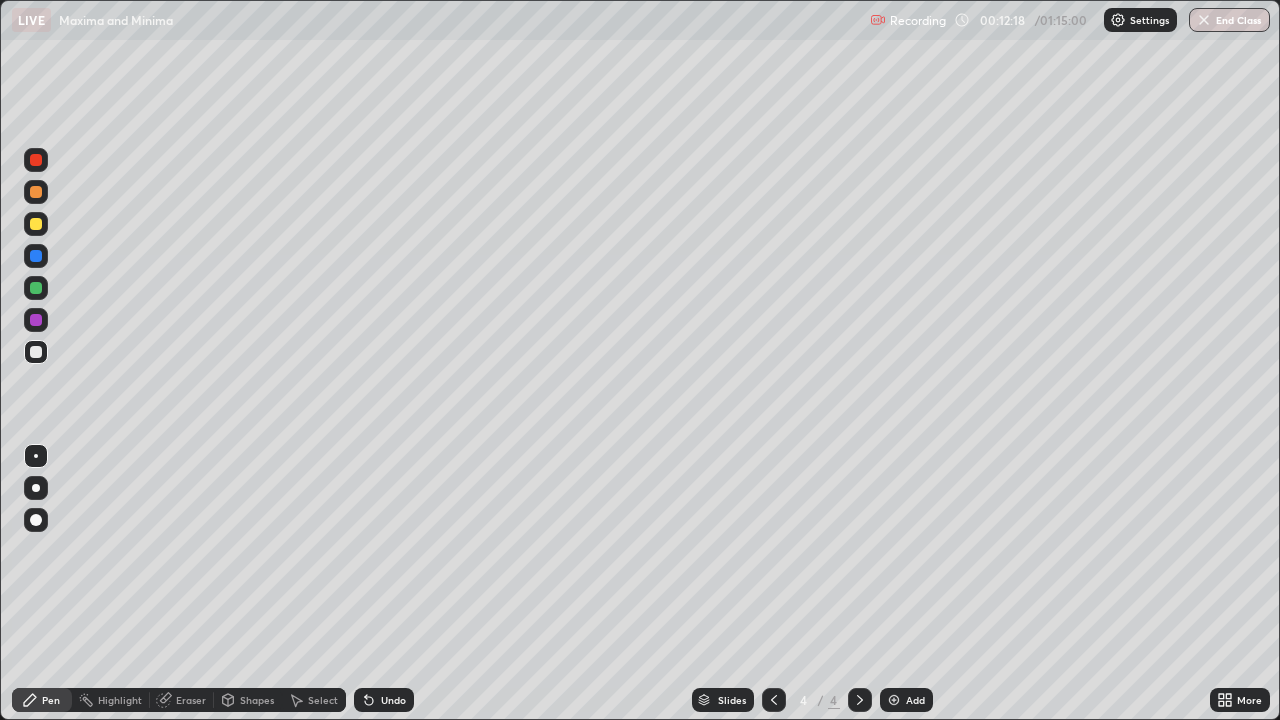 click at bounding box center [36, 224] 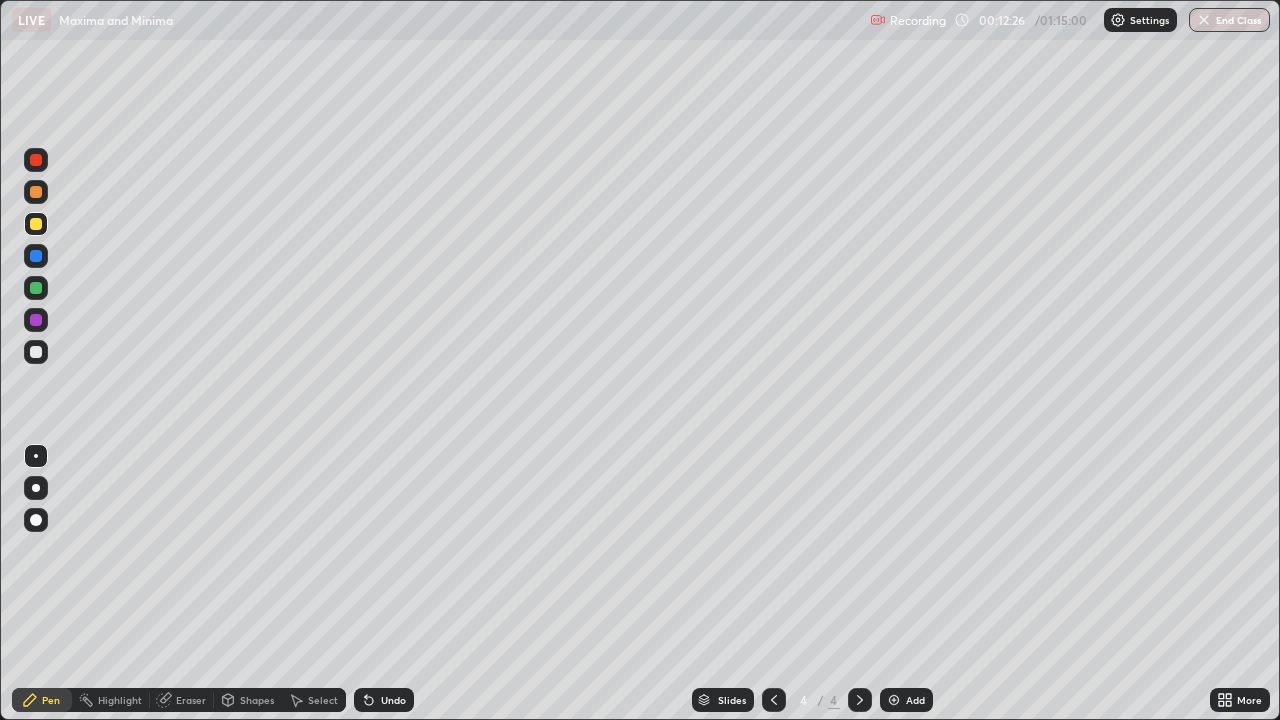 click at bounding box center (36, 352) 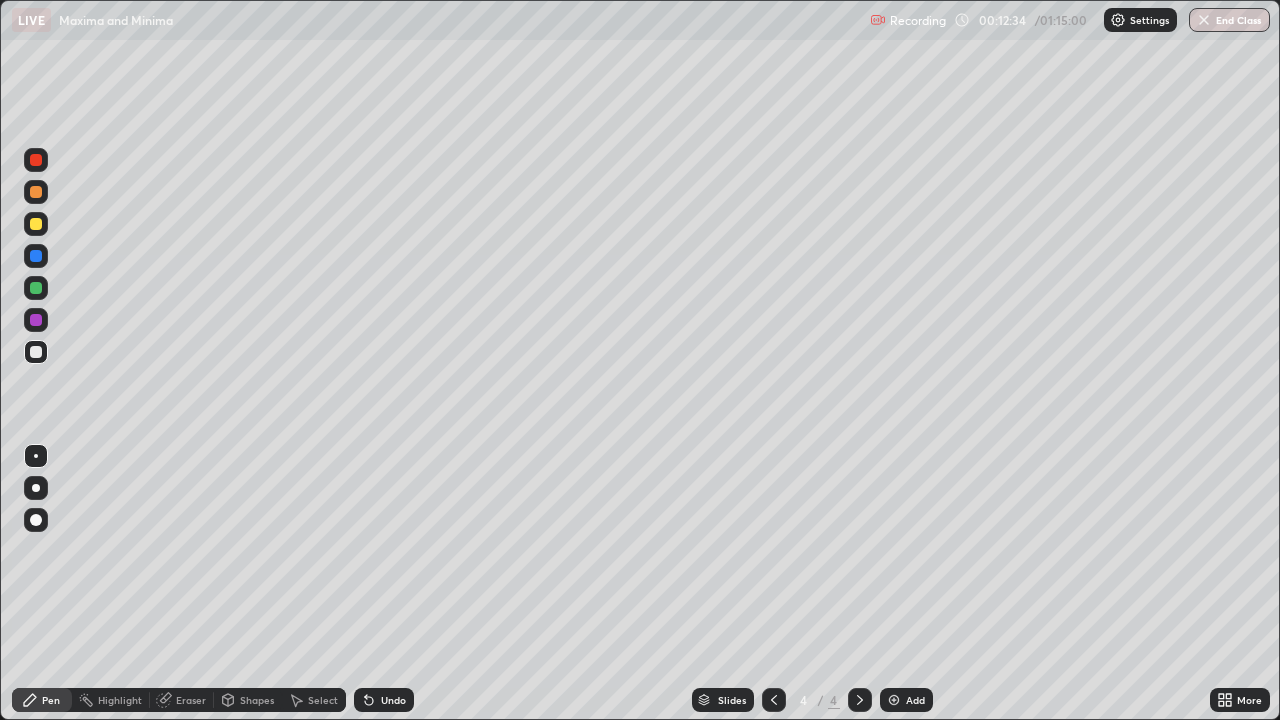 click 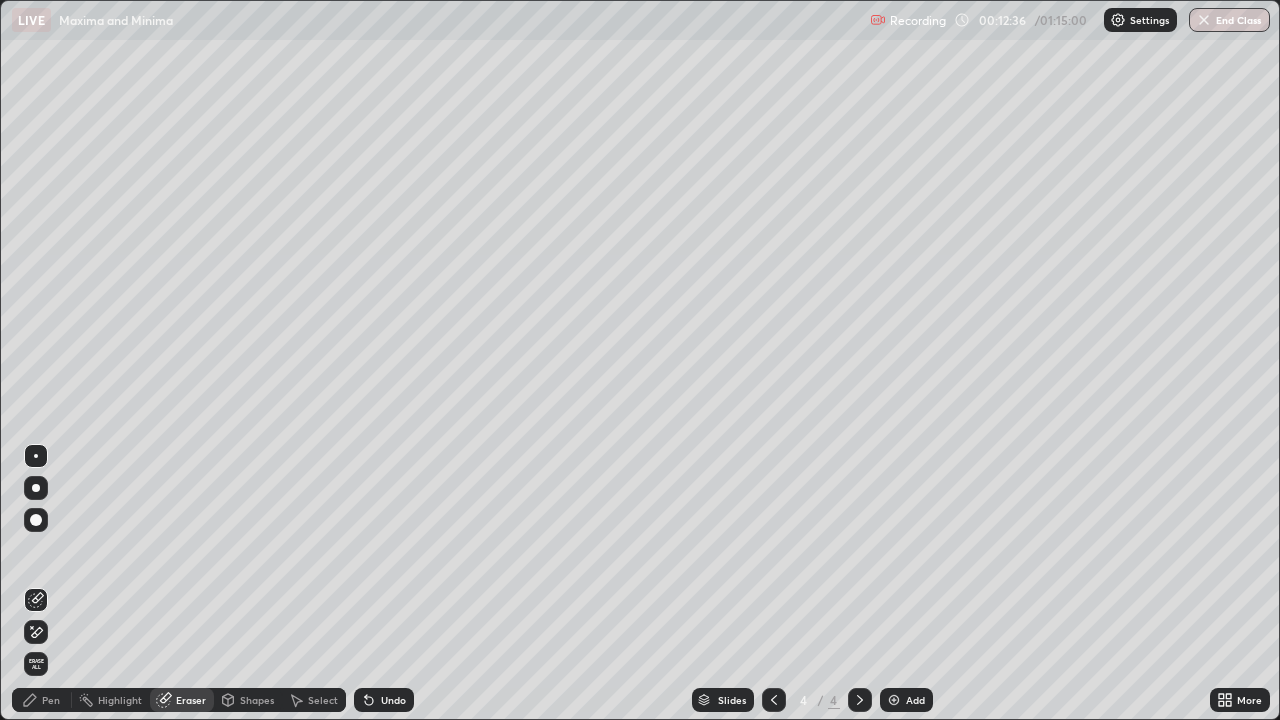click on "Pen" at bounding box center (42, 700) 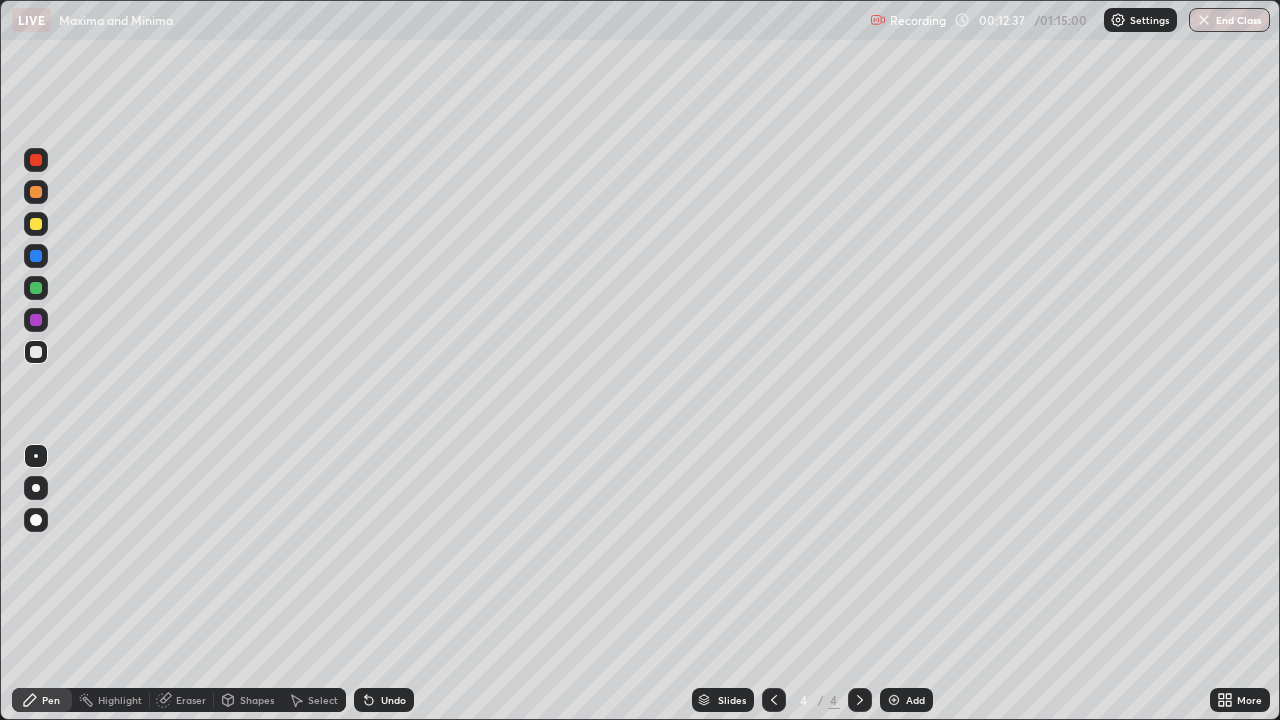 click at bounding box center [36, 320] 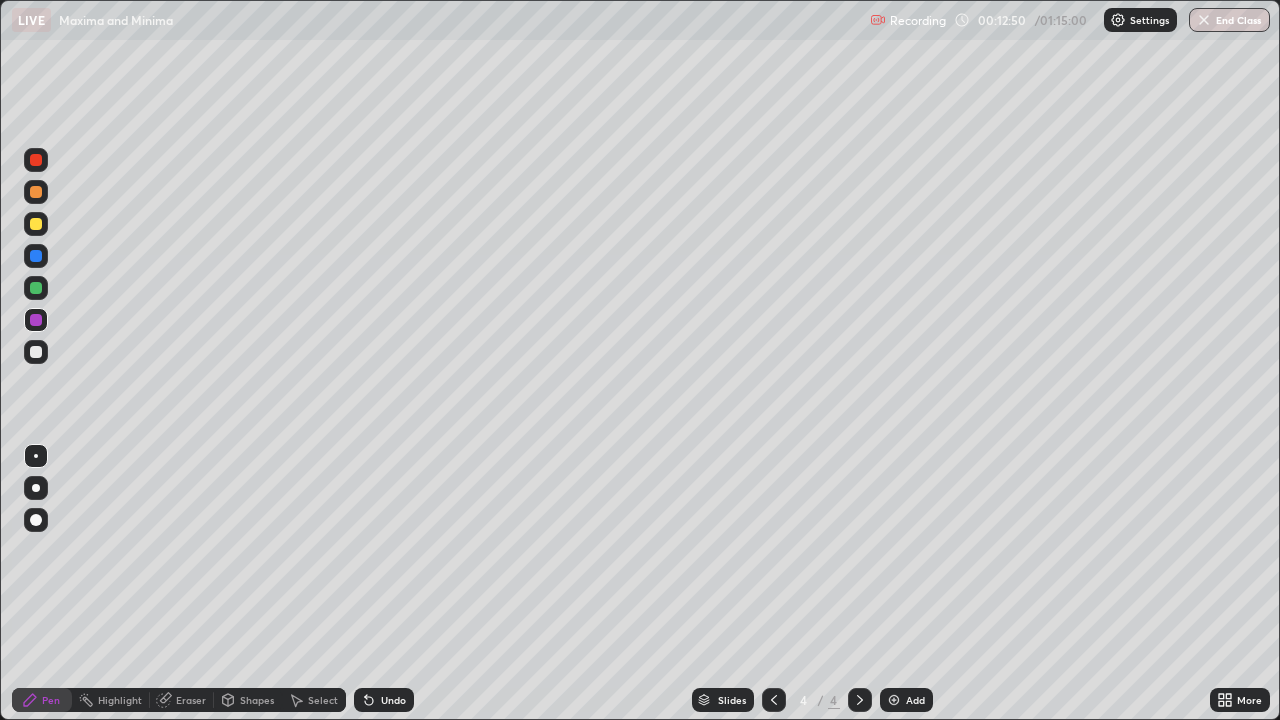 click at bounding box center (36, 160) 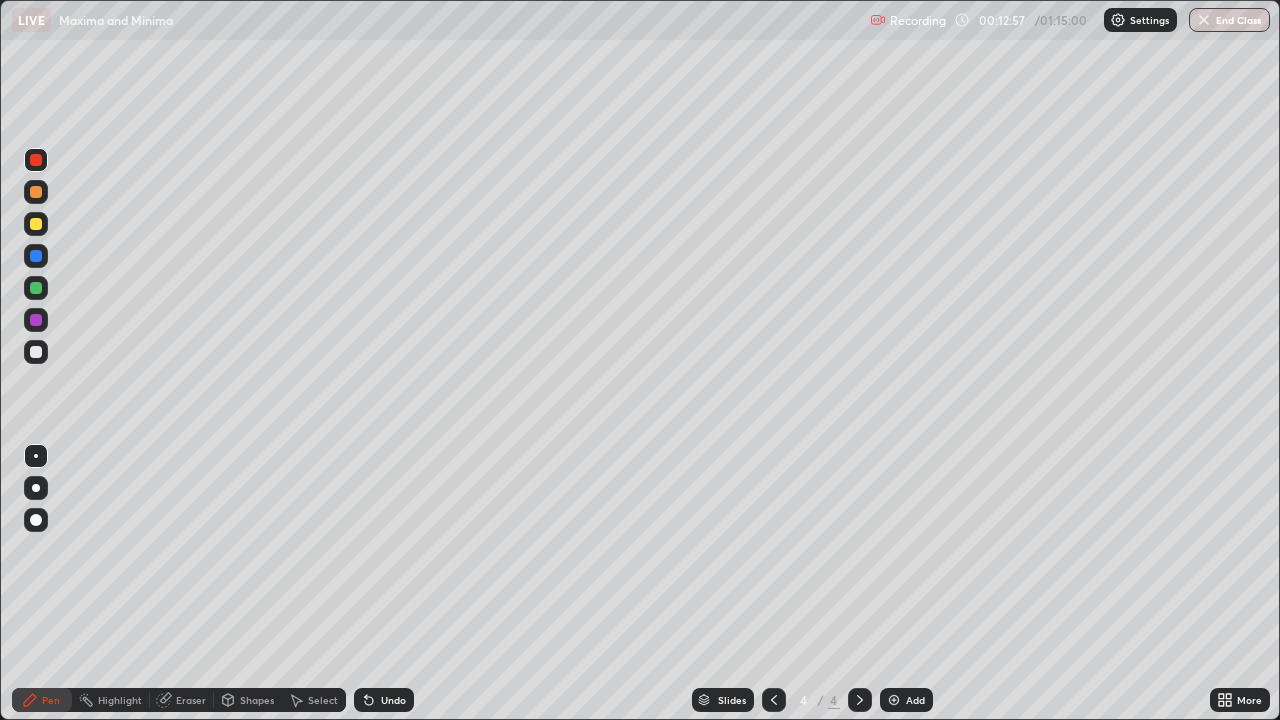 click at bounding box center [36, 160] 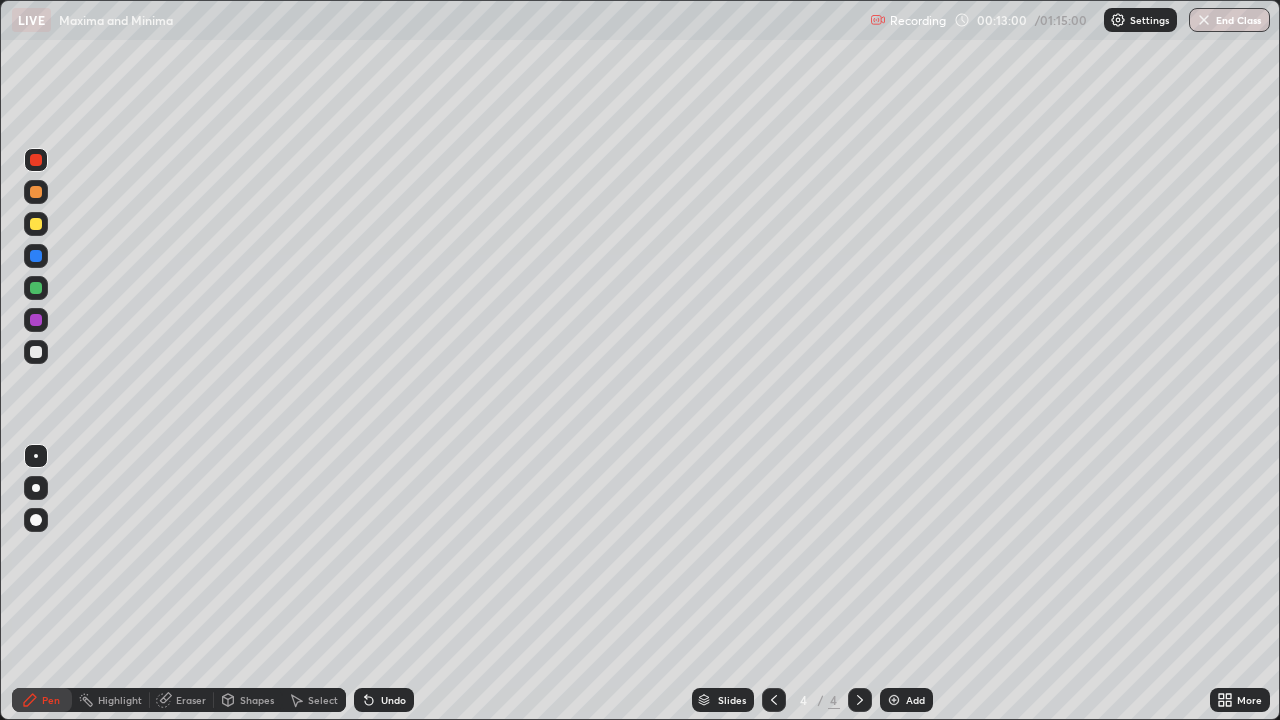 click at bounding box center [36, 288] 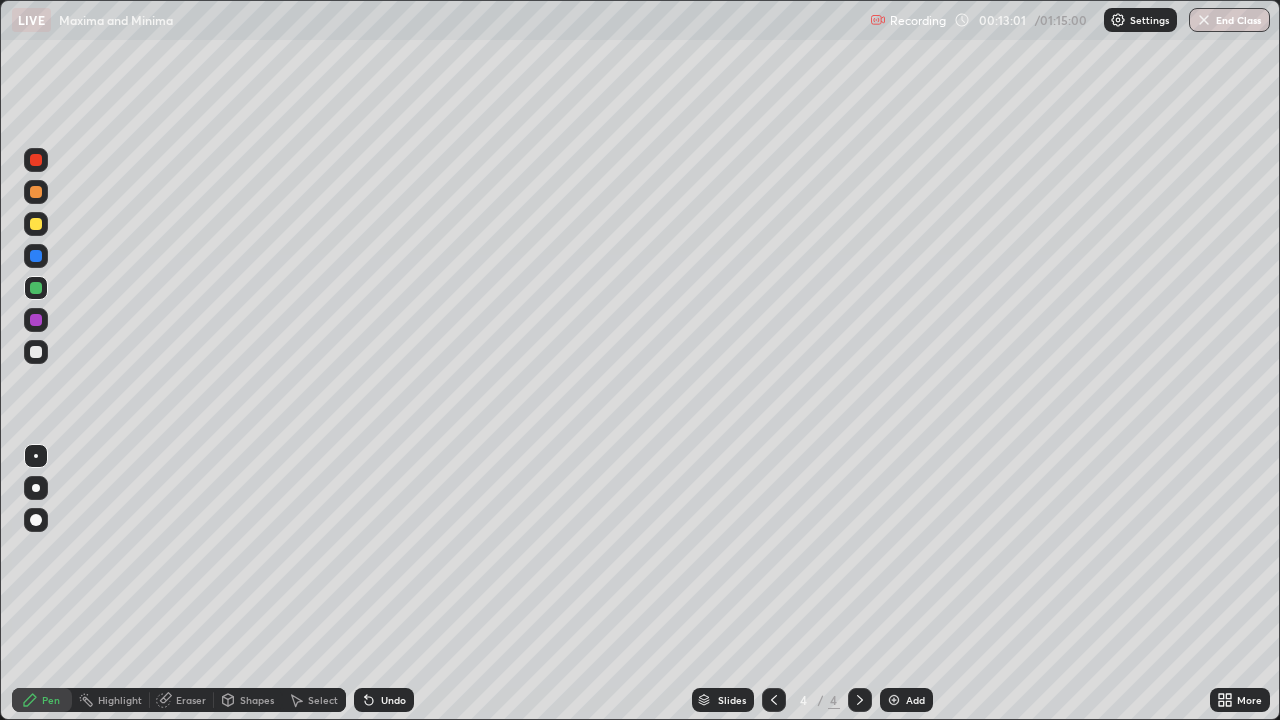 click at bounding box center [36, 256] 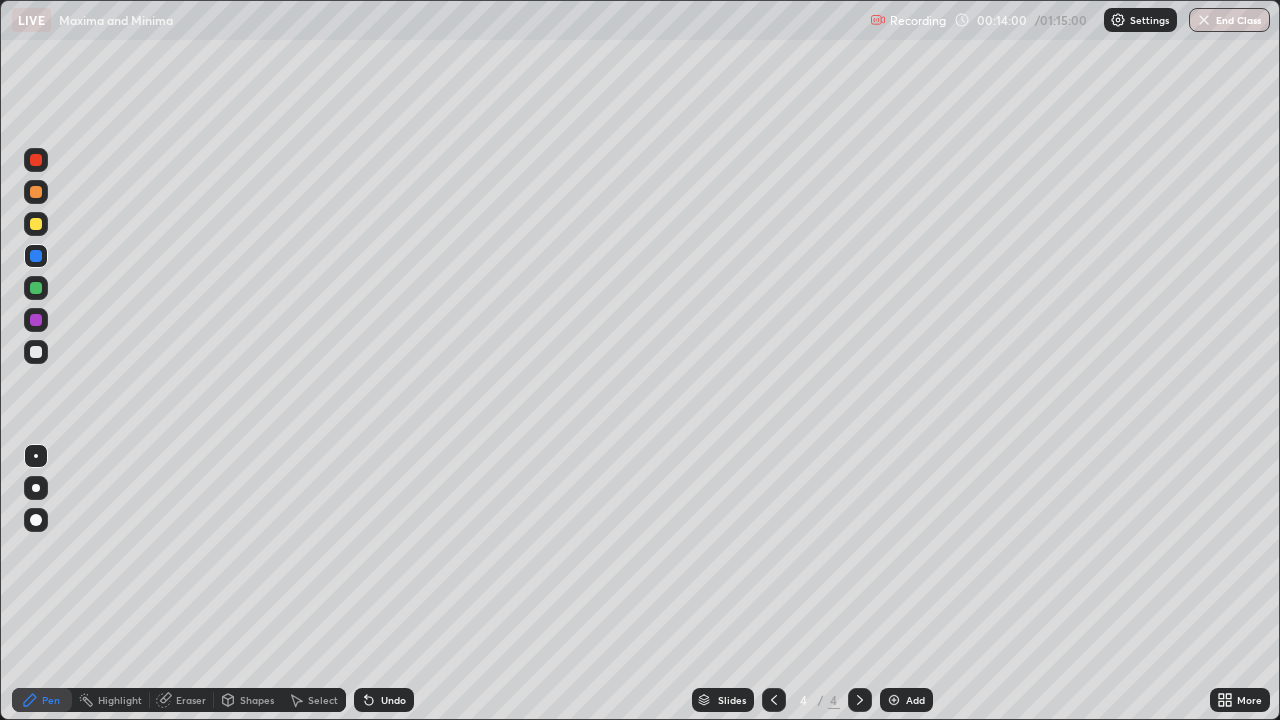 click at bounding box center [36, 352] 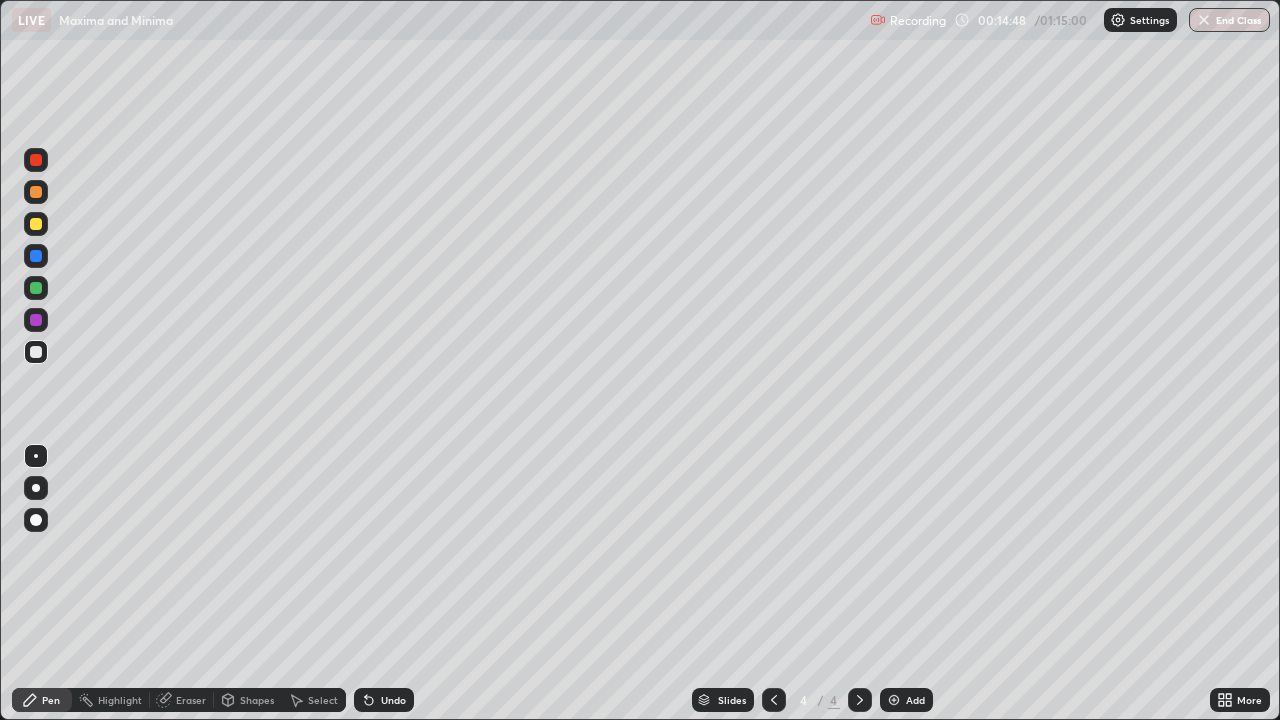 click at bounding box center [36, 288] 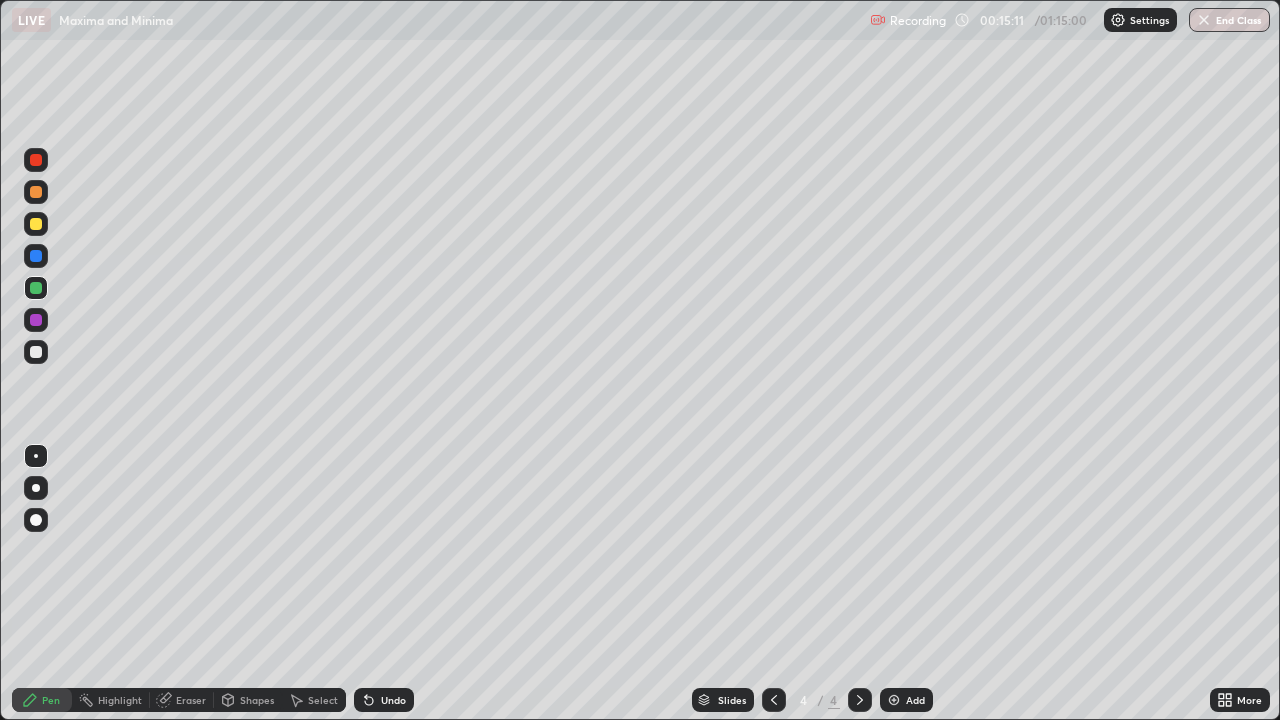 click at bounding box center [36, 352] 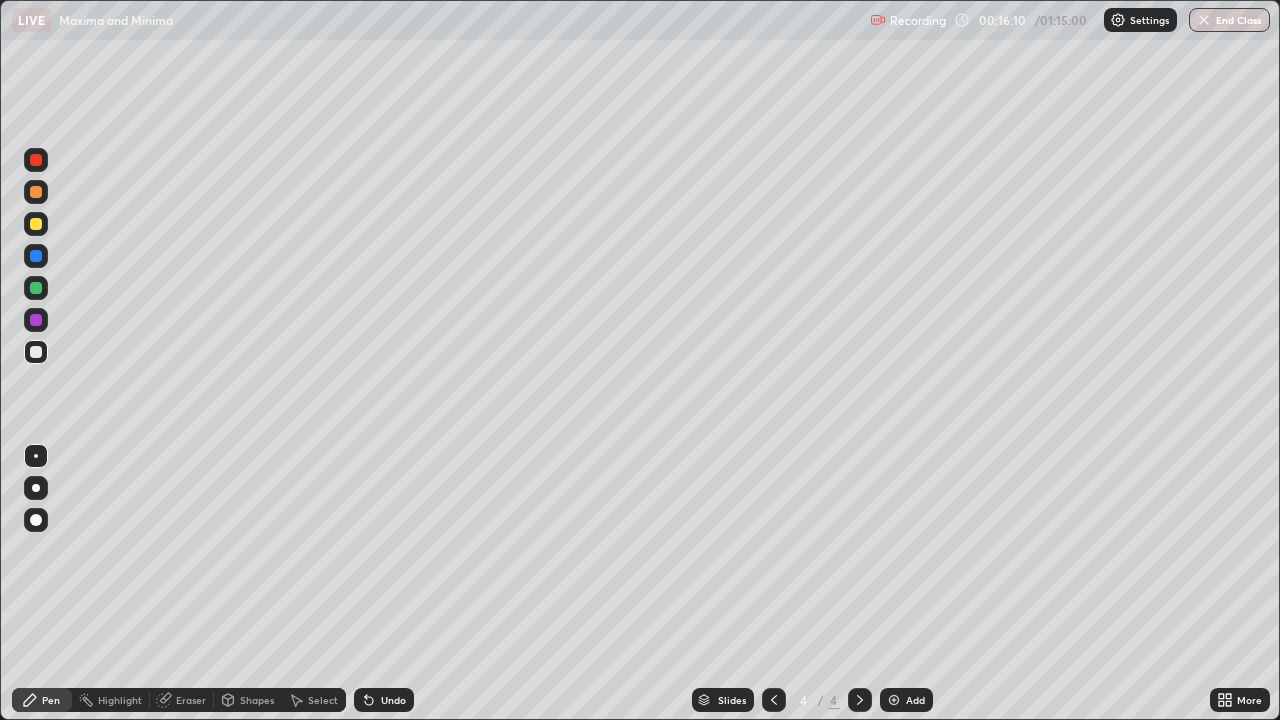 click at bounding box center [36, 256] 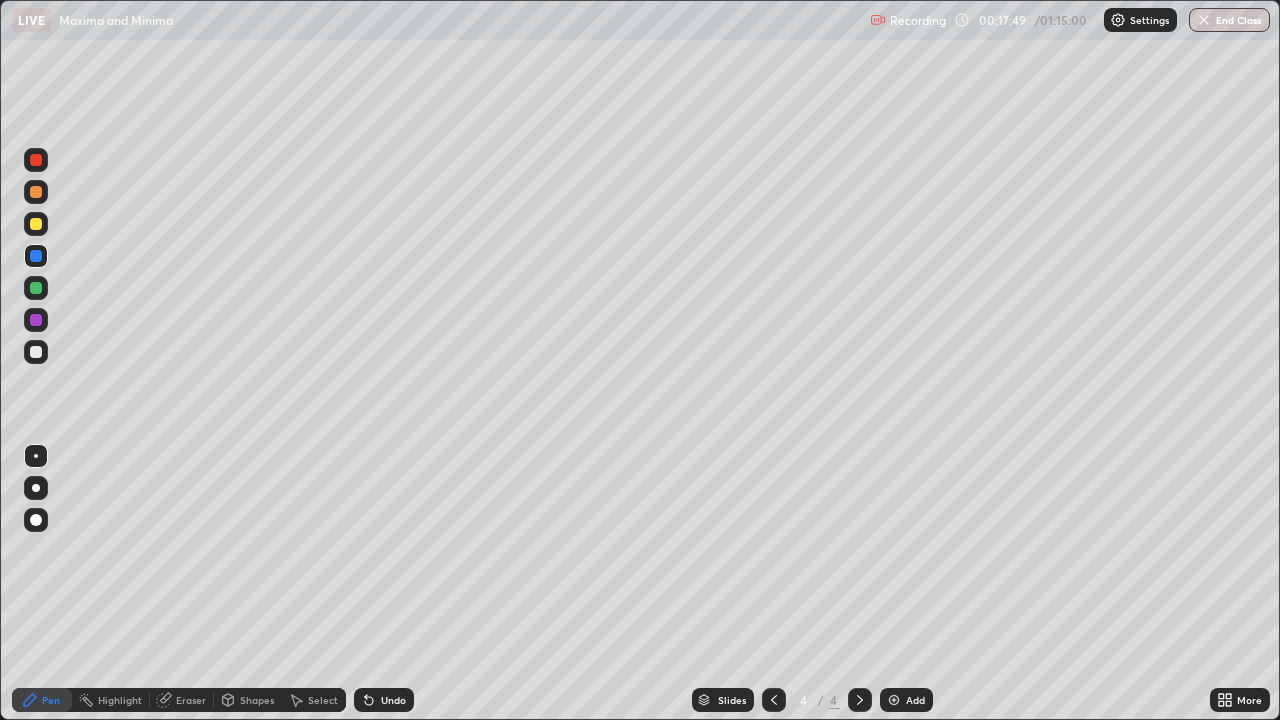 click at bounding box center [36, 352] 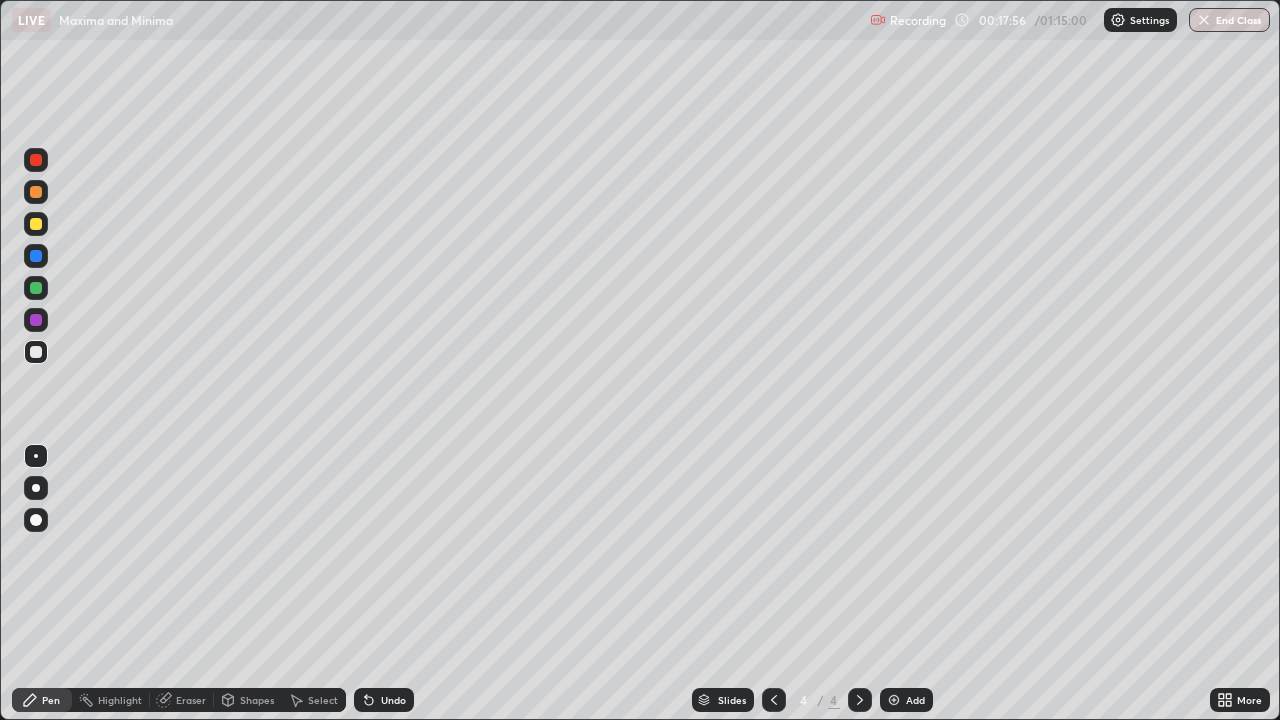 click at bounding box center (36, 352) 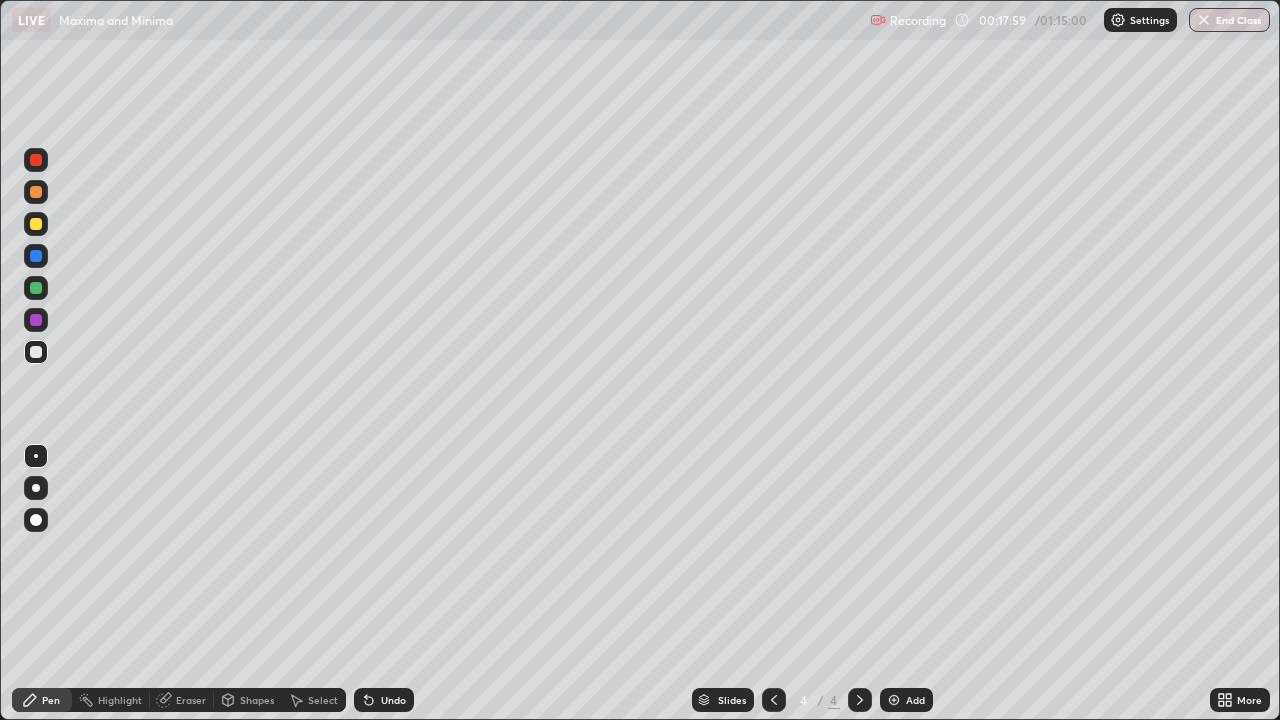 click at bounding box center (36, 352) 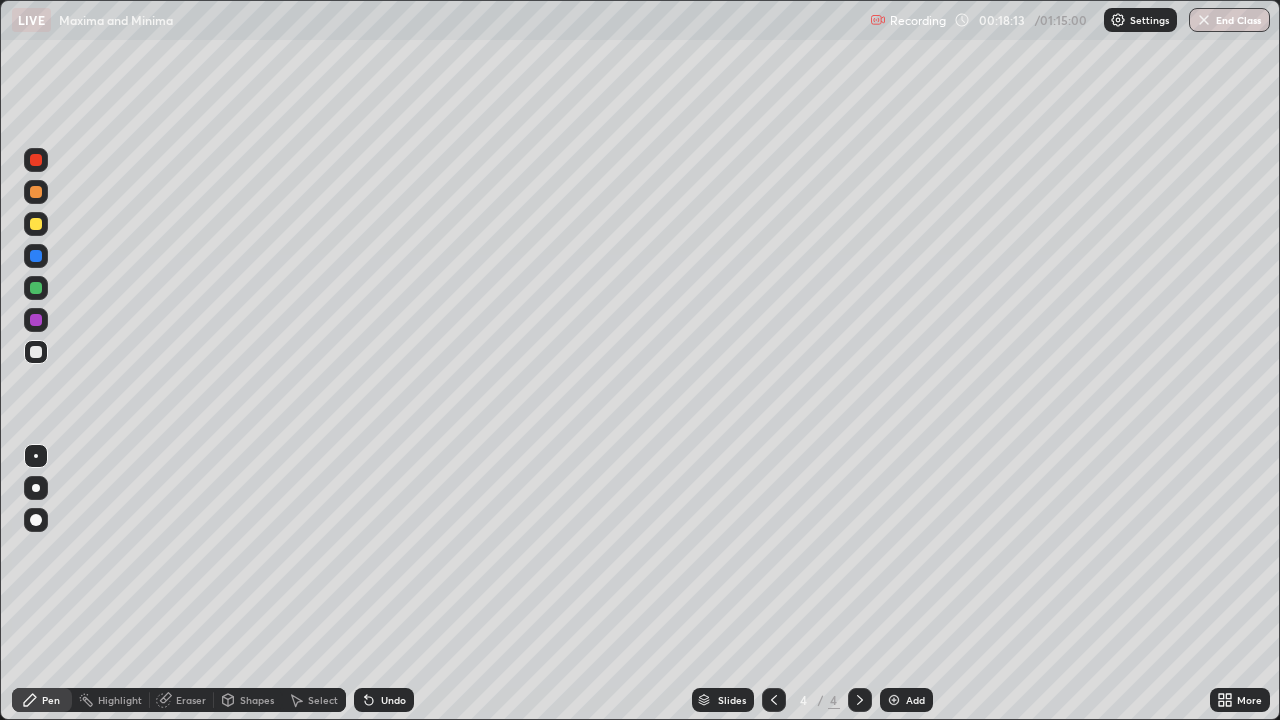 click on "Eraser" at bounding box center [182, 700] 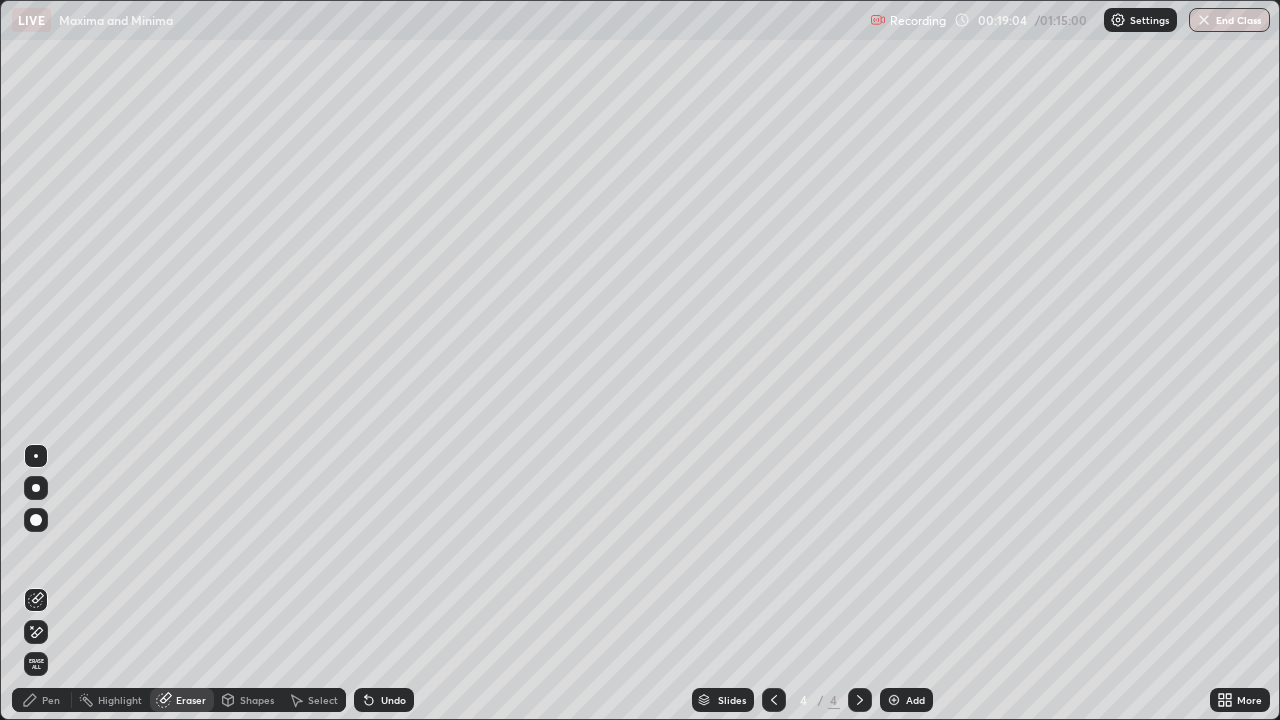click on "Pen" at bounding box center (42, 700) 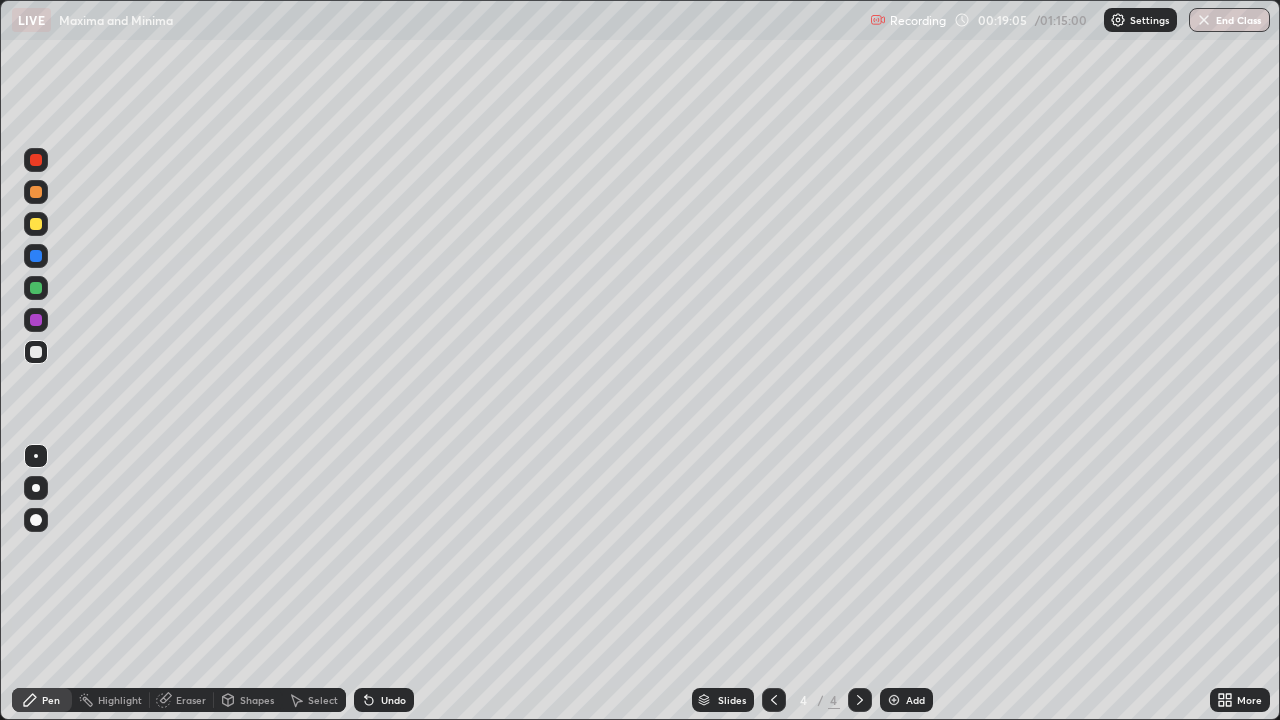 click at bounding box center [36, 352] 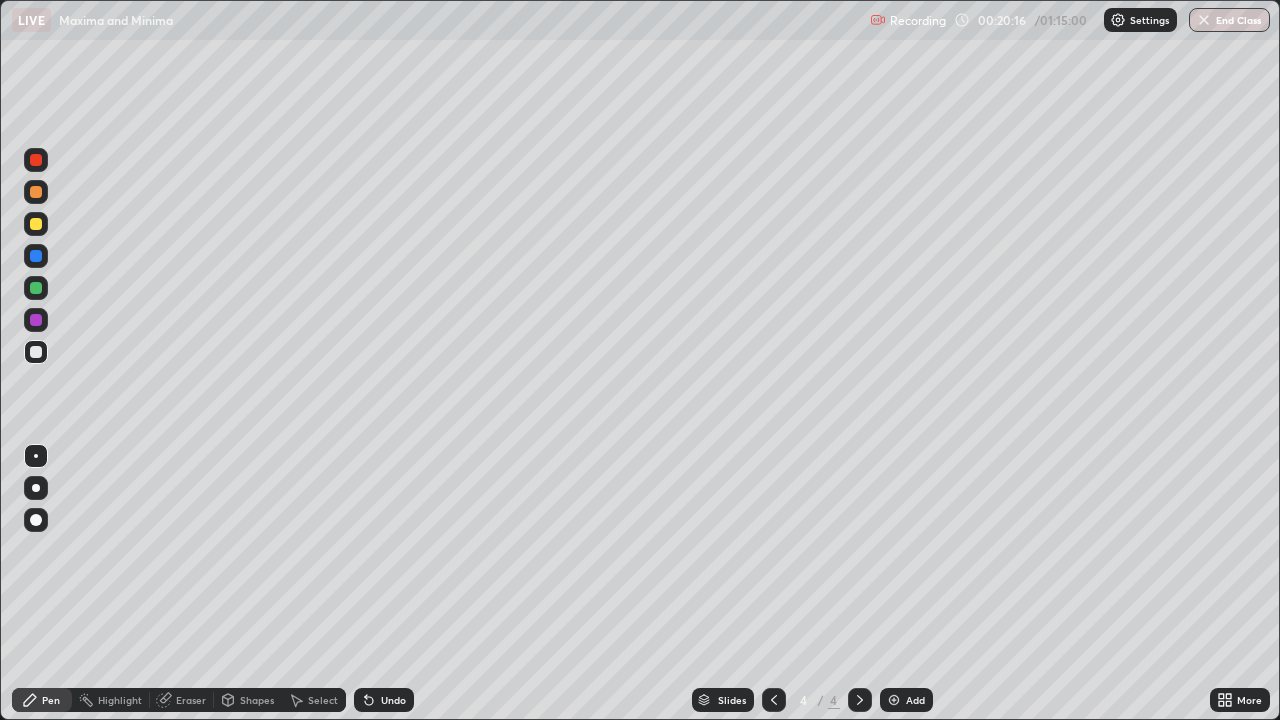 click on "Eraser" at bounding box center [191, 700] 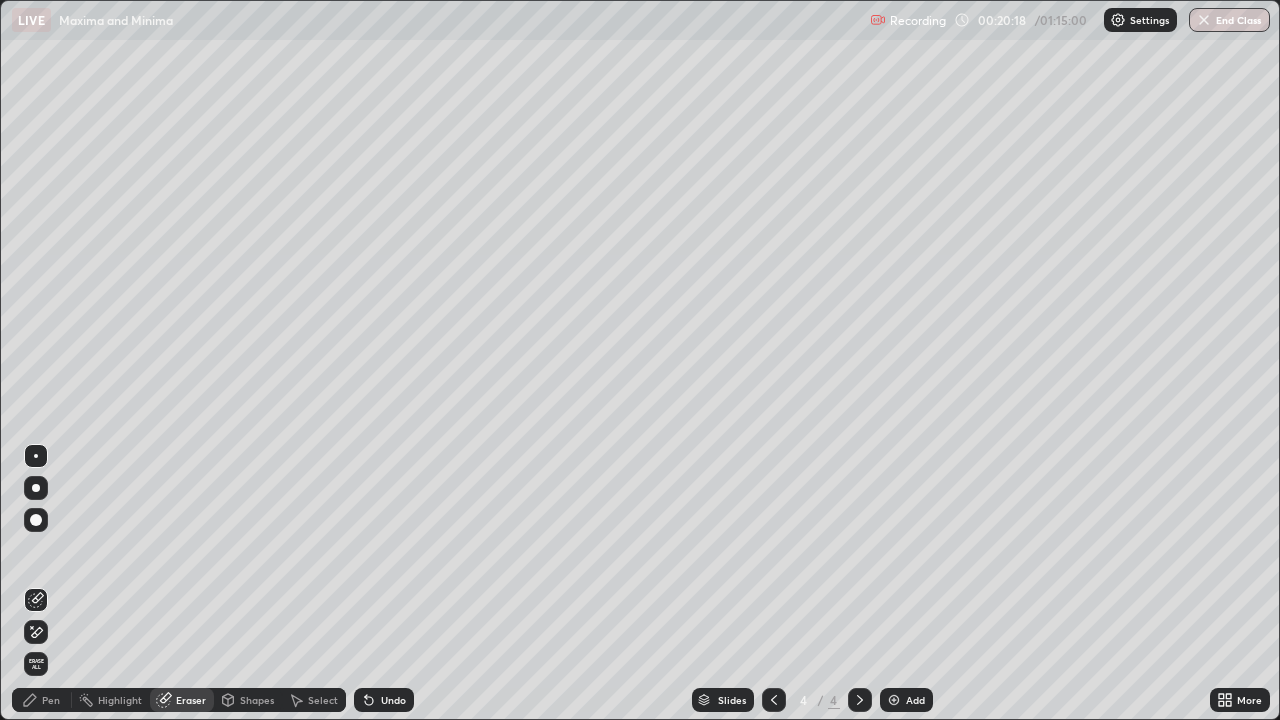 click on "Pen" at bounding box center (42, 700) 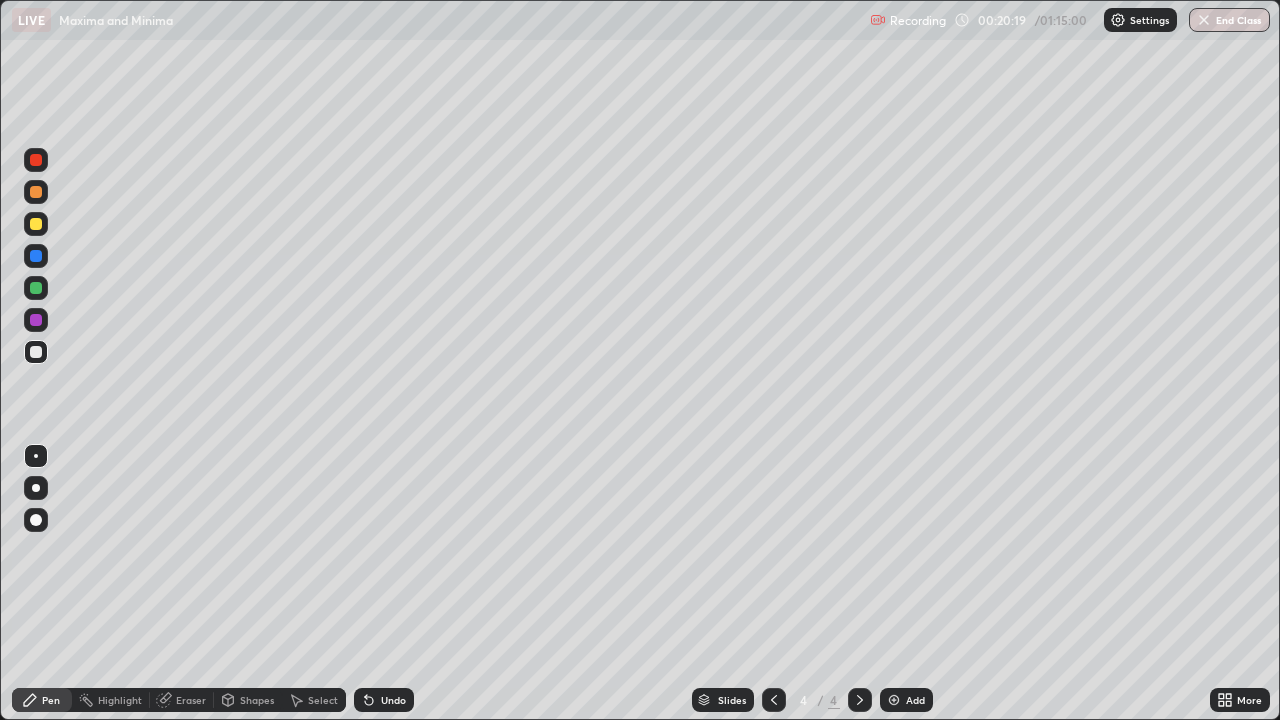 click at bounding box center (36, 352) 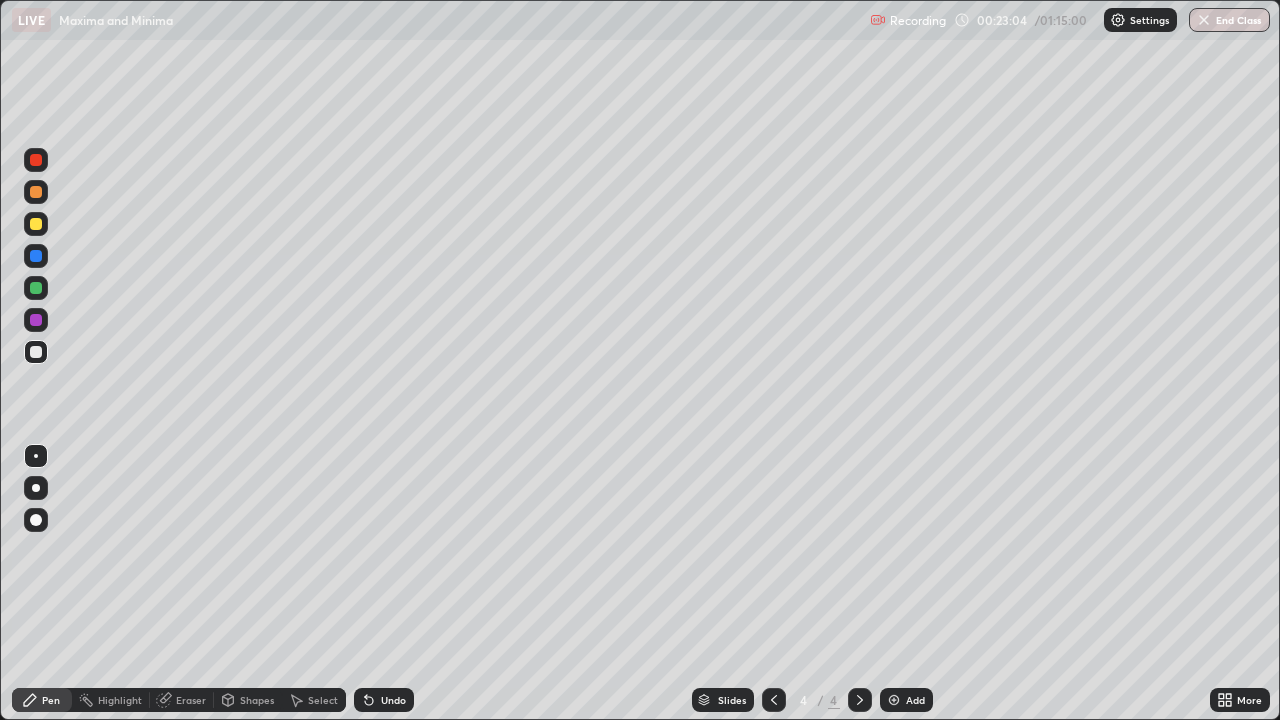 click on "Add" at bounding box center (906, 700) 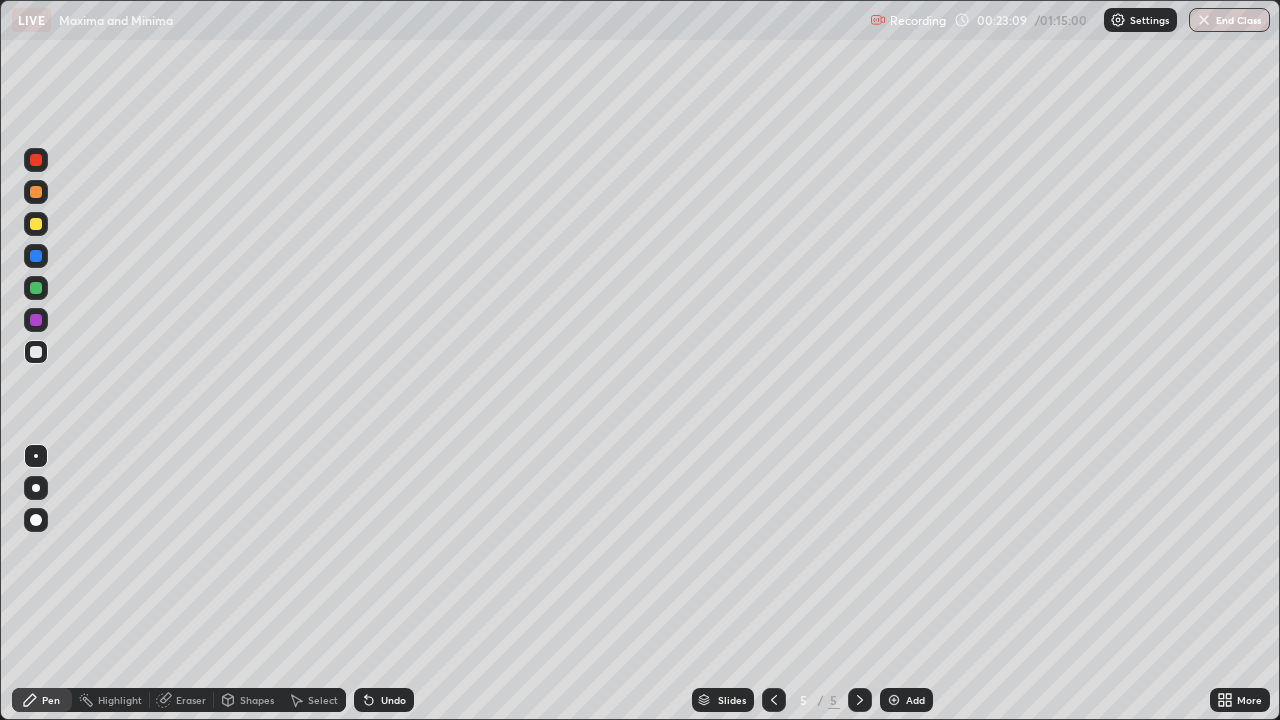 click at bounding box center (36, 352) 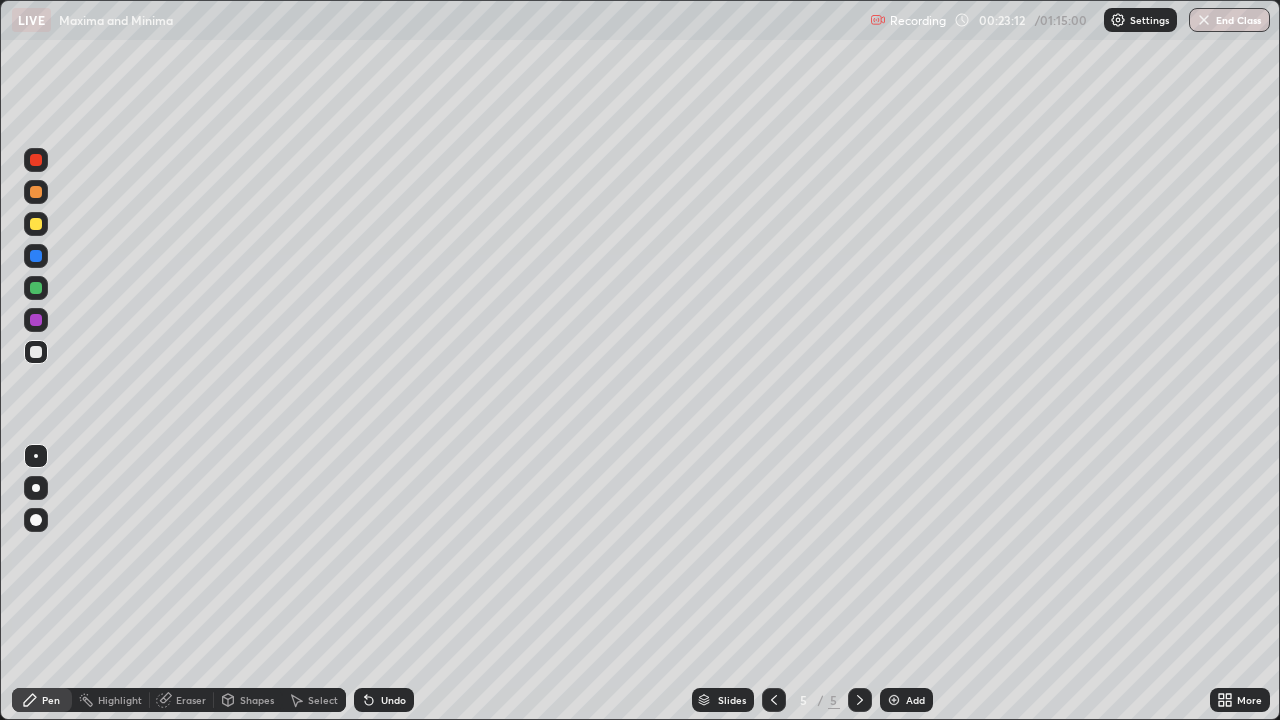 click 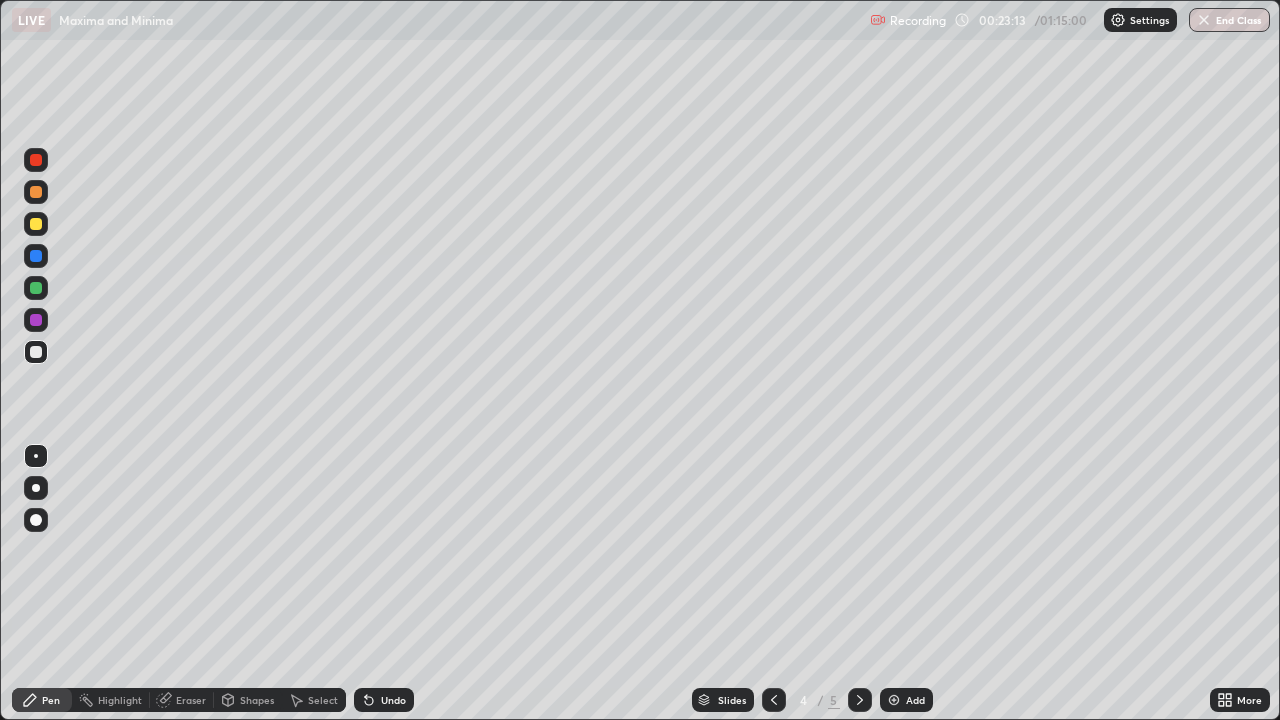 click at bounding box center [860, 700] 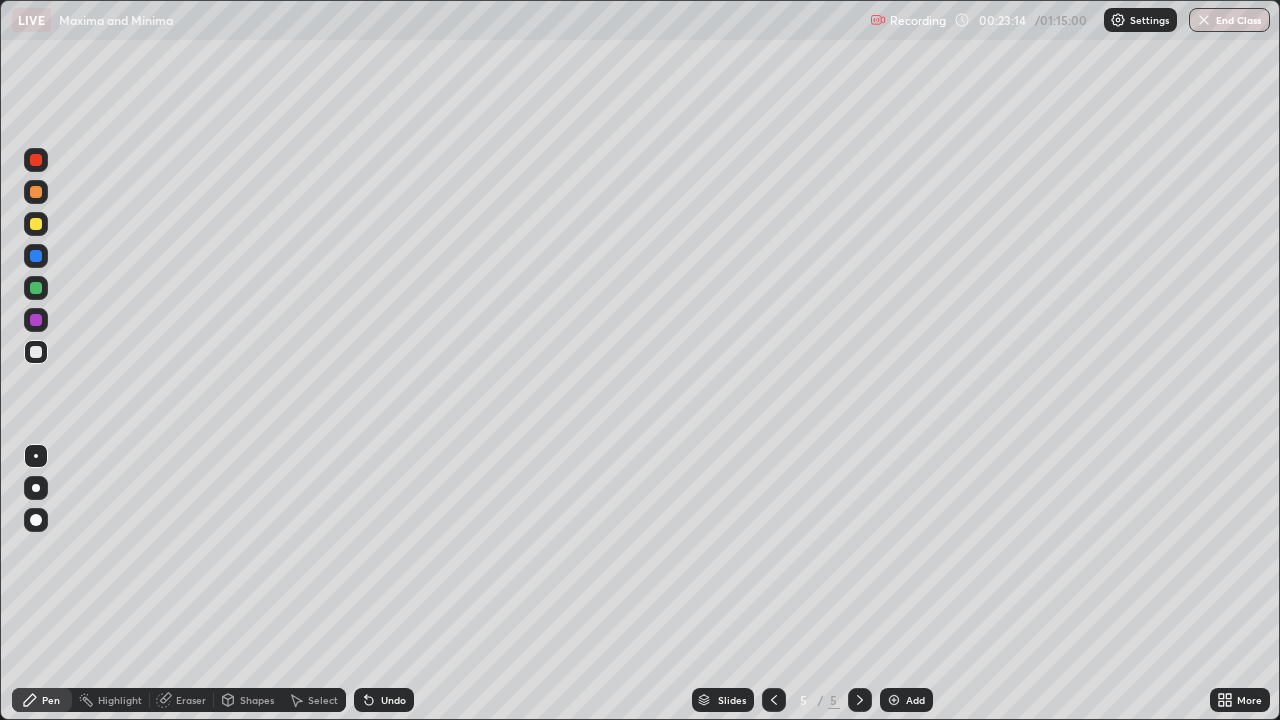 click at bounding box center [36, 352] 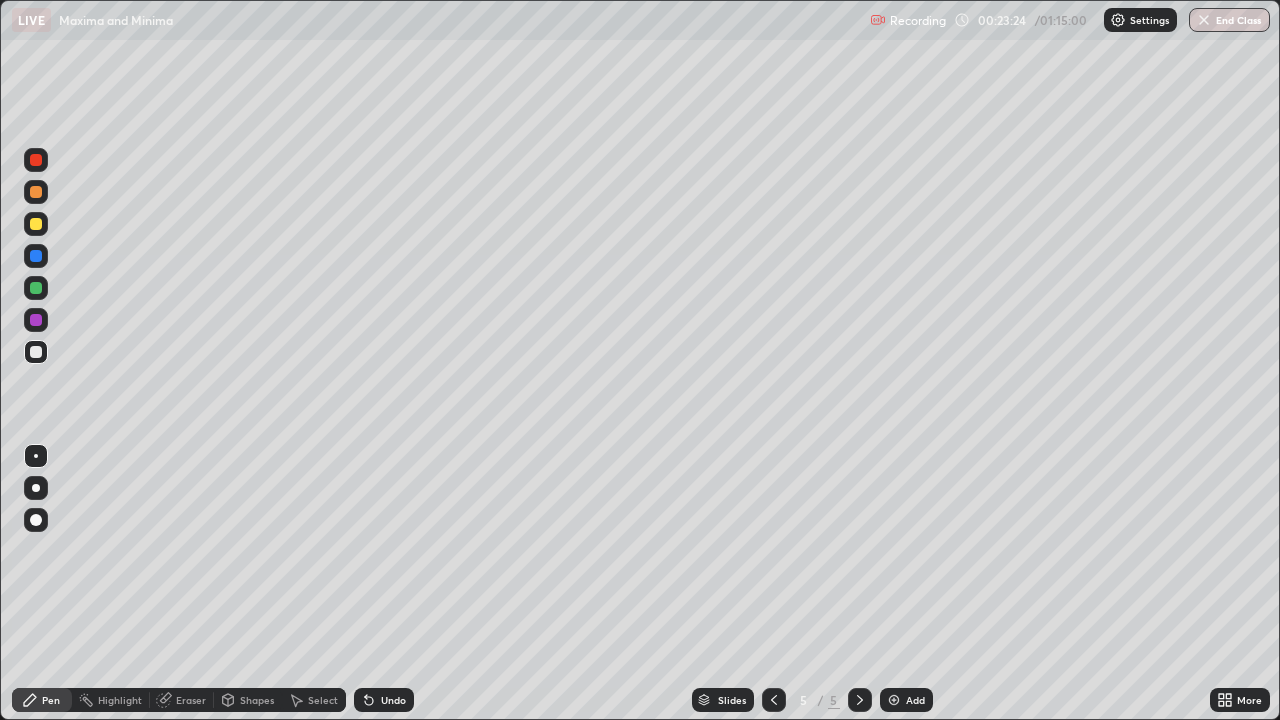 click at bounding box center (36, 224) 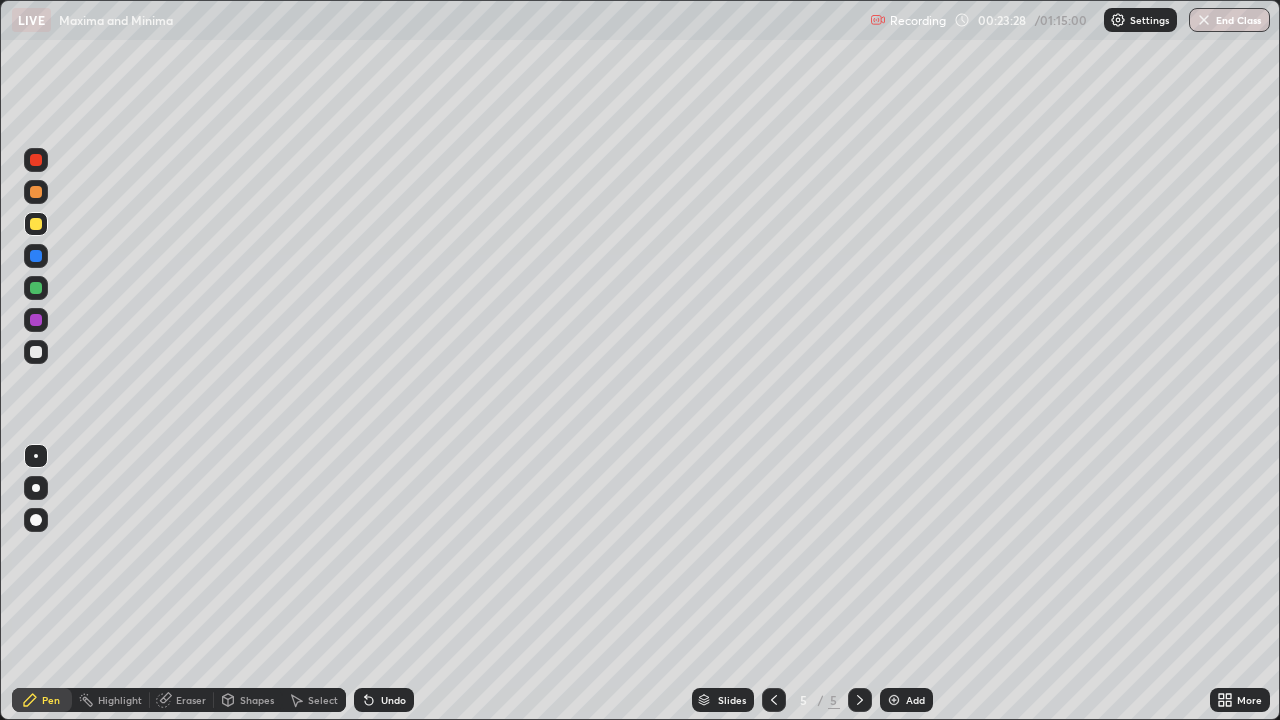 click at bounding box center [36, 352] 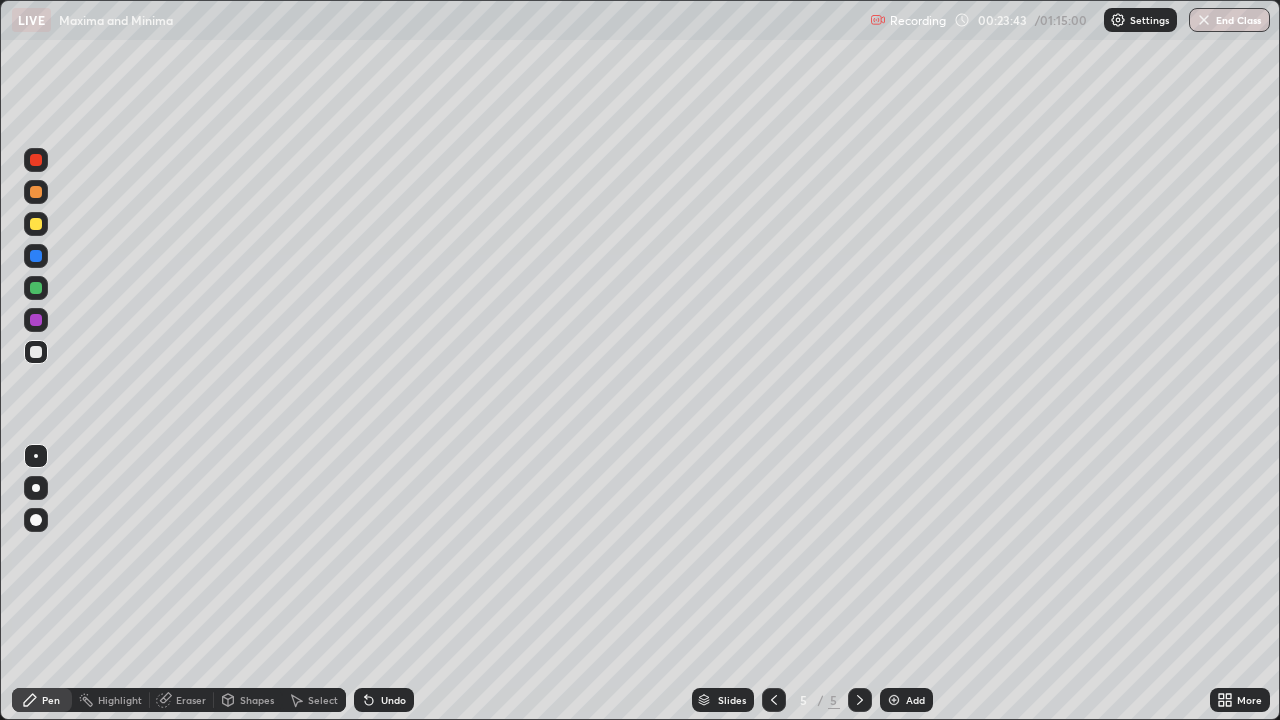 click at bounding box center [36, 288] 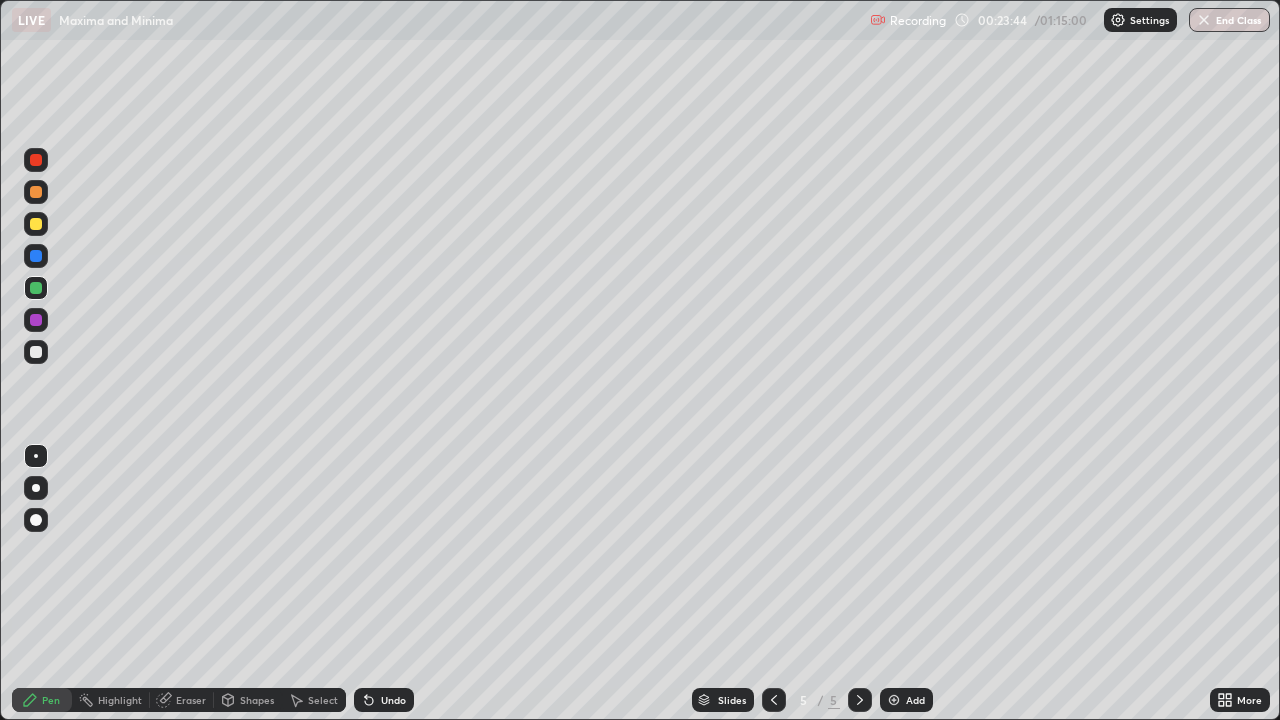 click at bounding box center [36, 288] 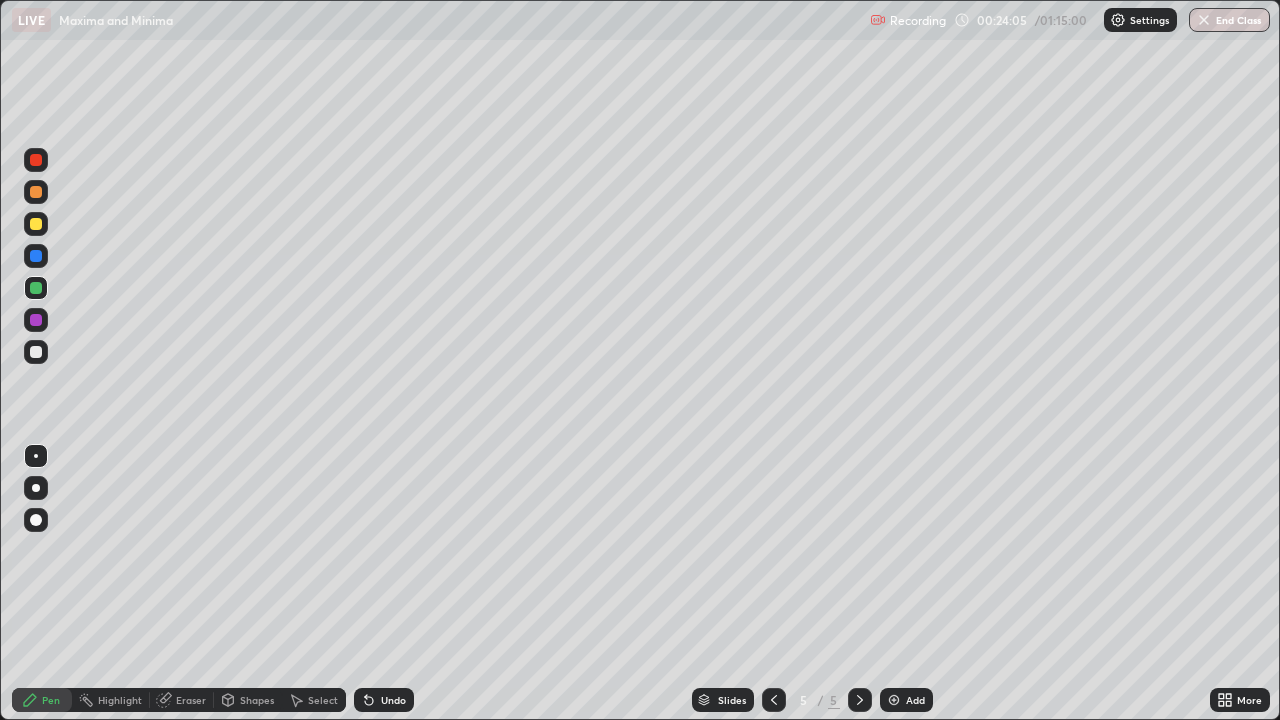 click at bounding box center (36, 352) 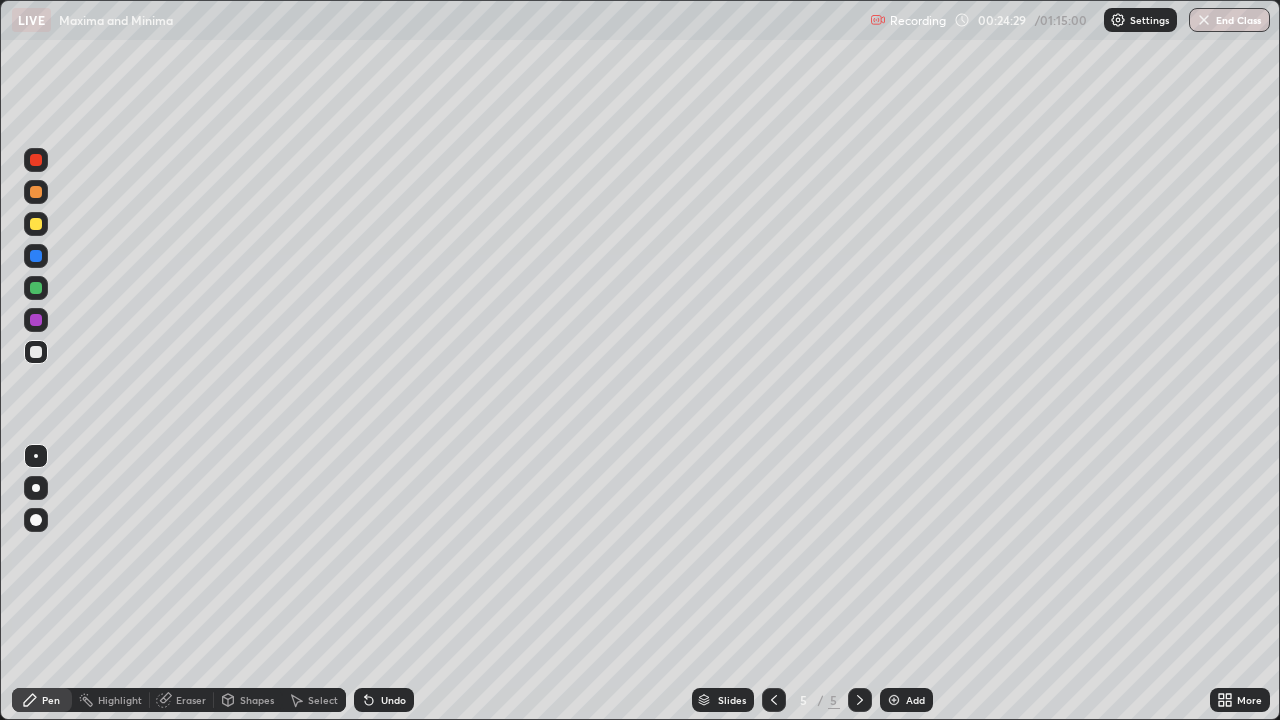 click at bounding box center [36, 352] 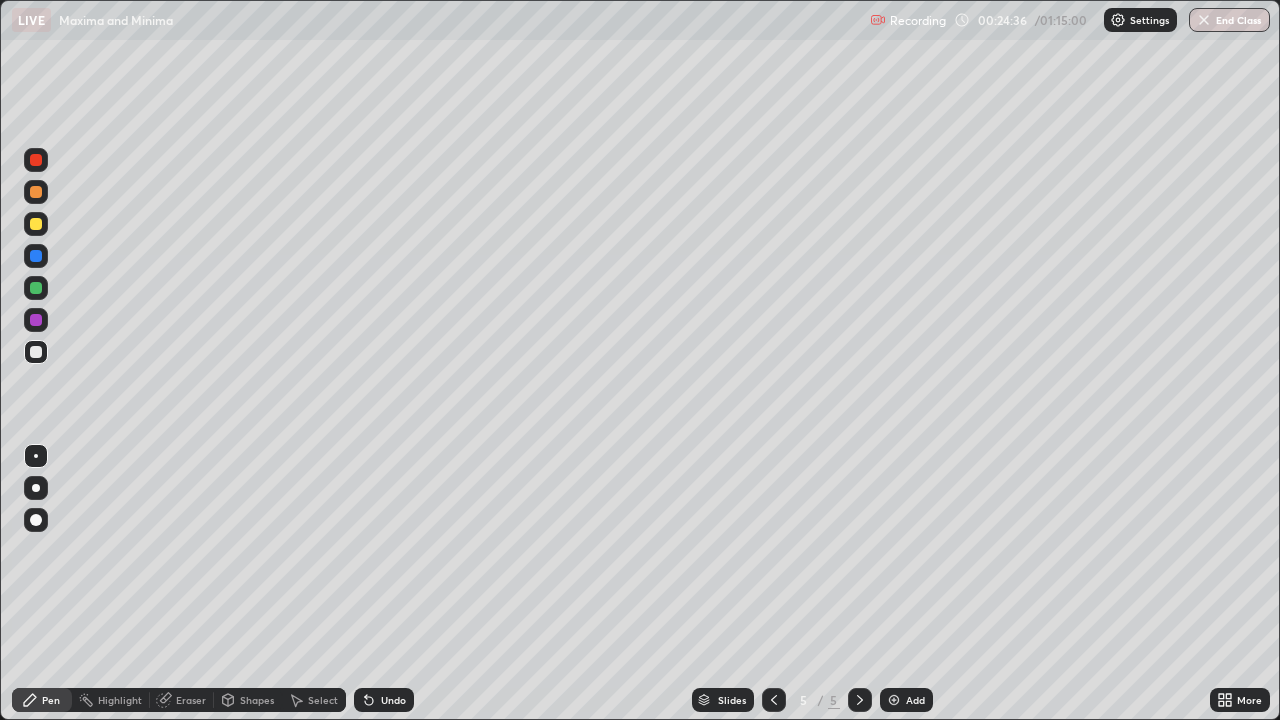 click at bounding box center [36, 224] 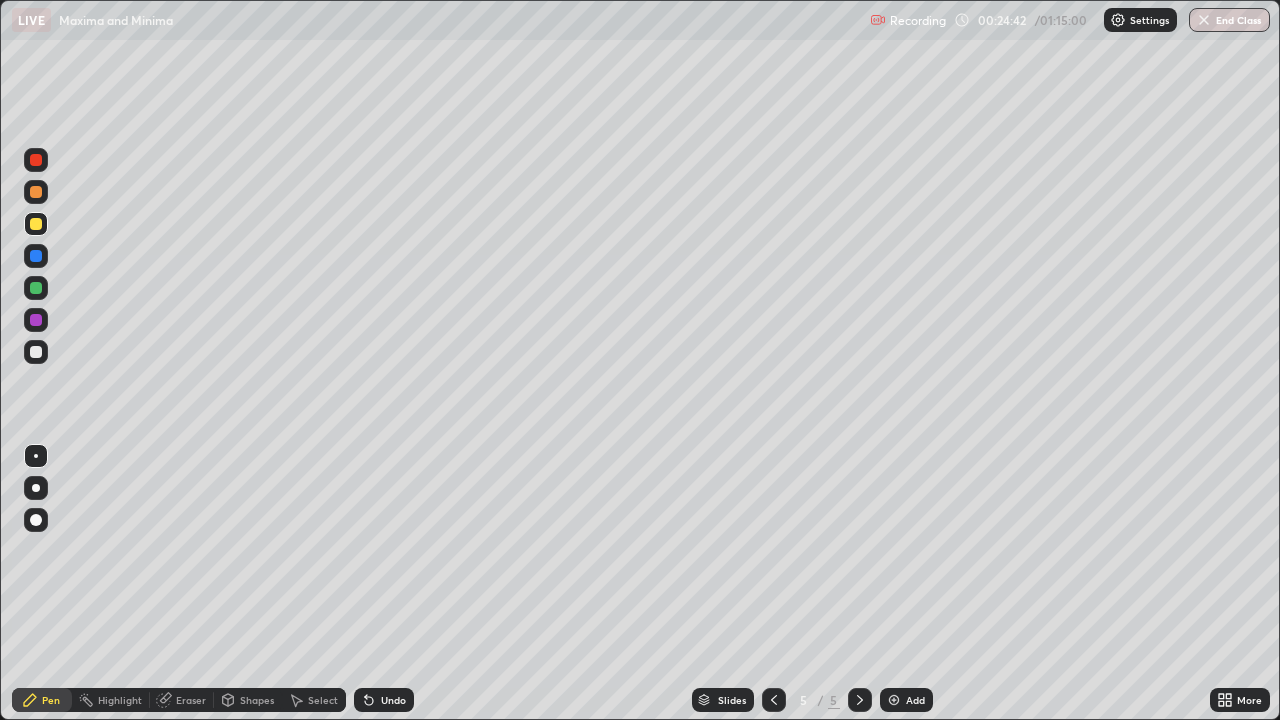 click at bounding box center (36, 320) 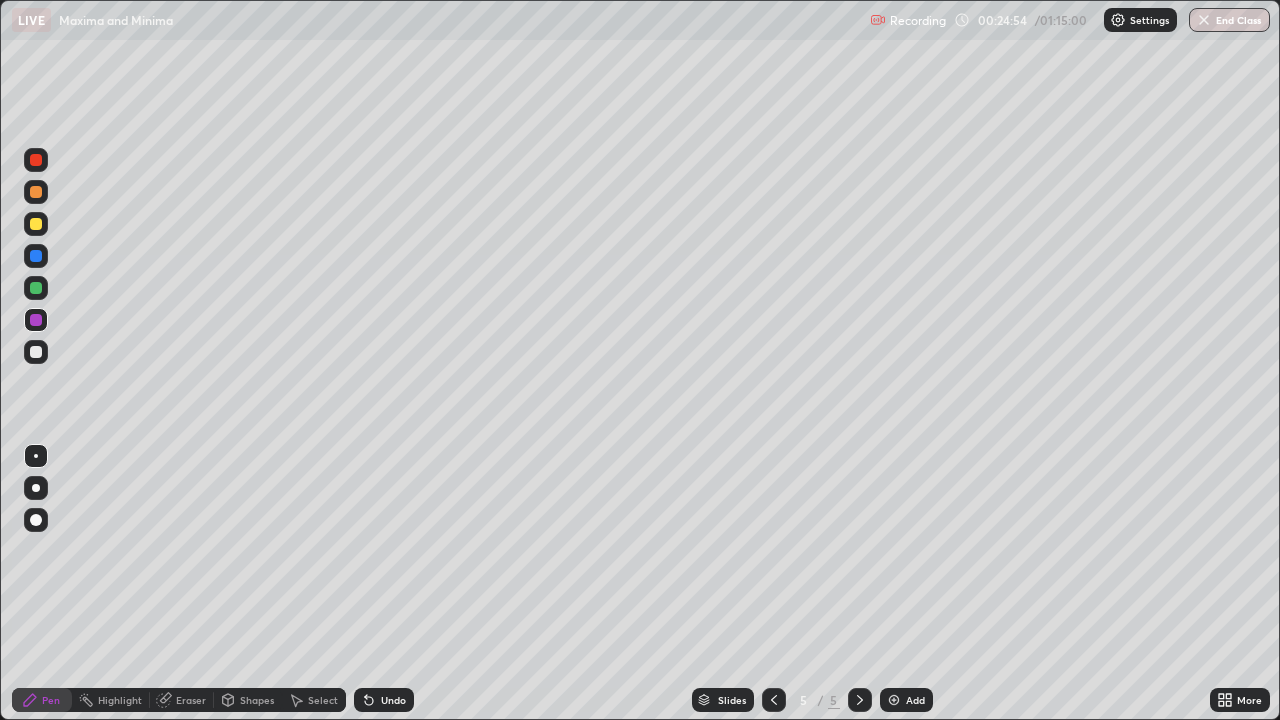 click at bounding box center (36, 288) 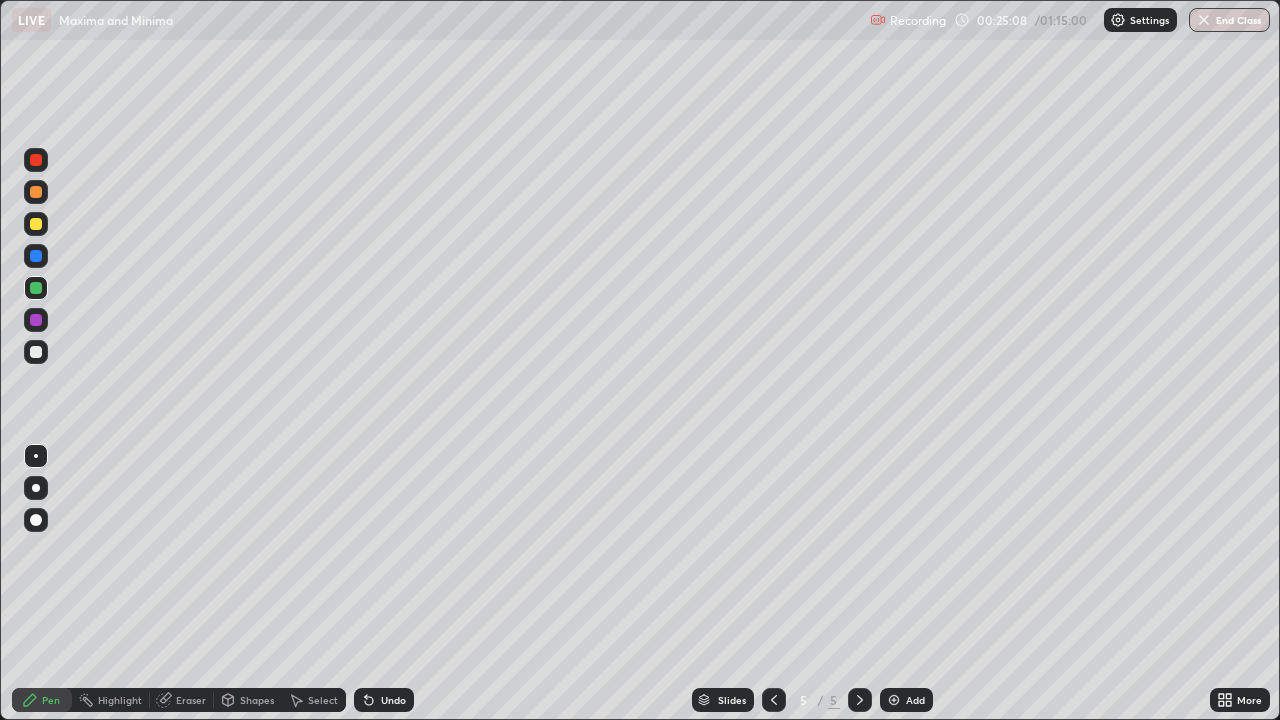 click at bounding box center (36, 352) 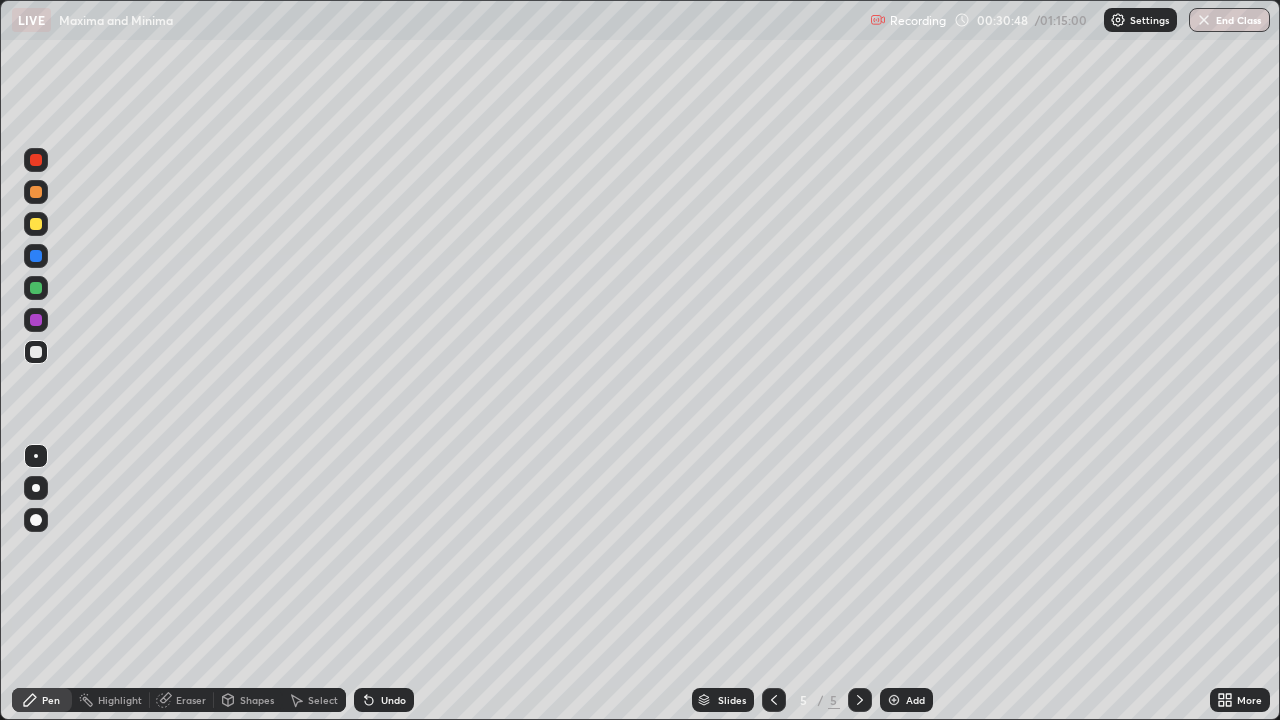 click on "Add" at bounding box center (906, 700) 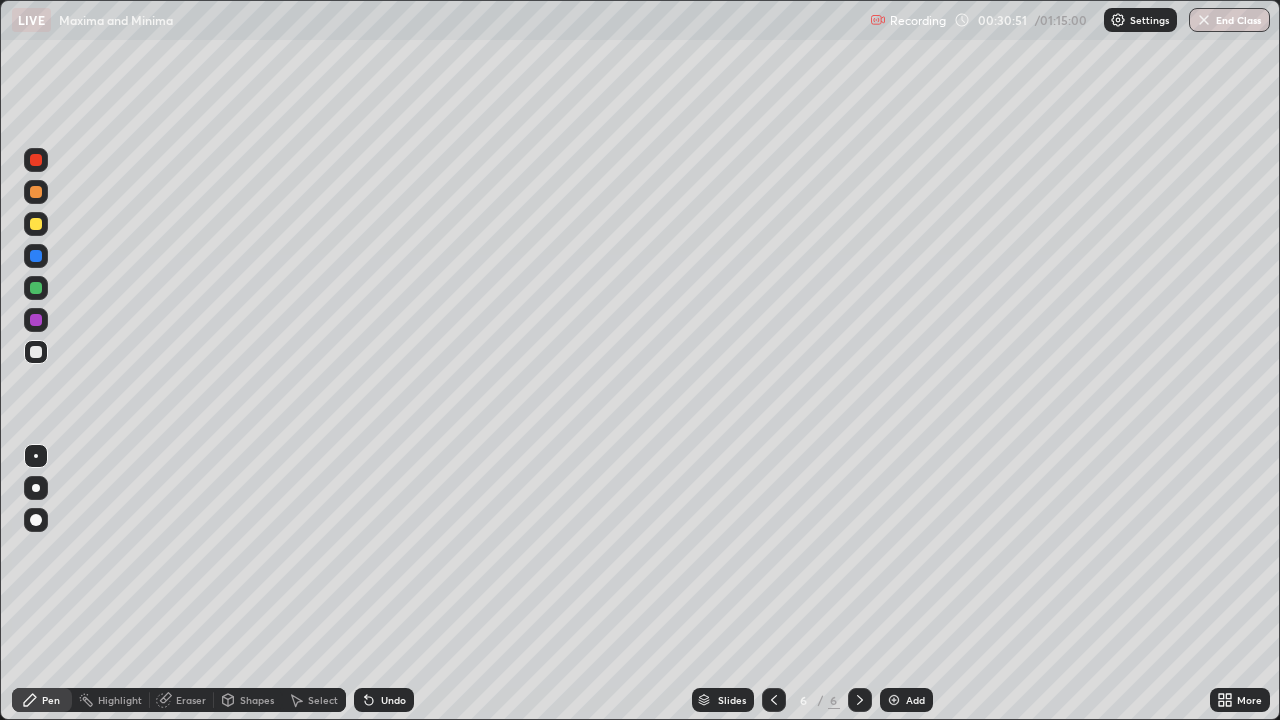 click at bounding box center (774, 700) 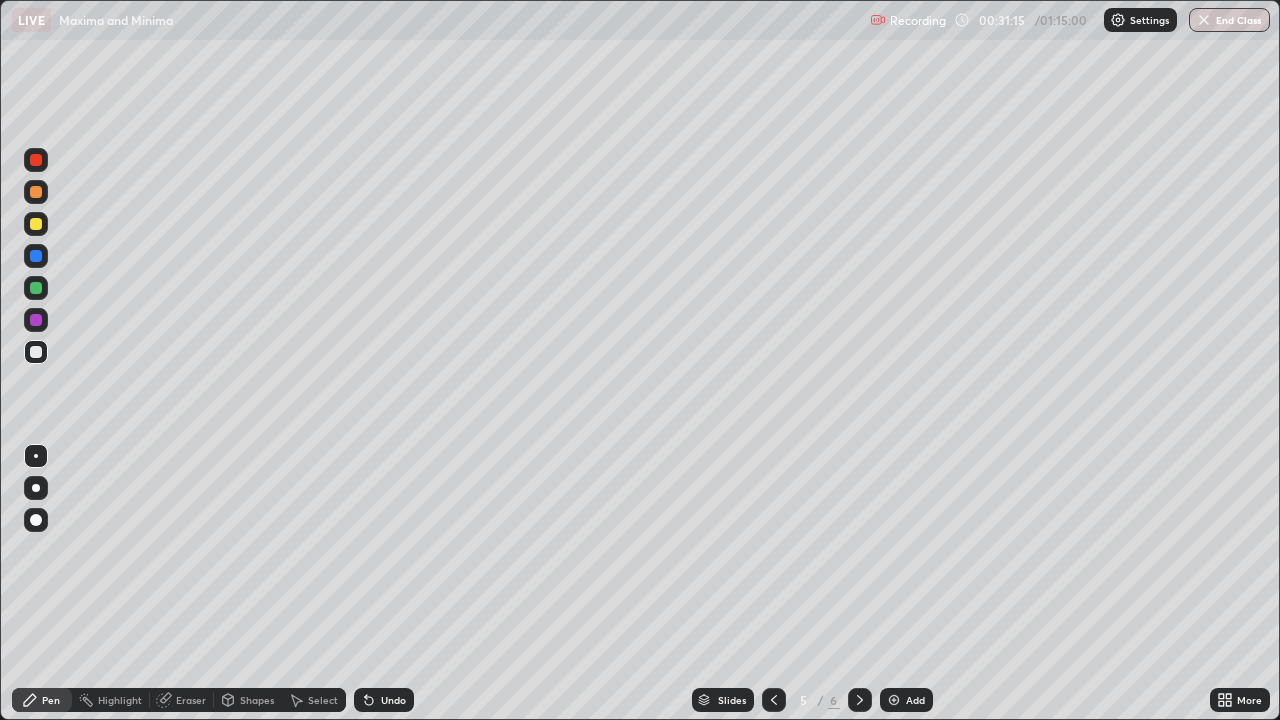 click 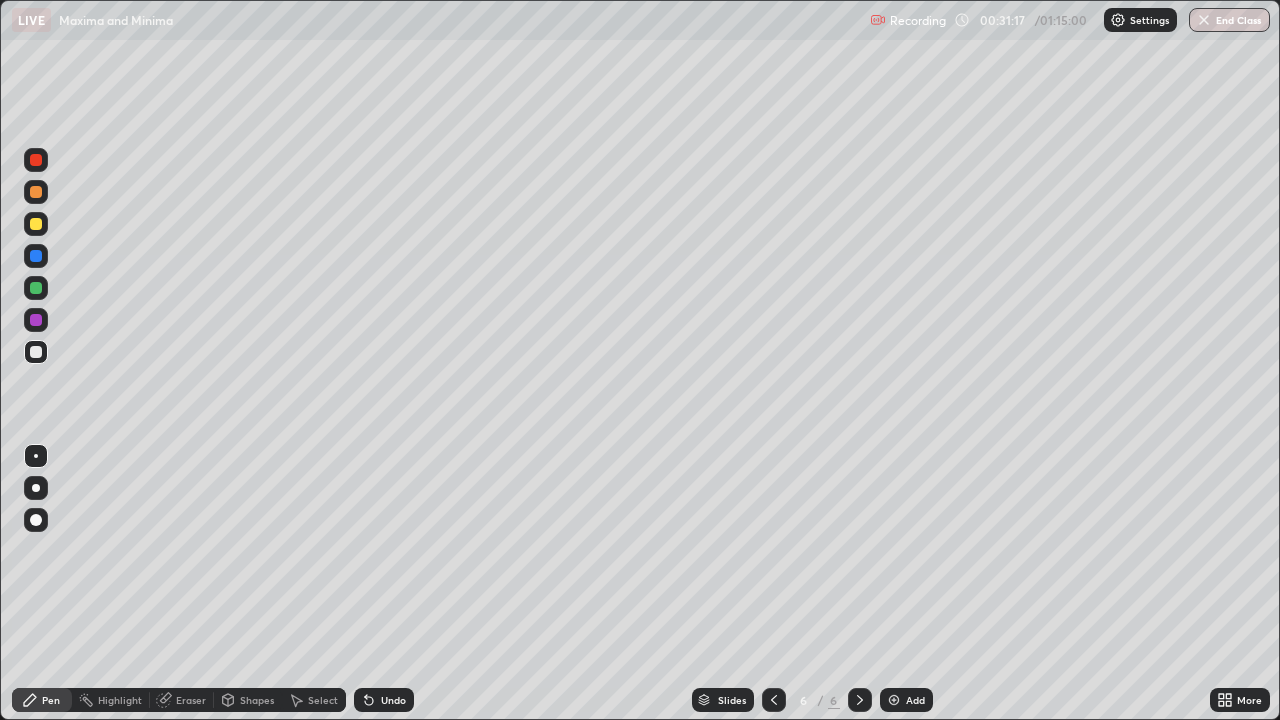 click at bounding box center (36, 352) 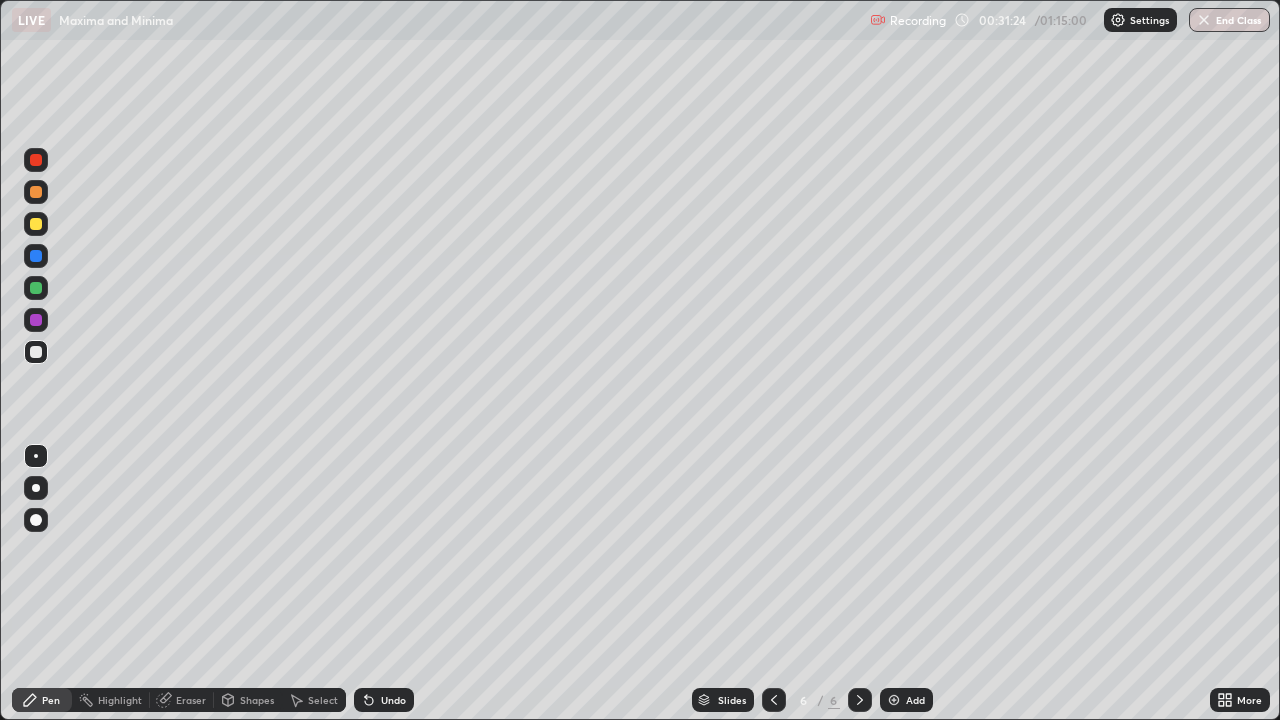 click at bounding box center [36, 352] 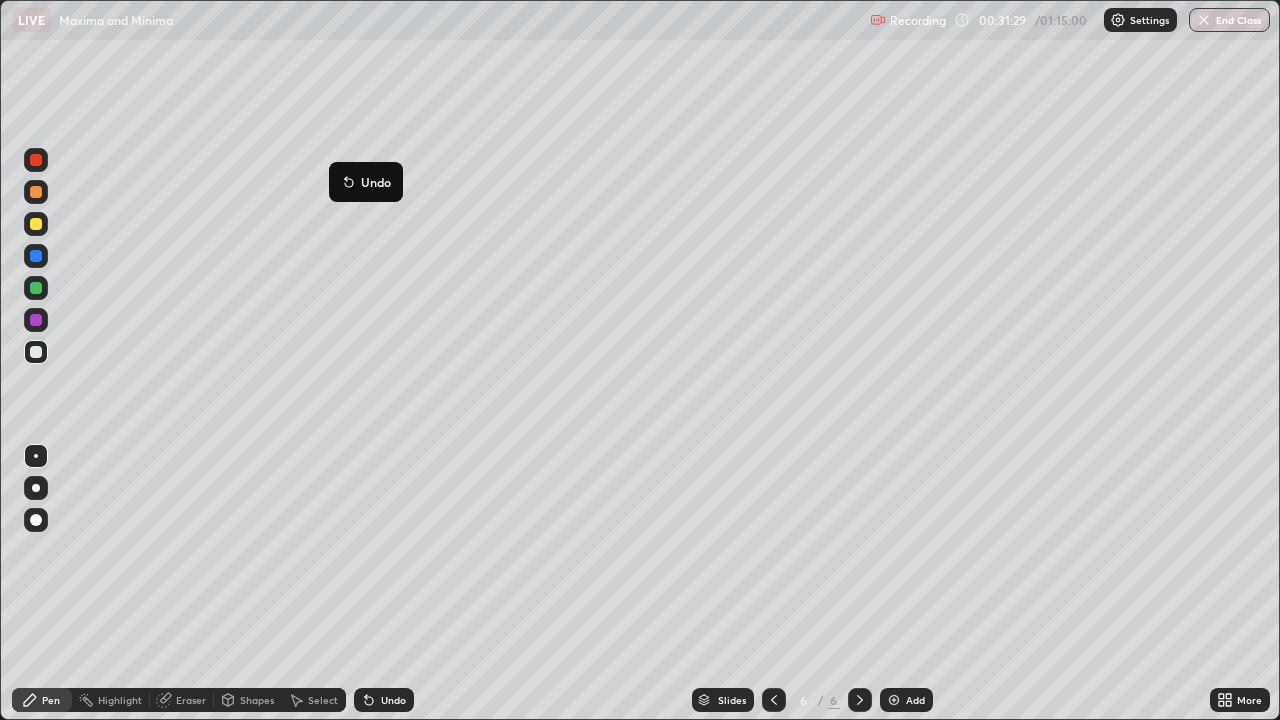 click on "Undo" at bounding box center (366, 182) 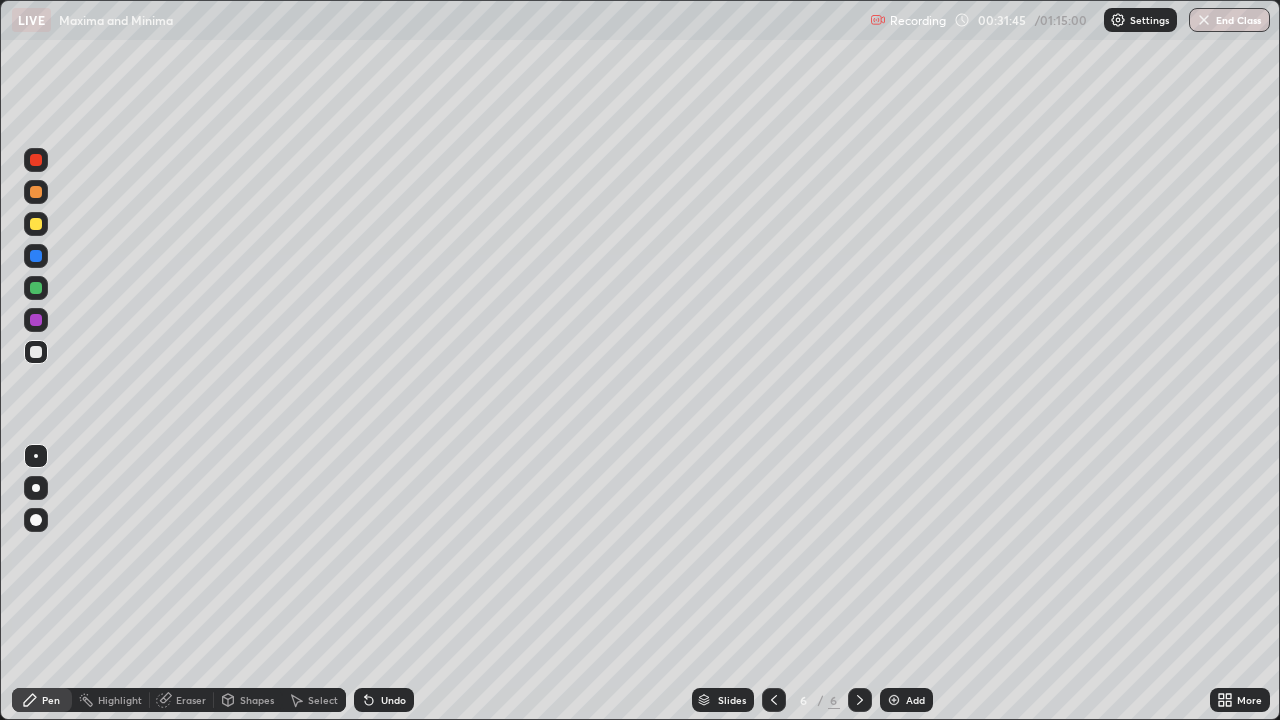 click at bounding box center (36, 352) 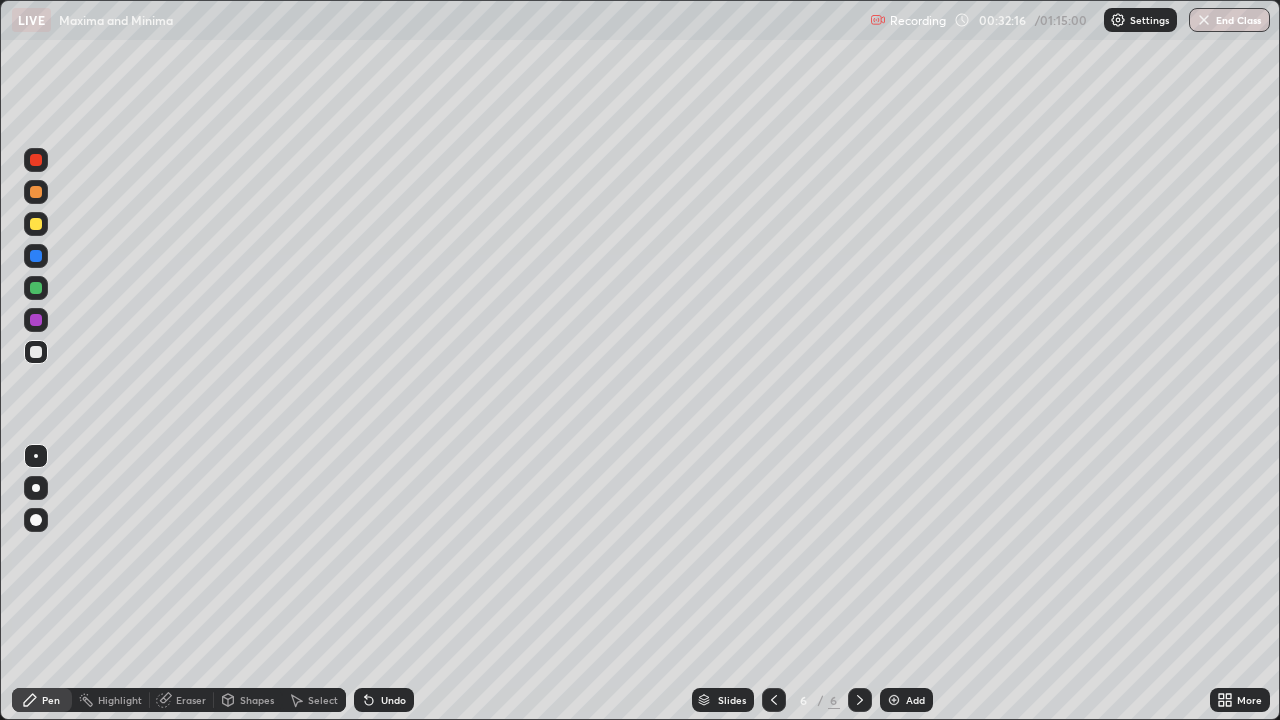 click at bounding box center (36, 352) 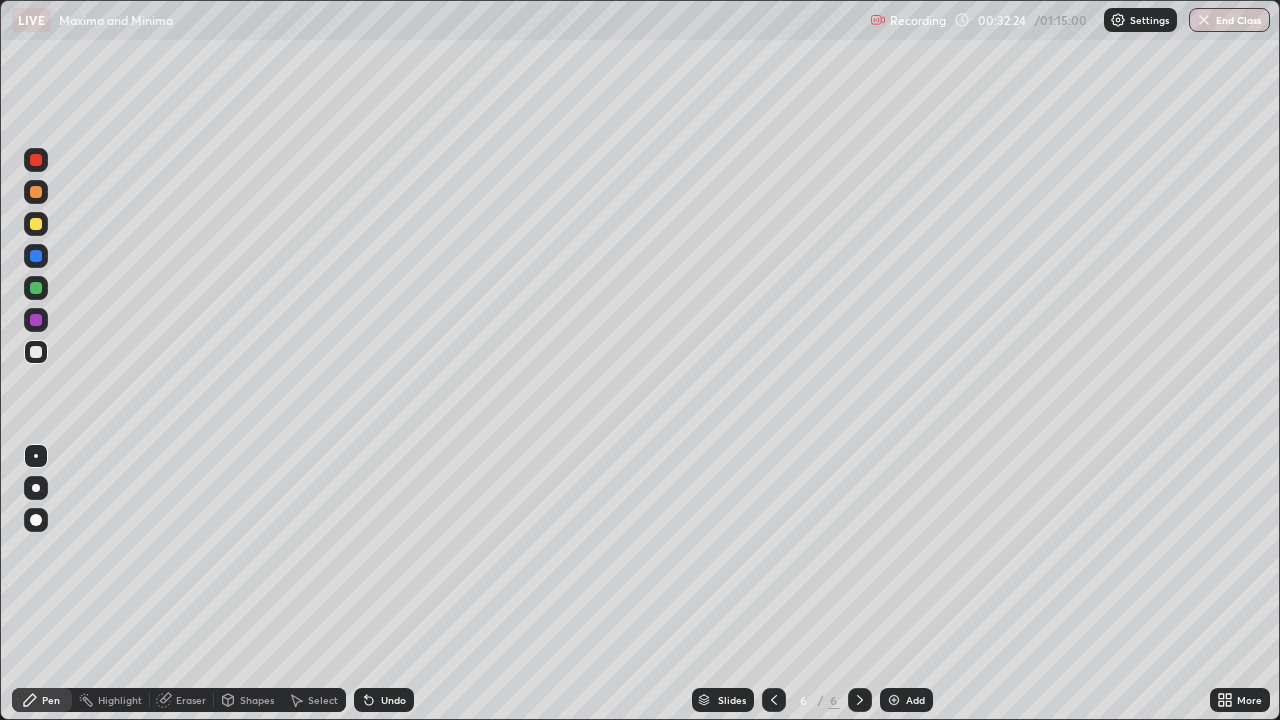 click at bounding box center [36, 288] 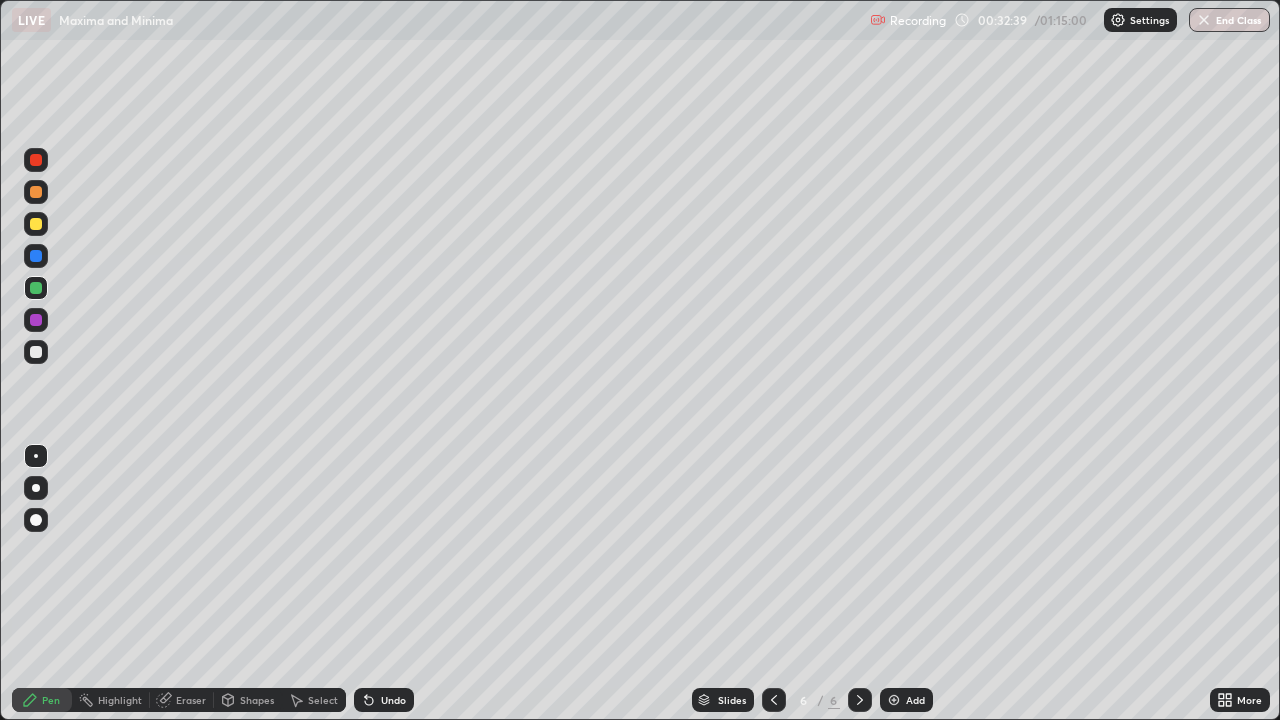 click at bounding box center (36, 288) 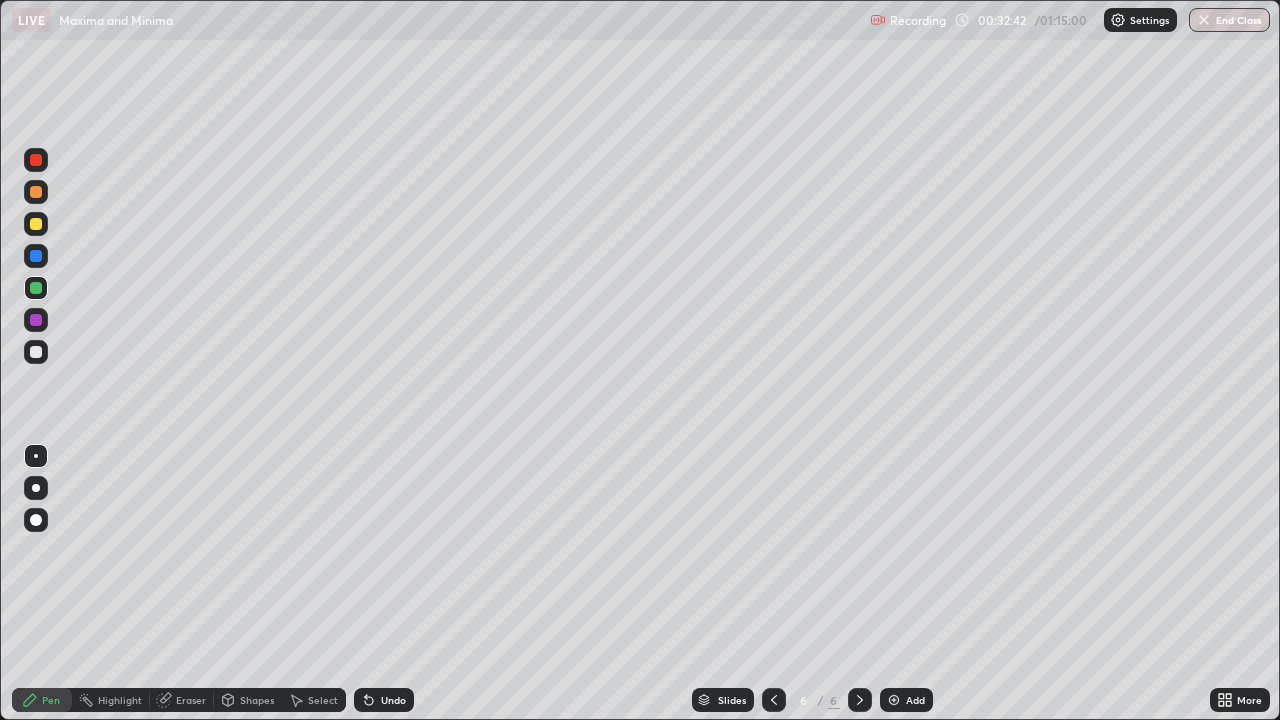 click at bounding box center (36, 320) 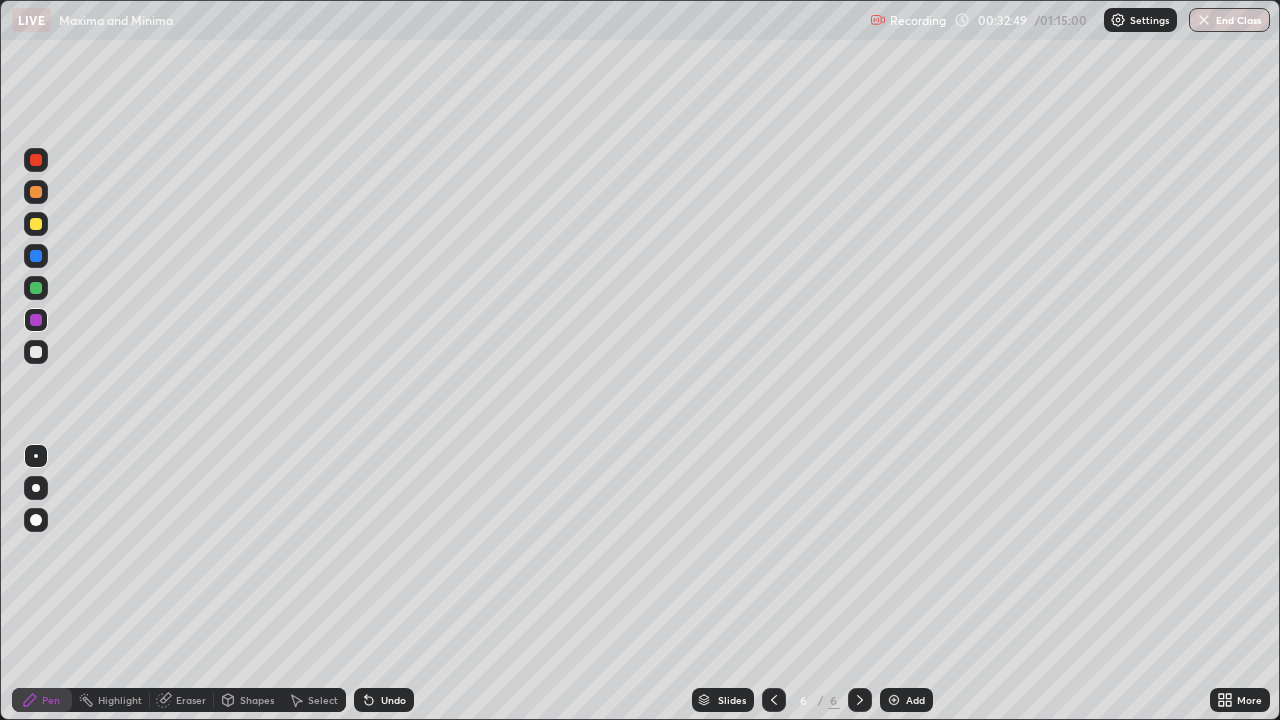 click at bounding box center [36, 224] 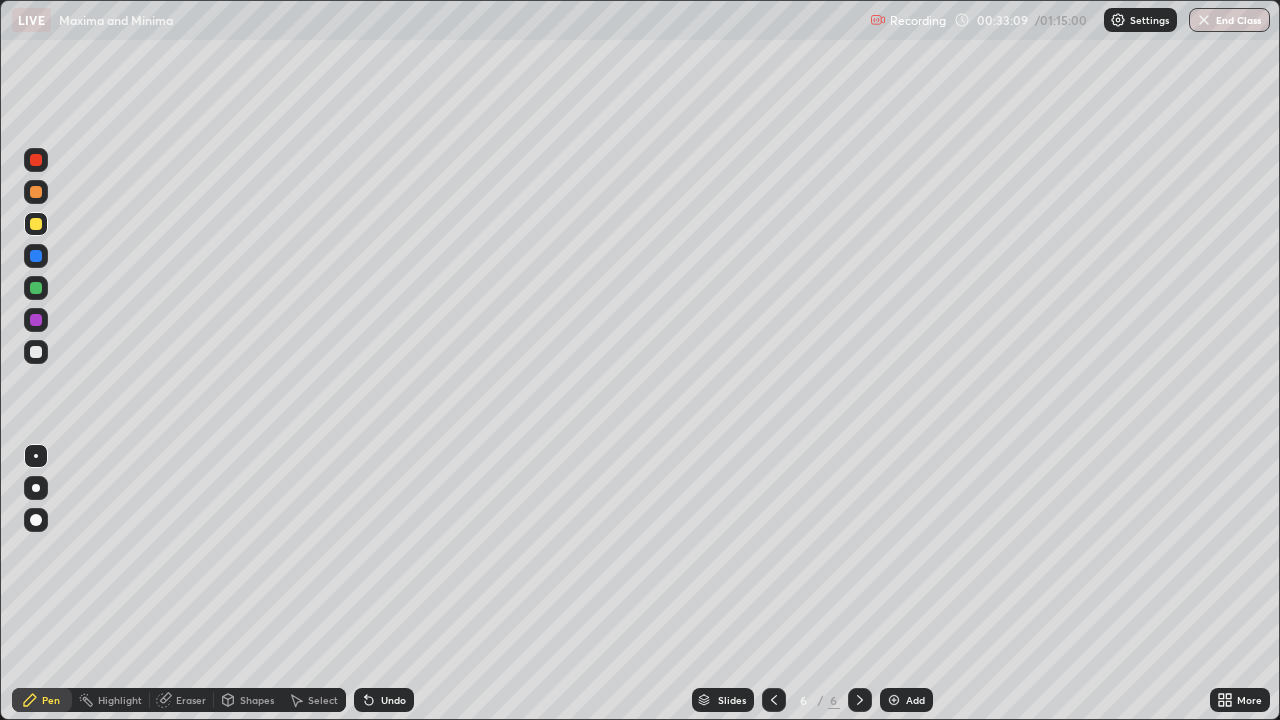 click at bounding box center [36, 352] 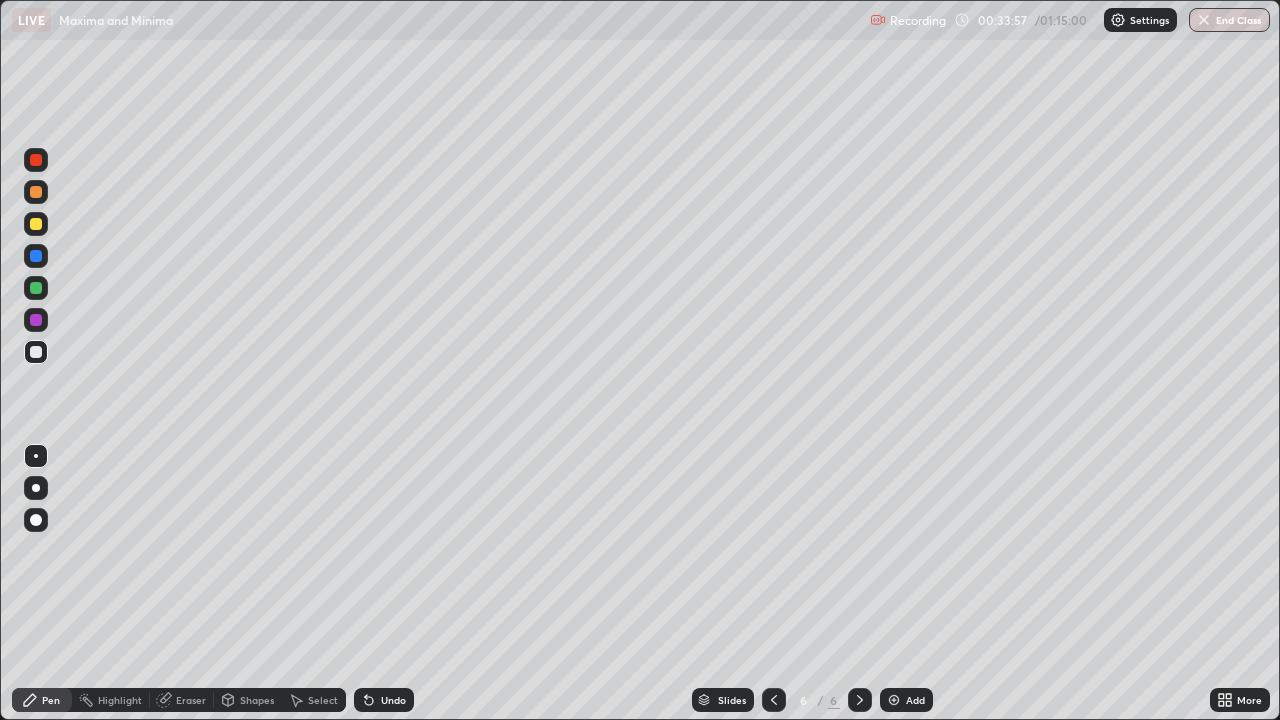 click at bounding box center [36, 192] 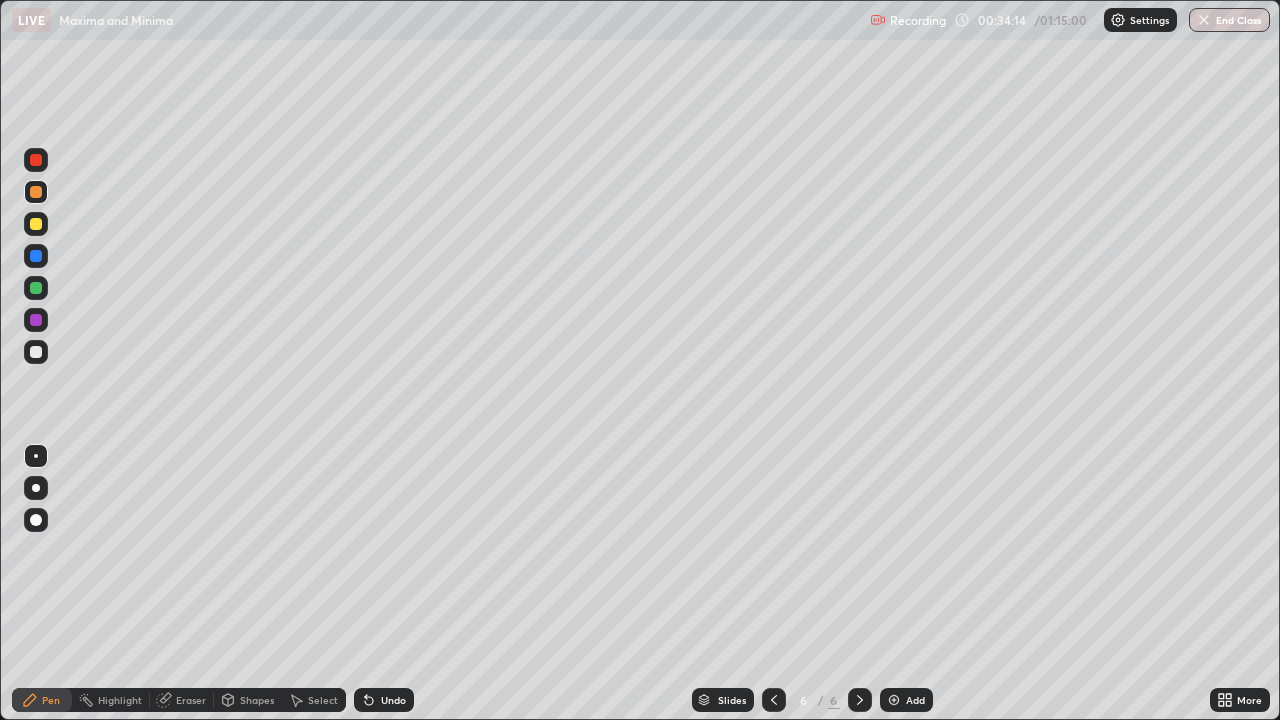 click at bounding box center [36, 352] 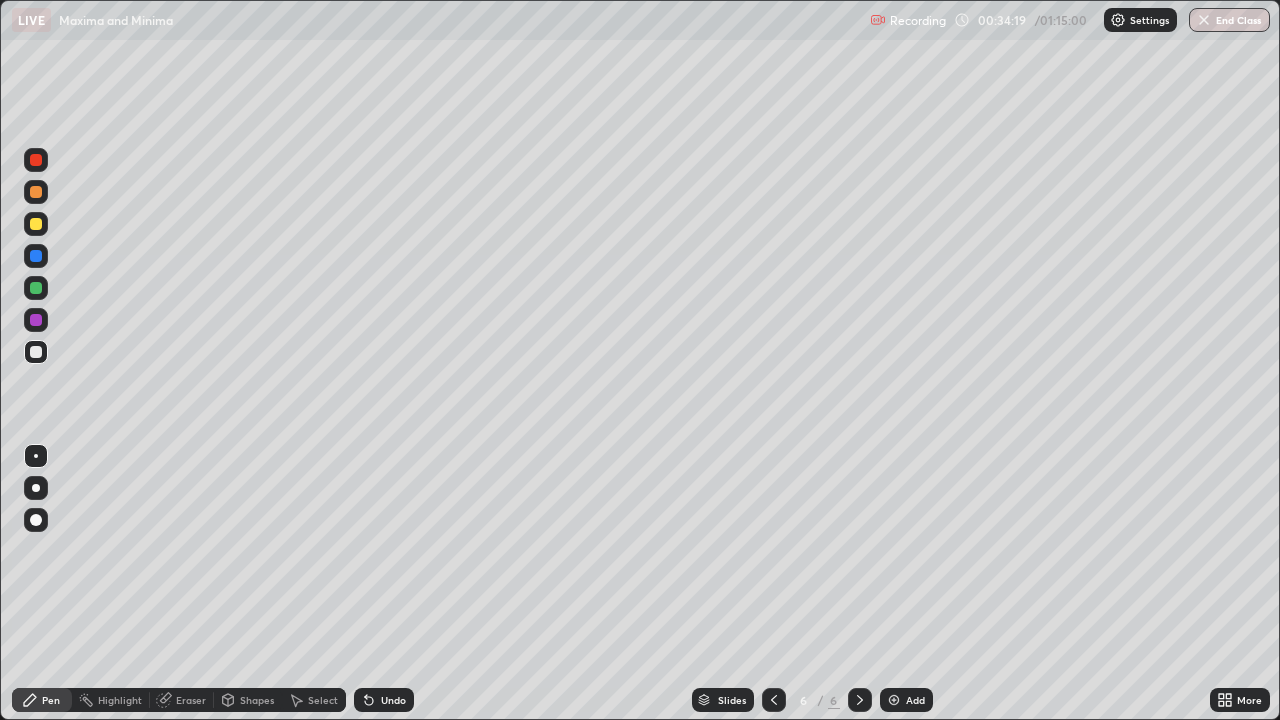 click on "Eraser" at bounding box center (182, 700) 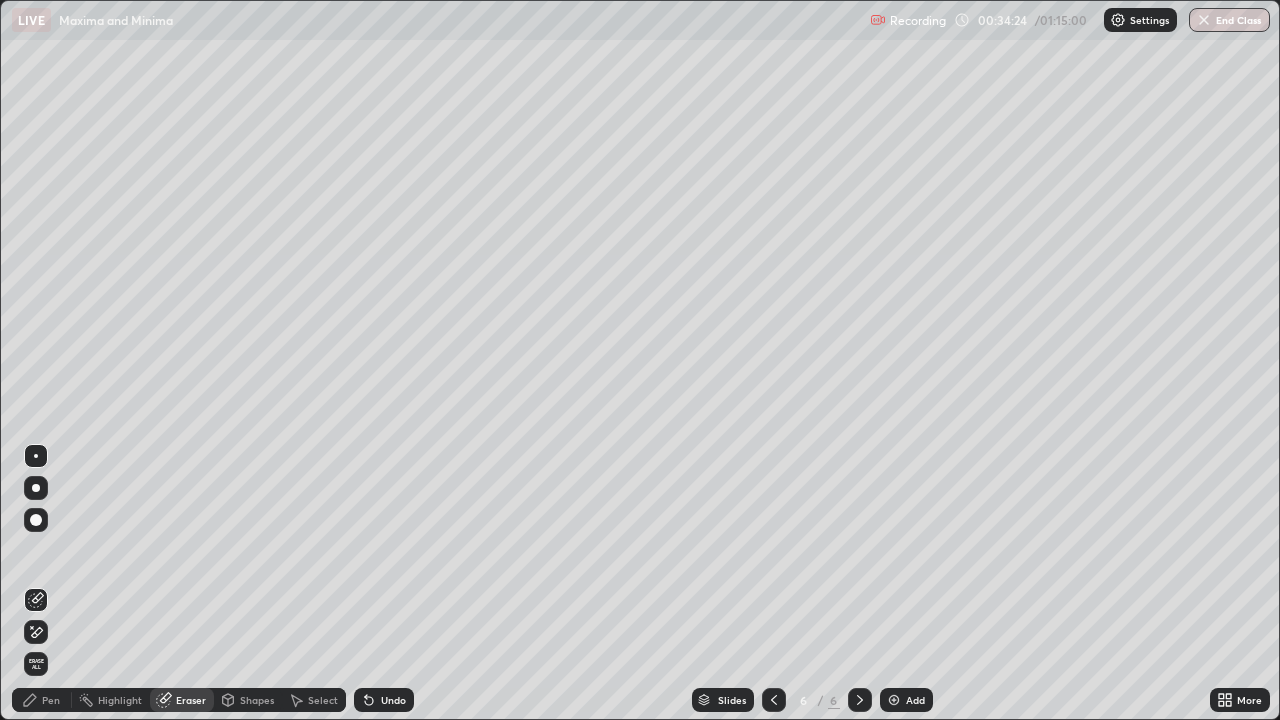 click 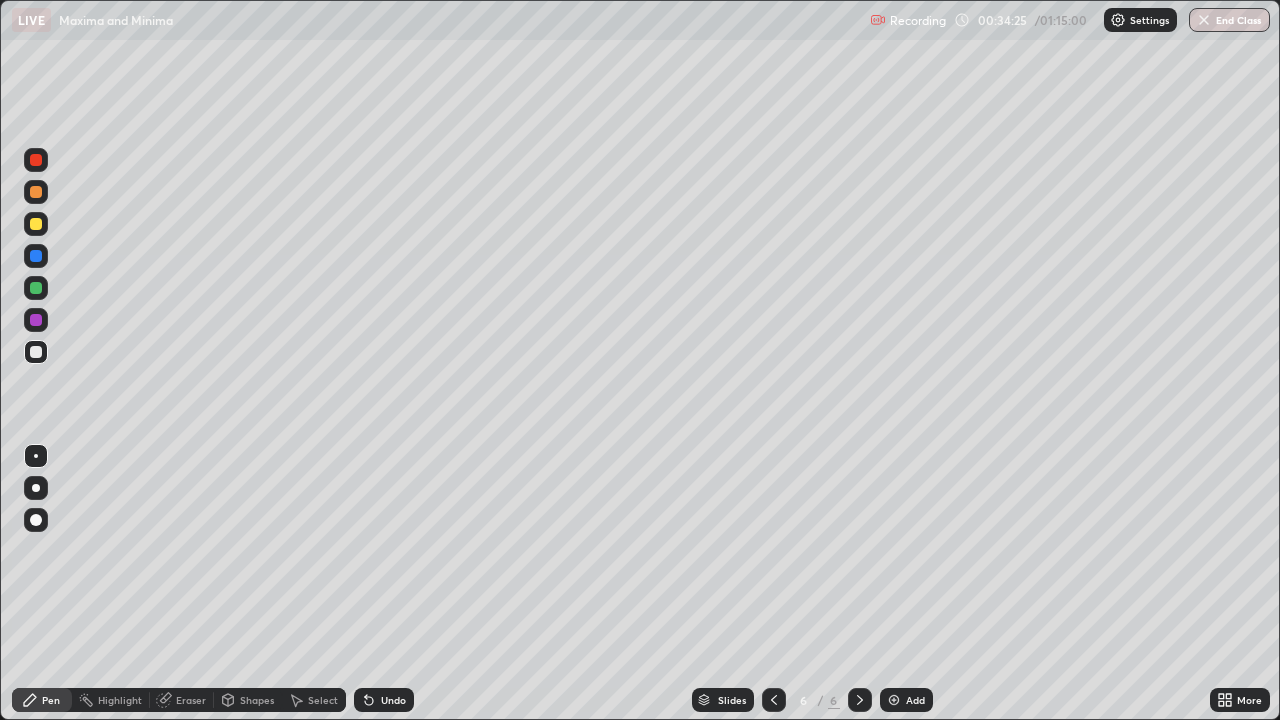 click at bounding box center [36, 192] 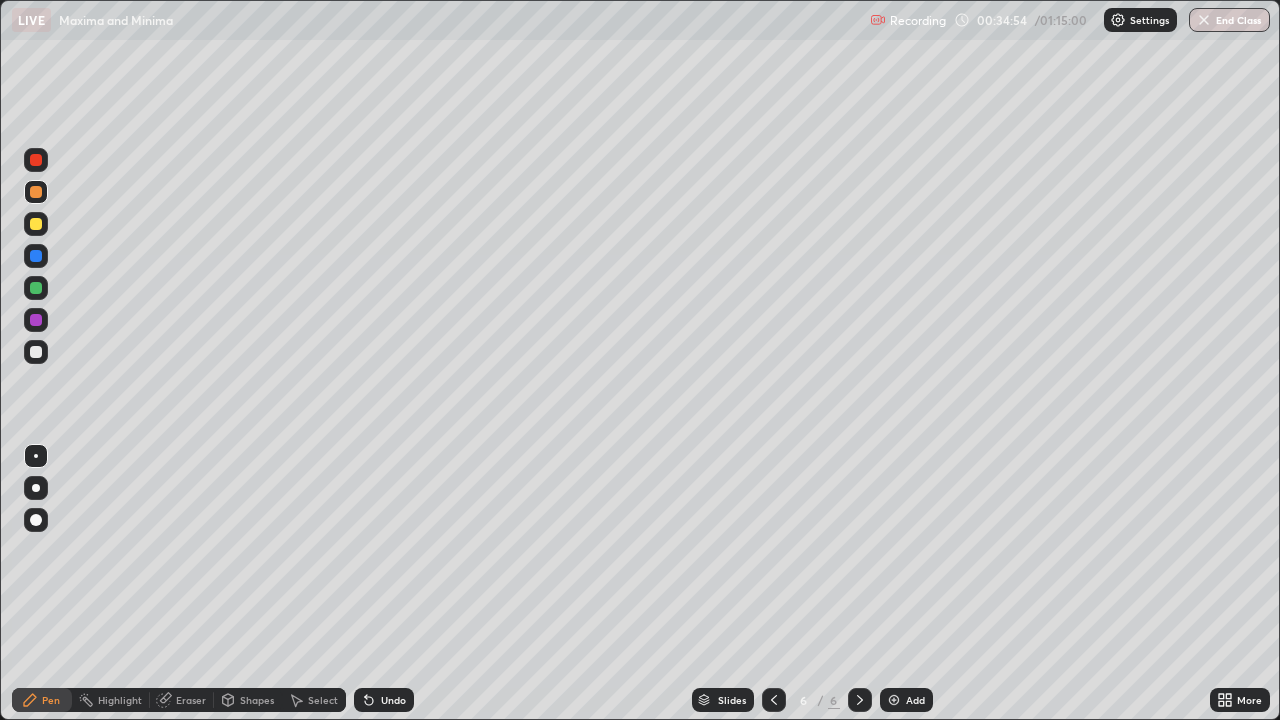 click at bounding box center [36, 352] 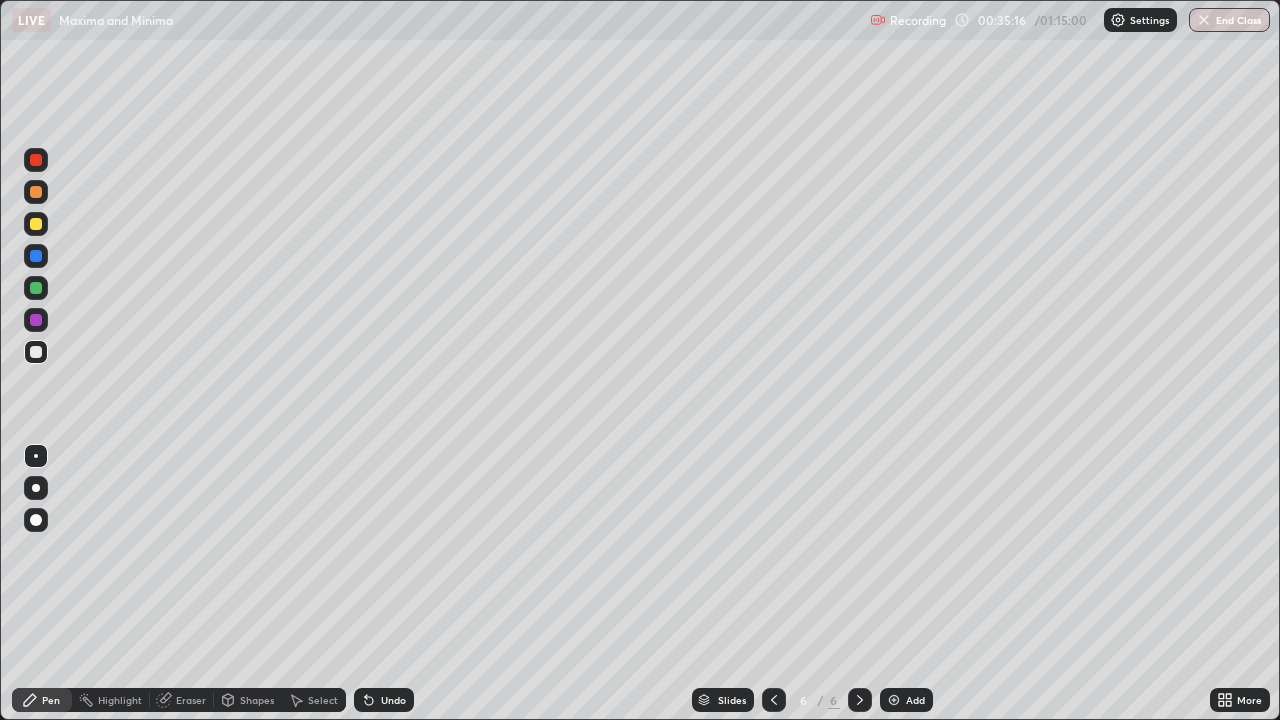click at bounding box center [36, 288] 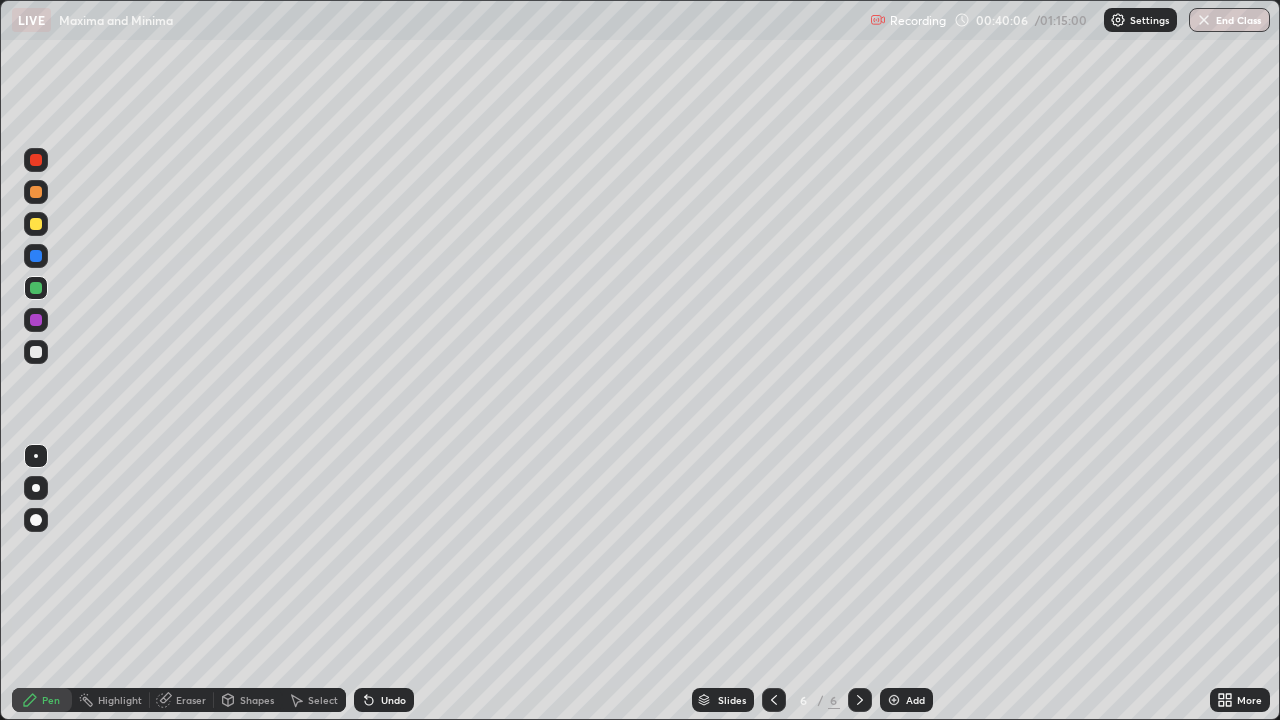 click on "Add" at bounding box center [906, 700] 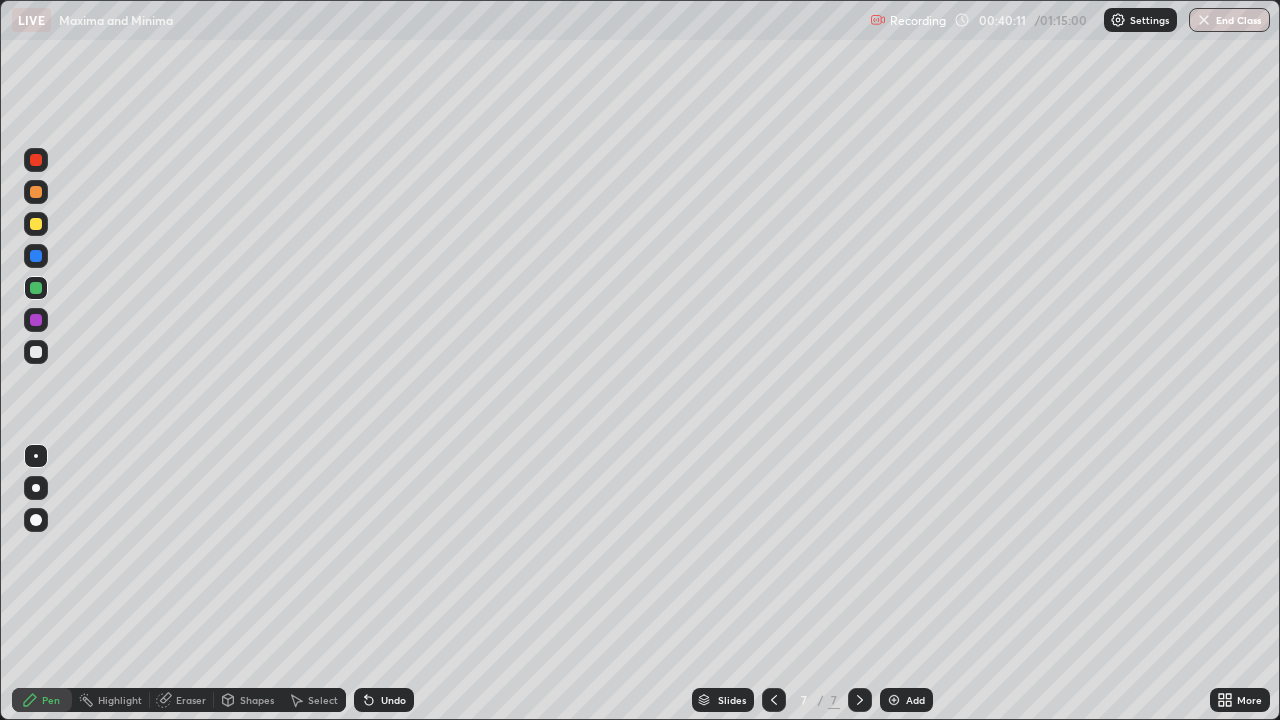 click at bounding box center (36, 224) 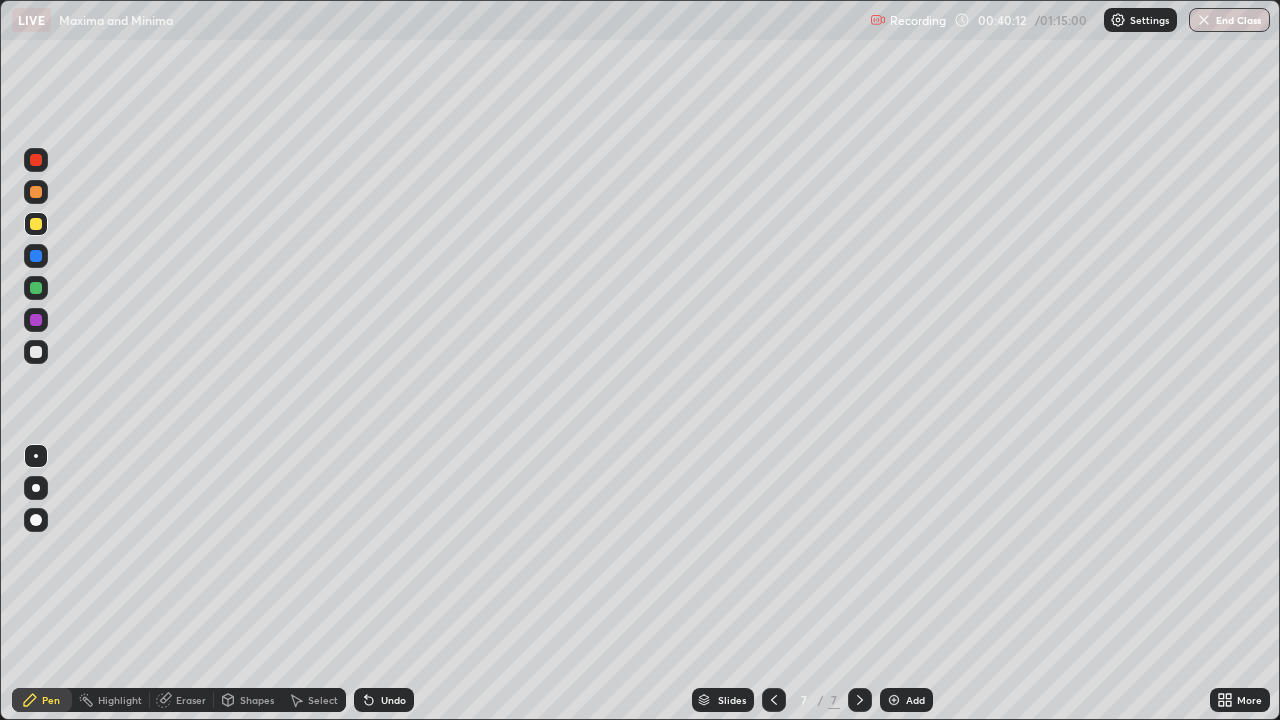 click at bounding box center (36, 224) 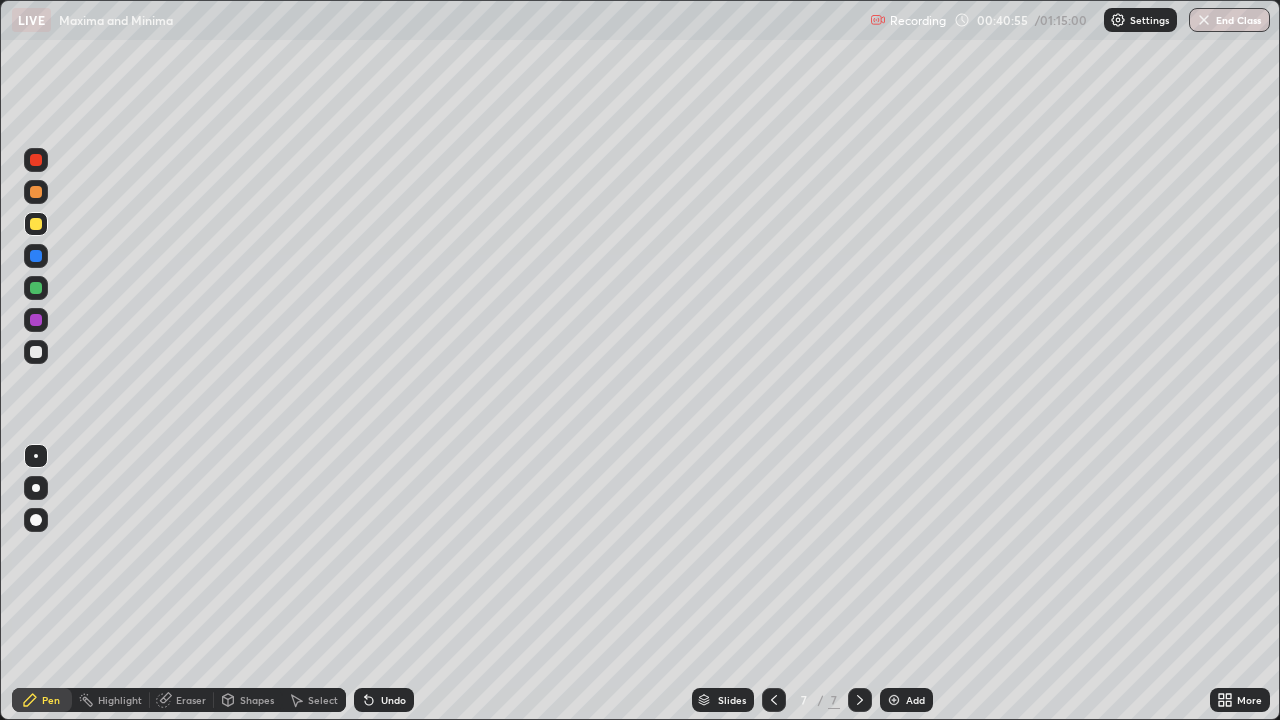 click at bounding box center (36, 352) 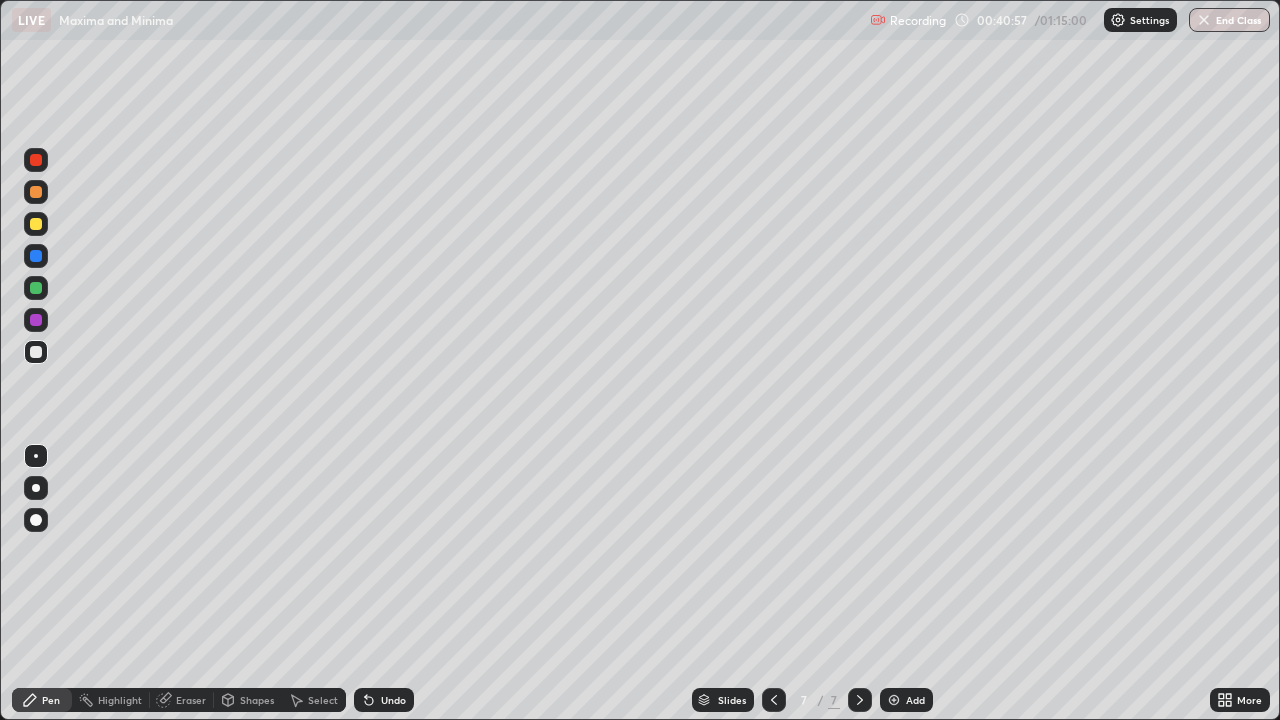 click at bounding box center (36, 352) 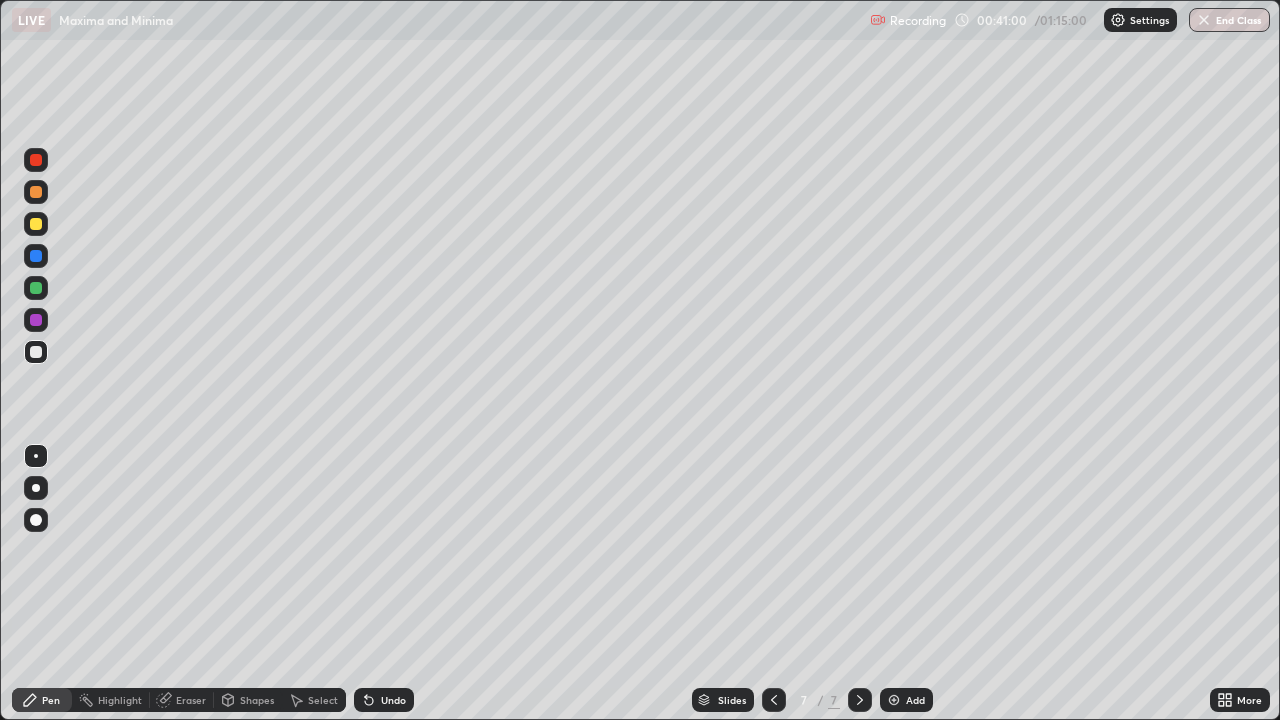 click at bounding box center [36, 352] 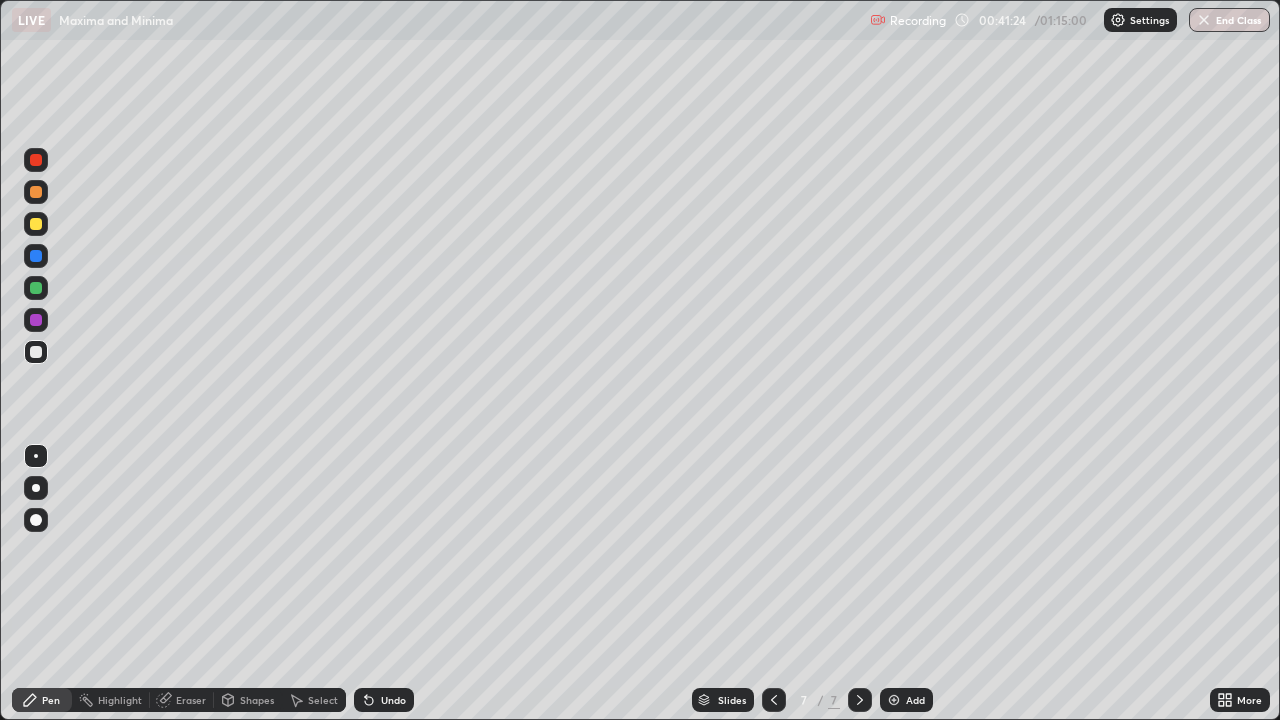 click at bounding box center [36, 352] 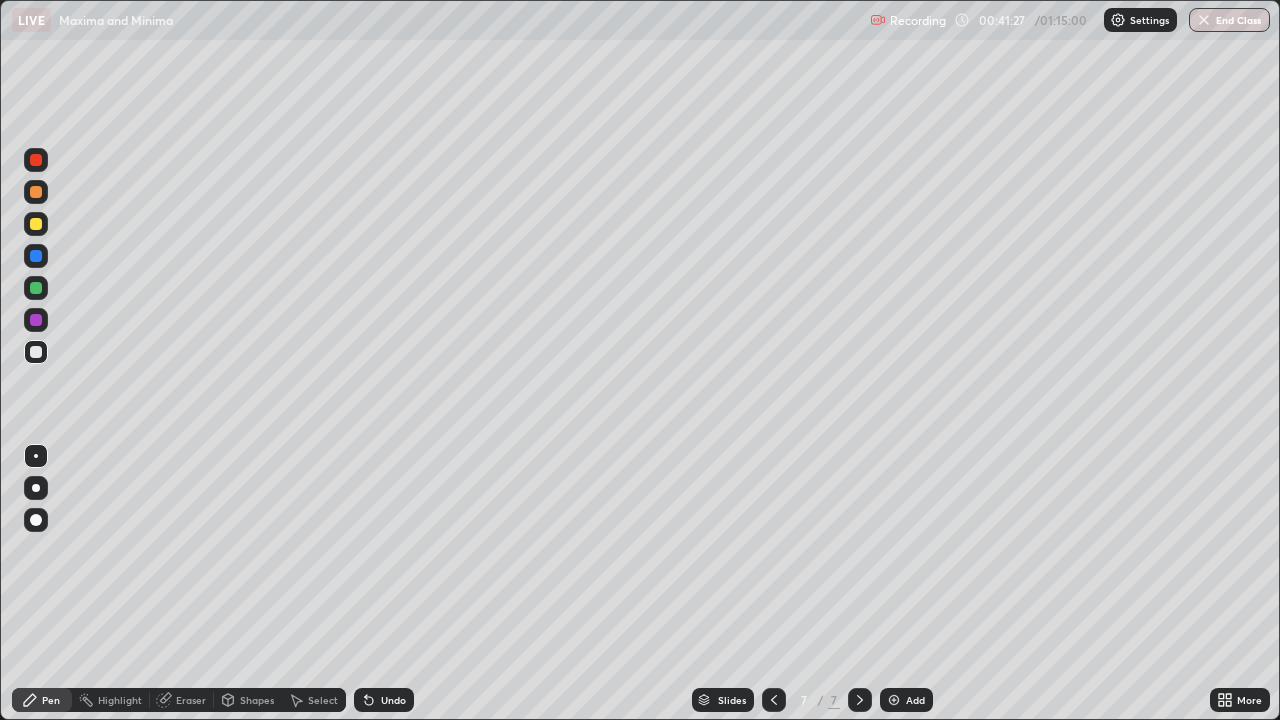 click at bounding box center [36, 352] 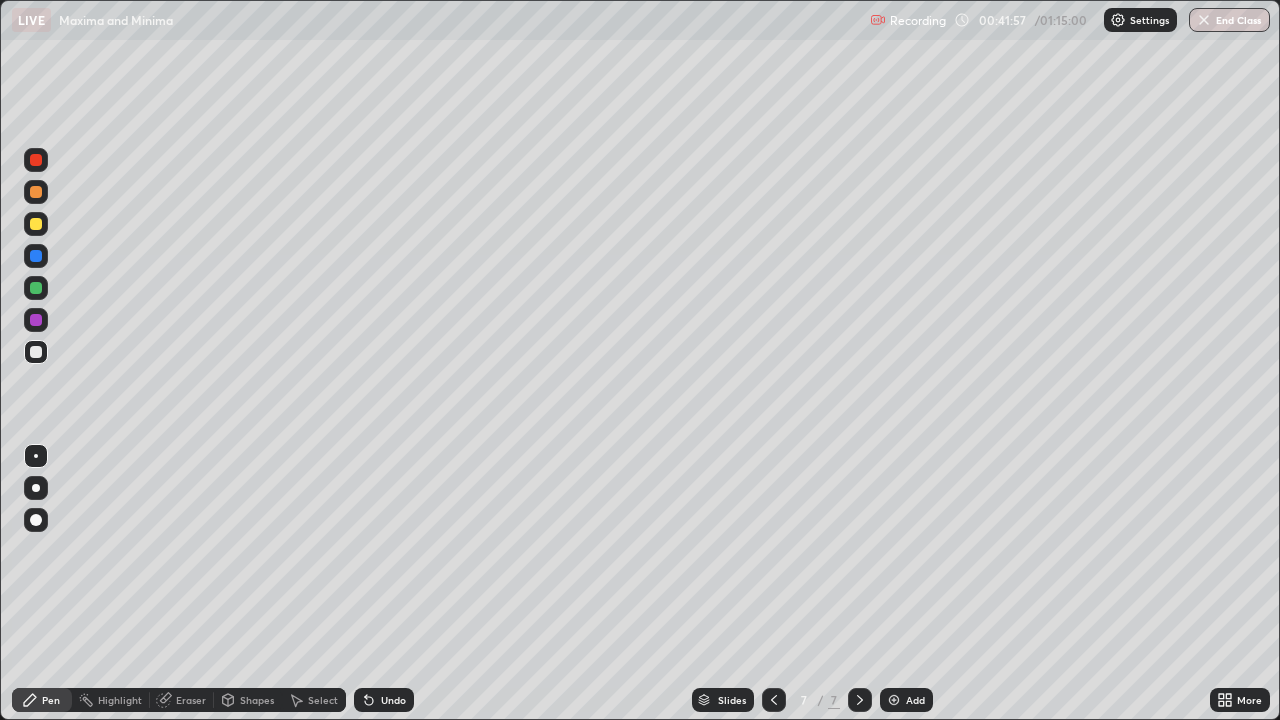 click at bounding box center (36, 352) 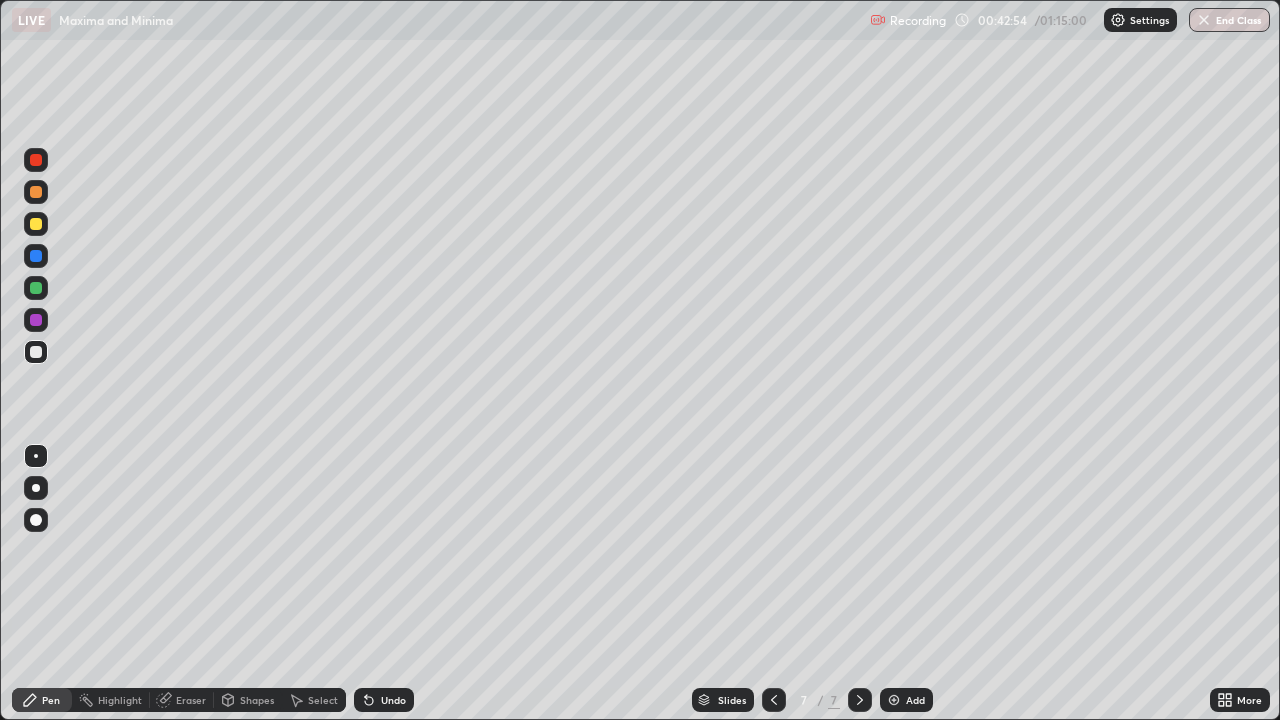 click at bounding box center (36, 352) 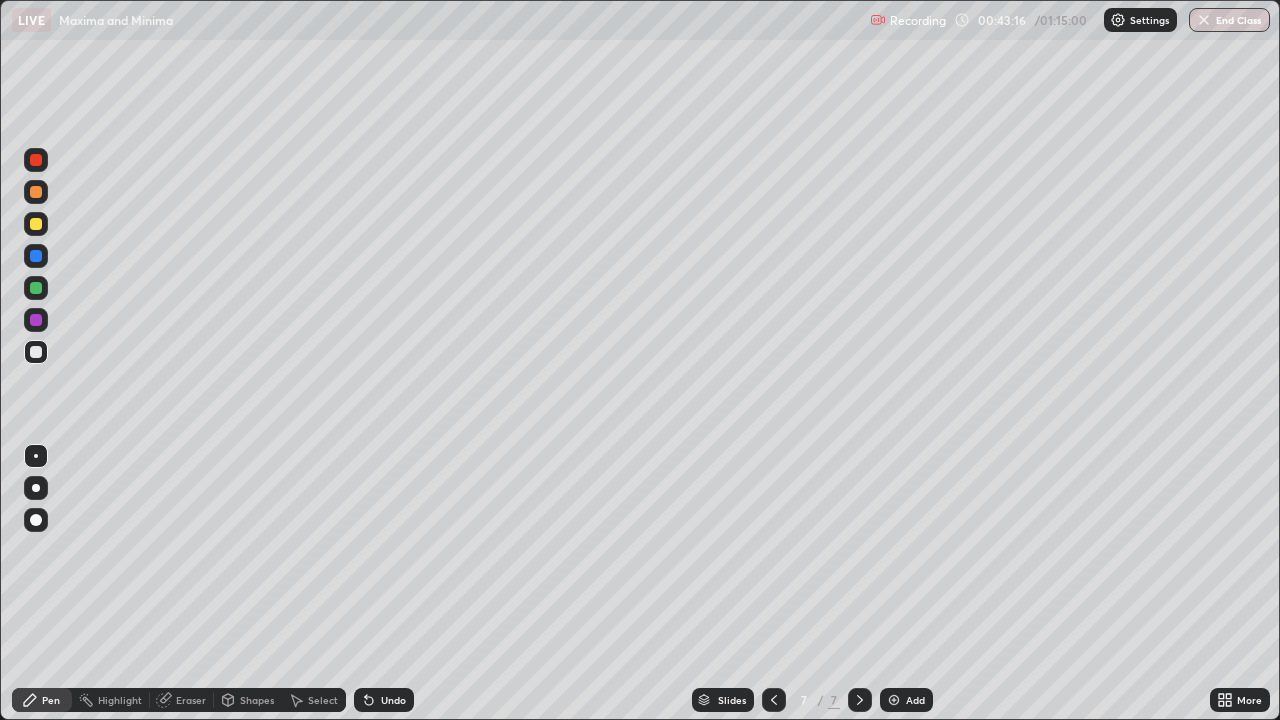 click on "Eraser" at bounding box center [191, 700] 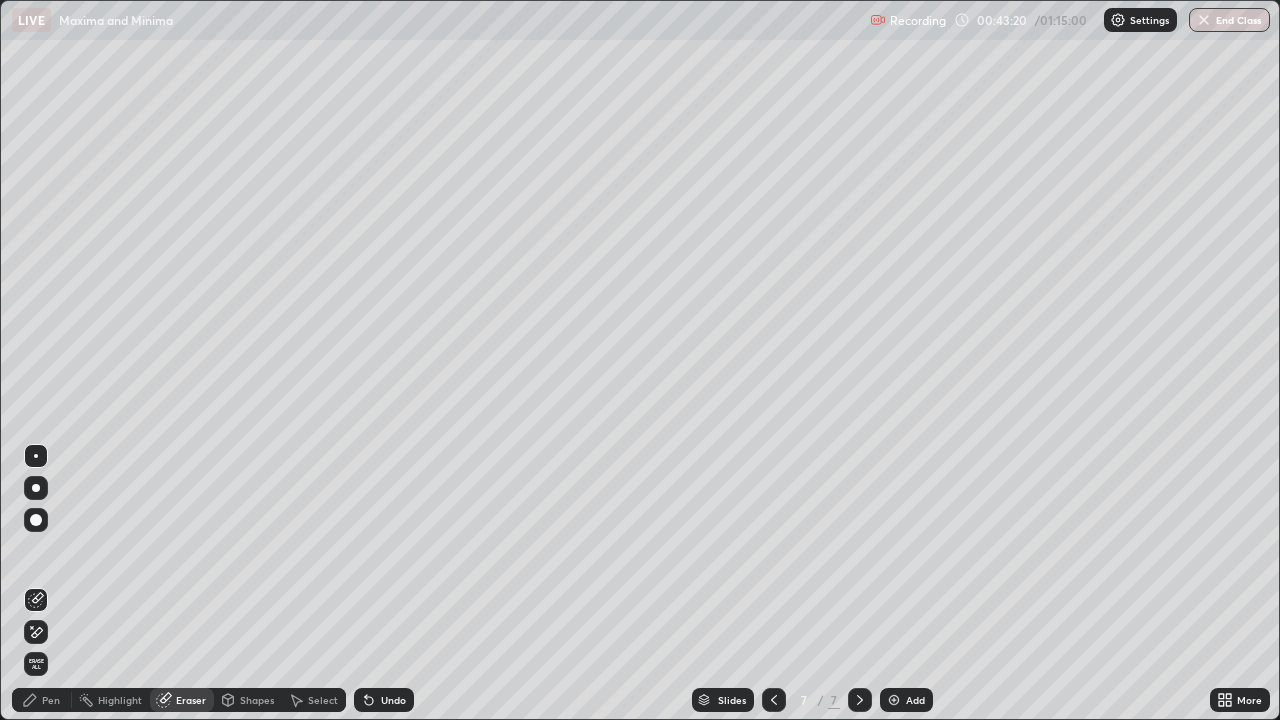 click on "Pen" at bounding box center [42, 700] 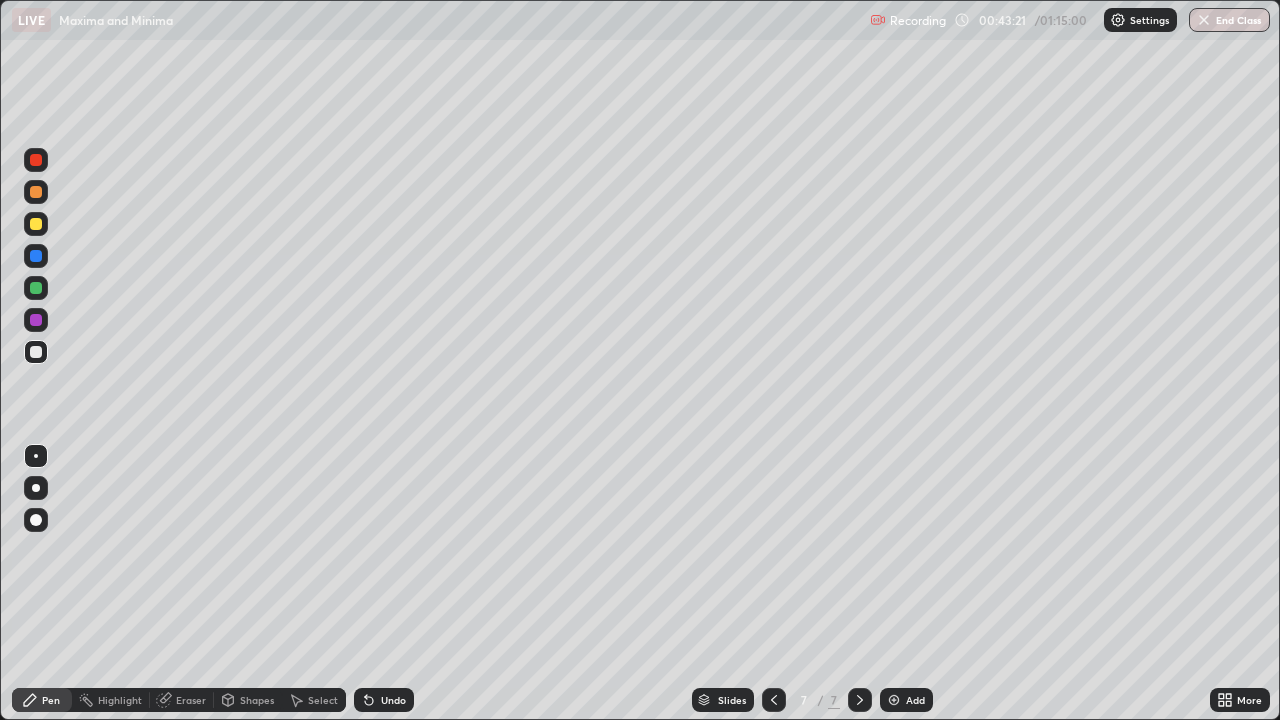 click at bounding box center [36, 352] 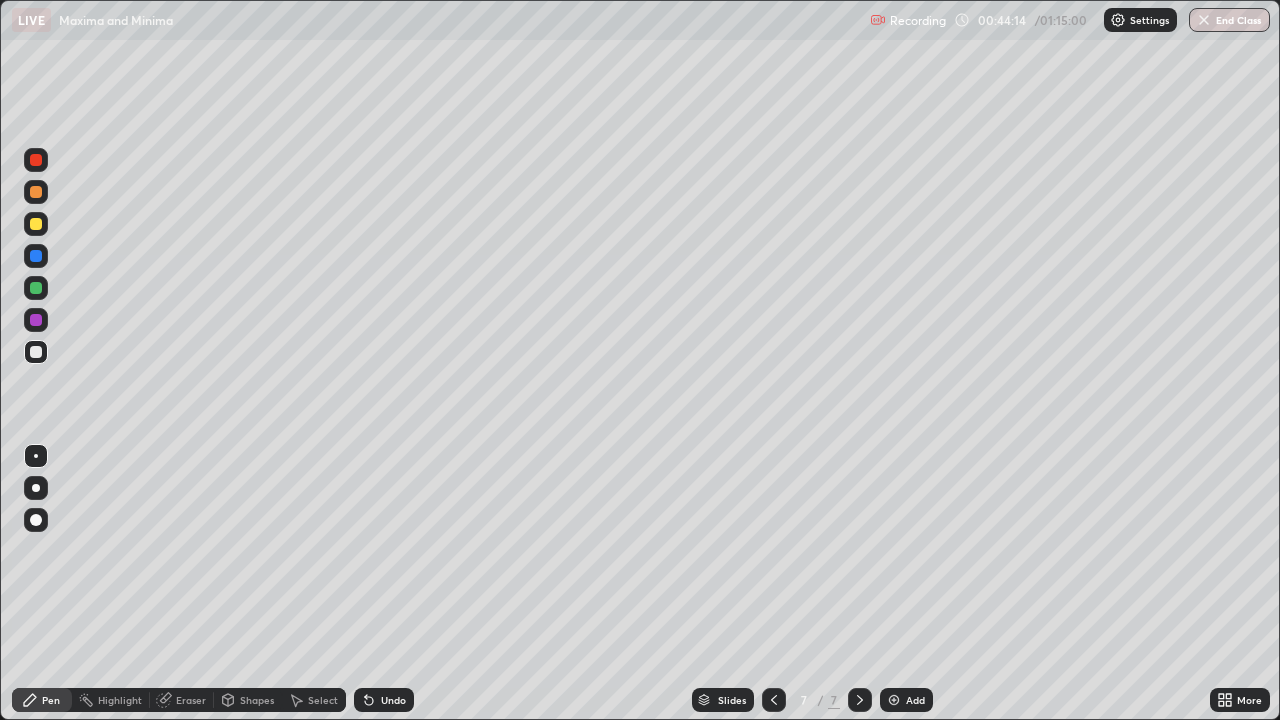 click on "Eraser" at bounding box center (191, 700) 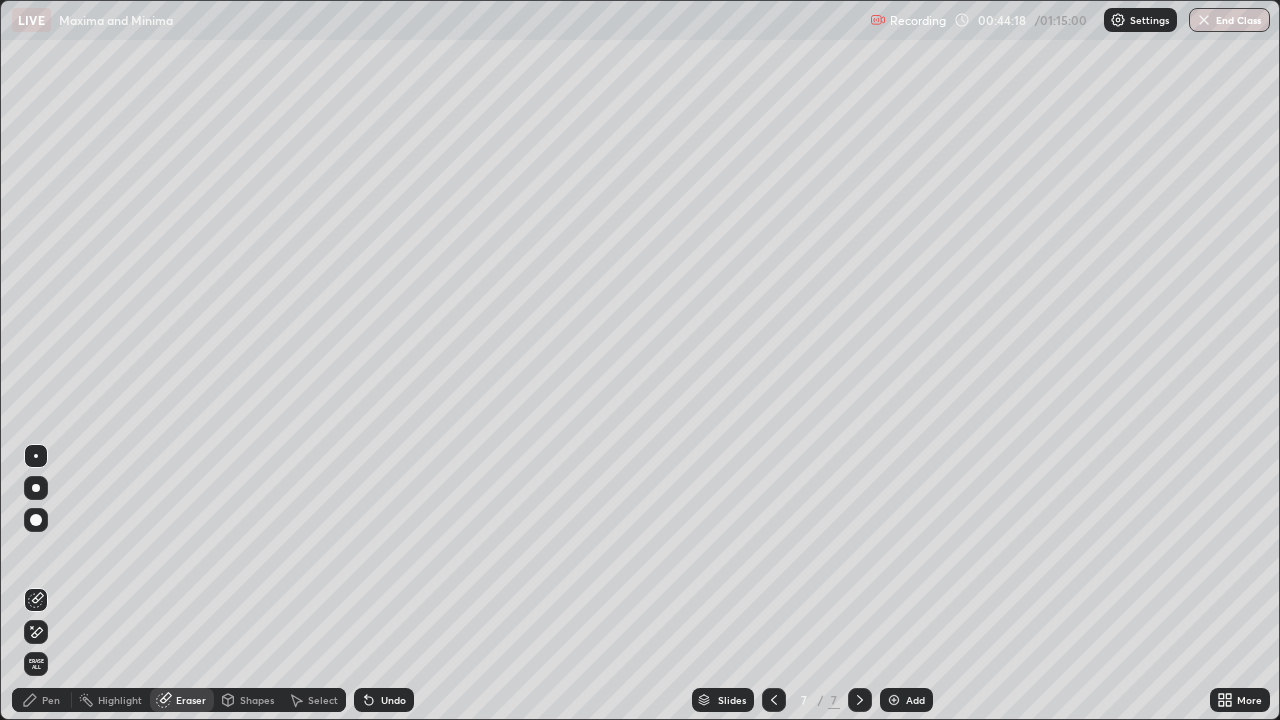 click on "Pen" at bounding box center (51, 700) 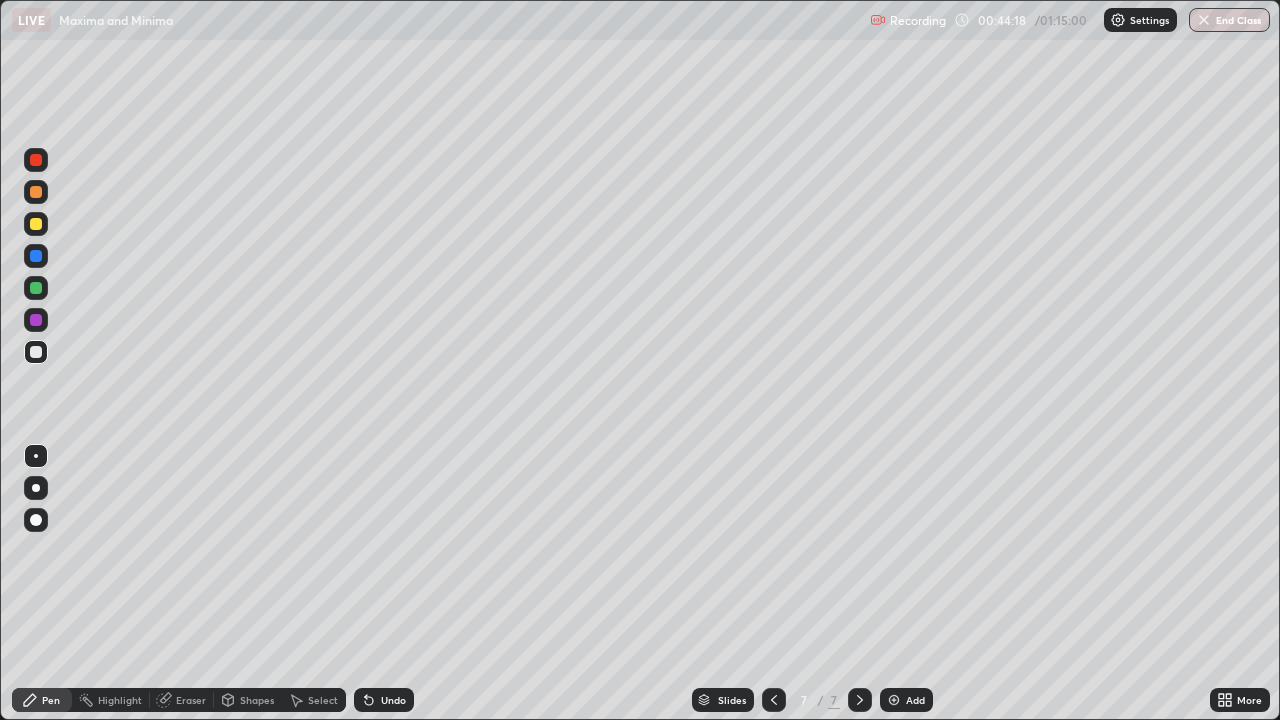 click at bounding box center [36, 352] 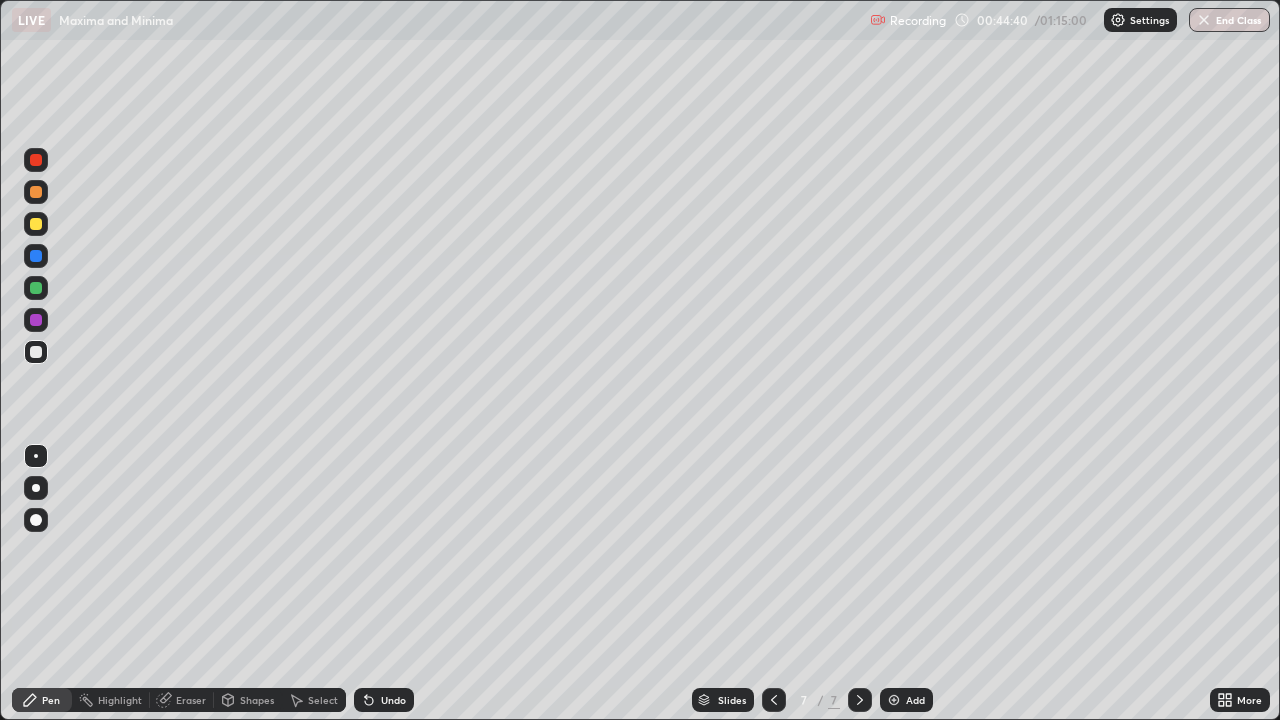 click at bounding box center (36, 352) 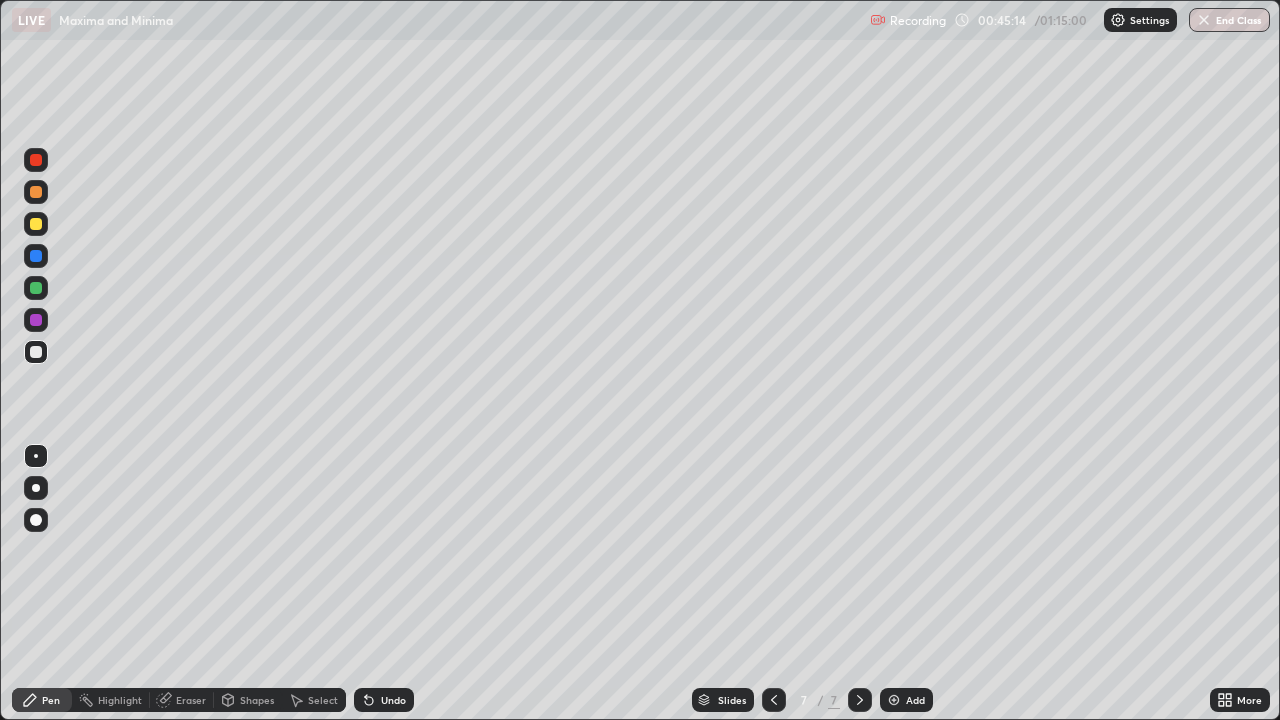 click at bounding box center [36, 352] 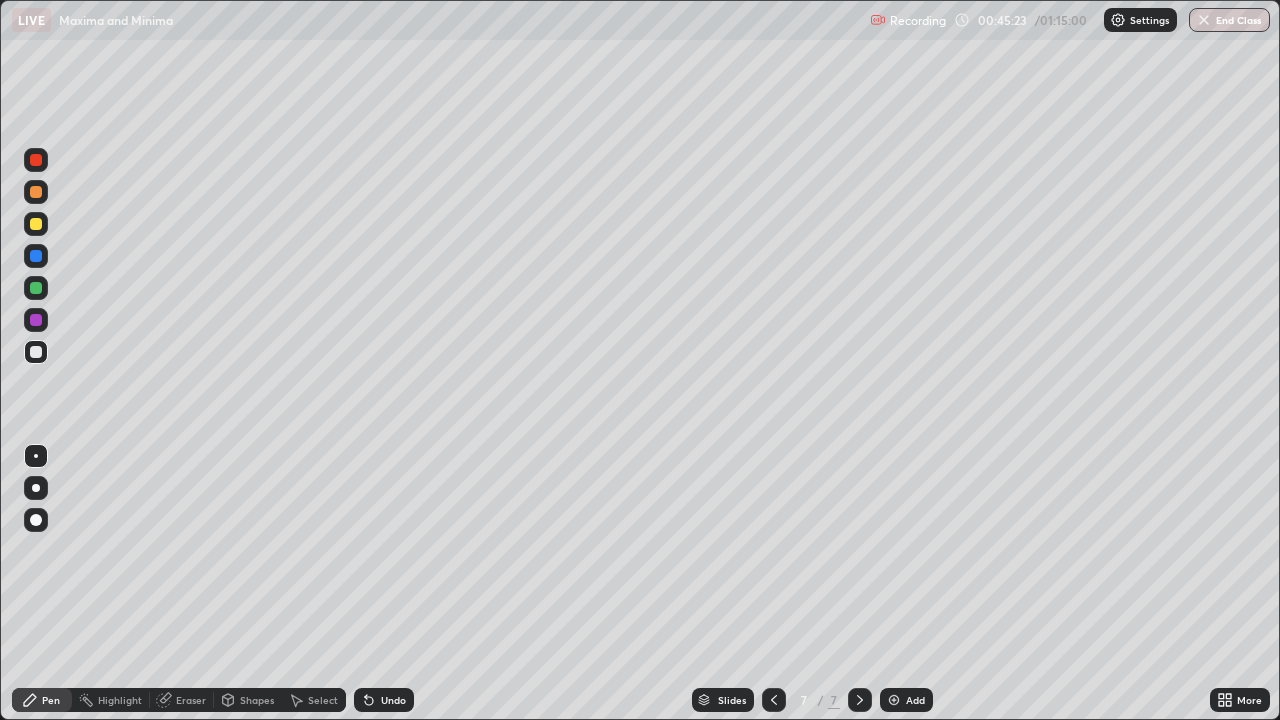 click on "Eraser" at bounding box center [182, 700] 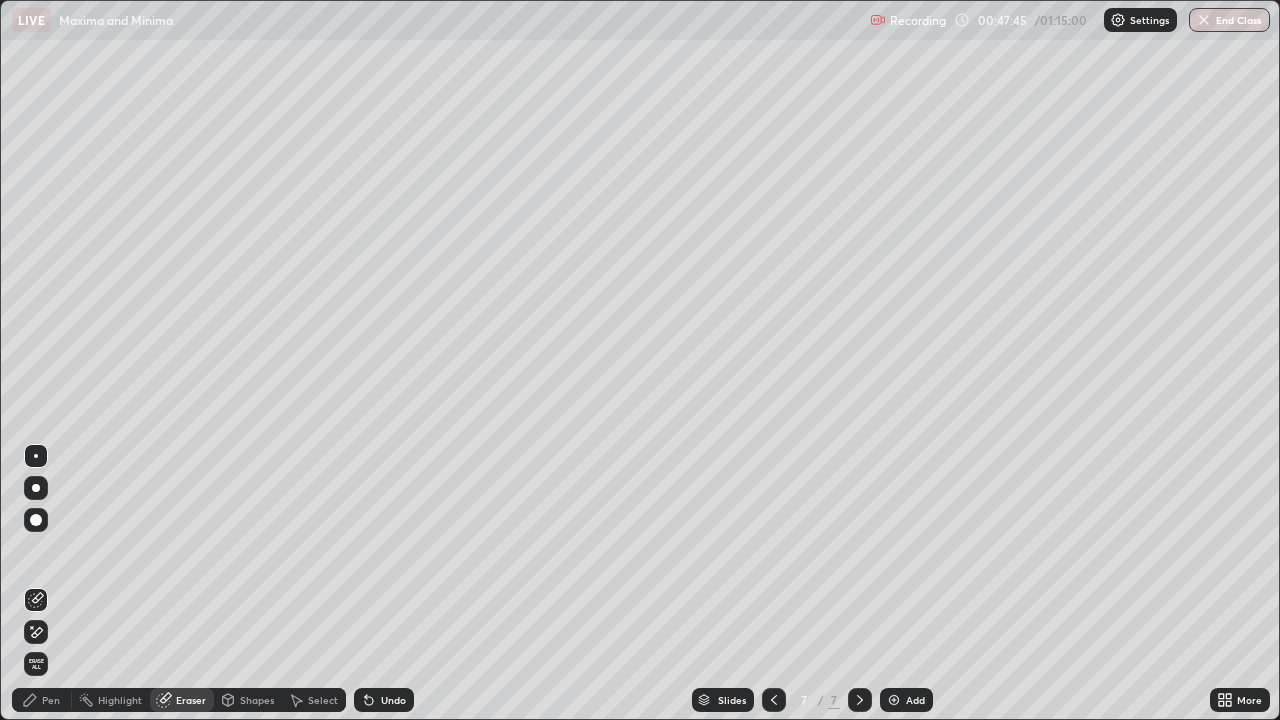 click on "Add" at bounding box center [906, 700] 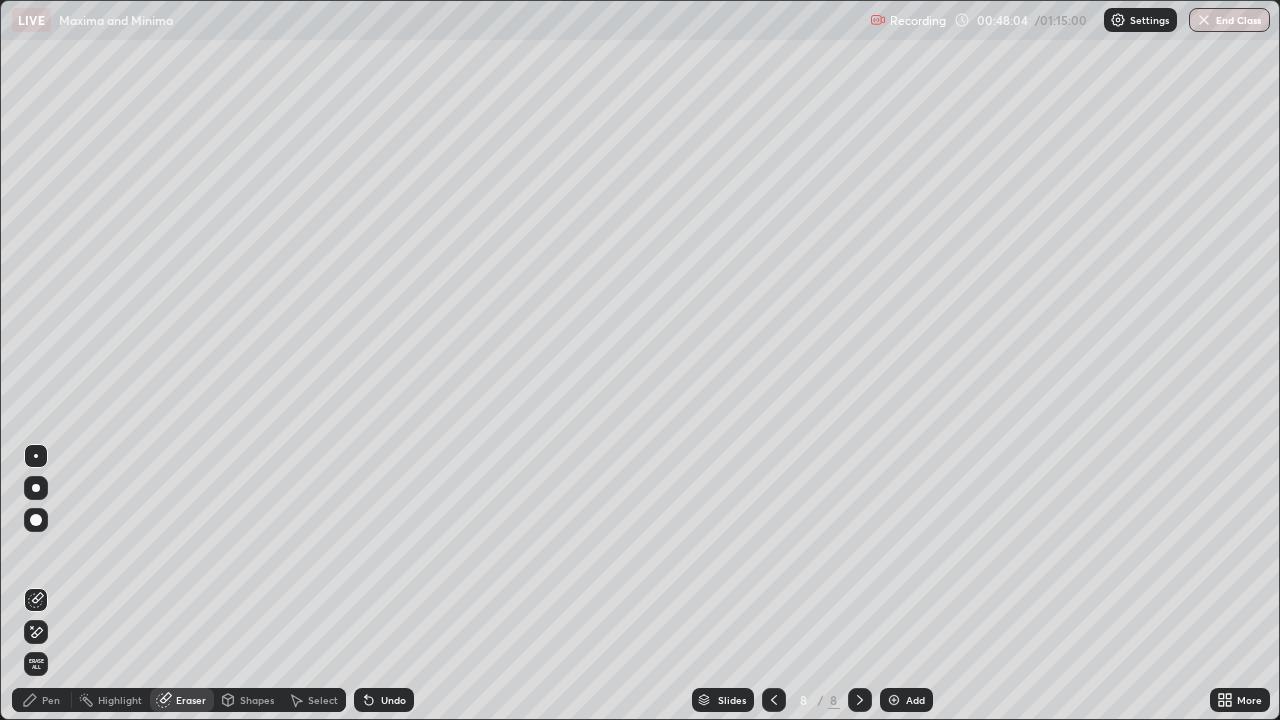 click 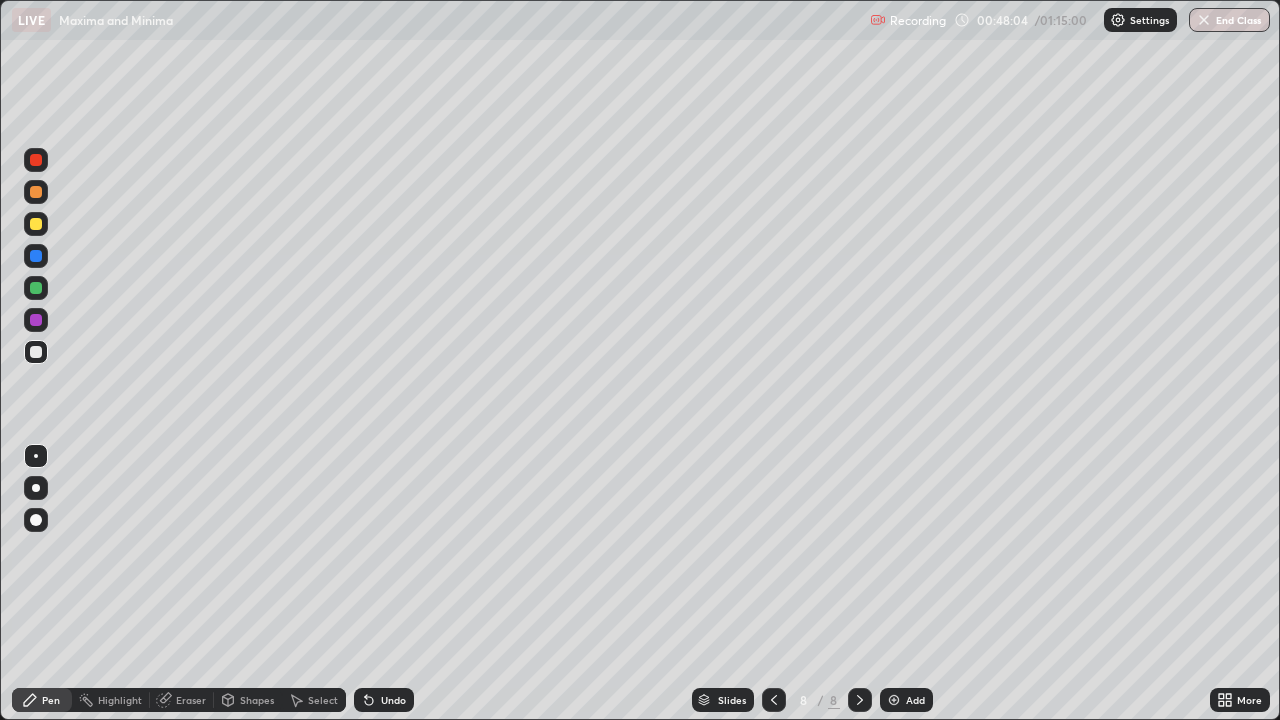 click at bounding box center (36, 352) 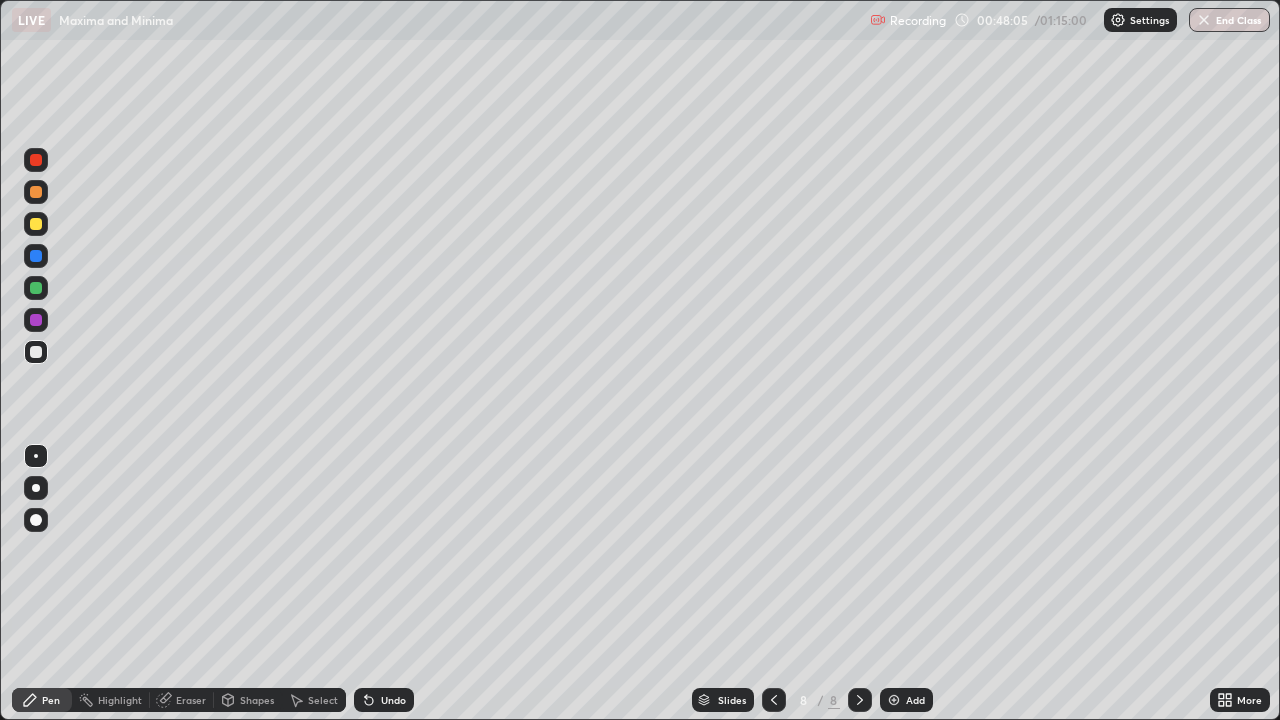 click at bounding box center [36, 352] 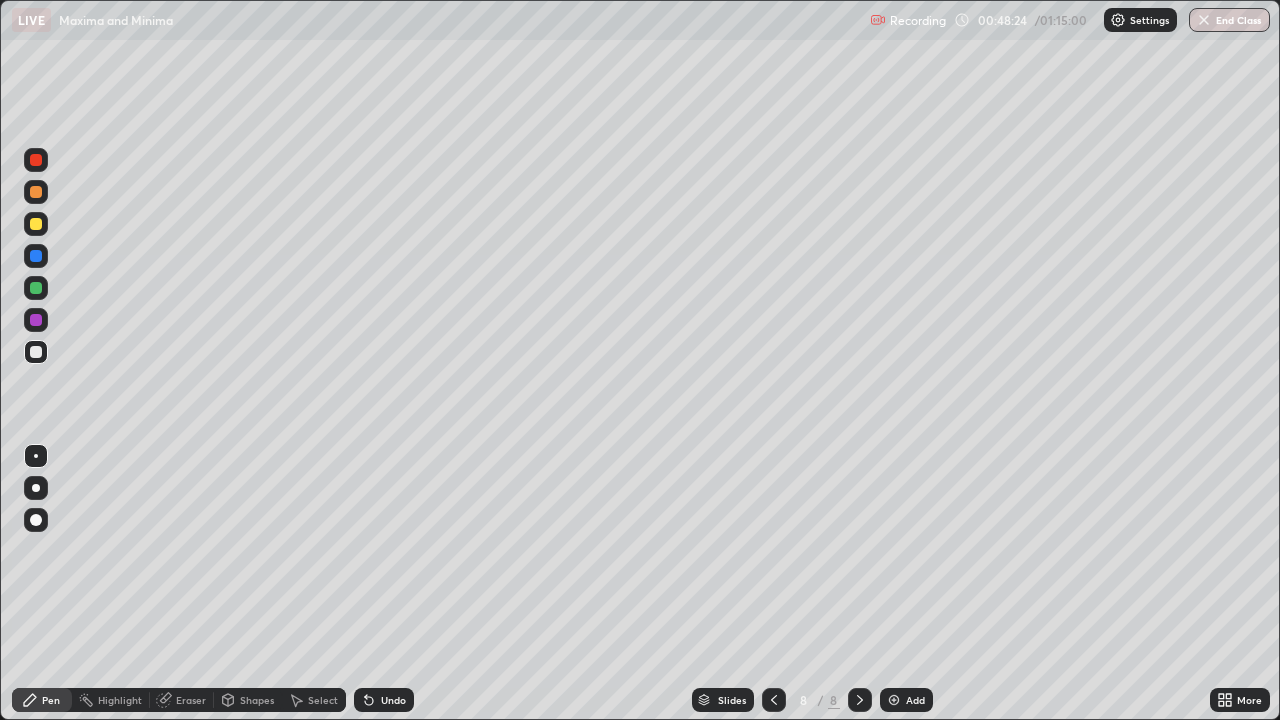 click at bounding box center [36, 352] 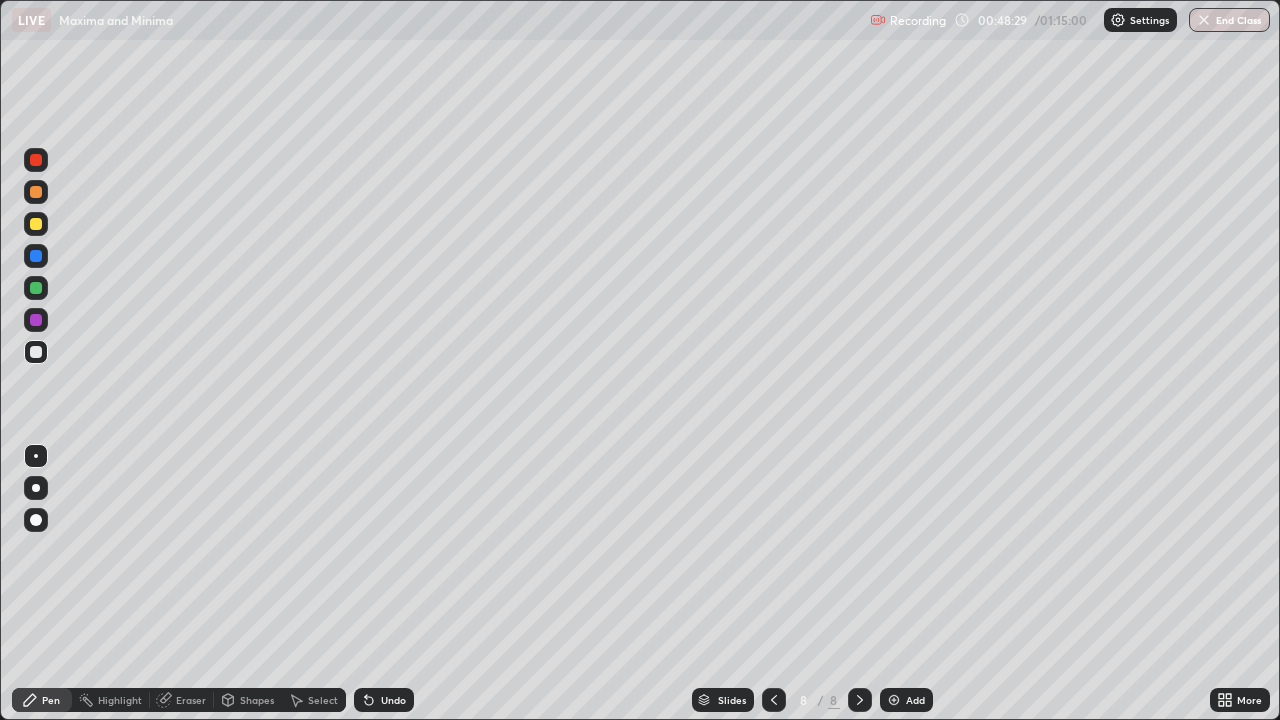 click 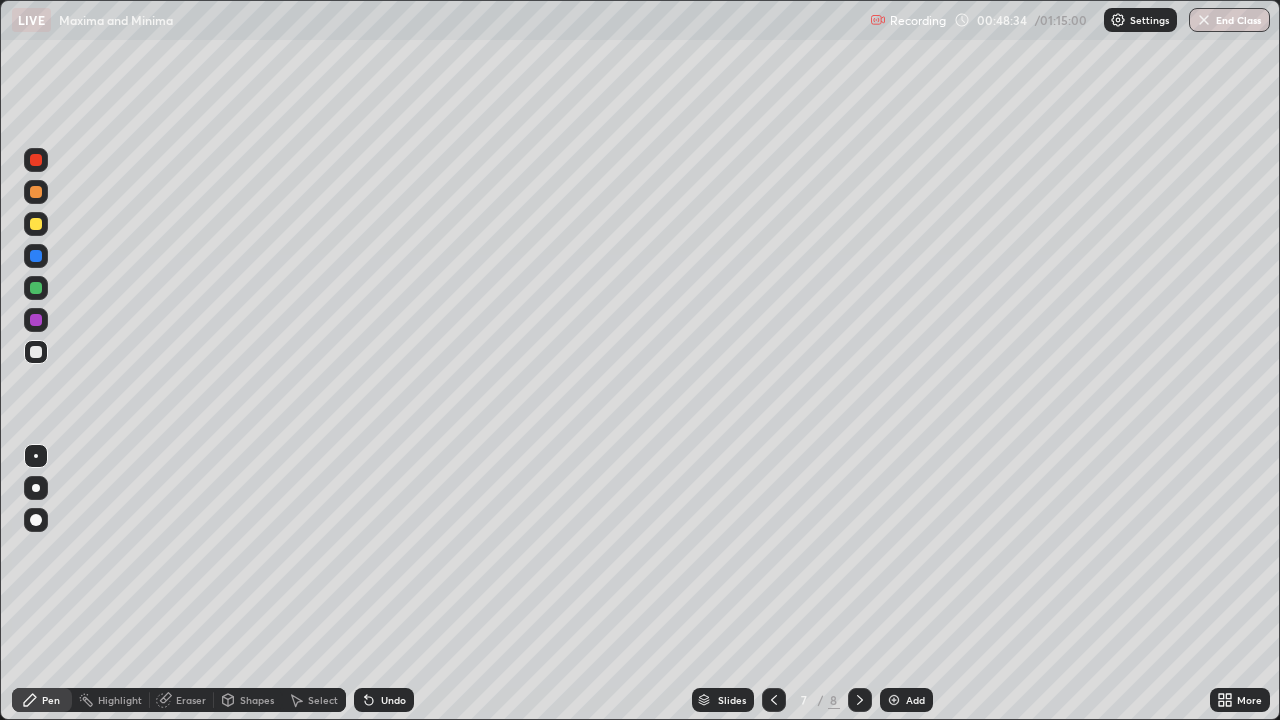 click 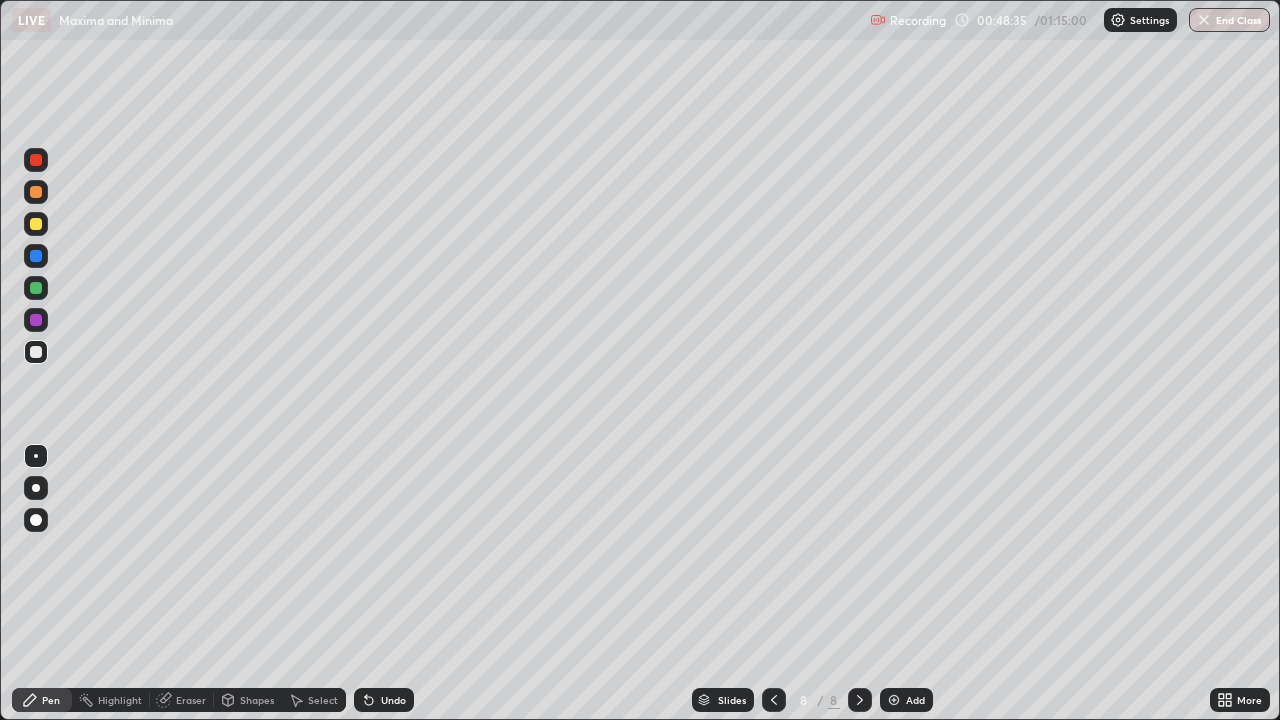 click at bounding box center [36, 352] 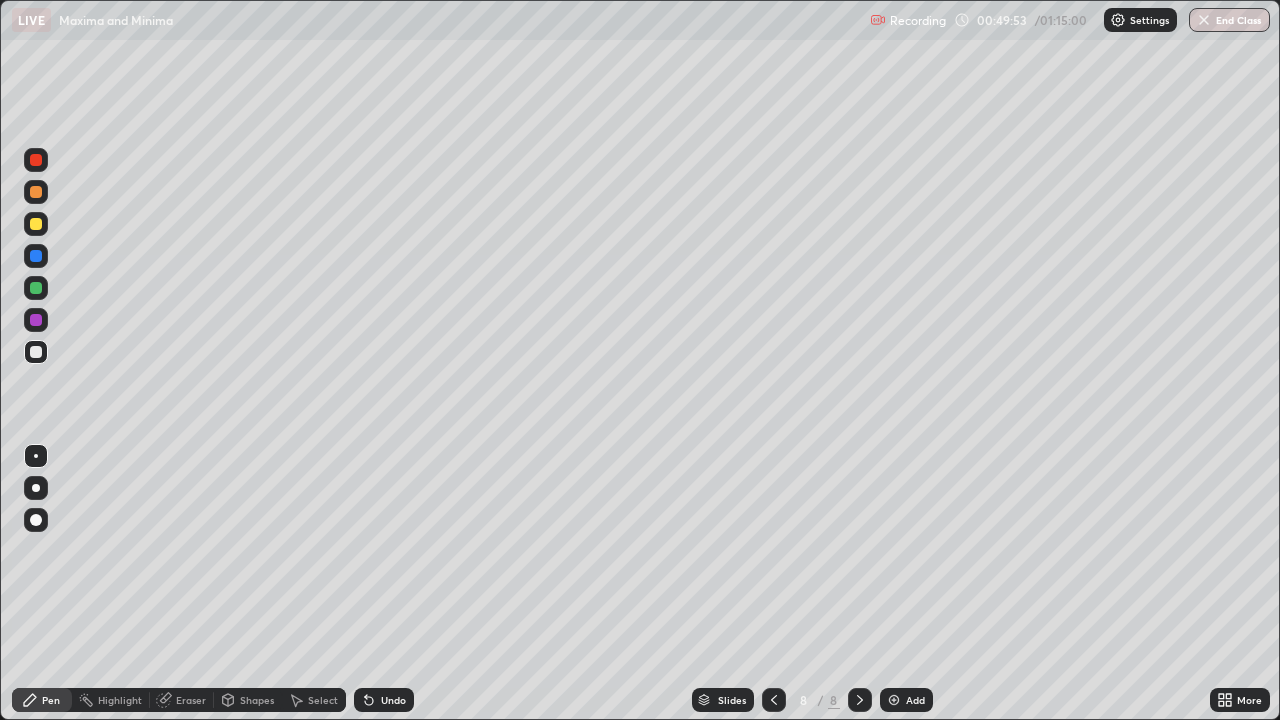 click at bounding box center [36, 352] 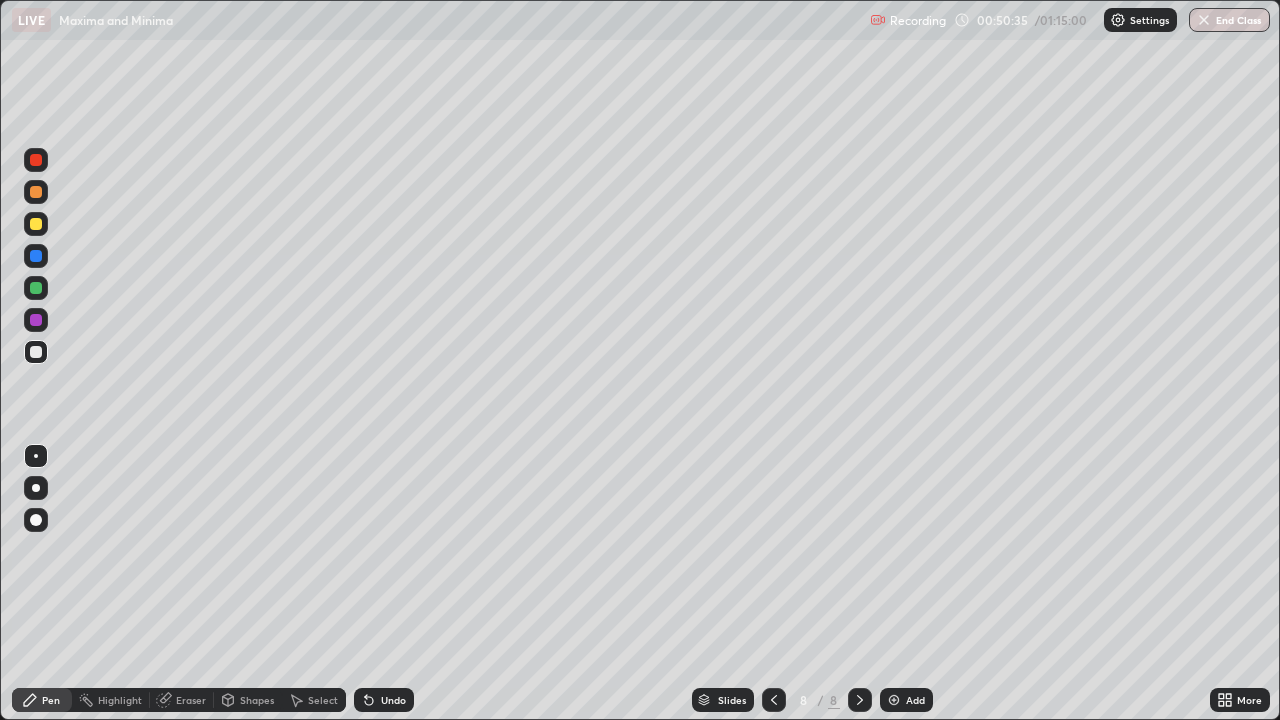 click at bounding box center (36, 352) 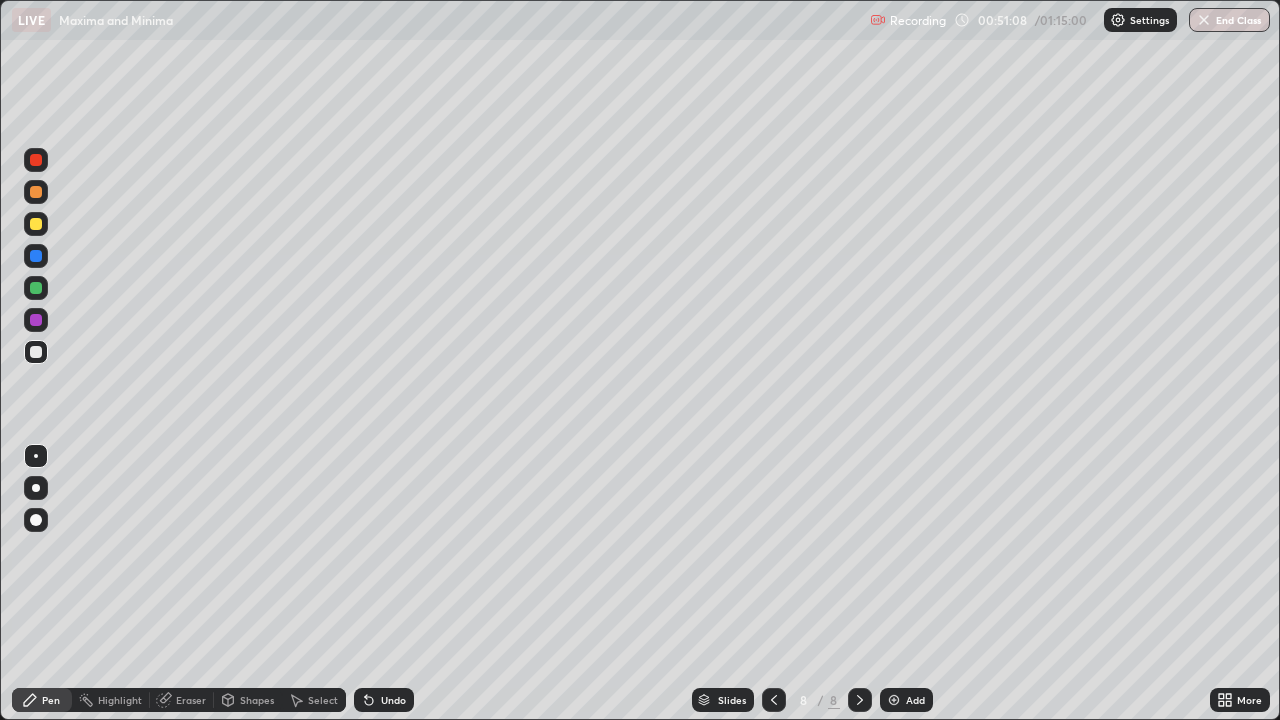 click at bounding box center (36, 352) 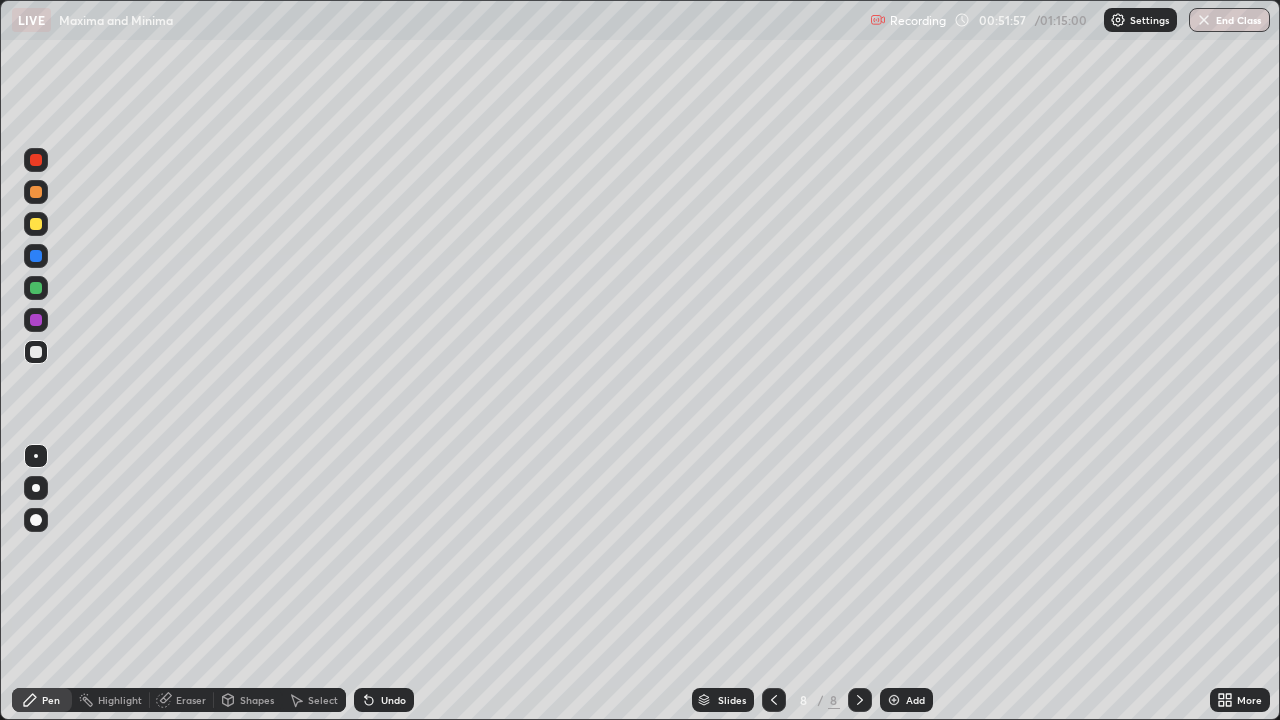 click at bounding box center (36, 352) 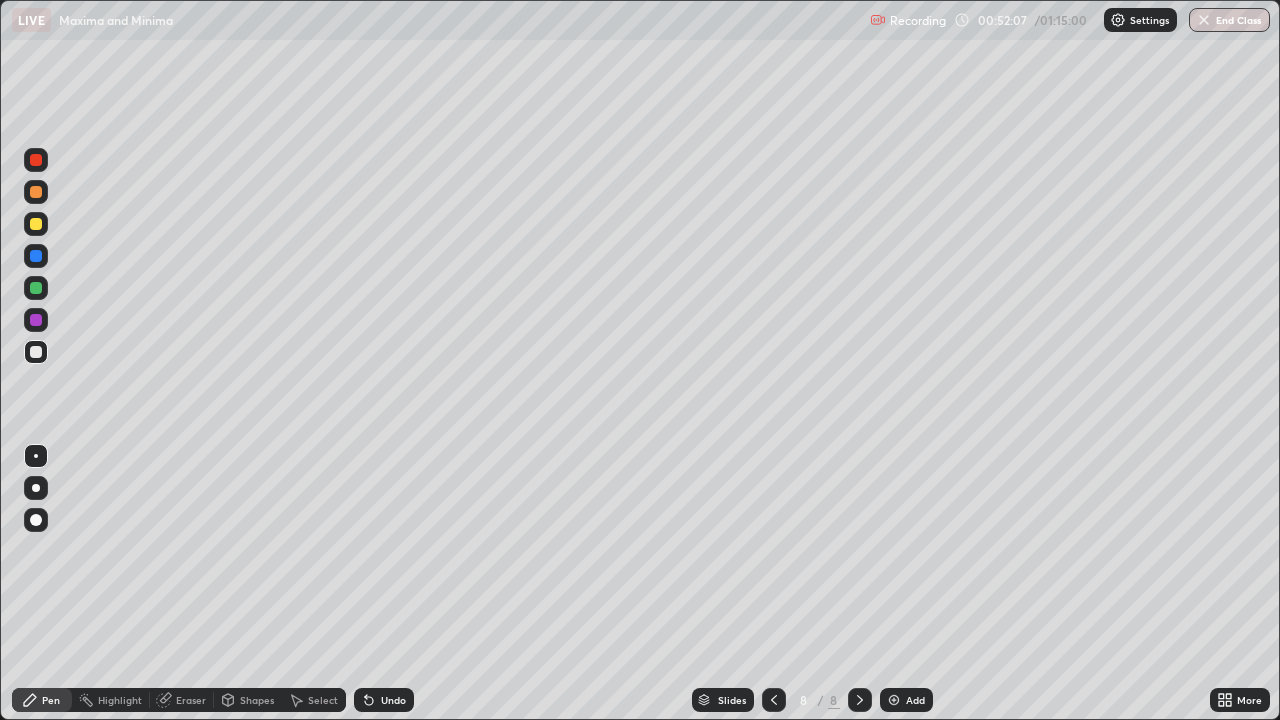 click on "Eraser" at bounding box center (182, 700) 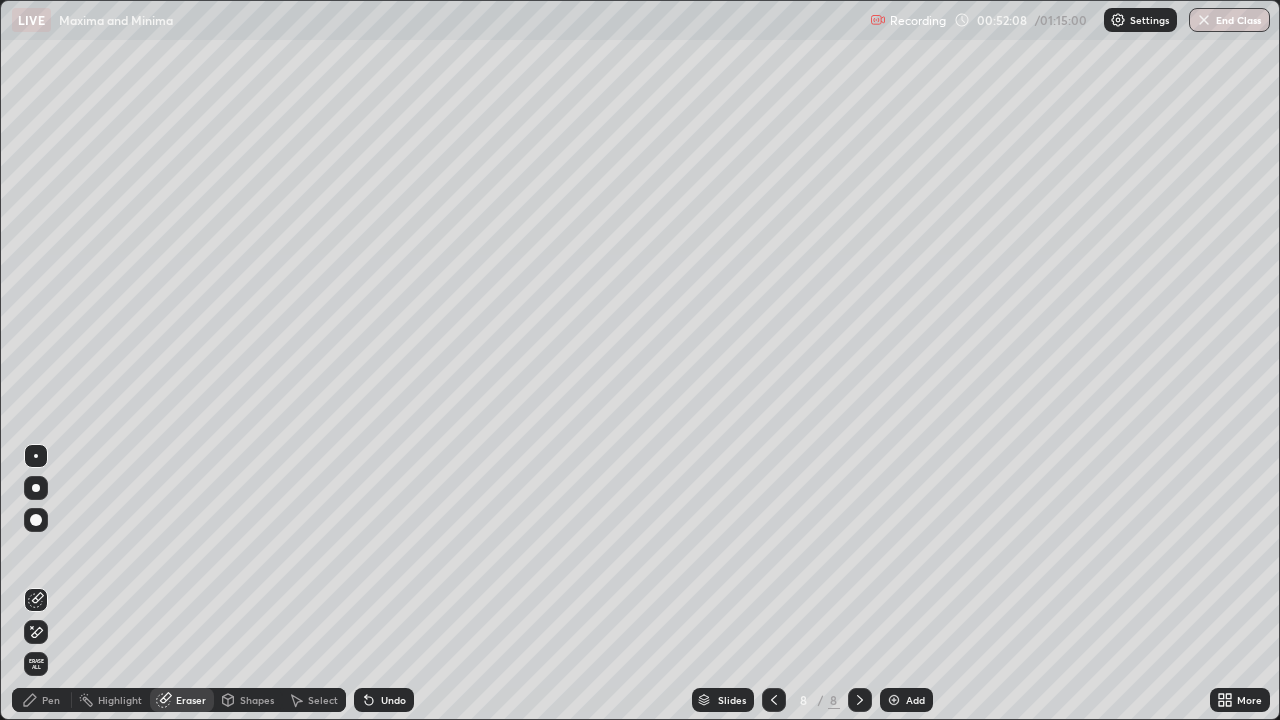 click on "Pen" at bounding box center [42, 700] 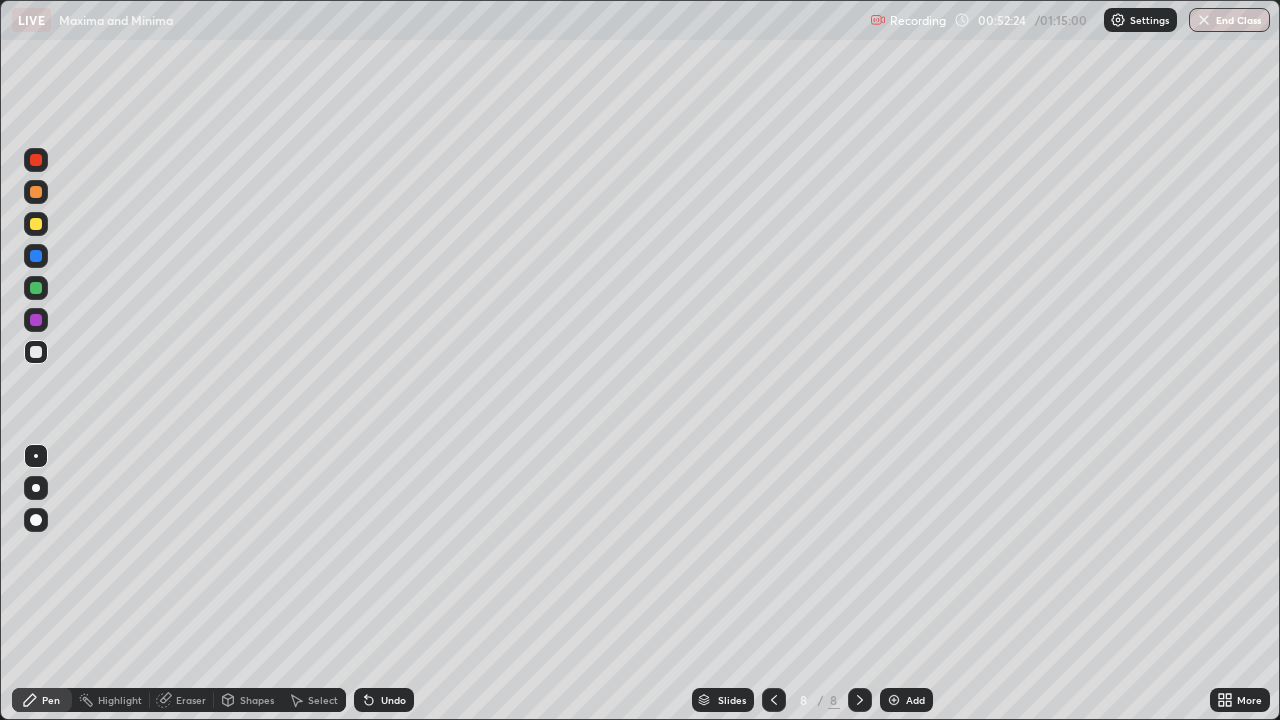 click at bounding box center (36, 352) 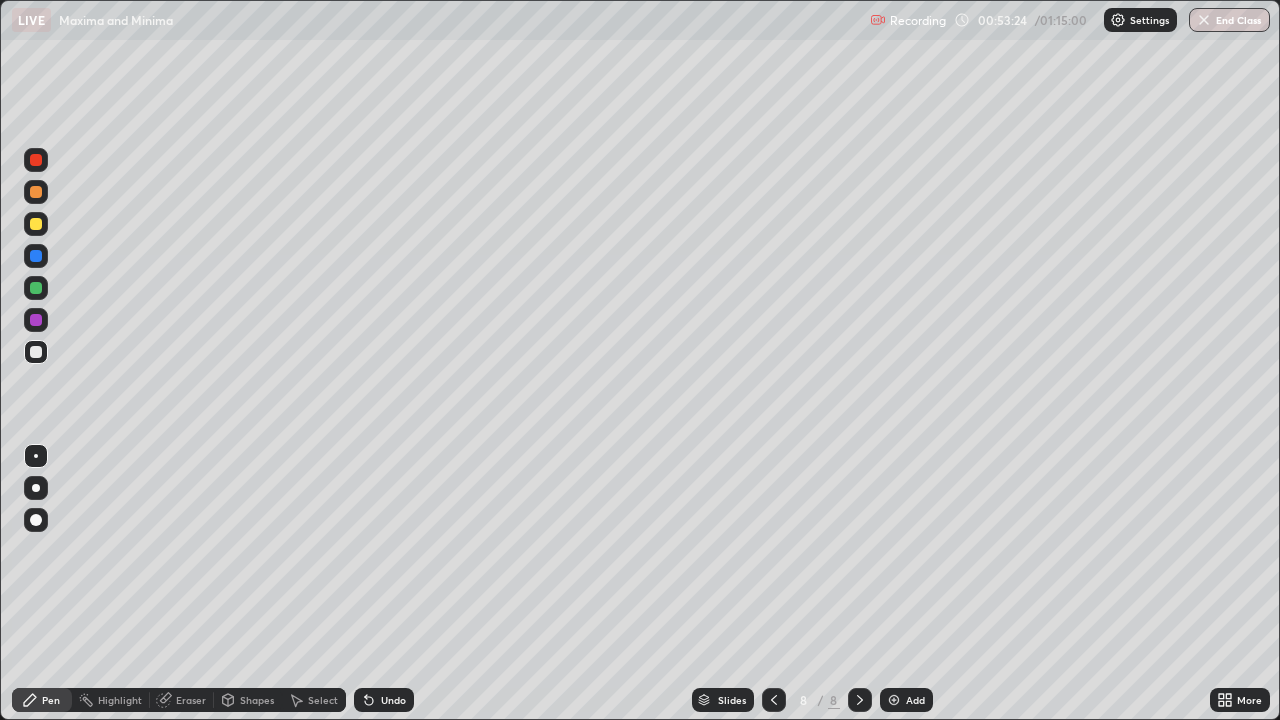 click at bounding box center (36, 352) 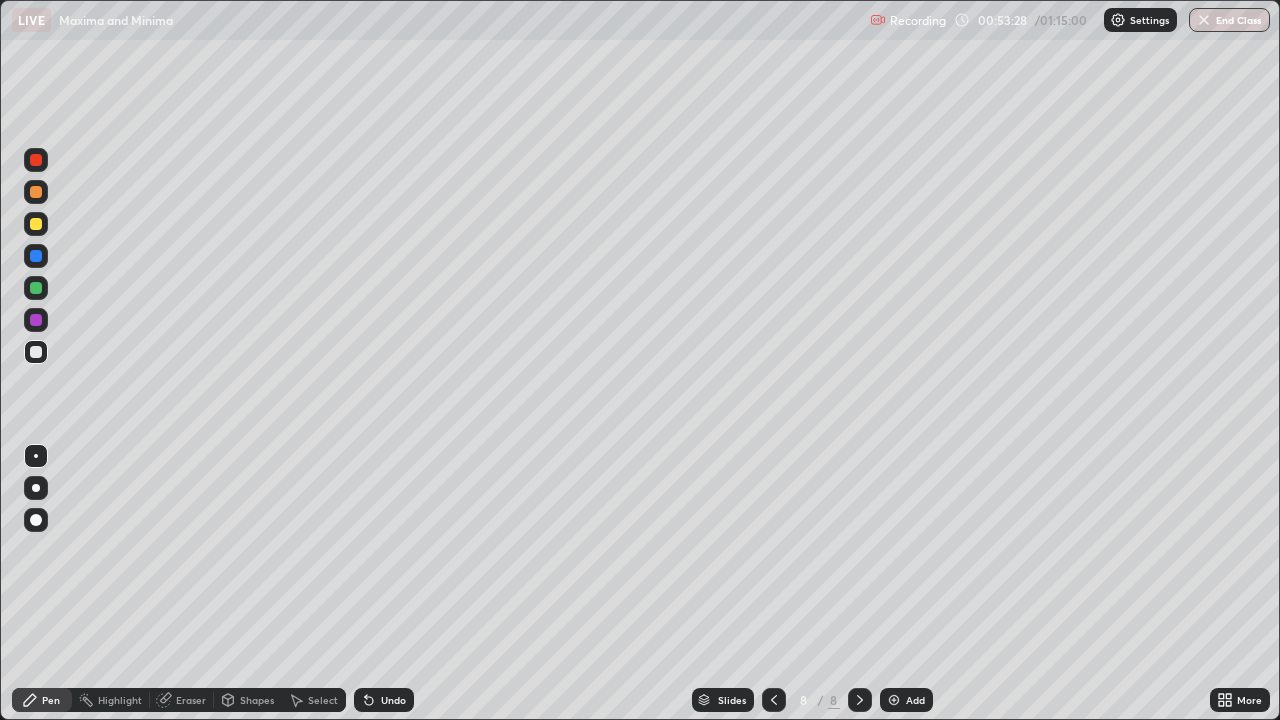 click on "Eraser" at bounding box center [191, 700] 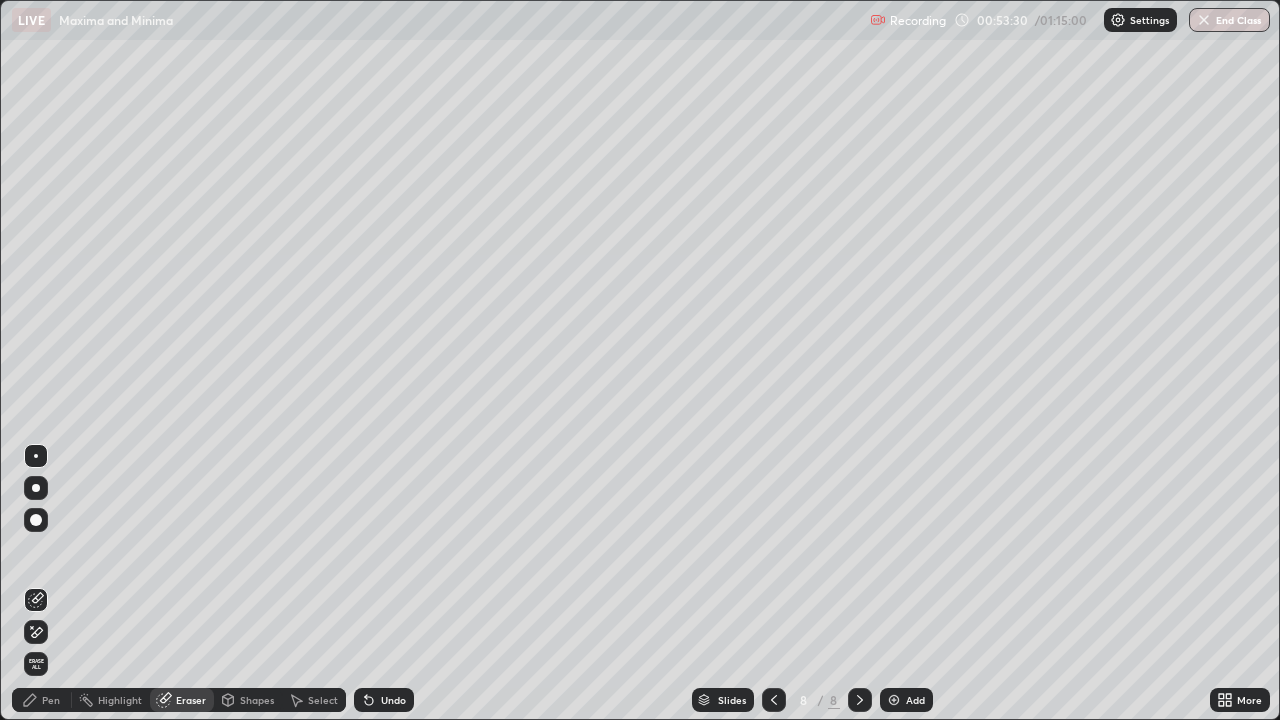 click on "Pen" at bounding box center [42, 700] 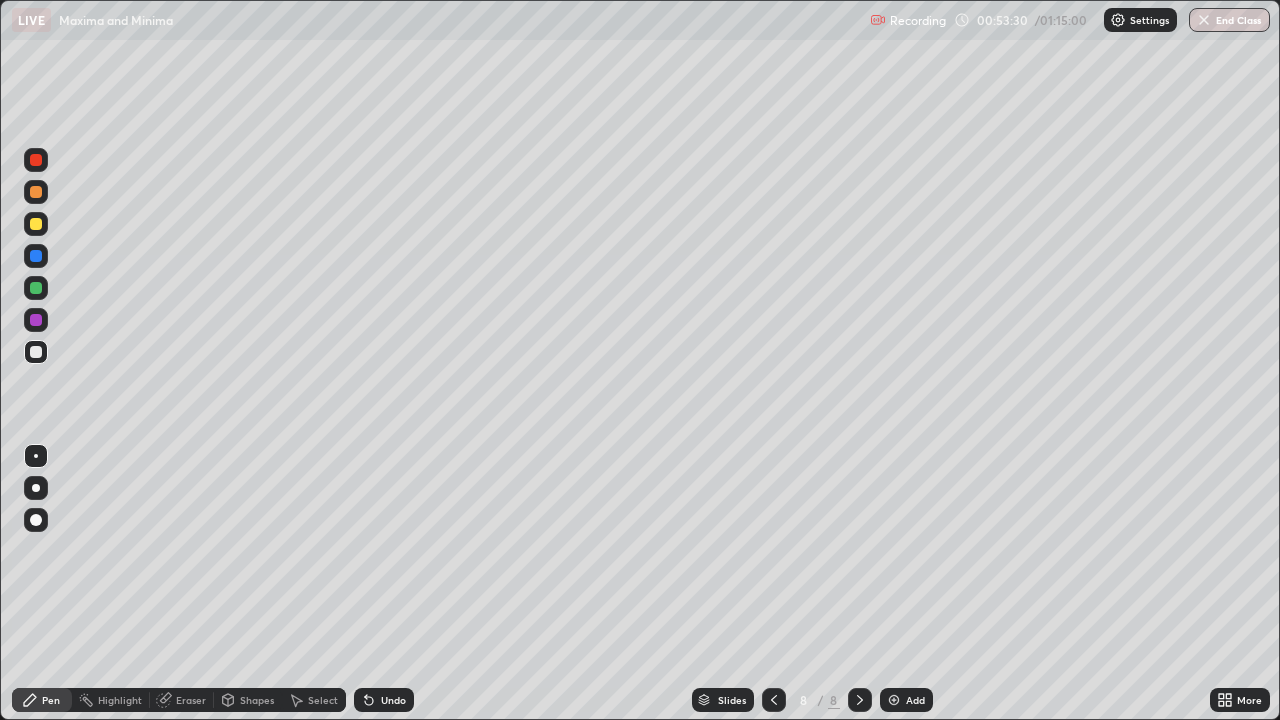click at bounding box center (36, 352) 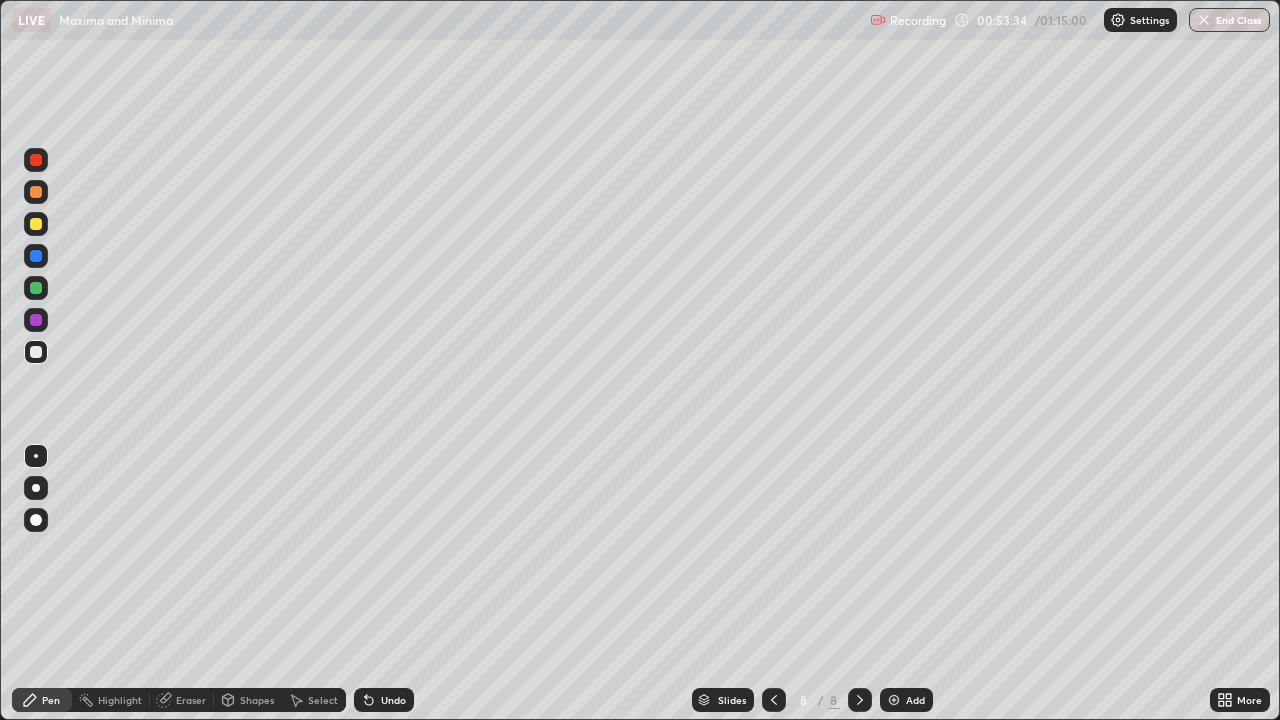 click at bounding box center (36, 320) 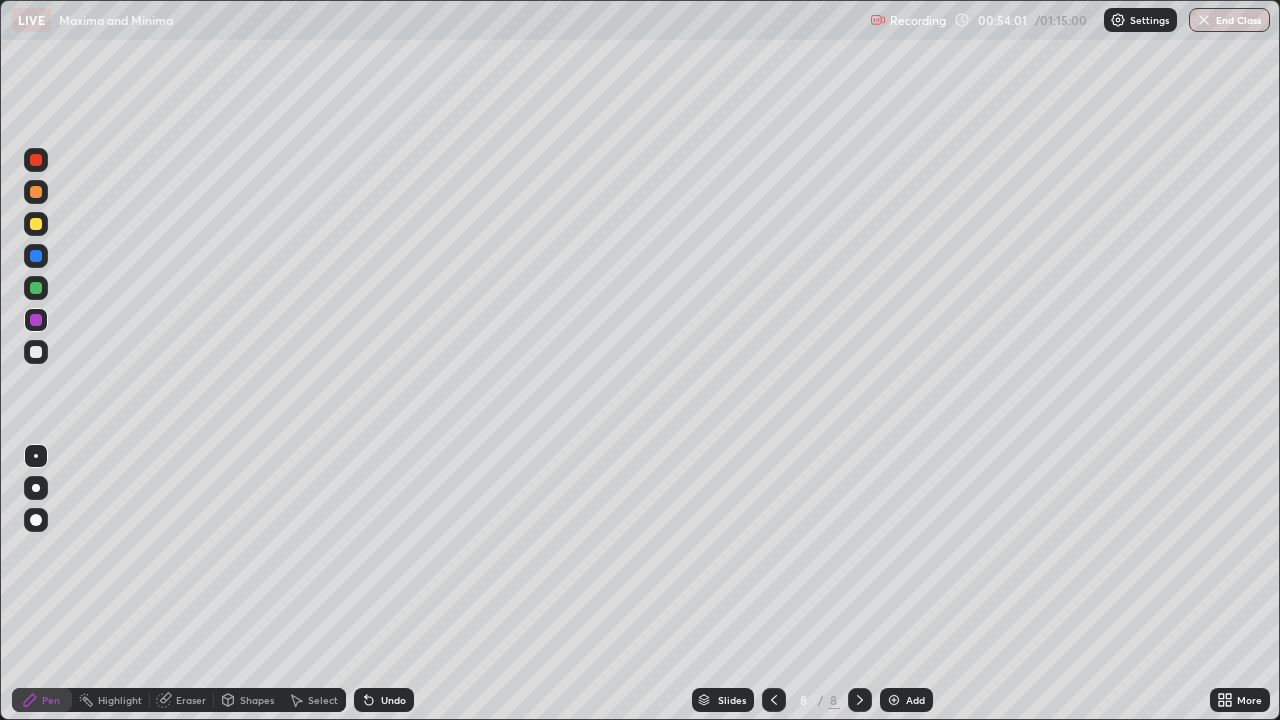click at bounding box center (36, 352) 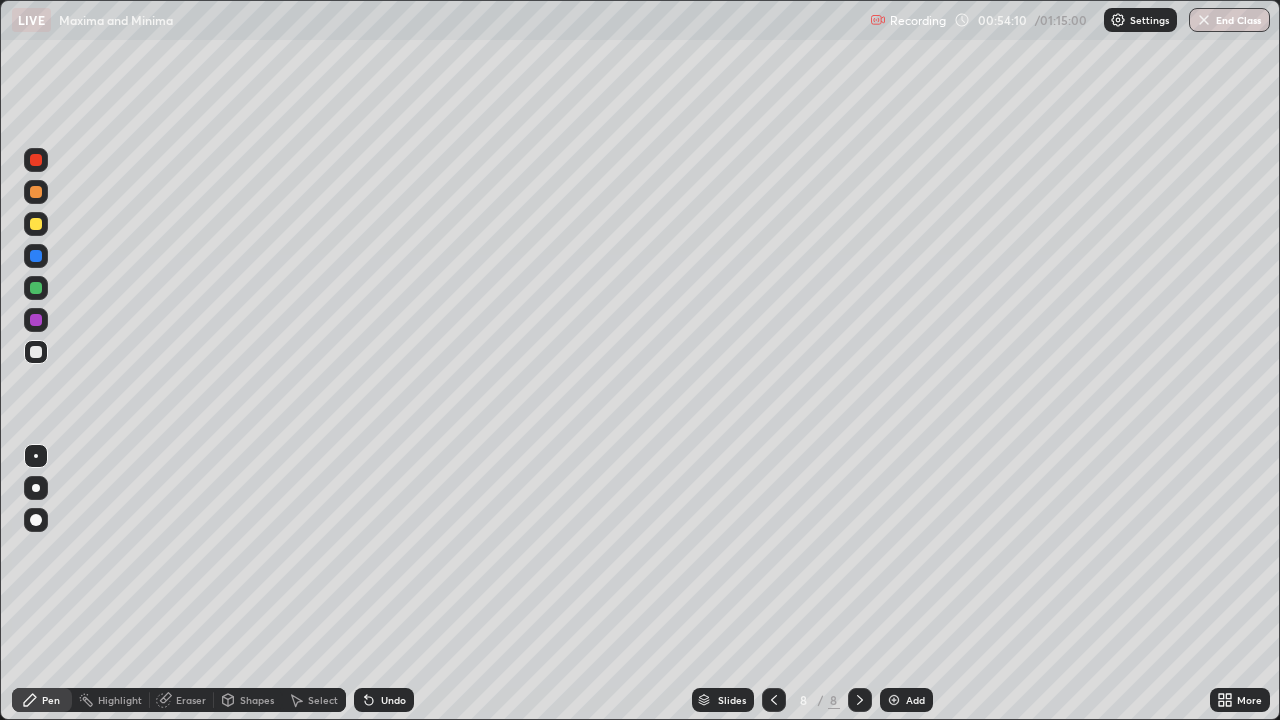 click at bounding box center [36, 288] 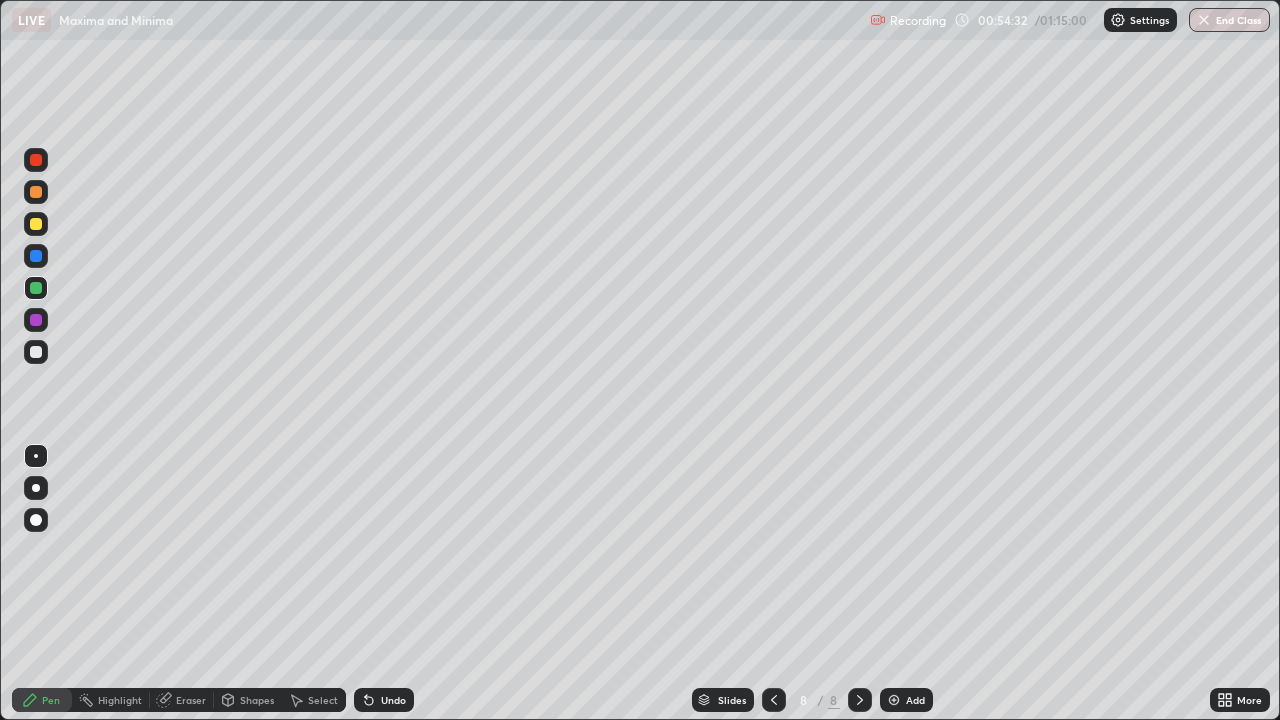 click at bounding box center [36, 352] 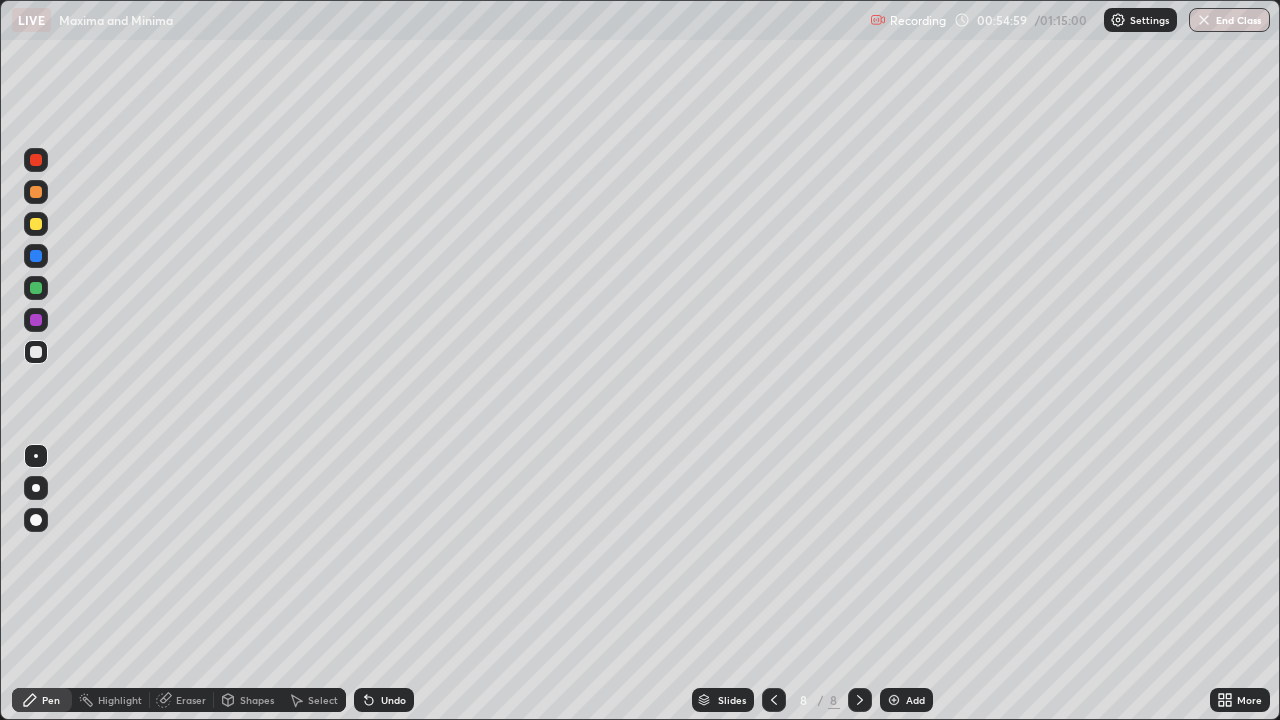 click on "Eraser" at bounding box center [191, 700] 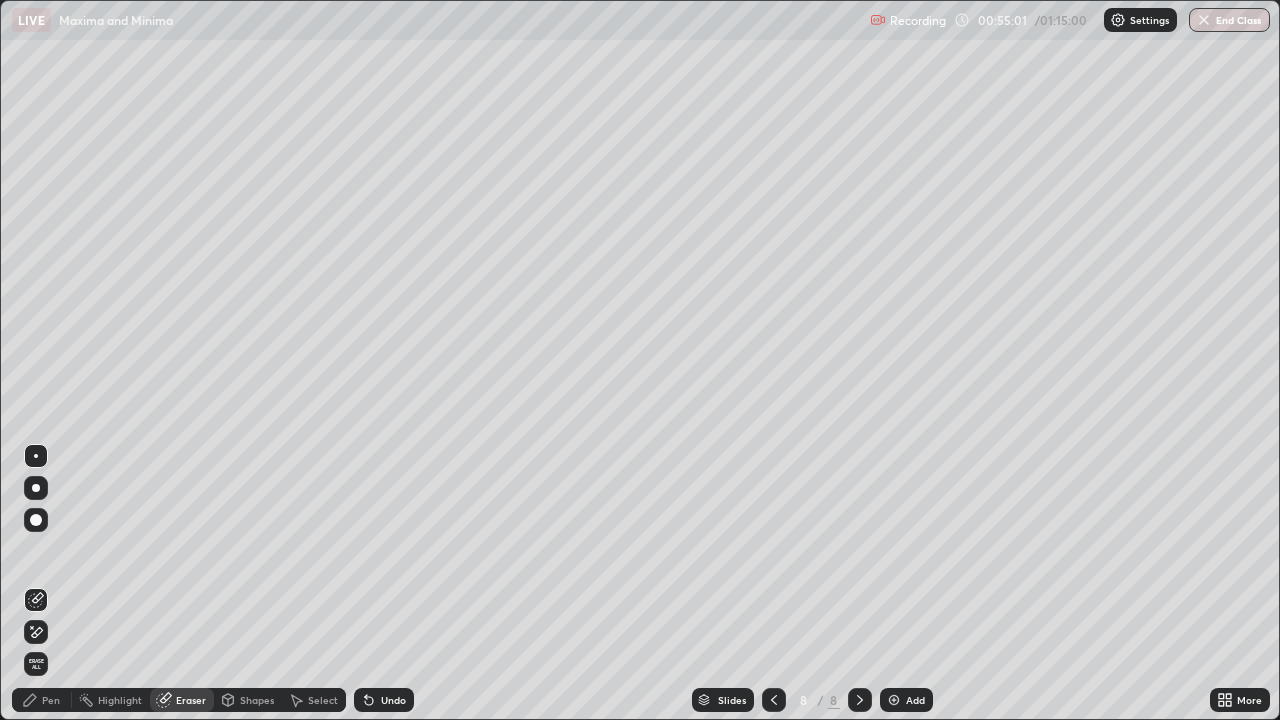 click on "Pen" at bounding box center (42, 700) 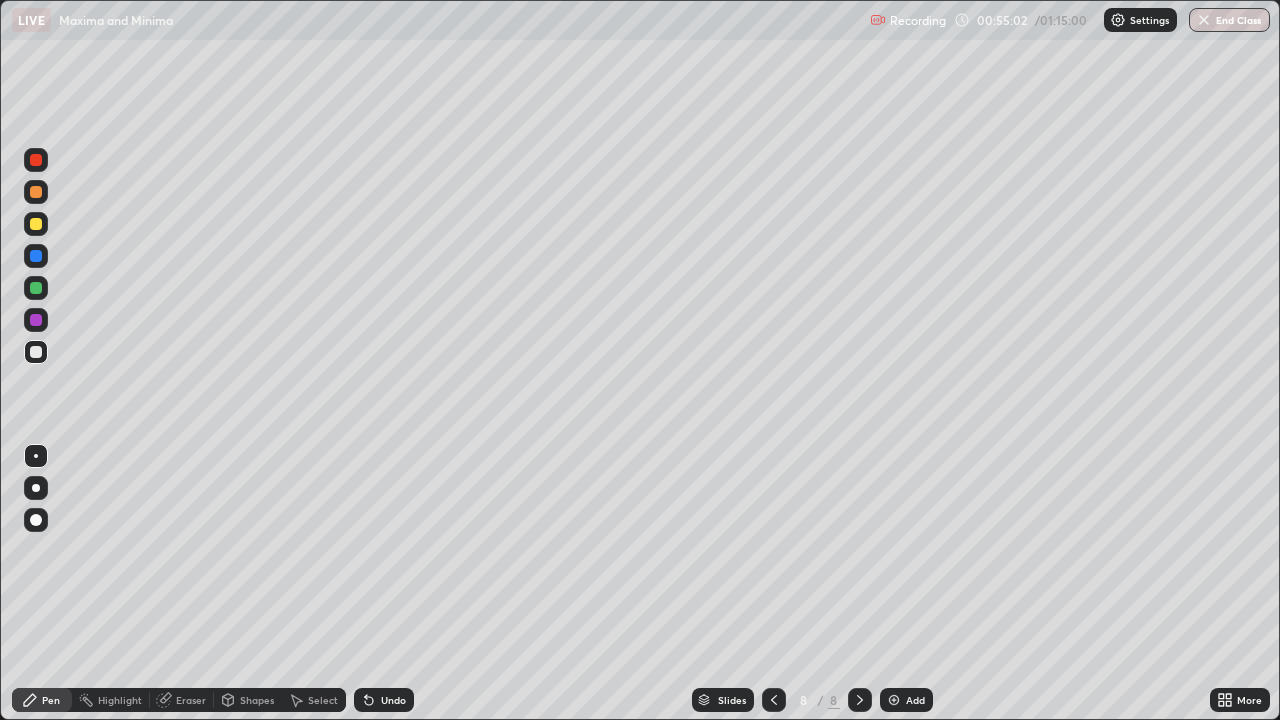 click at bounding box center (36, 352) 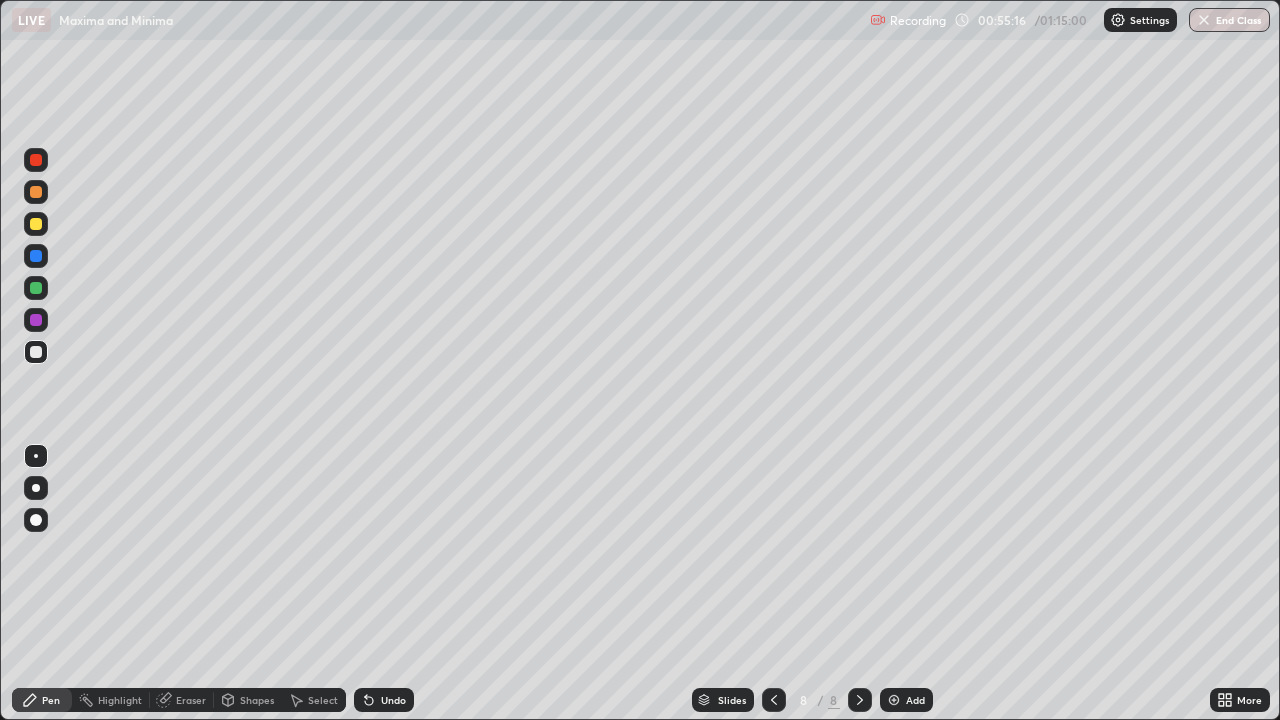 click at bounding box center (36, 288) 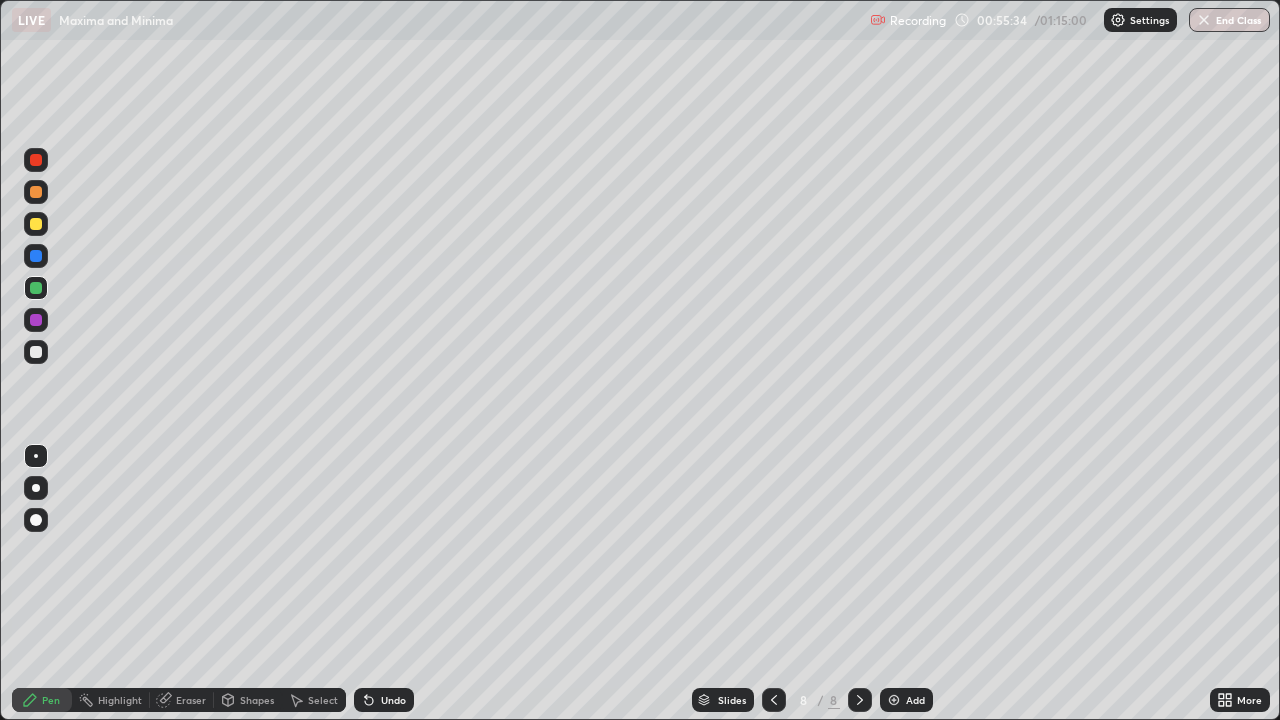 click at bounding box center [36, 352] 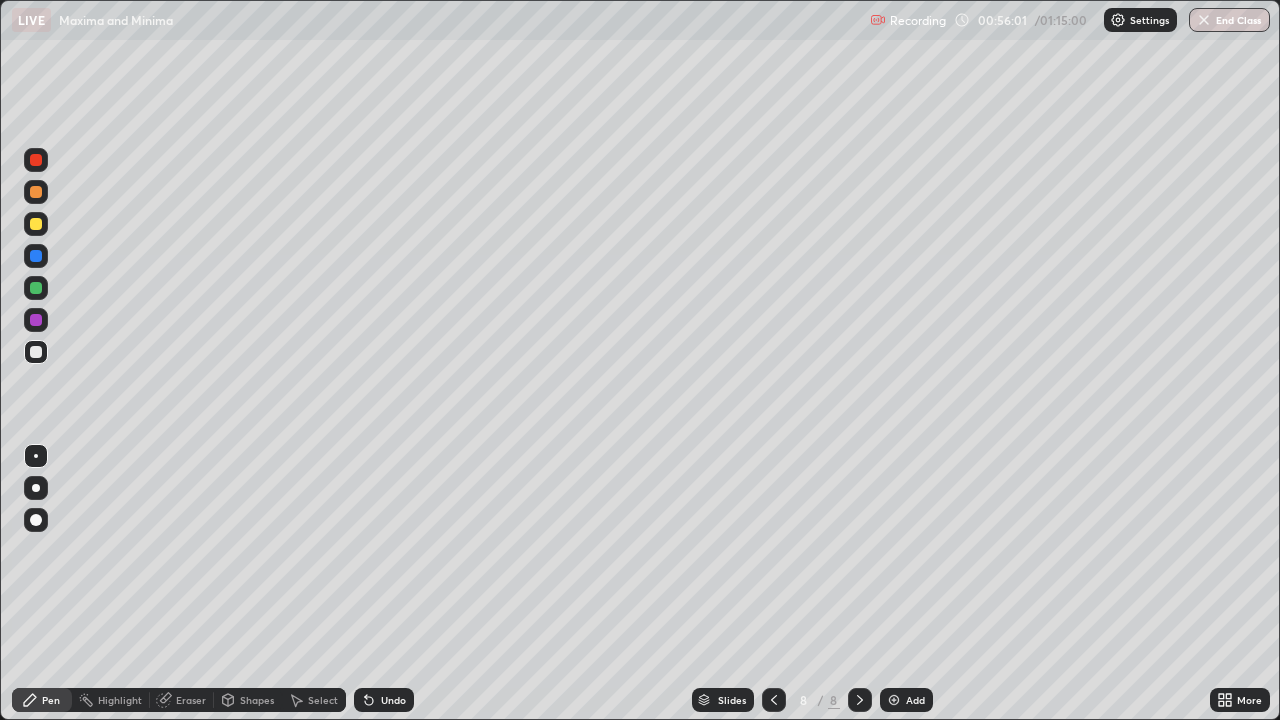 click at bounding box center [36, 224] 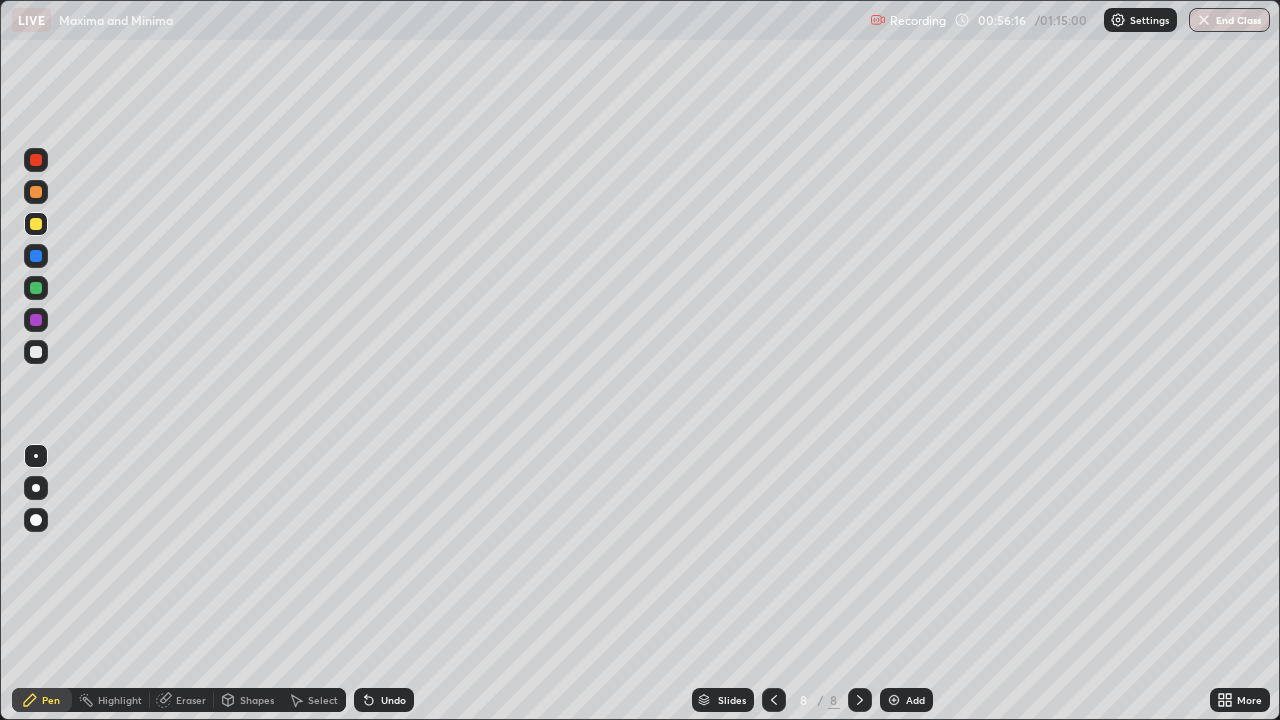 click on "Eraser" at bounding box center (191, 700) 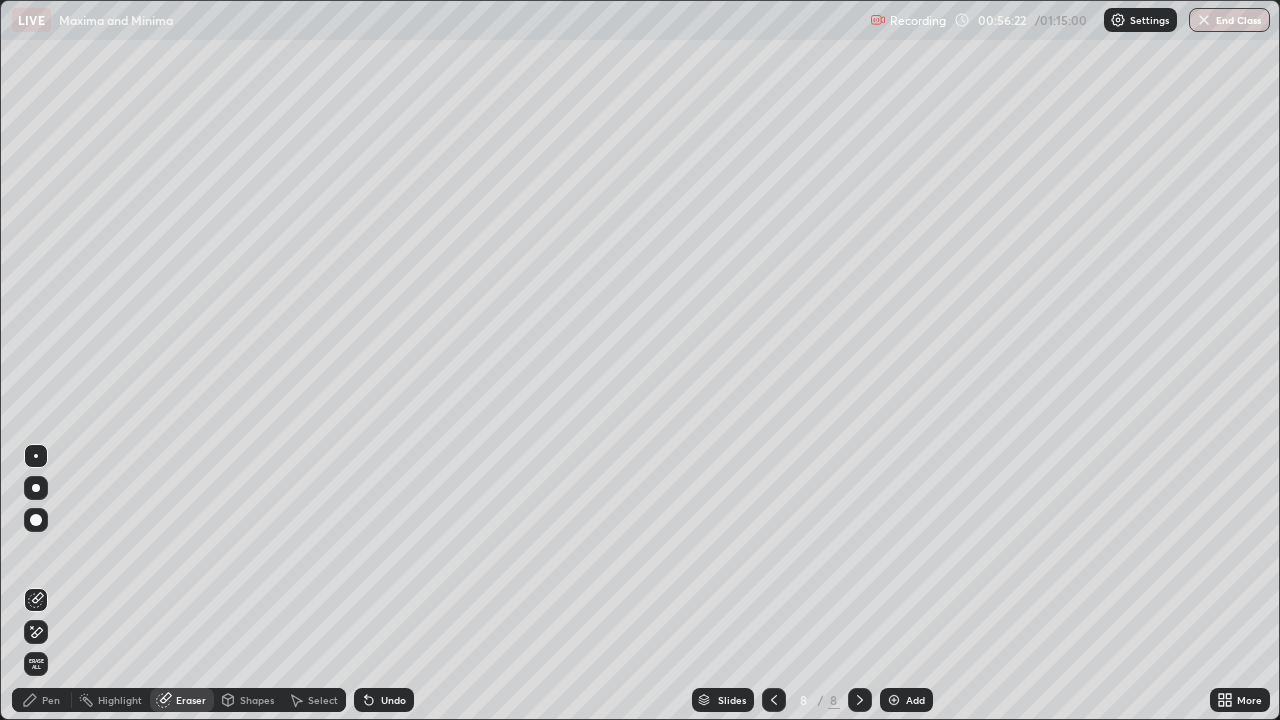 click on "Pen" at bounding box center (42, 700) 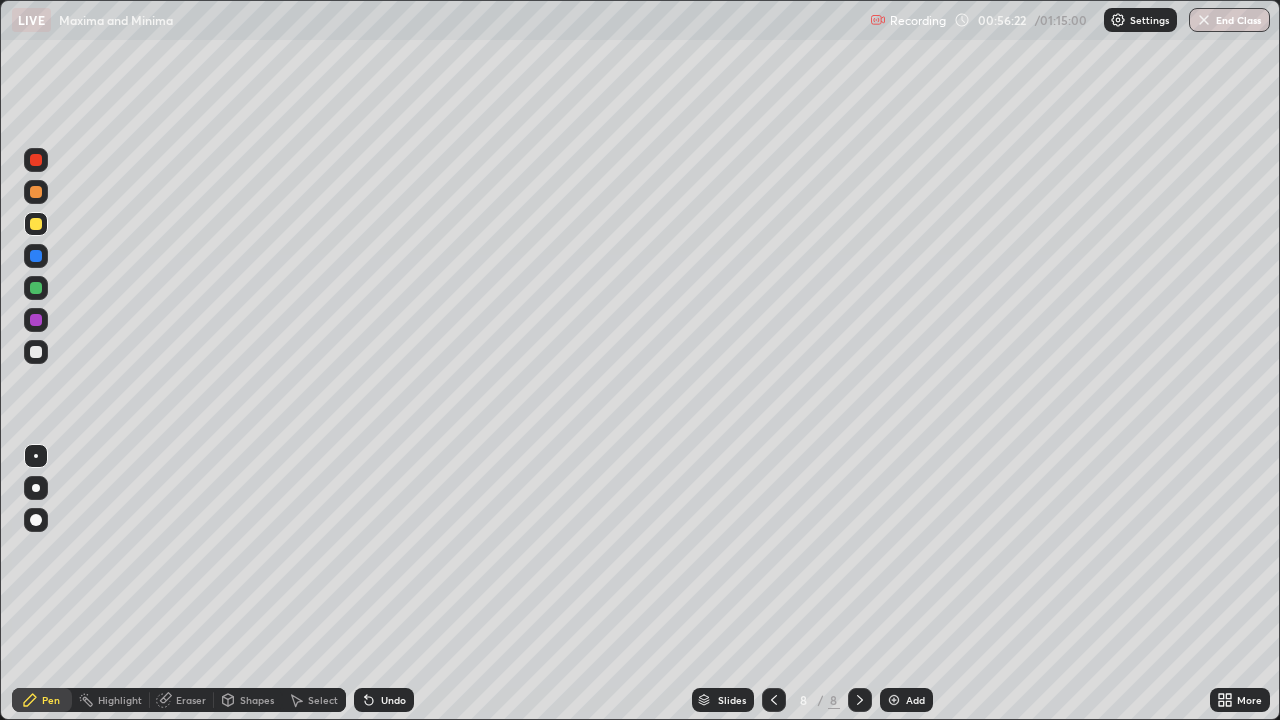 click at bounding box center [36, 224] 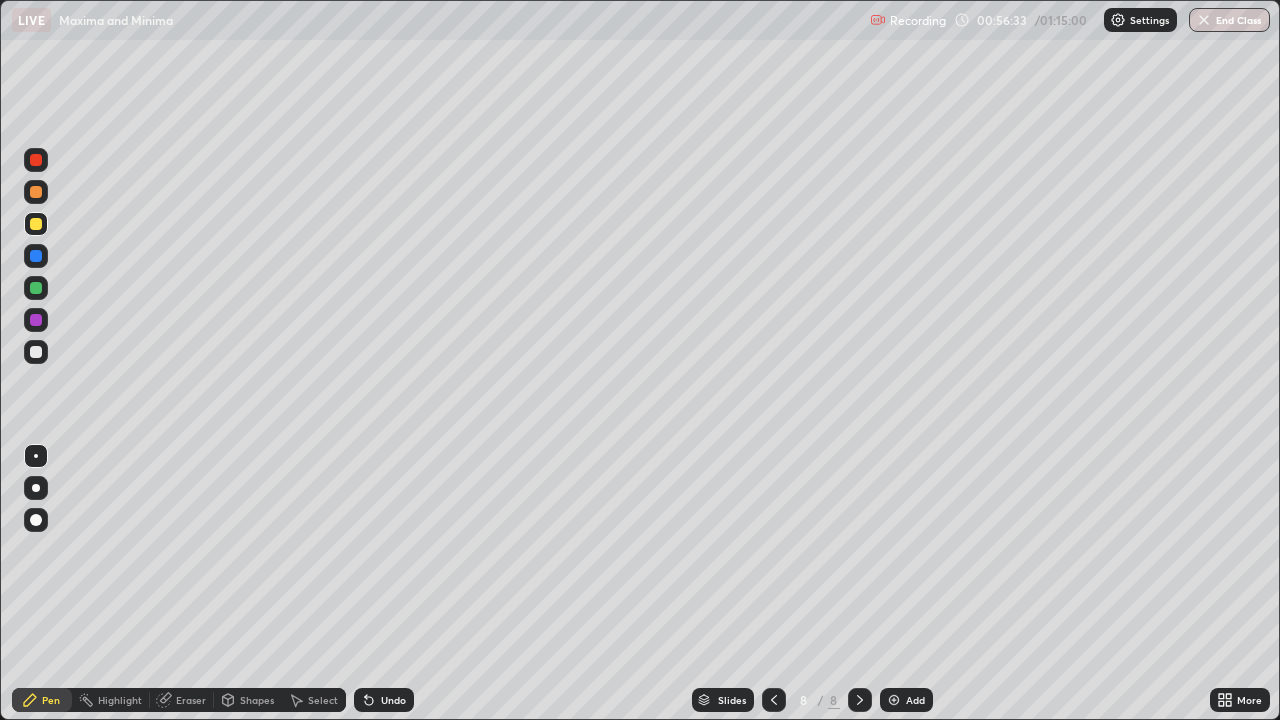 click on "Eraser" at bounding box center [182, 700] 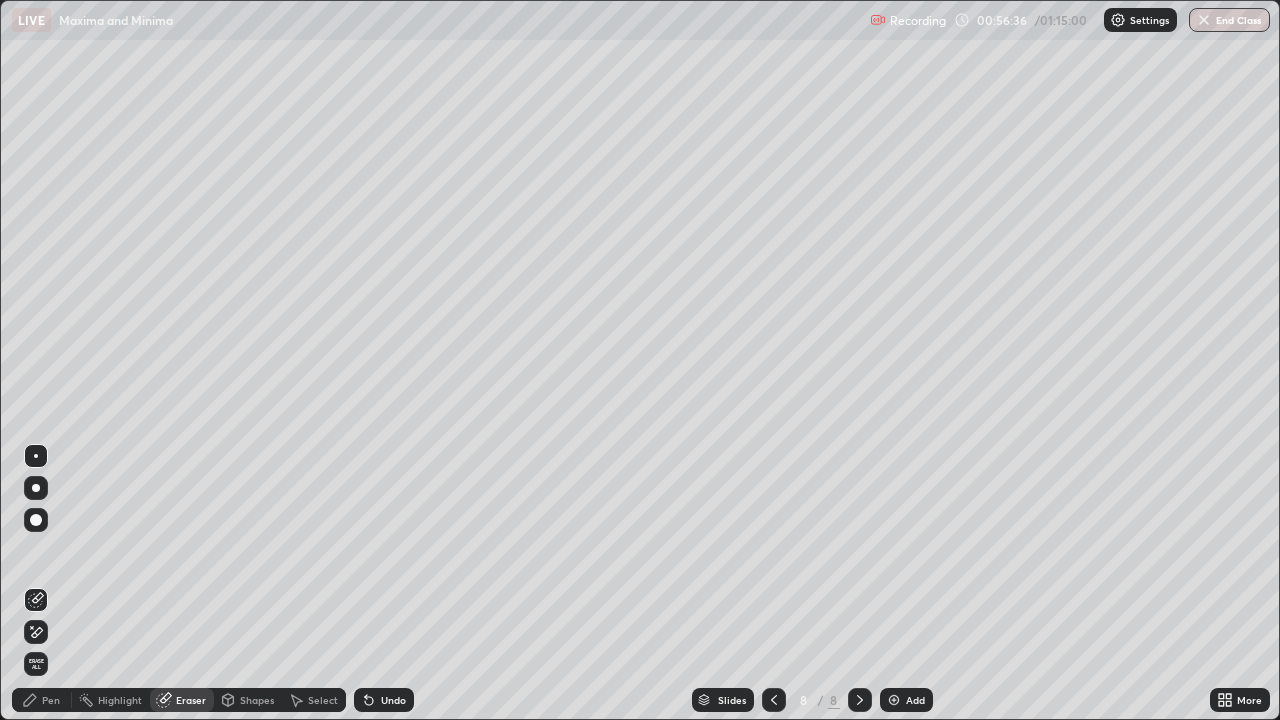 click on "Pen" at bounding box center (42, 700) 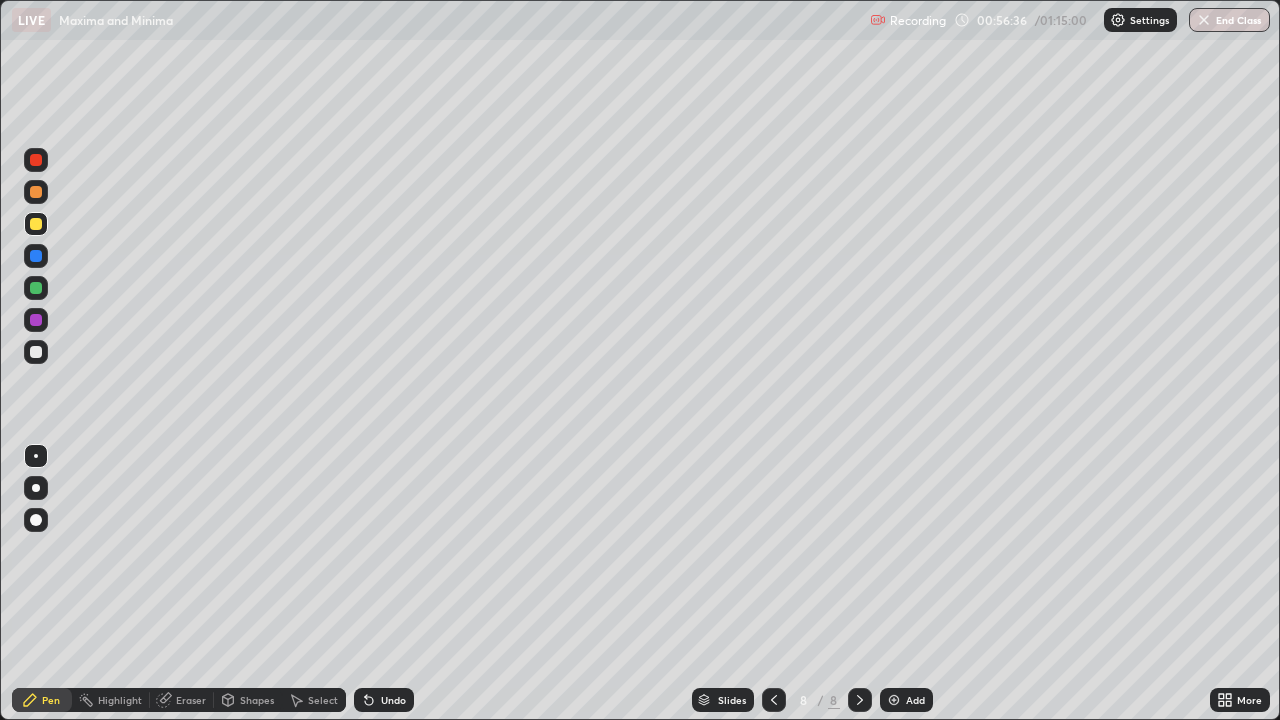 click at bounding box center (36, 224) 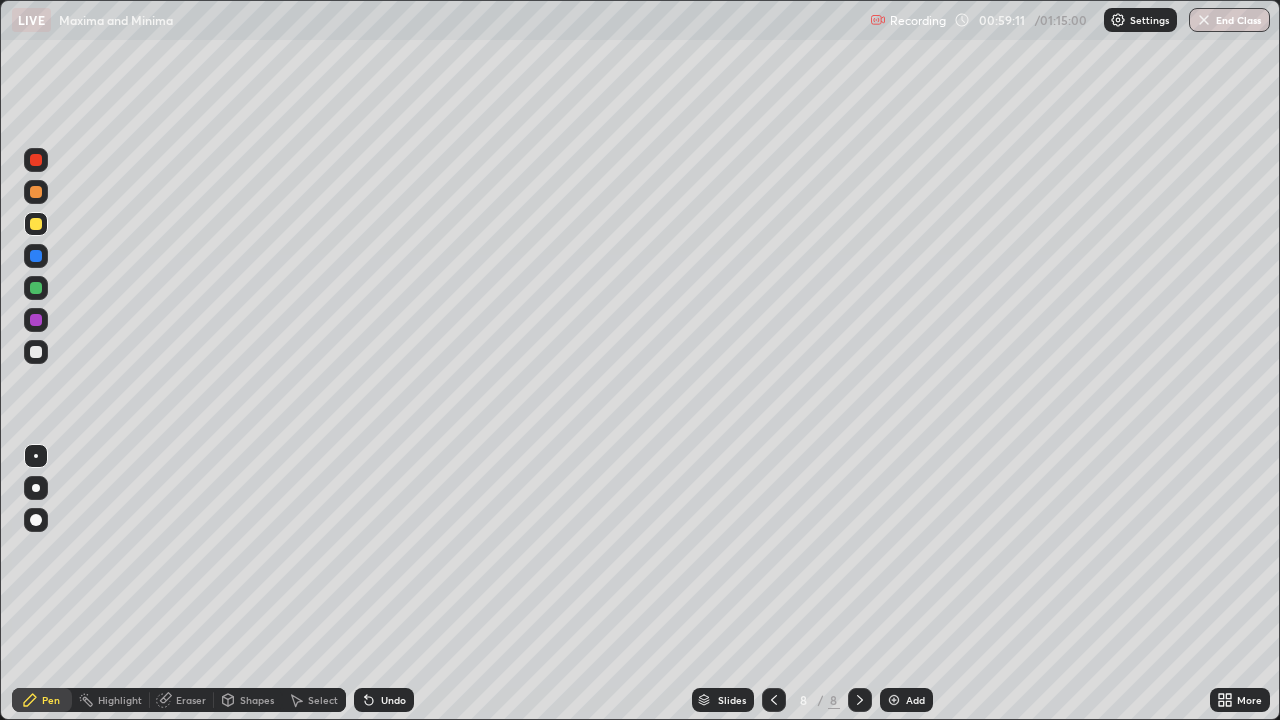 click on "Add" at bounding box center [906, 700] 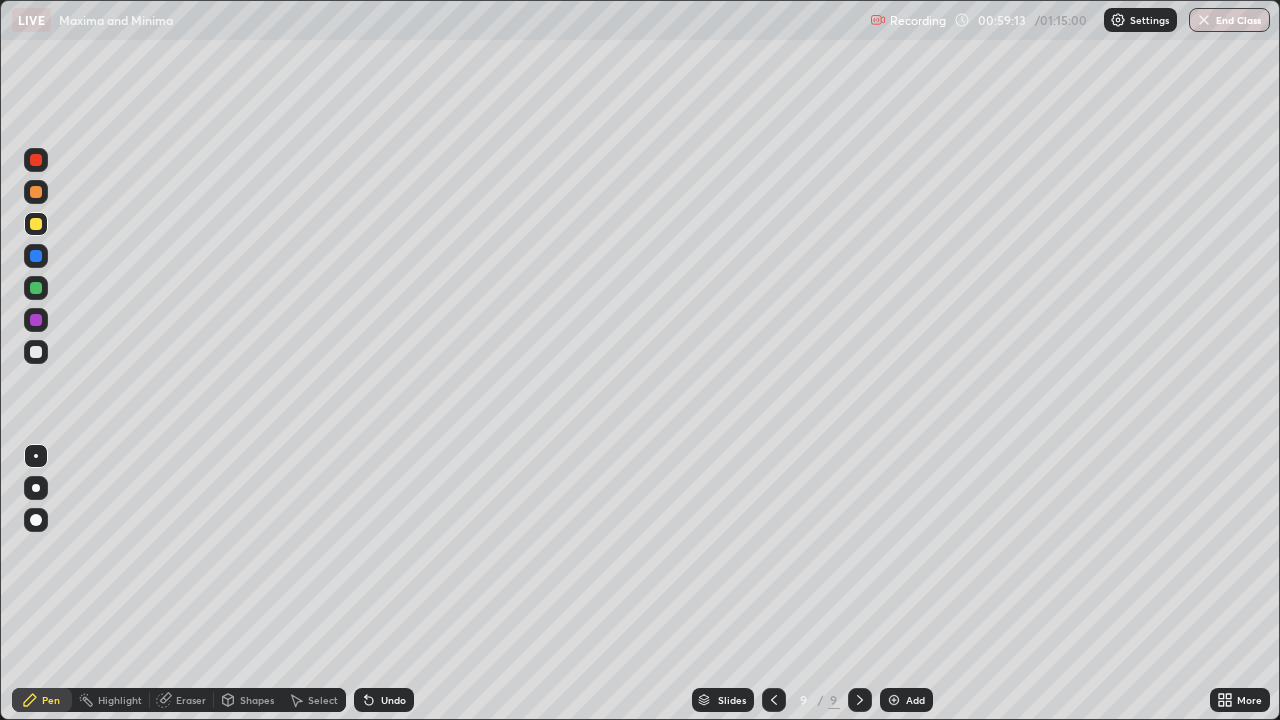 click at bounding box center (774, 700) 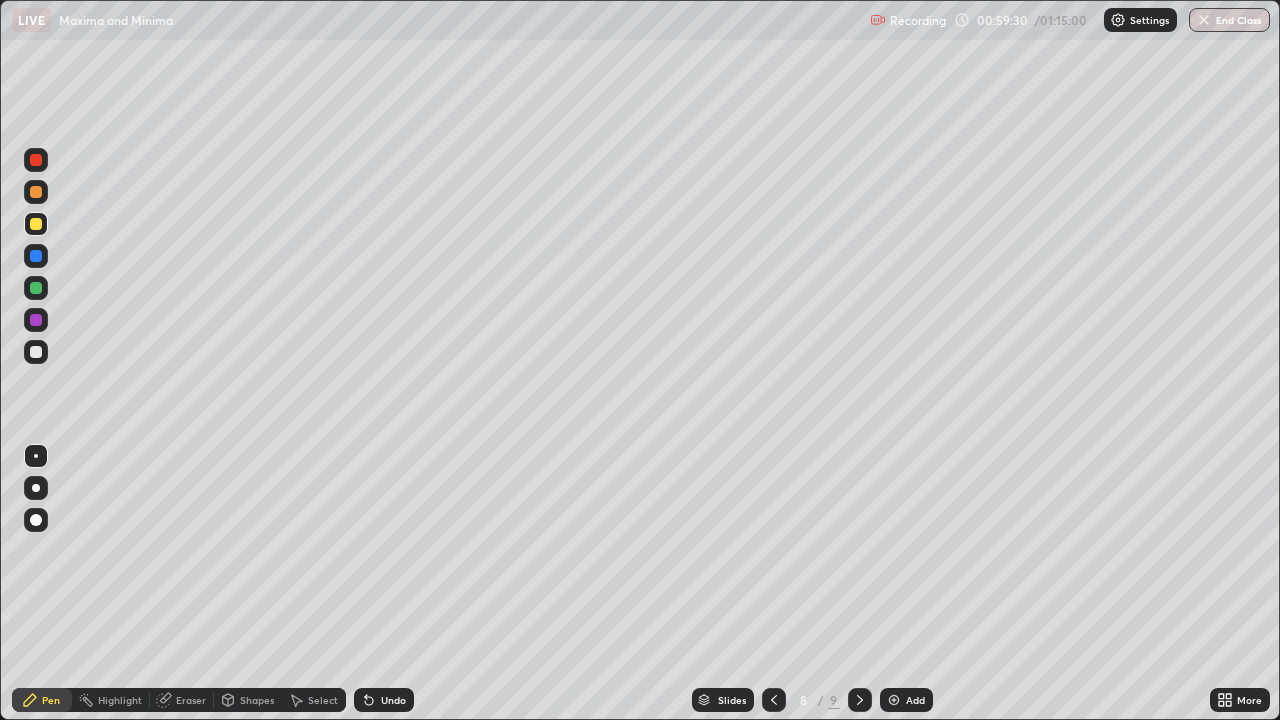 click 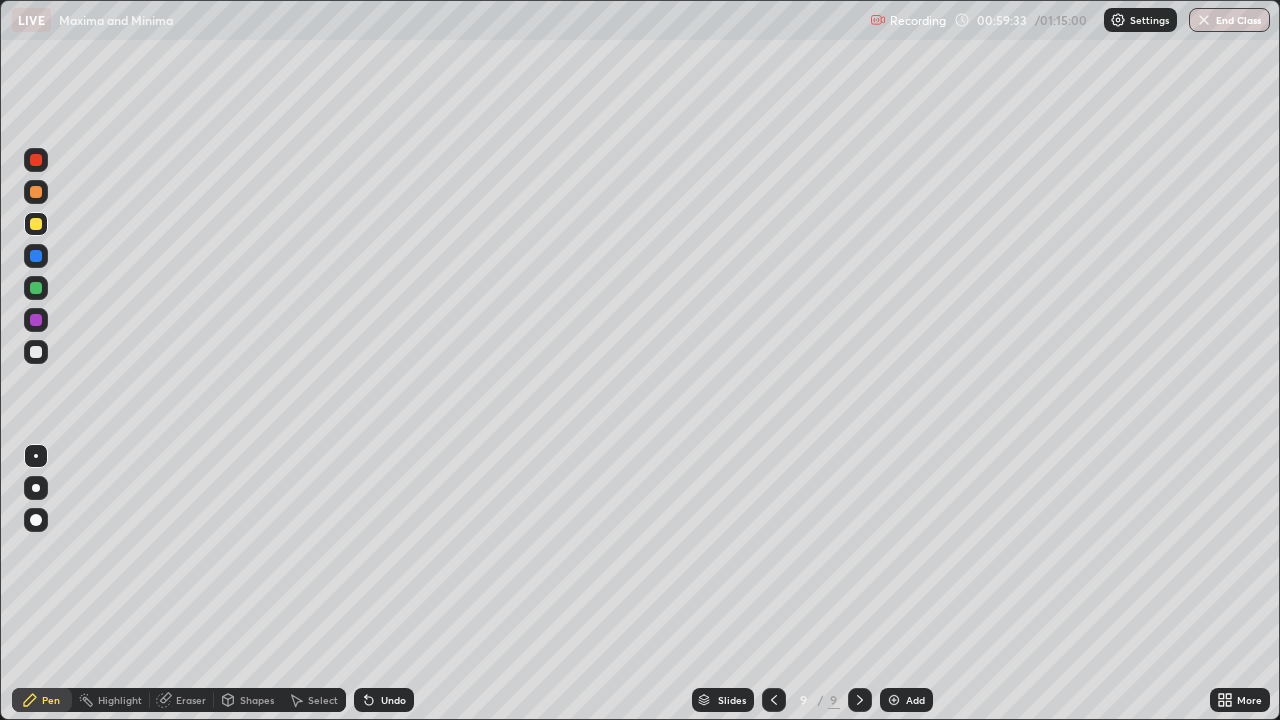 click at bounding box center [36, 352] 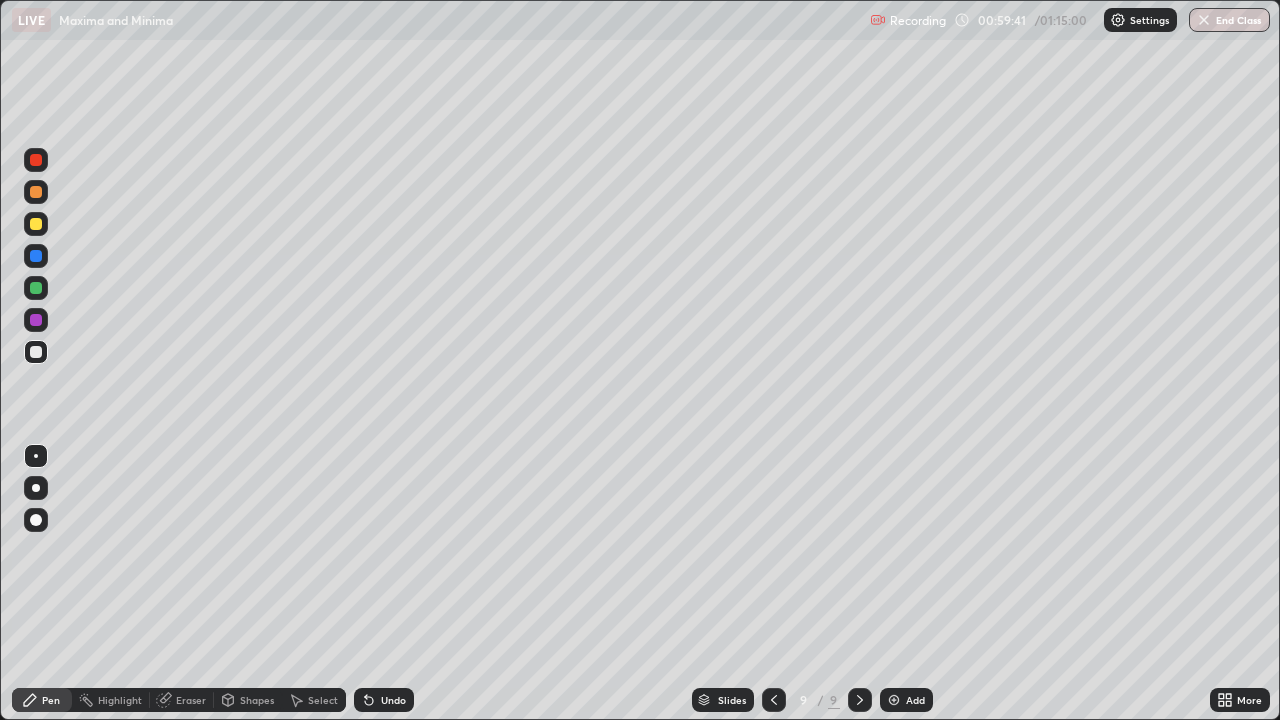 click at bounding box center (36, 352) 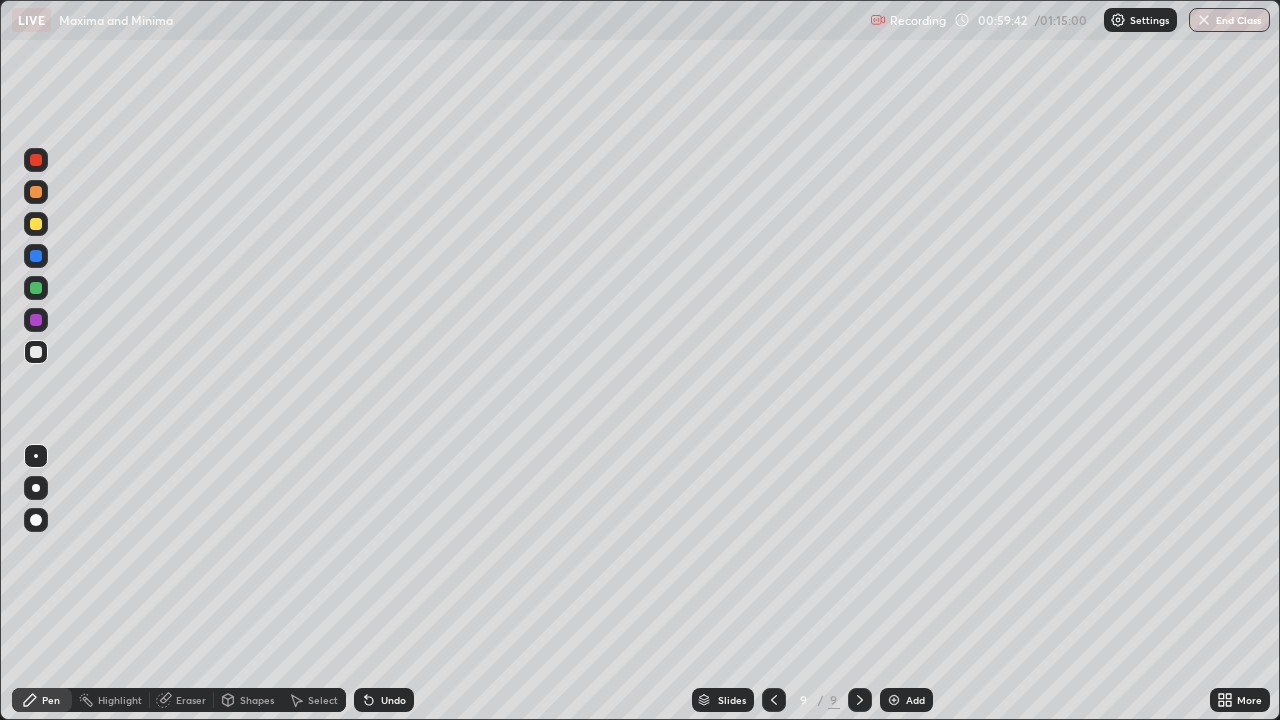 click at bounding box center (36, 224) 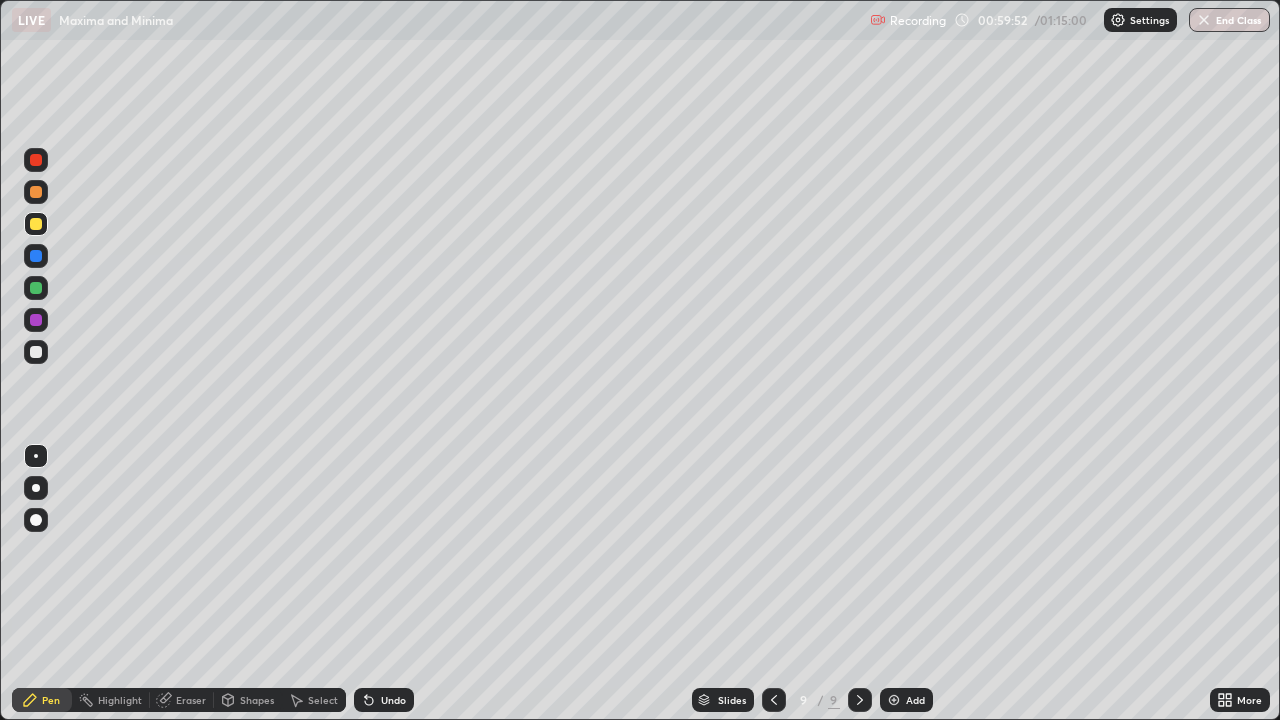 click at bounding box center [36, 352] 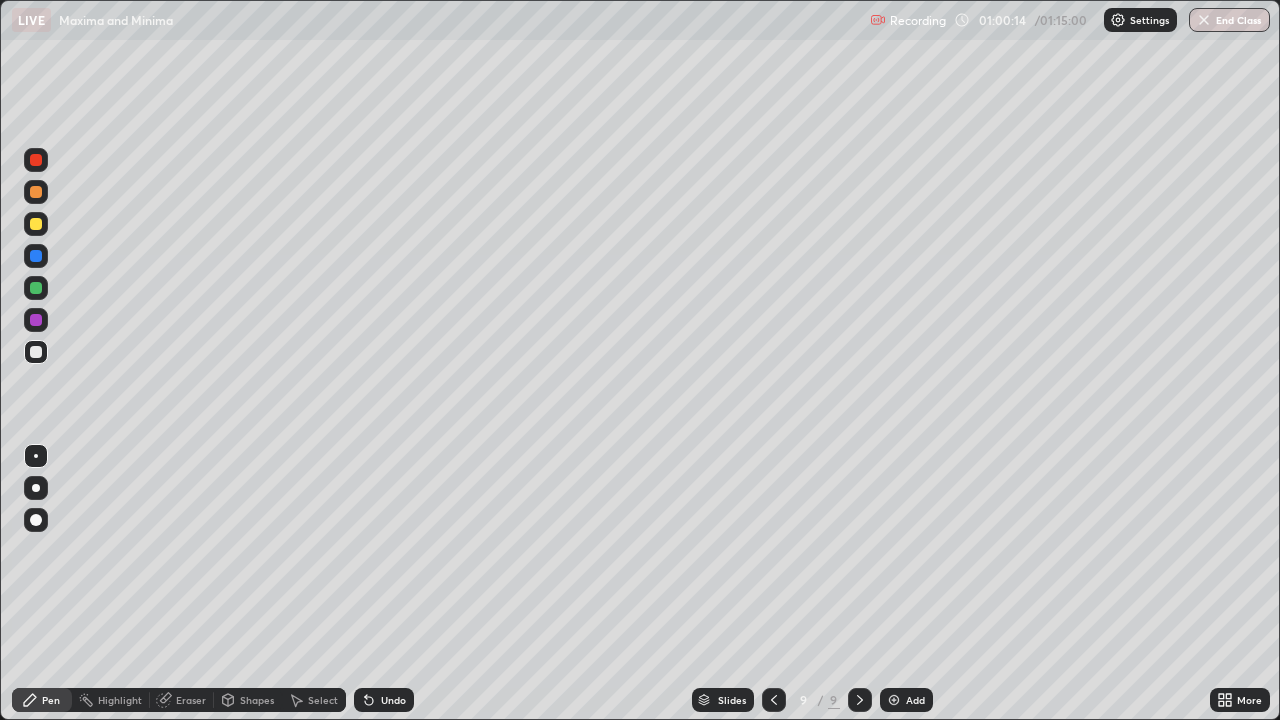 click at bounding box center (36, 224) 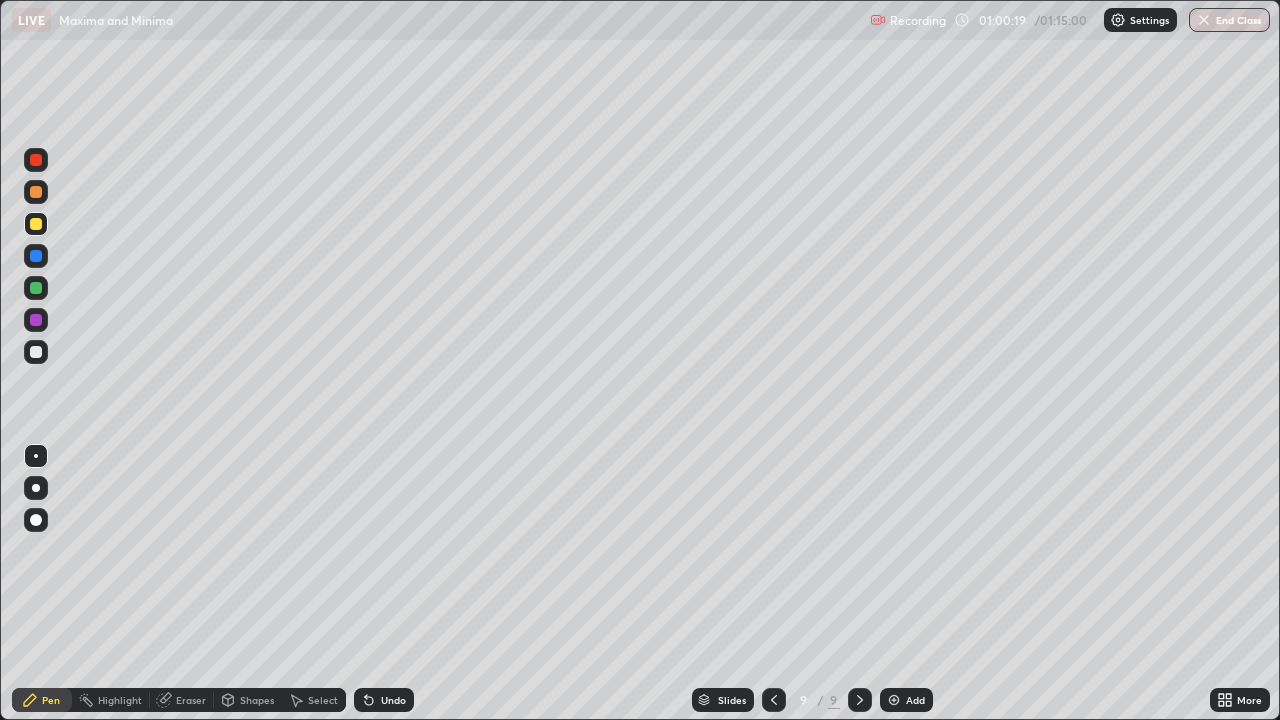 click at bounding box center (36, 256) 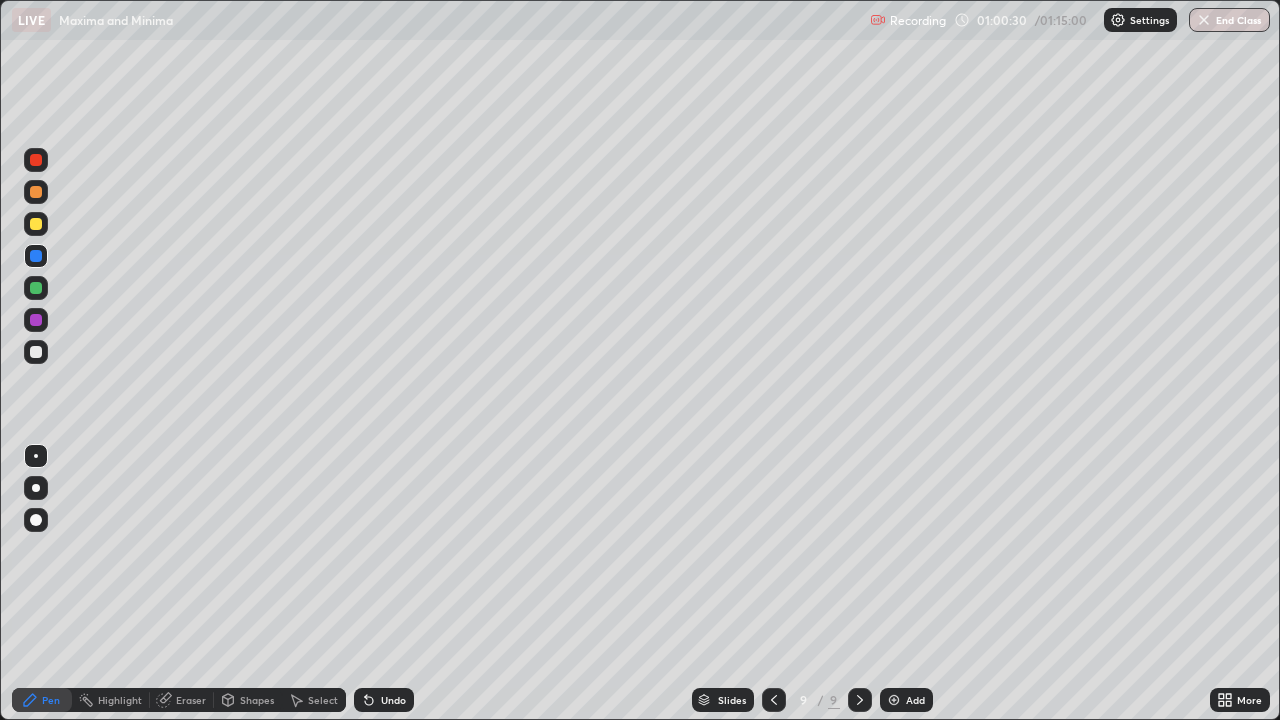 click at bounding box center (36, 224) 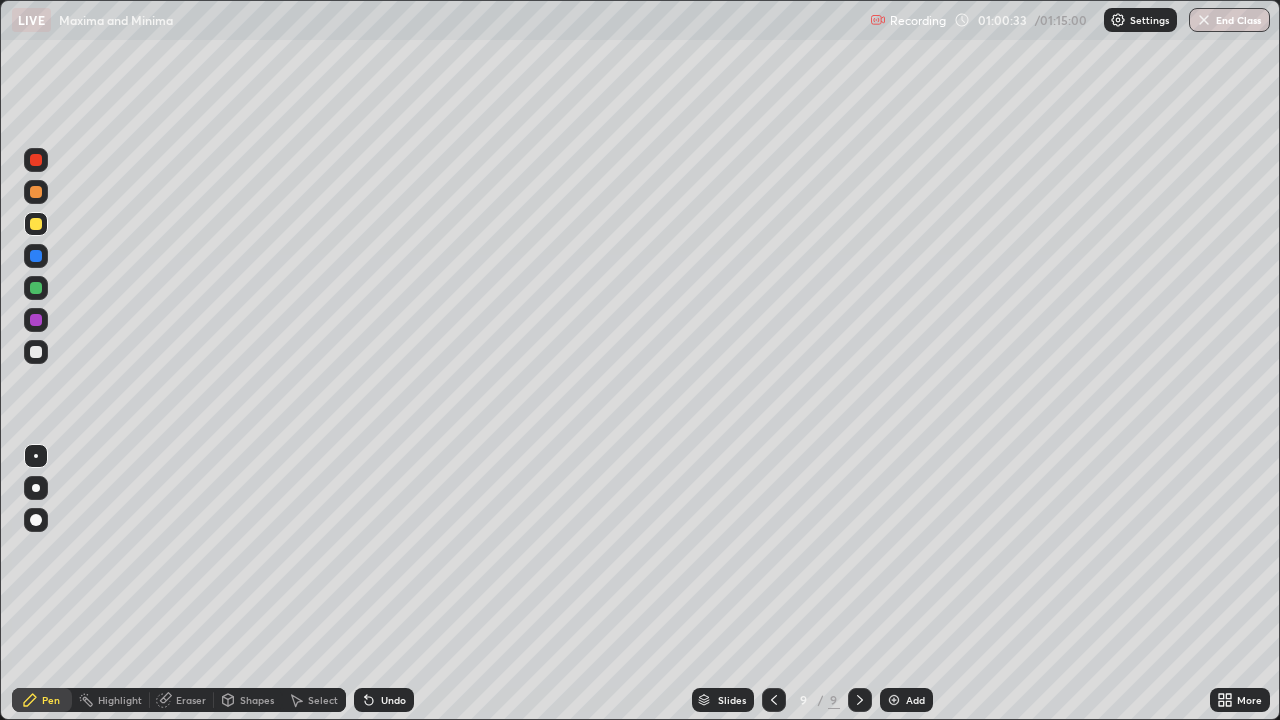 click at bounding box center [36, 256] 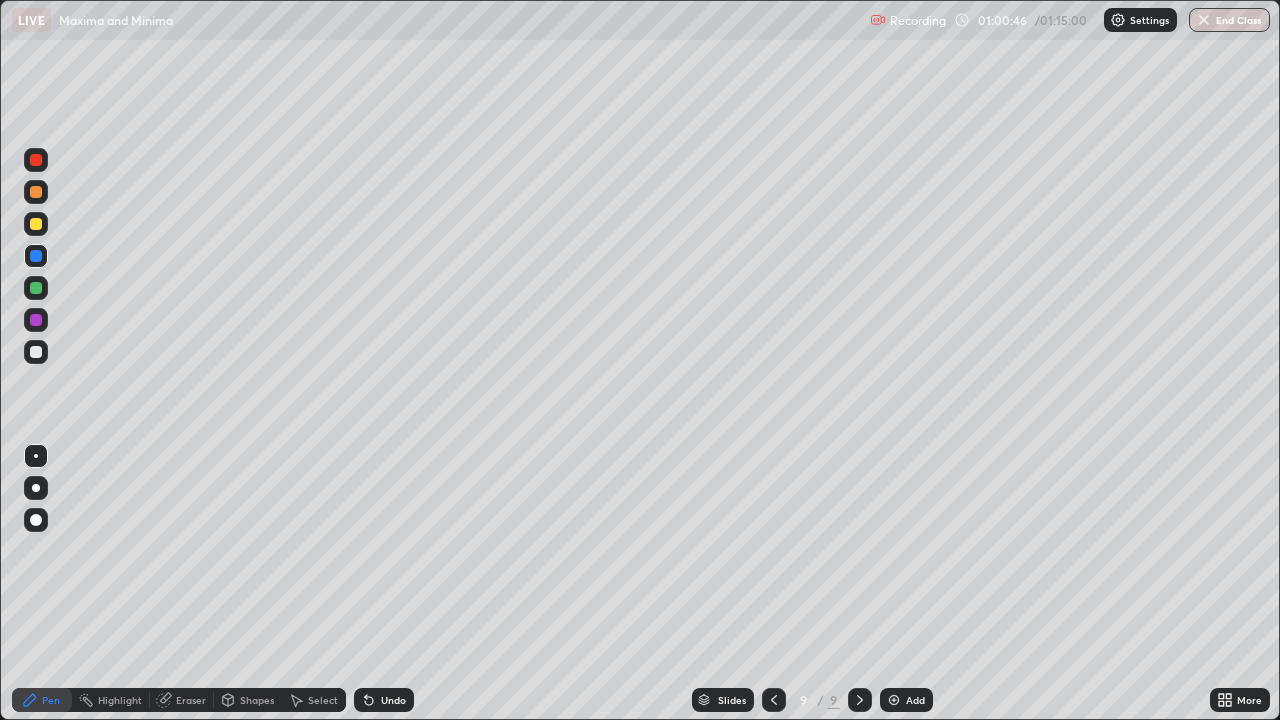 click at bounding box center [36, 352] 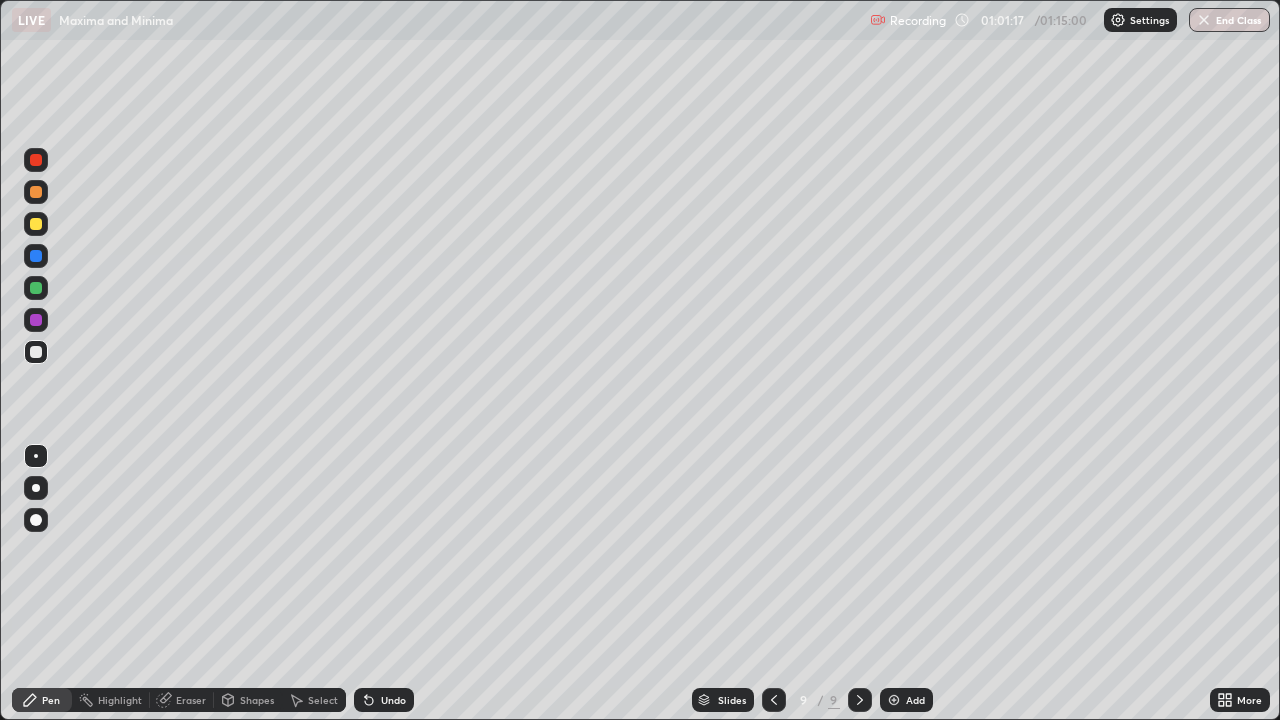 click on "Eraser" at bounding box center (191, 700) 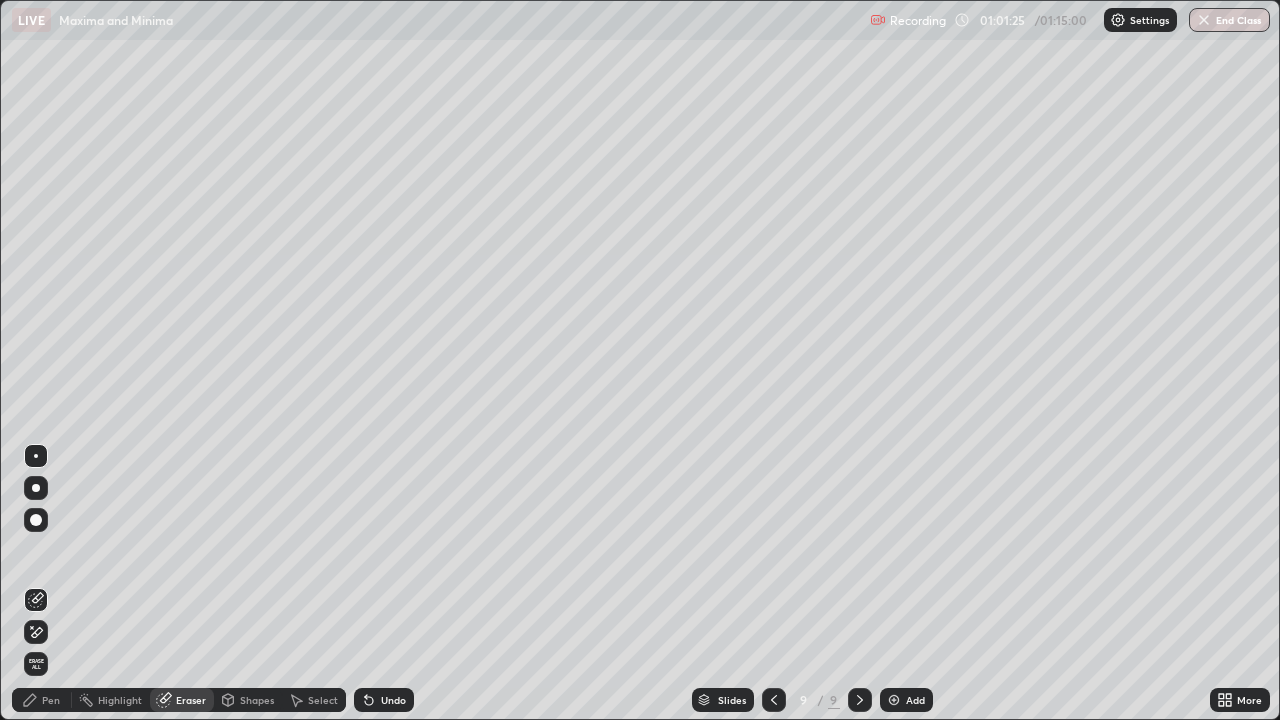 click on "Pen" at bounding box center [51, 700] 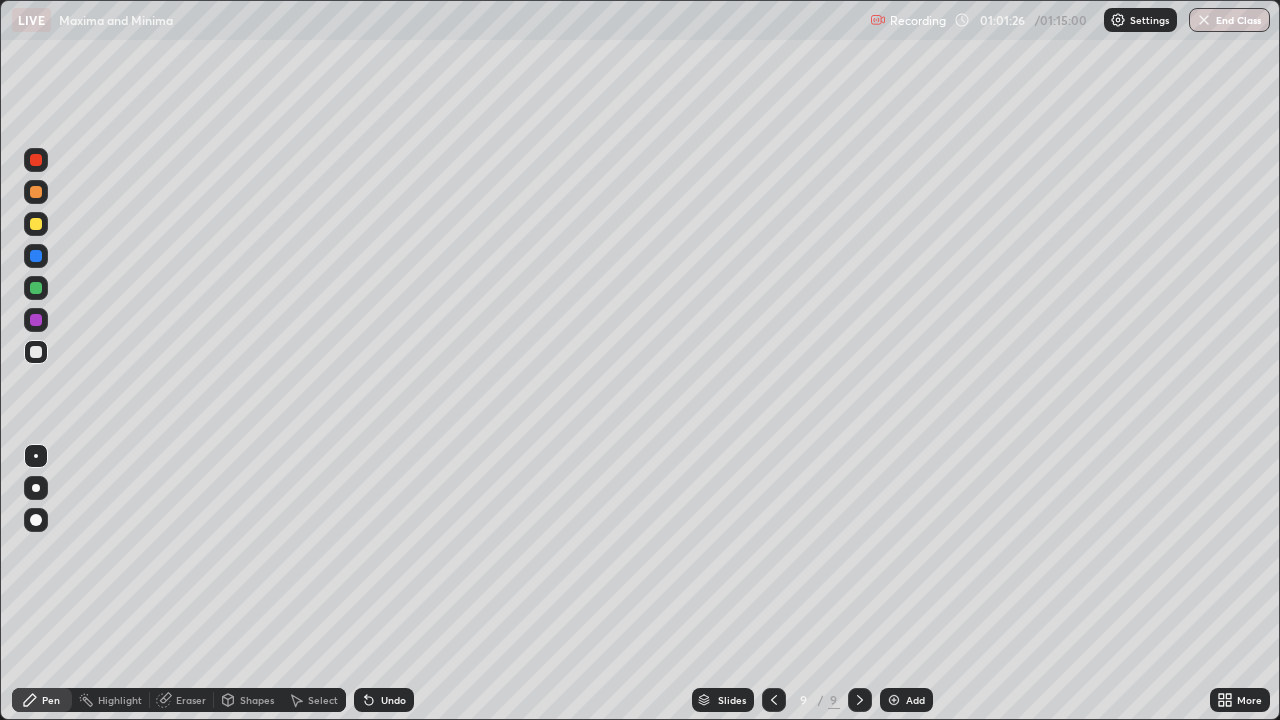 click at bounding box center (36, 352) 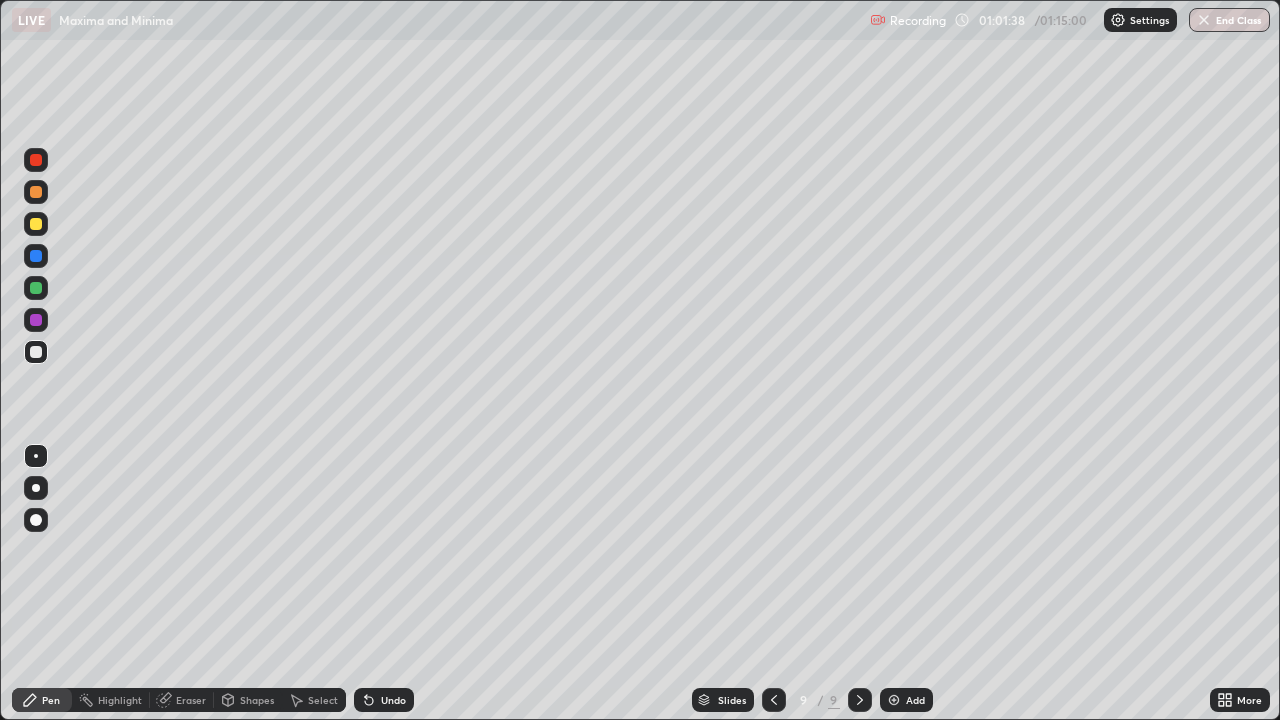 click on "Eraser" at bounding box center (191, 700) 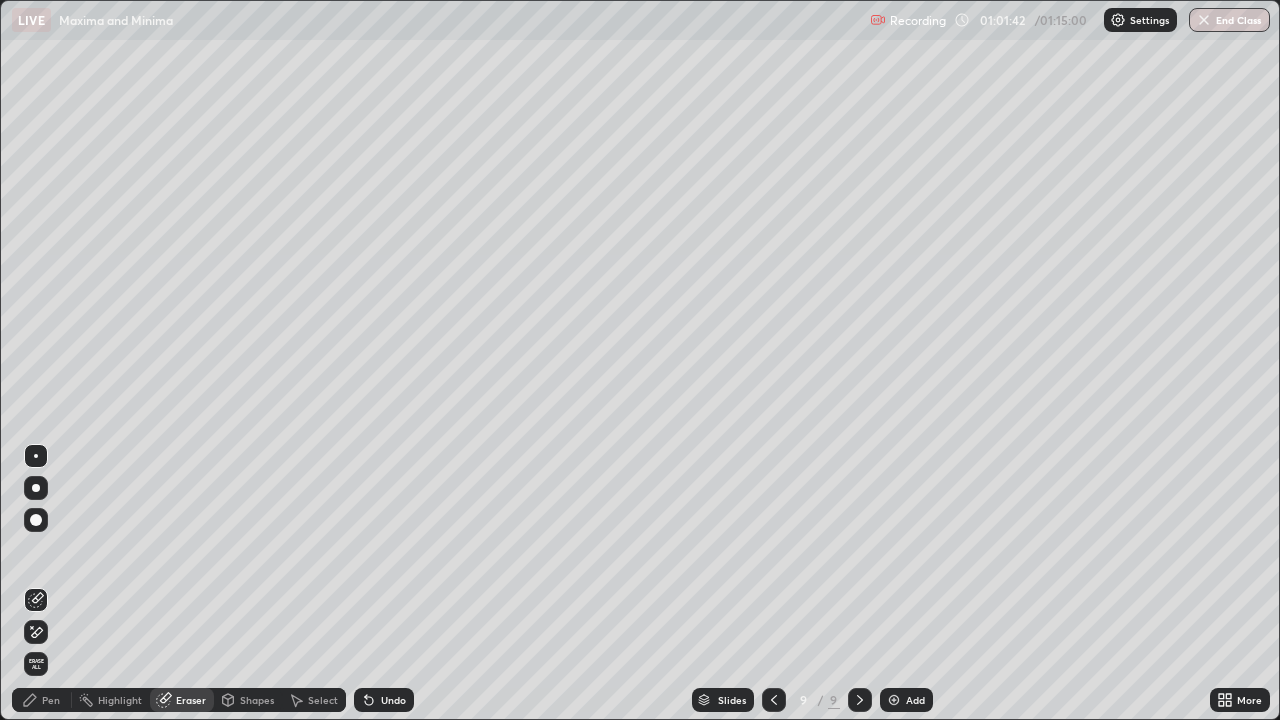 click on "Pen" at bounding box center [51, 700] 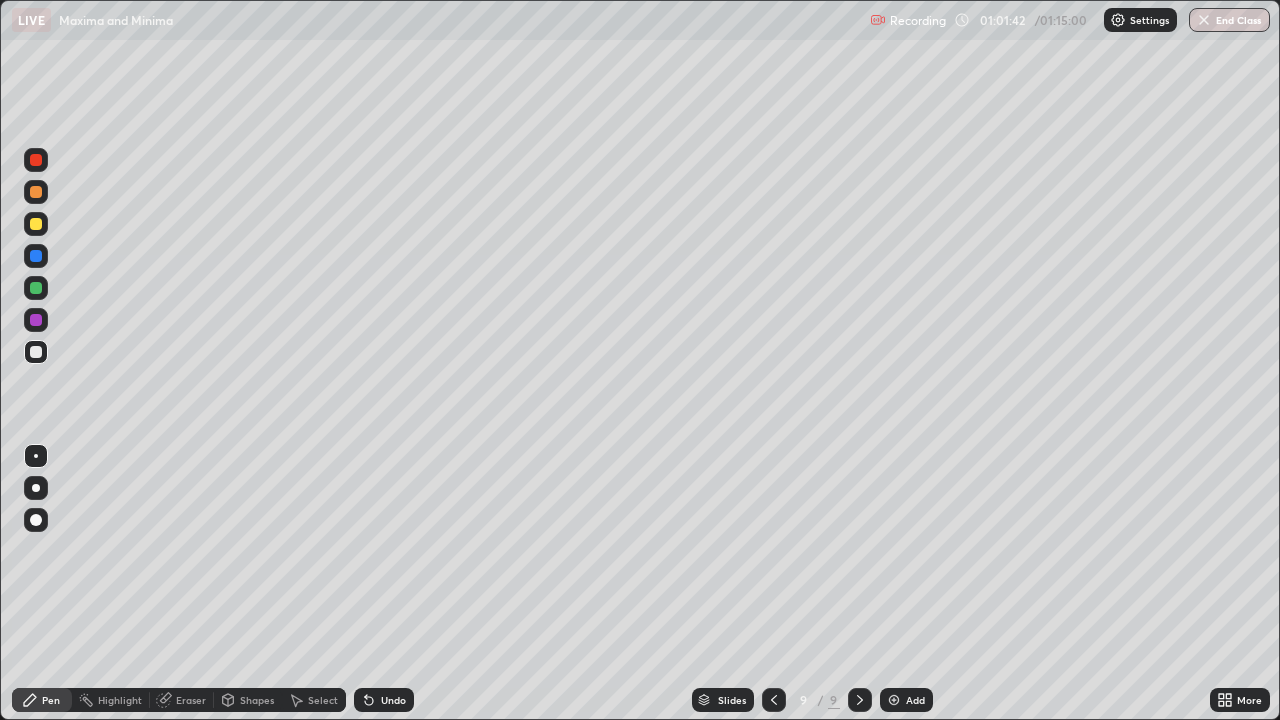 click at bounding box center (36, 352) 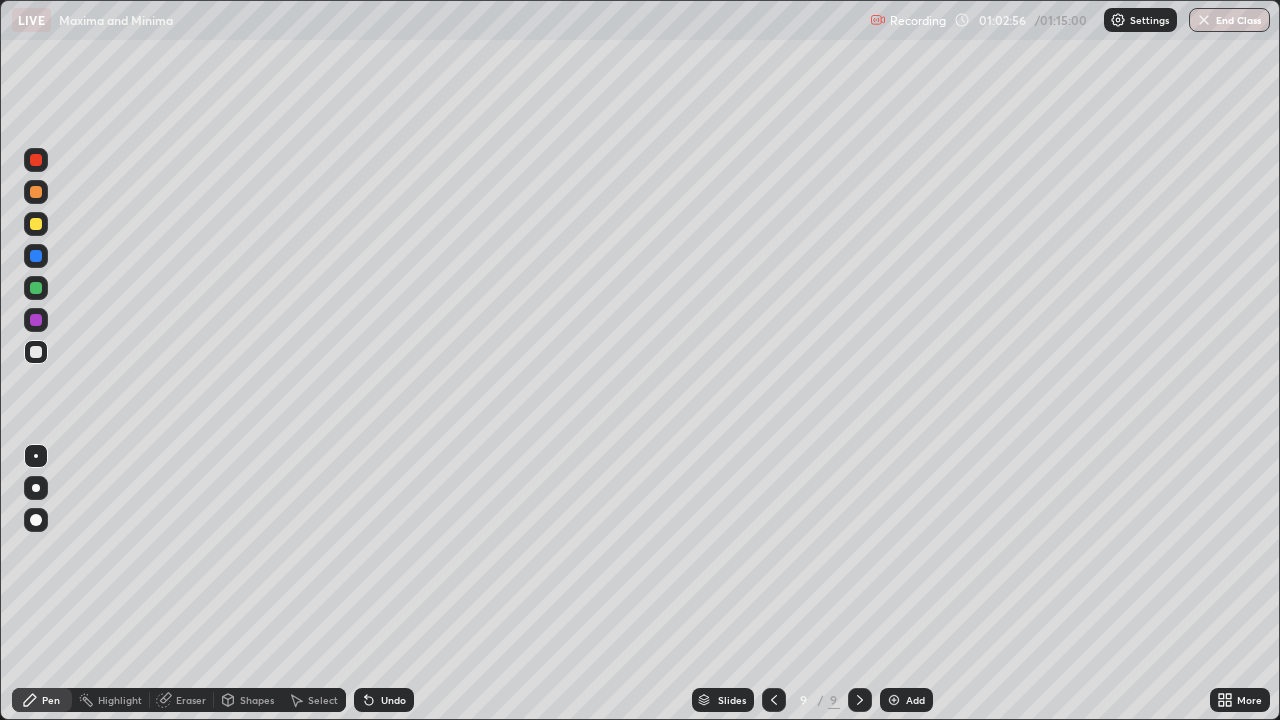 click at bounding box center [36, 352] 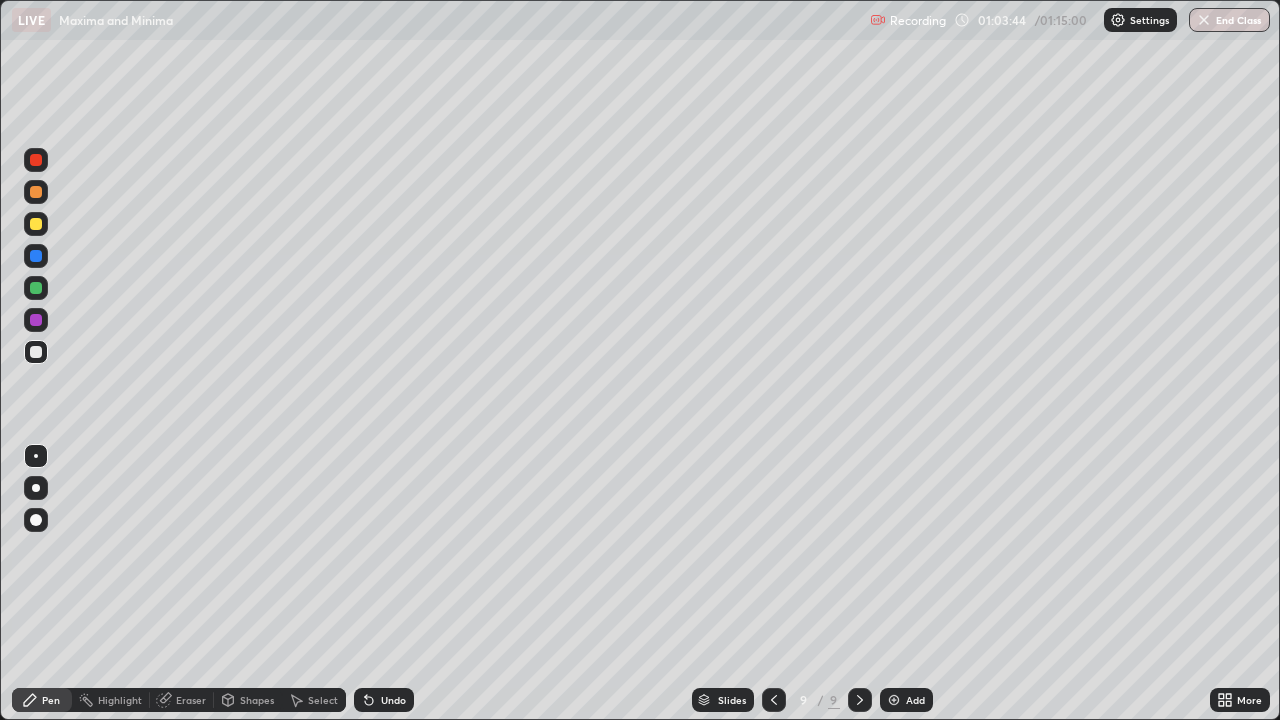 click at bounding box center [36, 352] 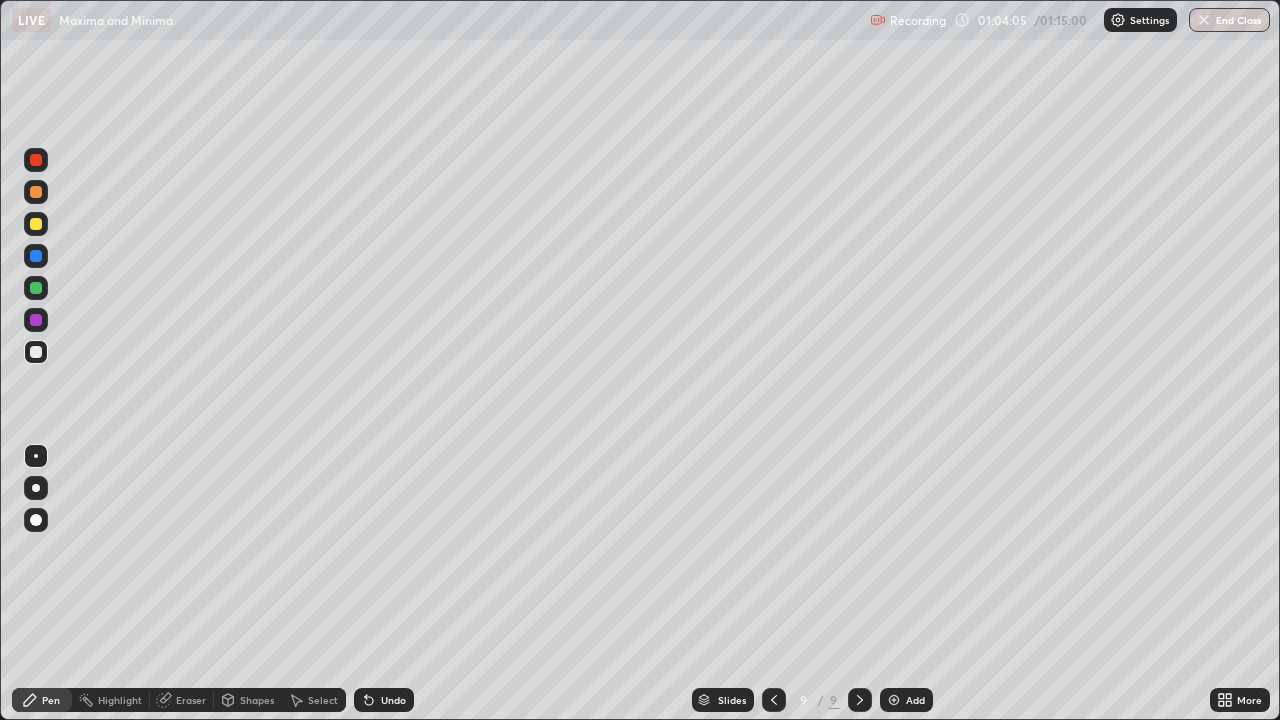 click on "Eraser" at bounding box center (182, 700) 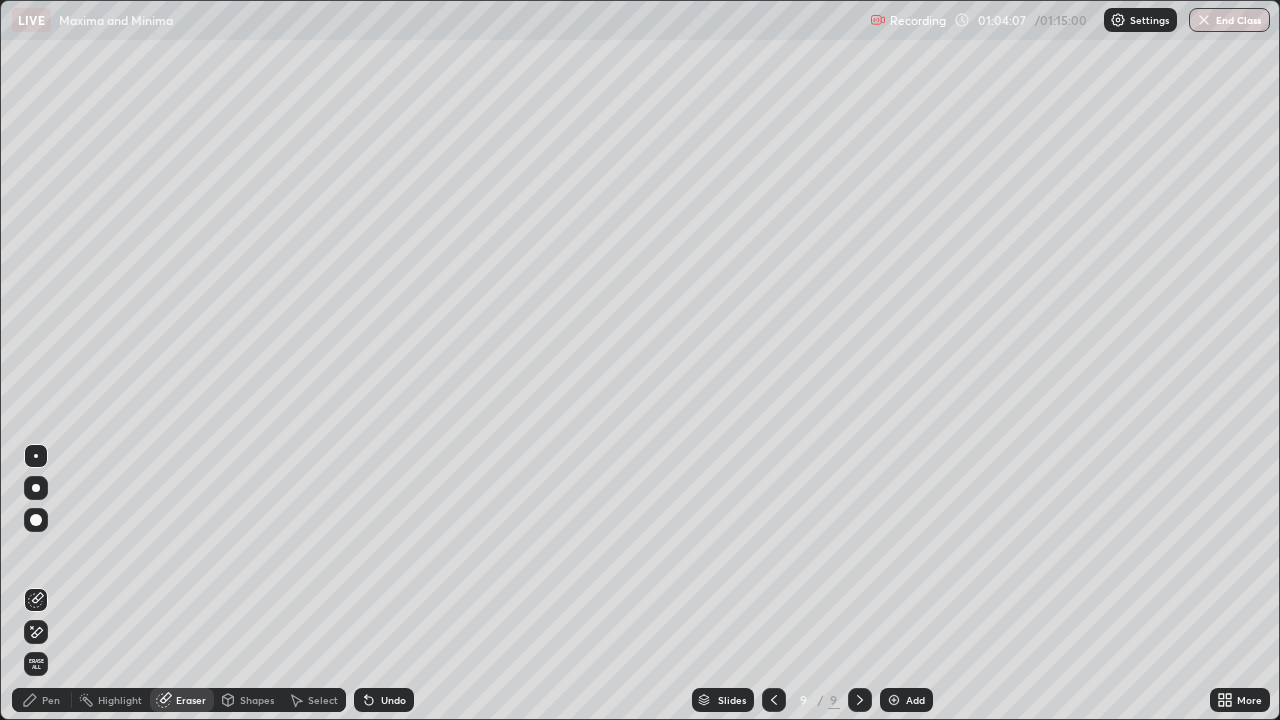 click on "Pen" at bounding box center [42, 700] 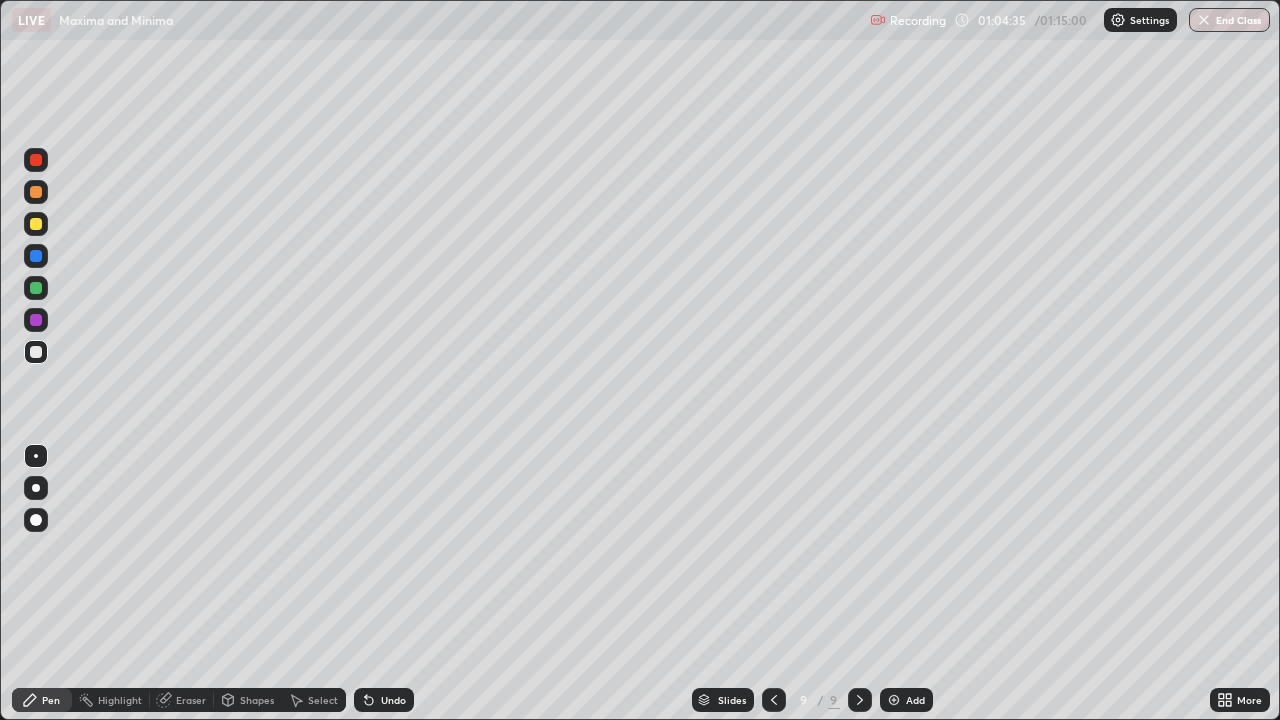 click on "Eraser" at bounding box center [191, 700] 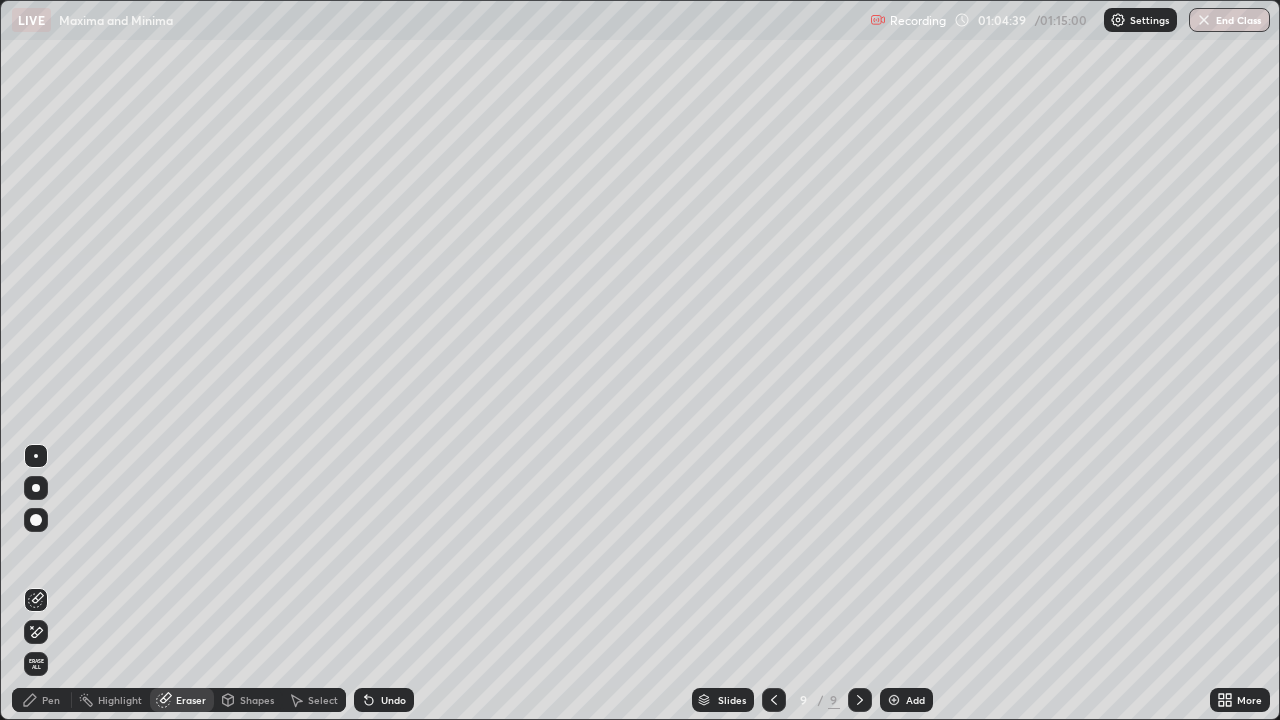 click on "Pen" at bounding box center (42, 700) 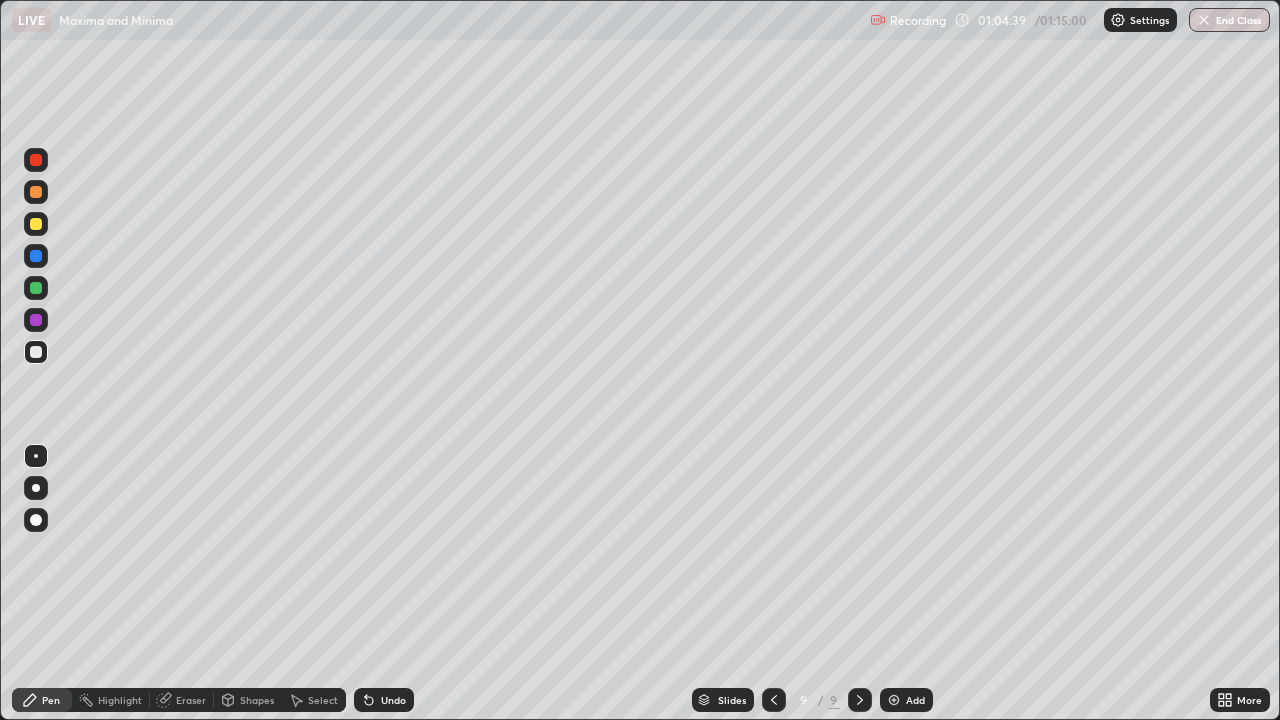 click at bounding box center [36, 352] 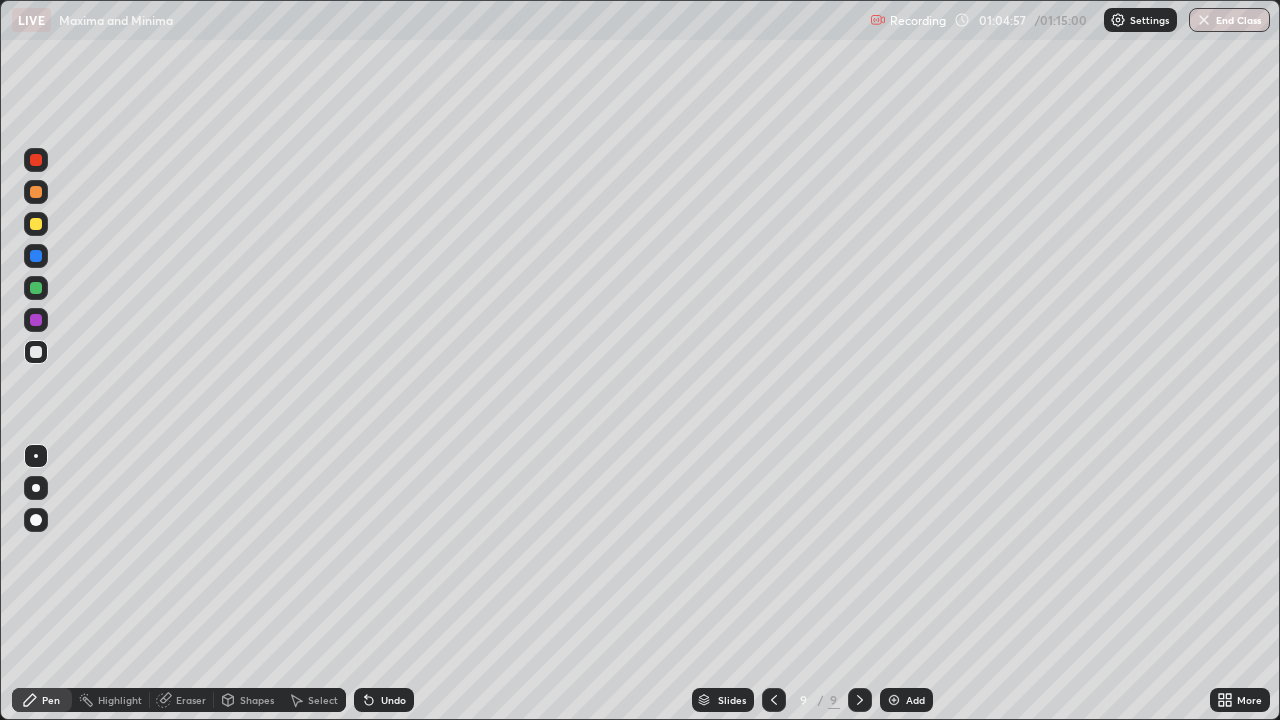 click at bounding box center (36, 288) 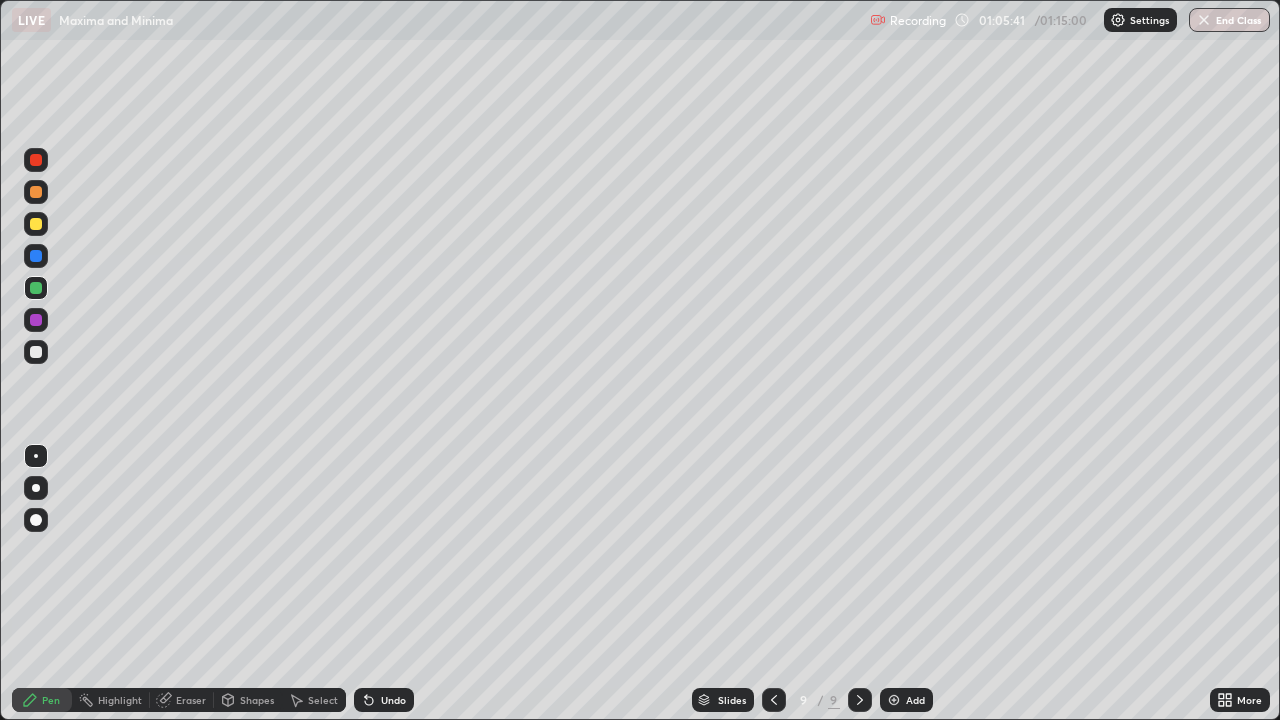 click at bounding box center [36, 320] 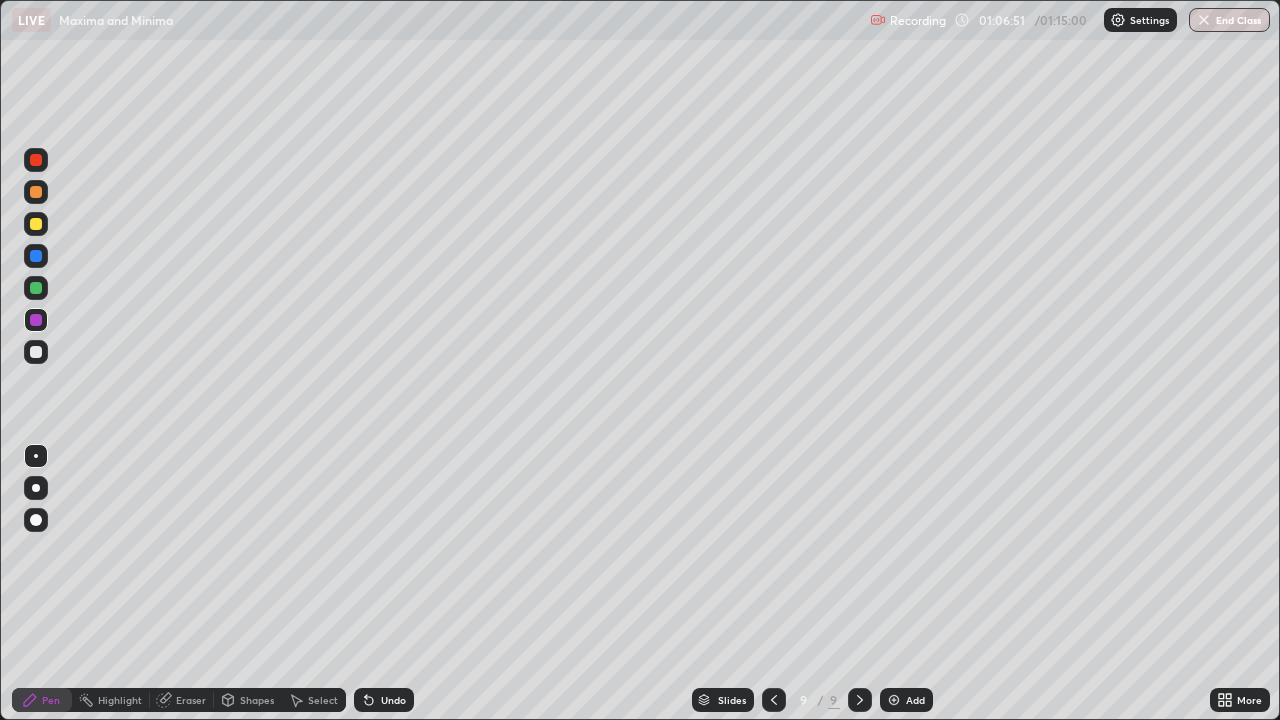 click at bounding box center [36, 224] 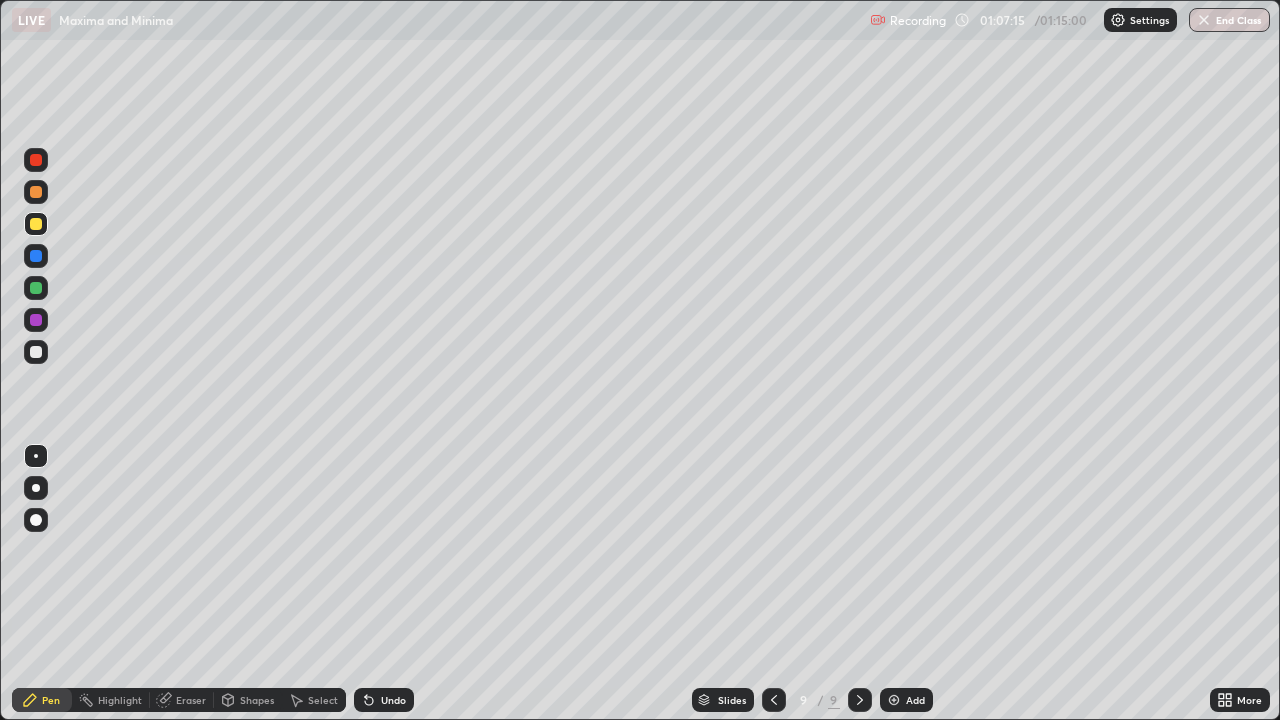 click at bounding box center (36, 256) 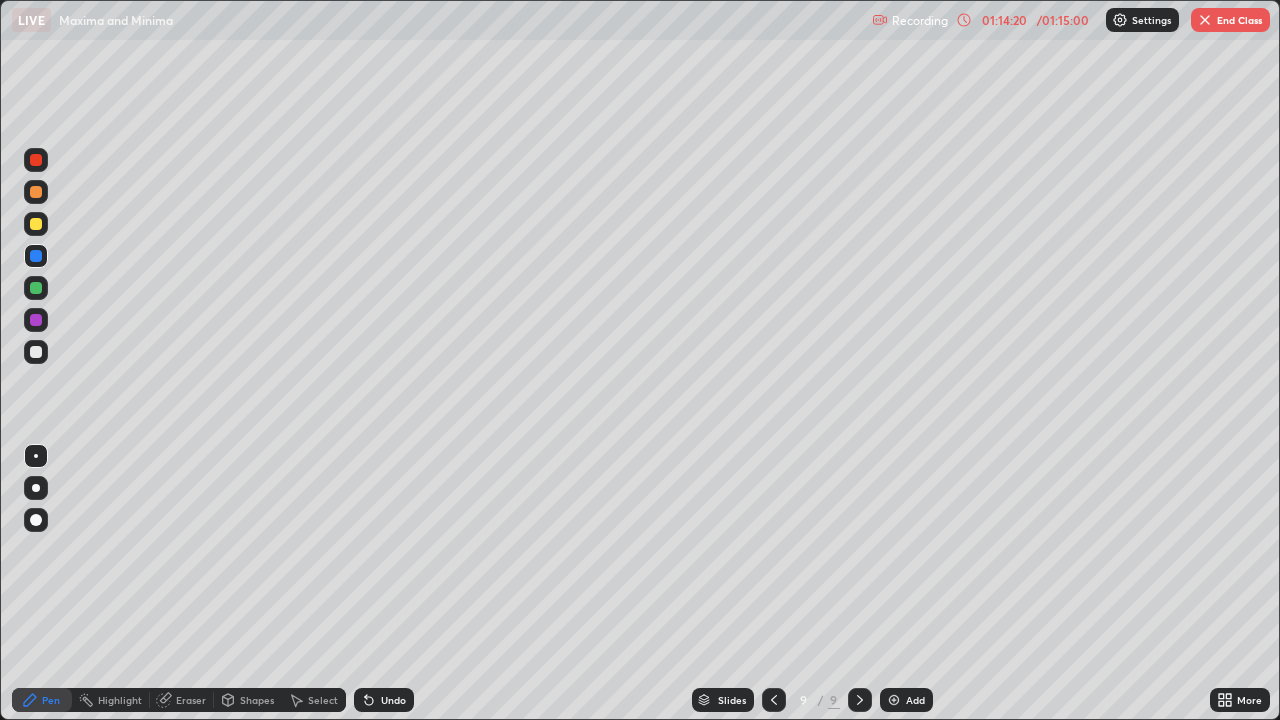 click on "End Class" at bounding box center (1230, 20) 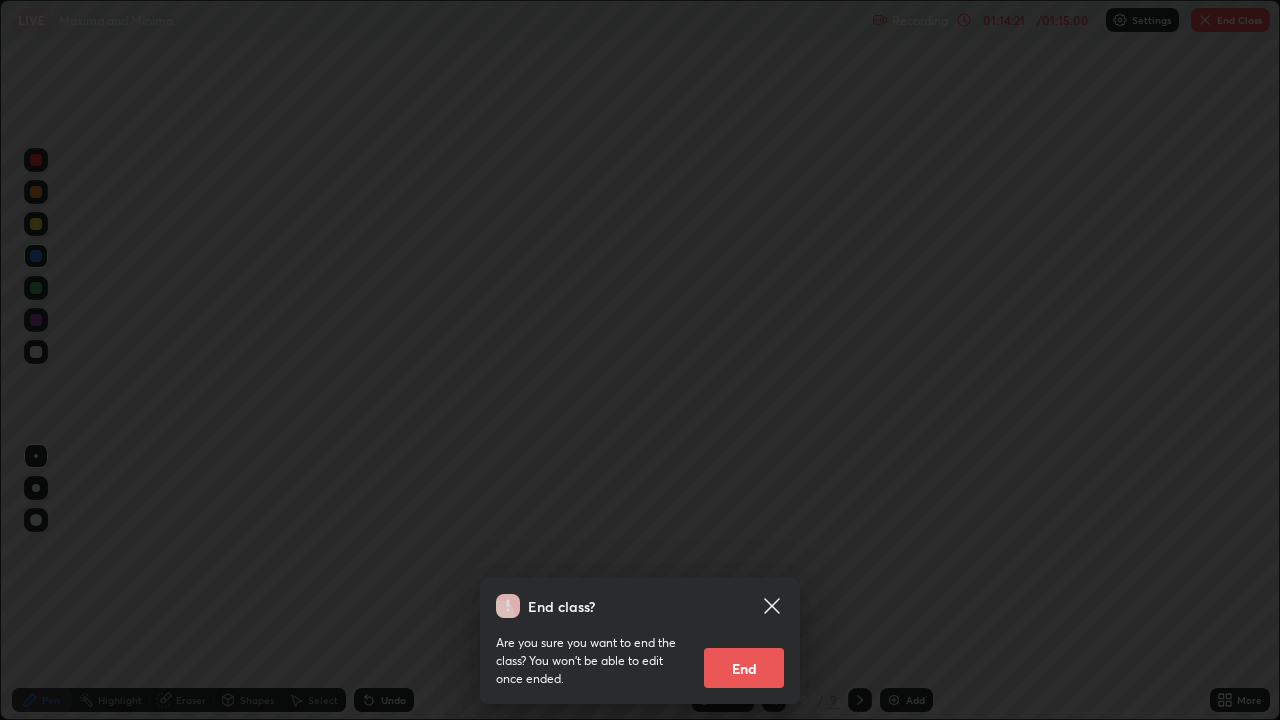 click on "End" at bounding box center (744, 668) 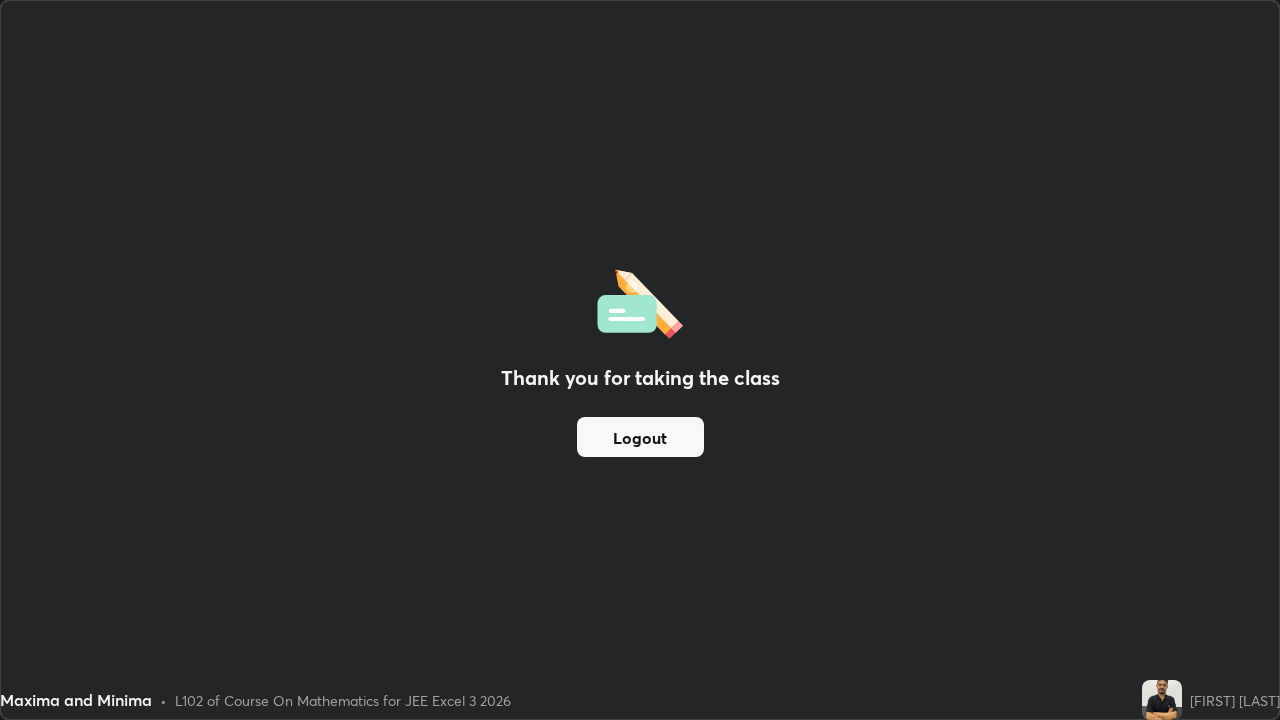 click on "Logout" at bounding box center [640, 437] 